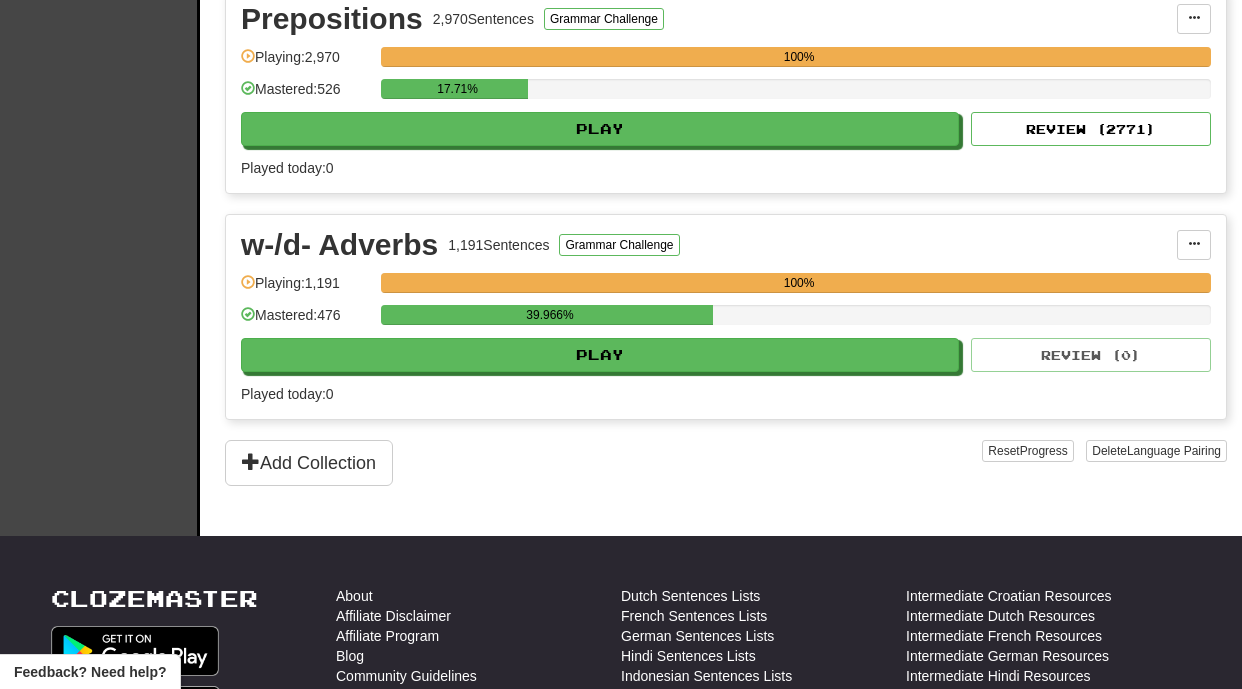 scroll, scrollTop: 1395, scrollLeft: 0, axis: vertical 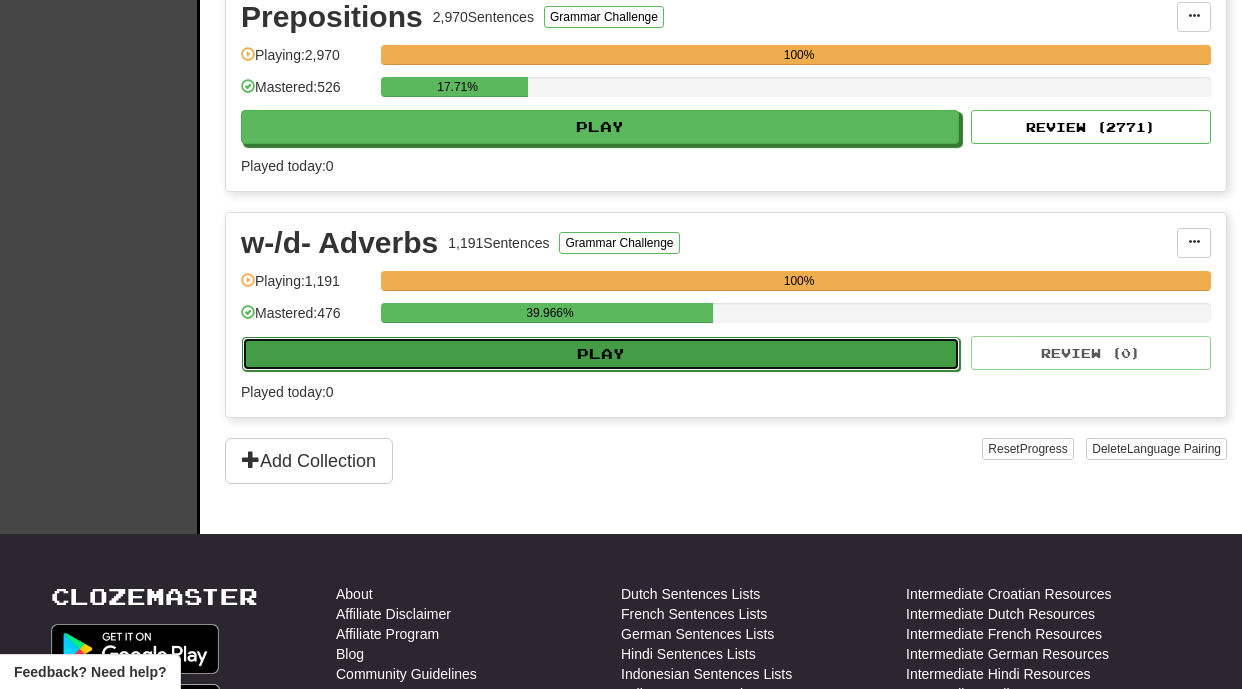 click on "Play" at bounding box center (601, 354) 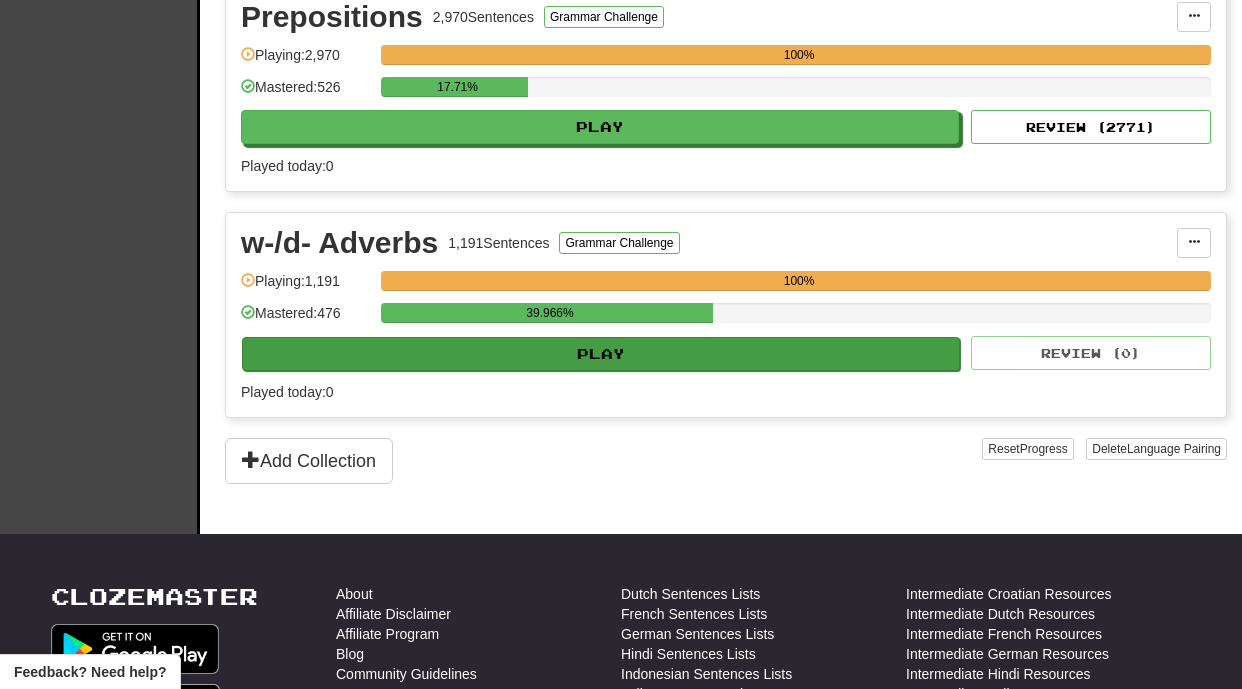 select on "**" 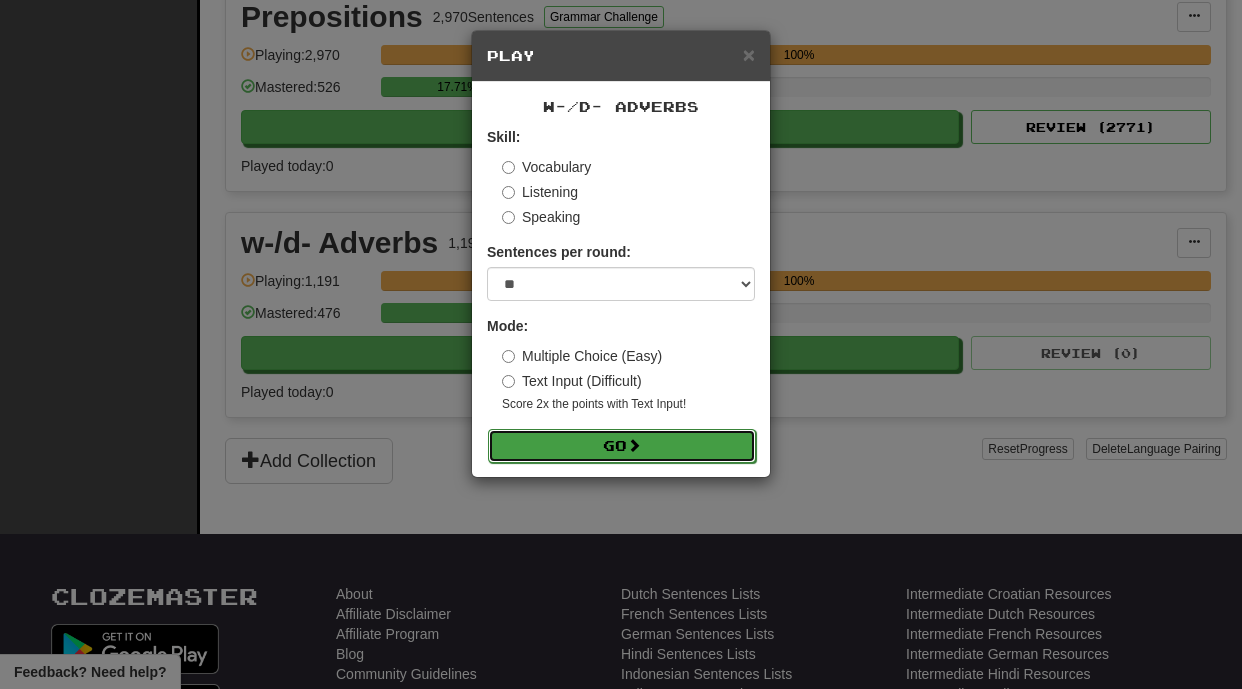 click at bounding box center (634, 445) 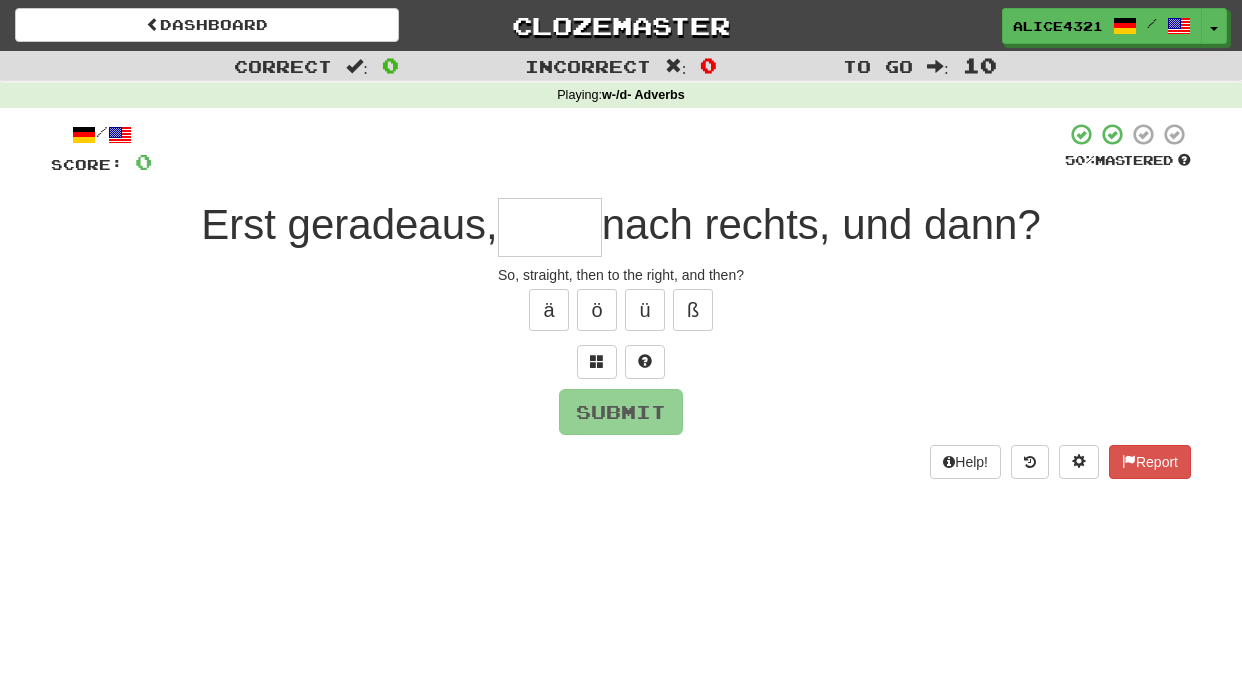 scroll, scrollTop: 0, scrollLeft: 0, axis: both 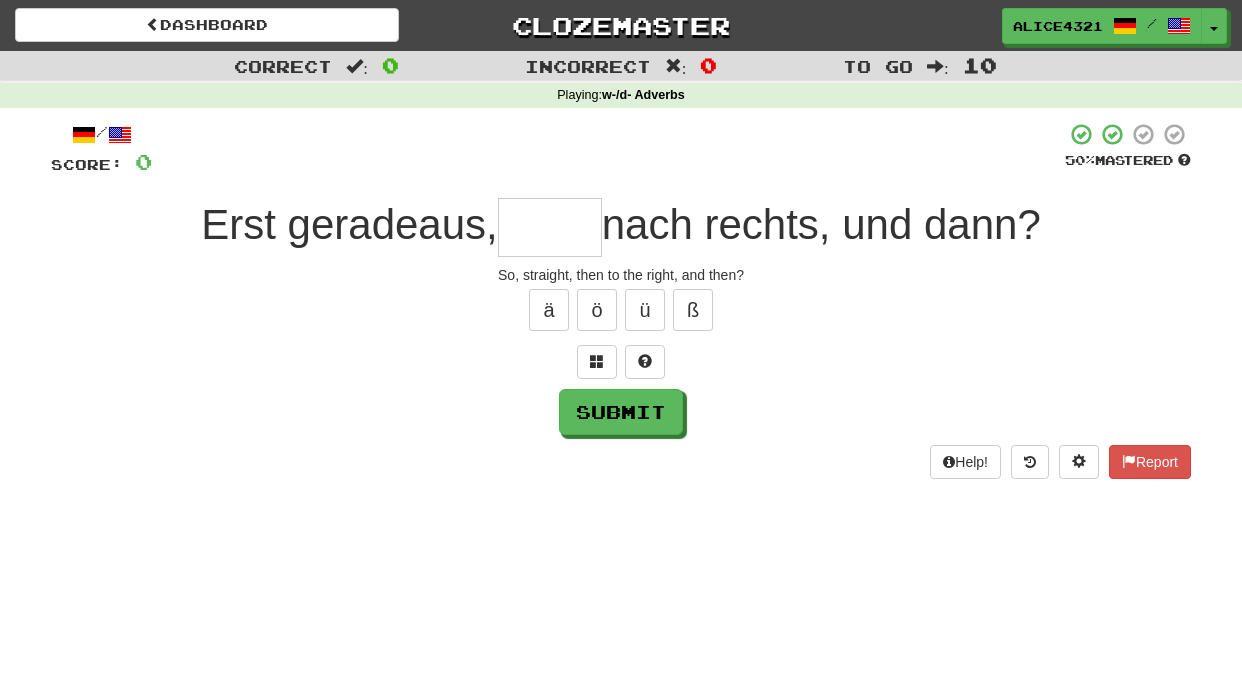 type on "*" 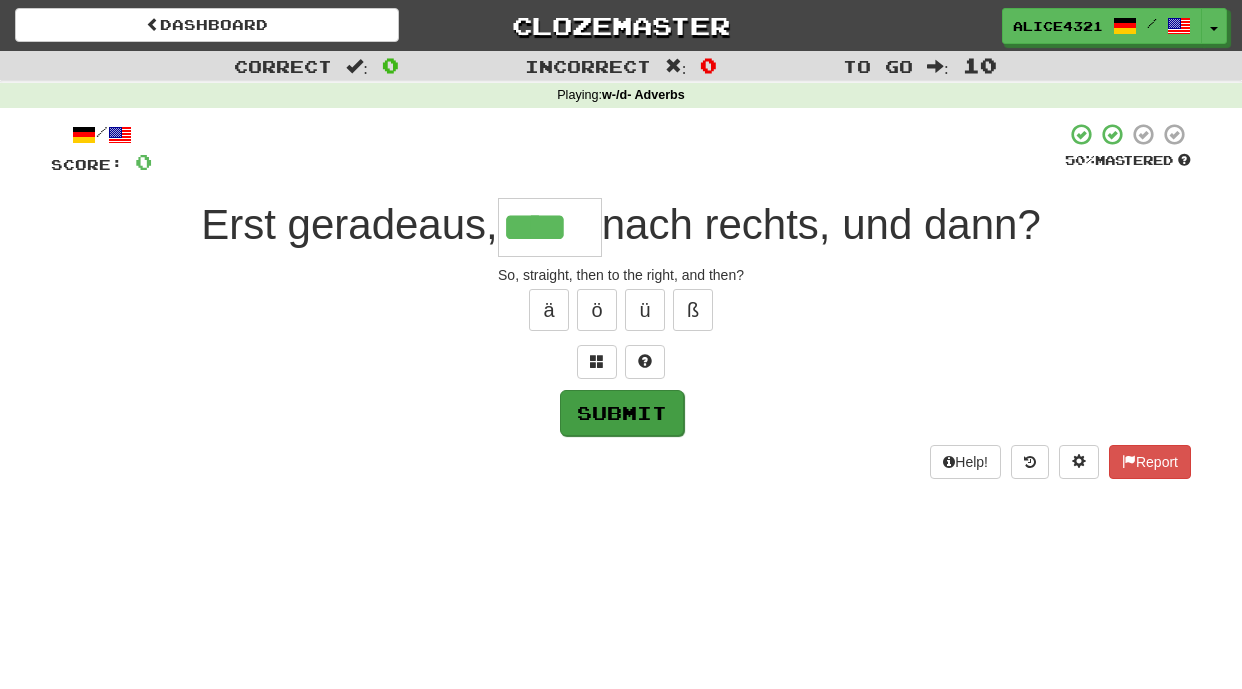 type on "****" 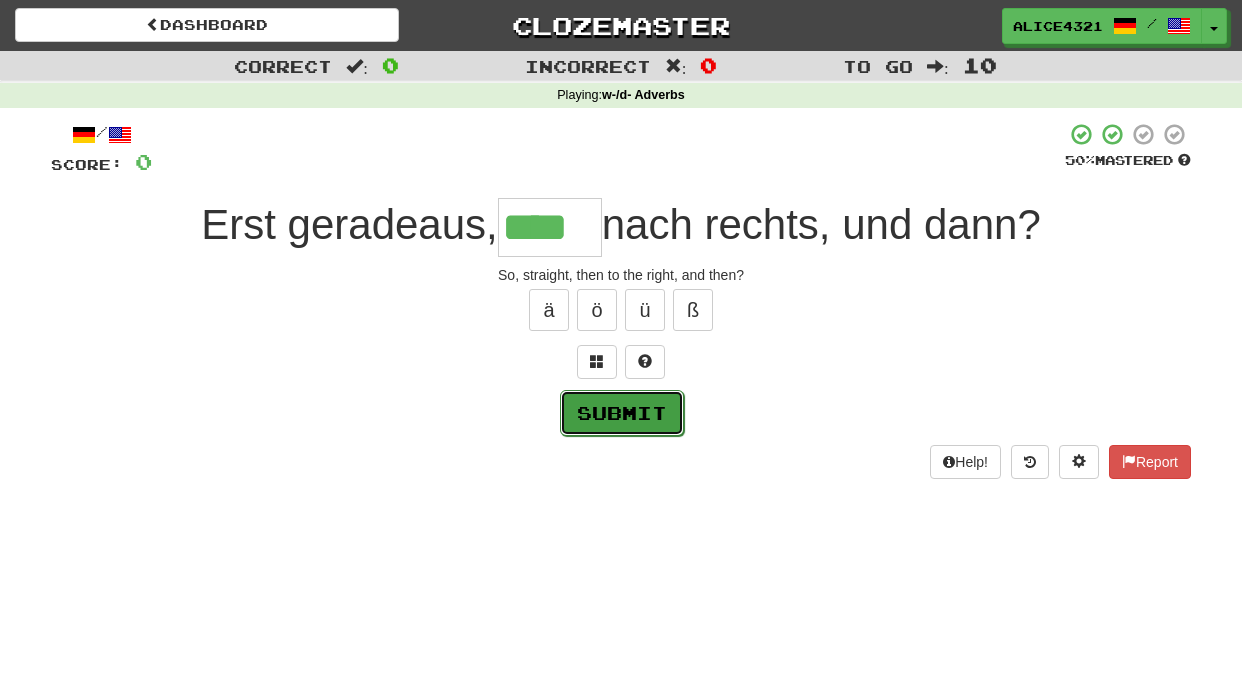 click on "Submit" at bounding box center [622, 413] 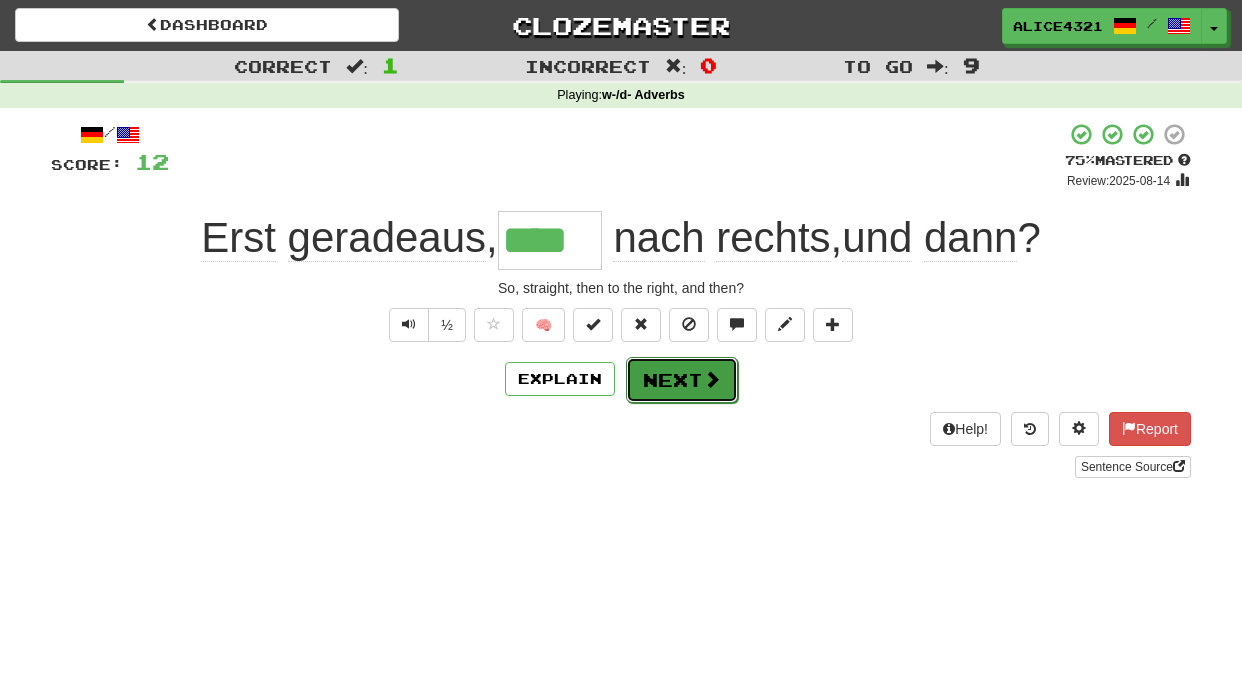 click on "Next" at bounding box center (682, 380) 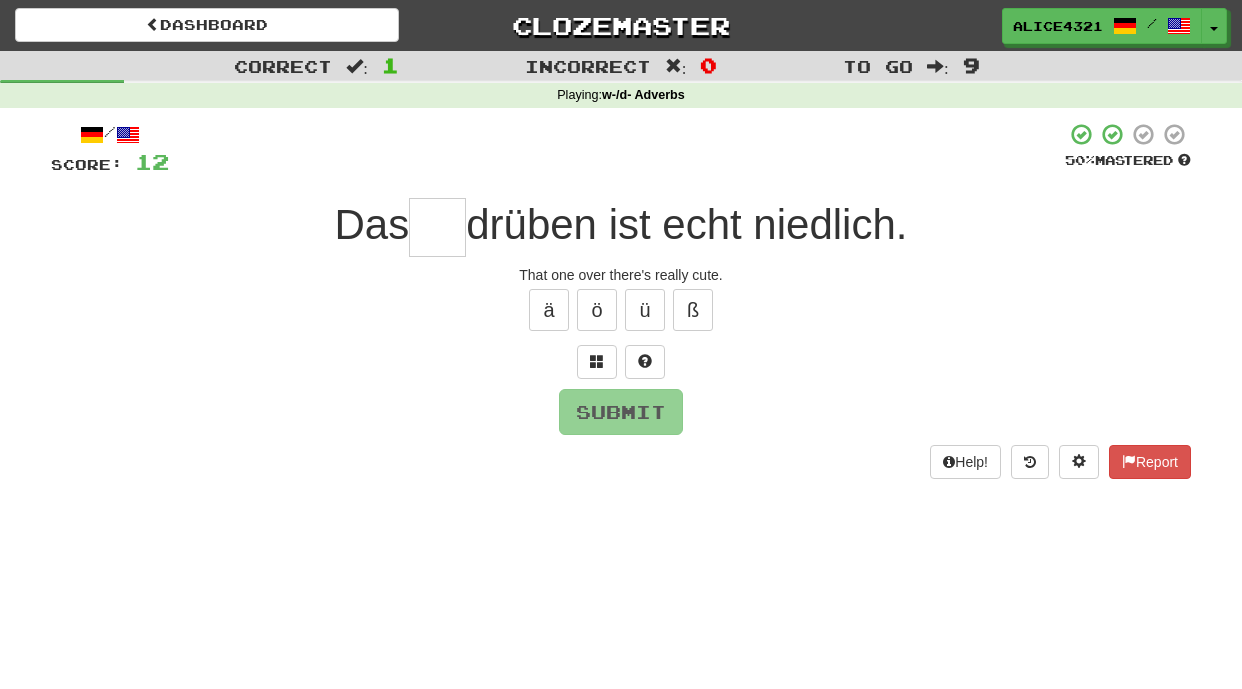 type on "*" 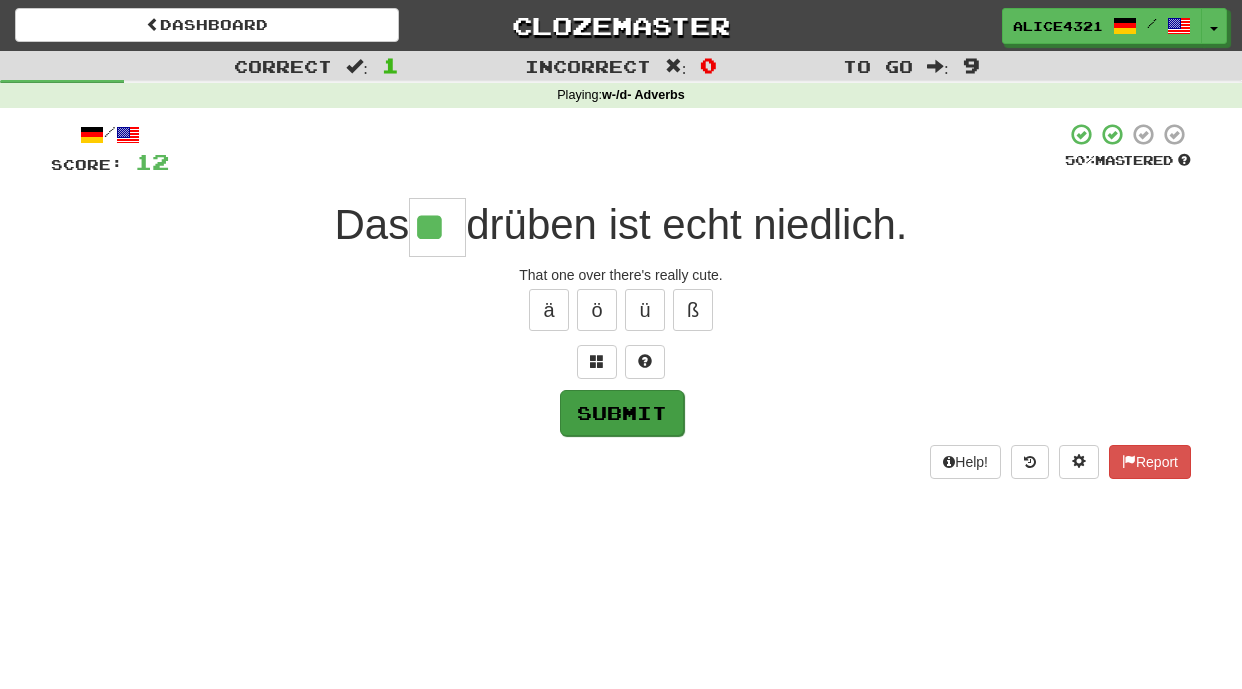 type on "**" 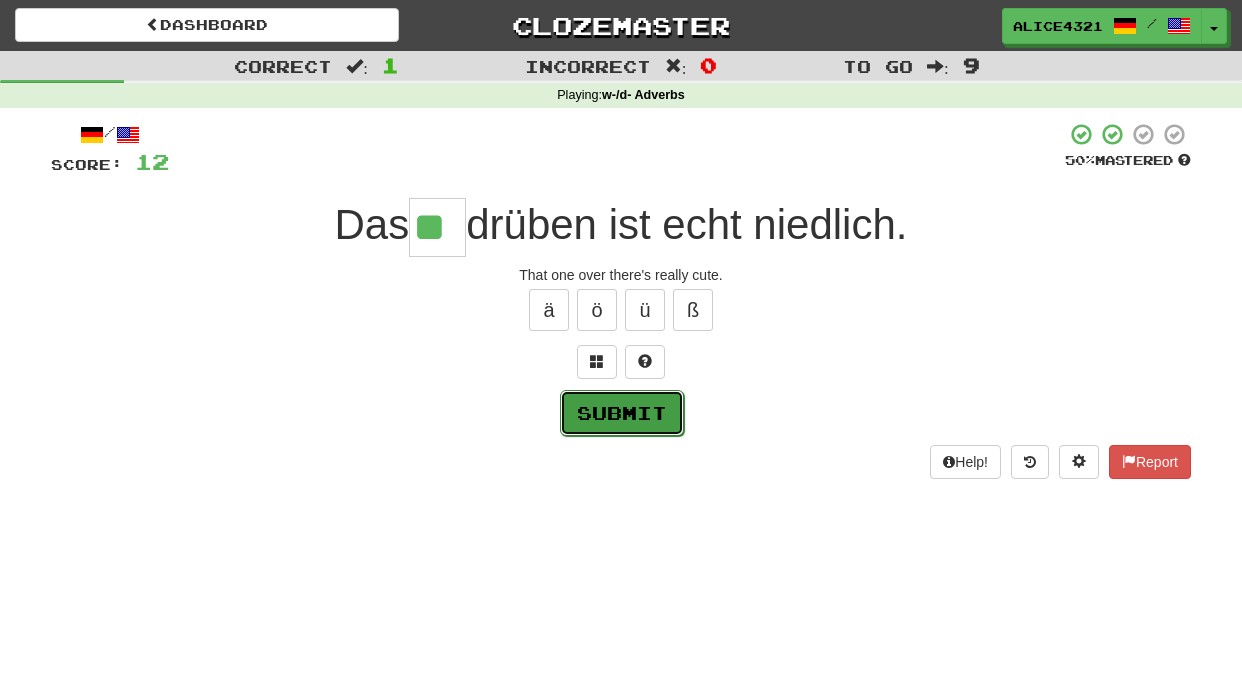click on "Submit" at bounding box center (622, 413) 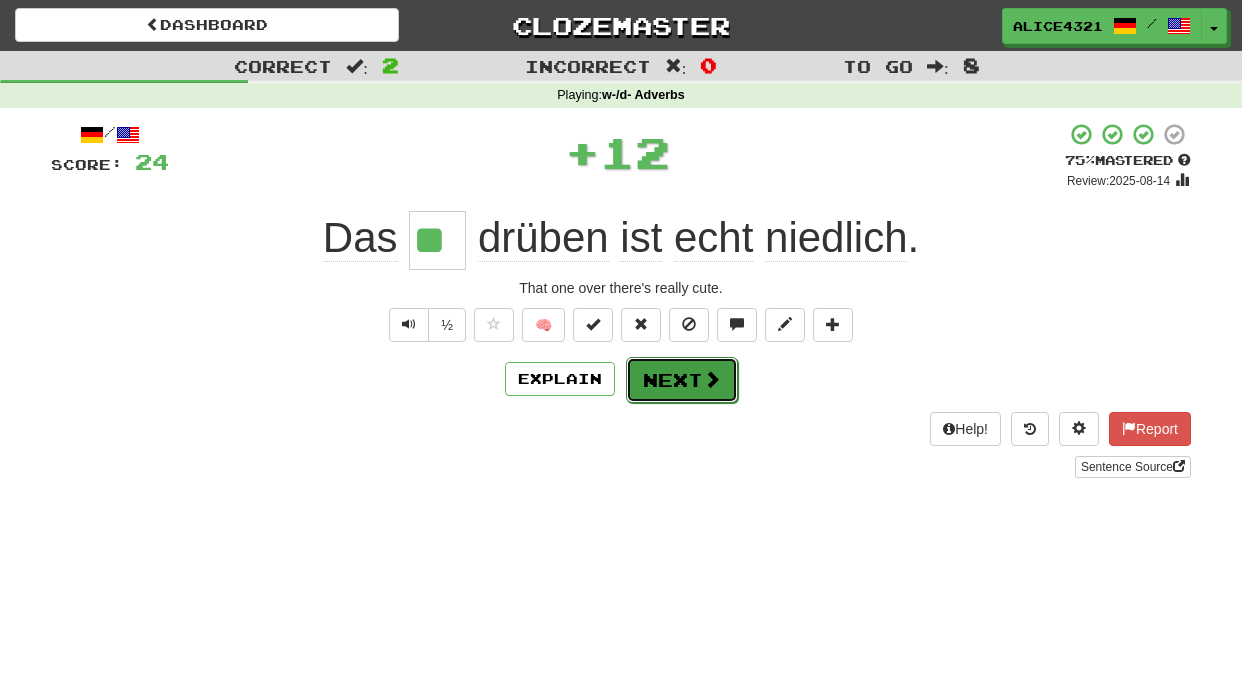 click on "Next" at bounding box center (682, 380) 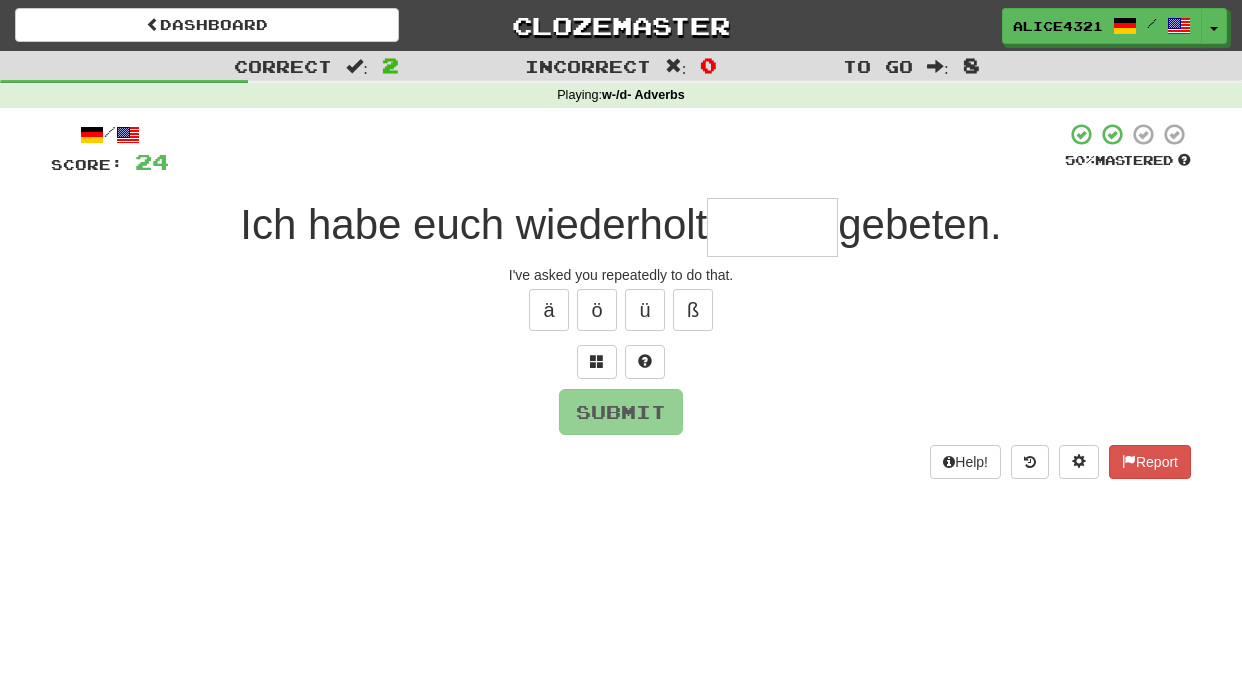 type on "*" 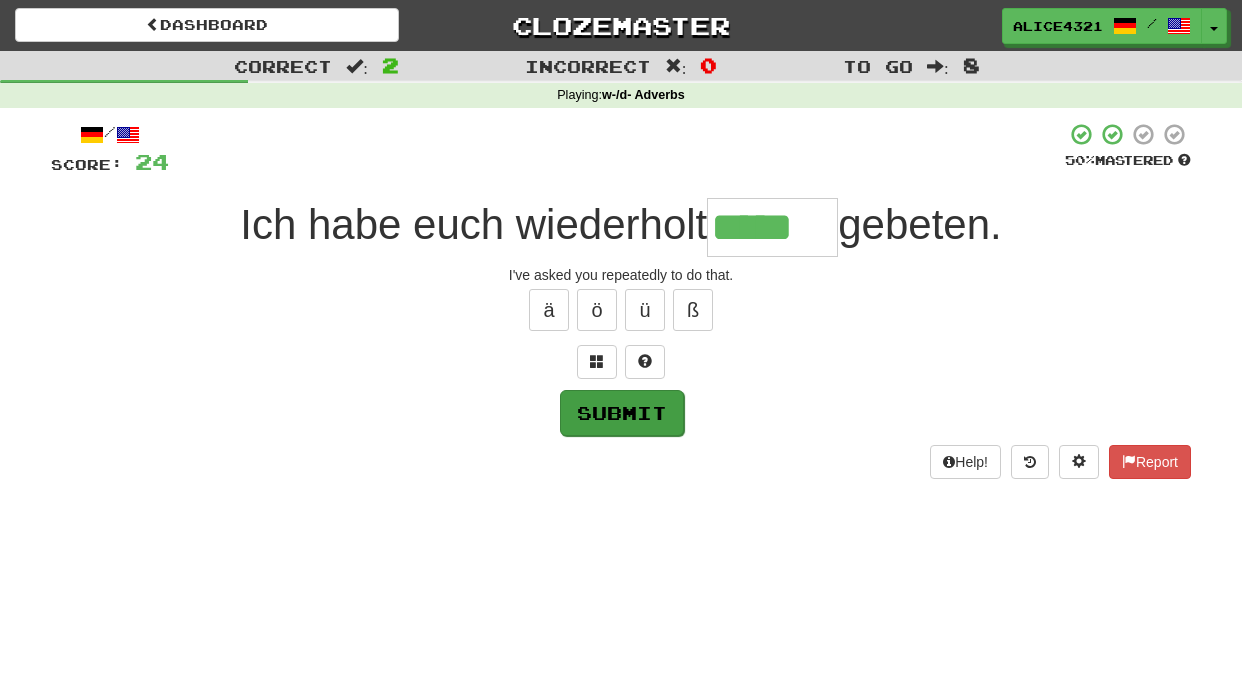 type on "*****" 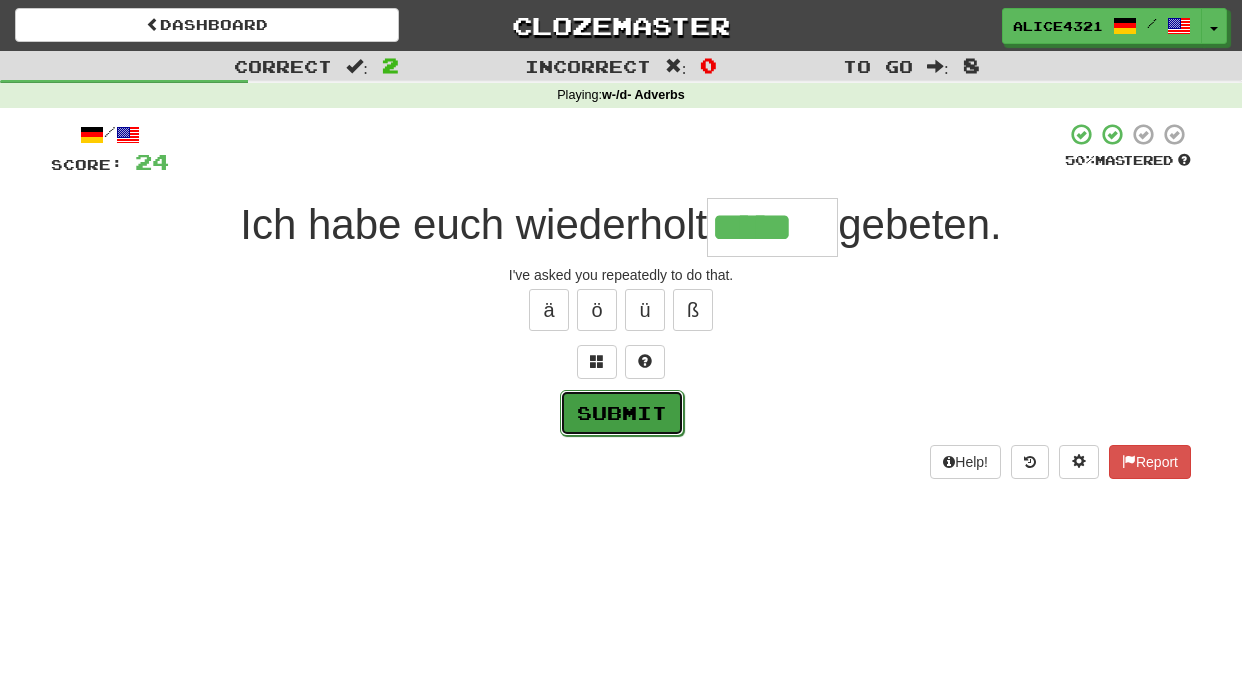click on "Submit" at bounding box center [622, 413] 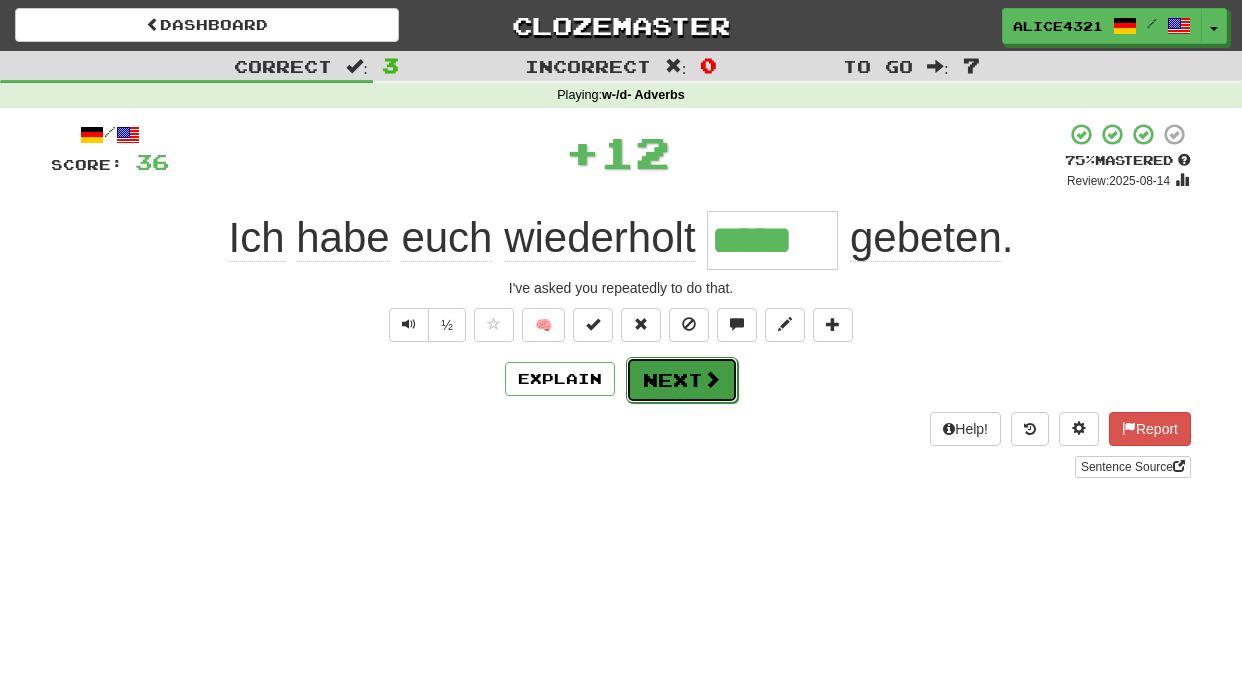 click on "Next" at bounding box center [682, 380] 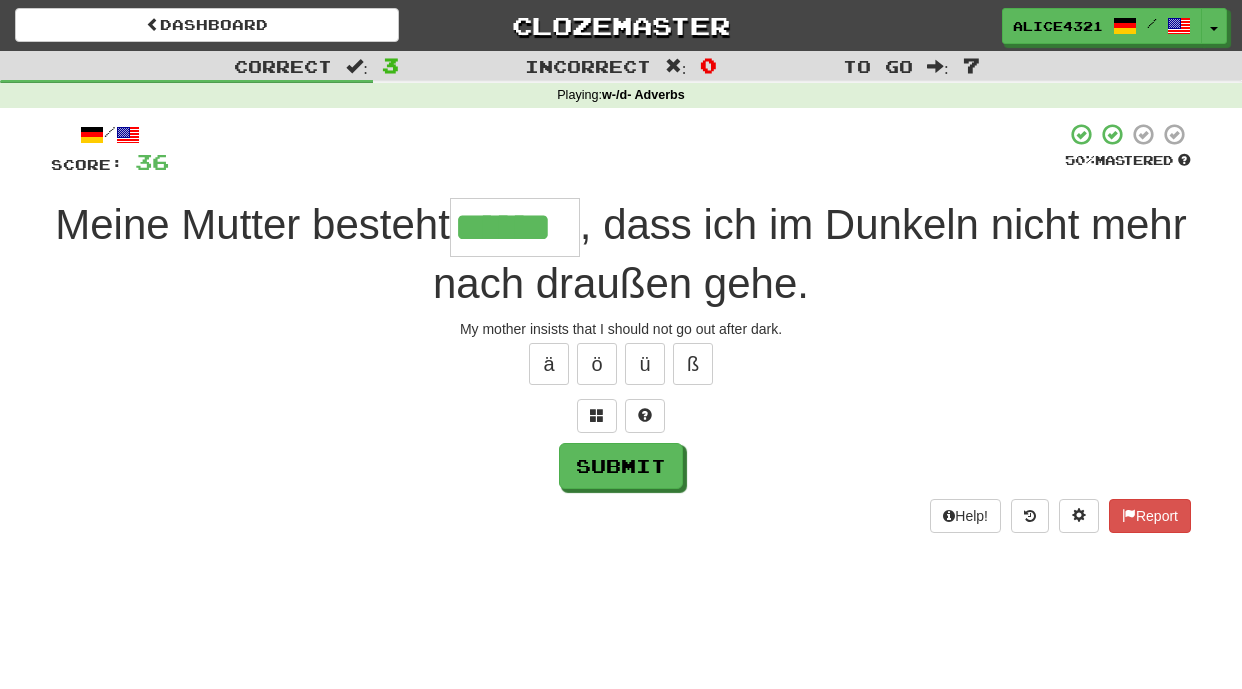 type on "******" 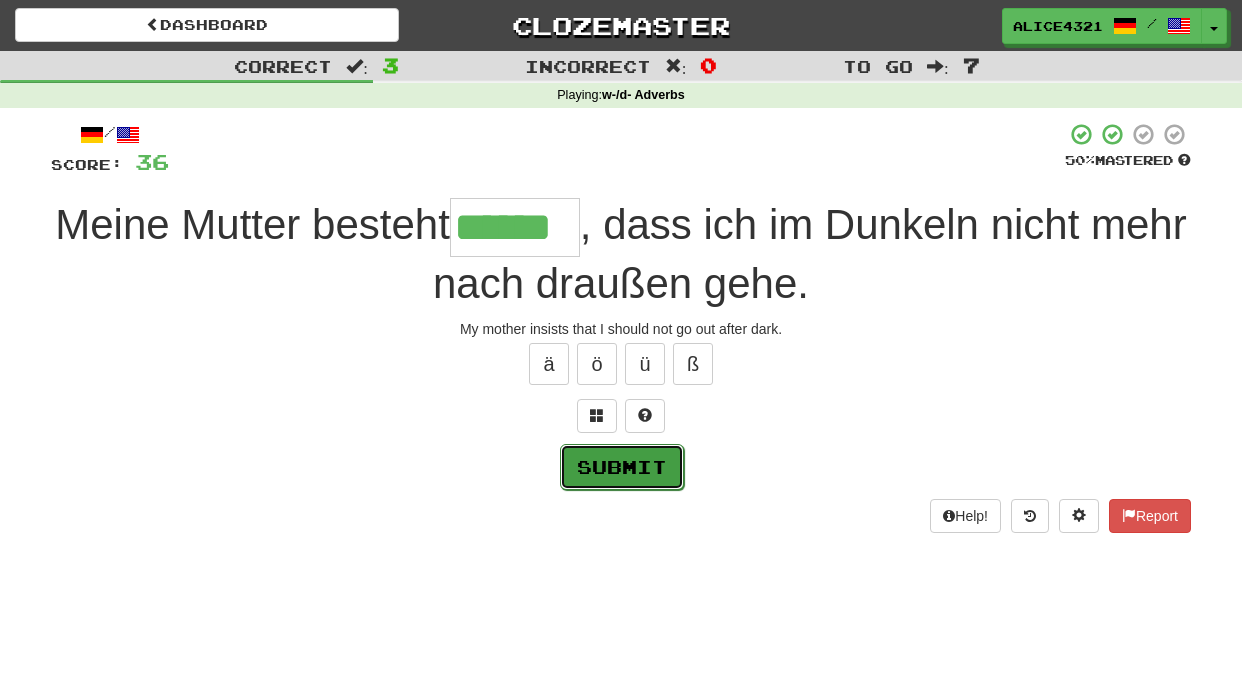 click on "Submit" at bounding box center [622, 467] 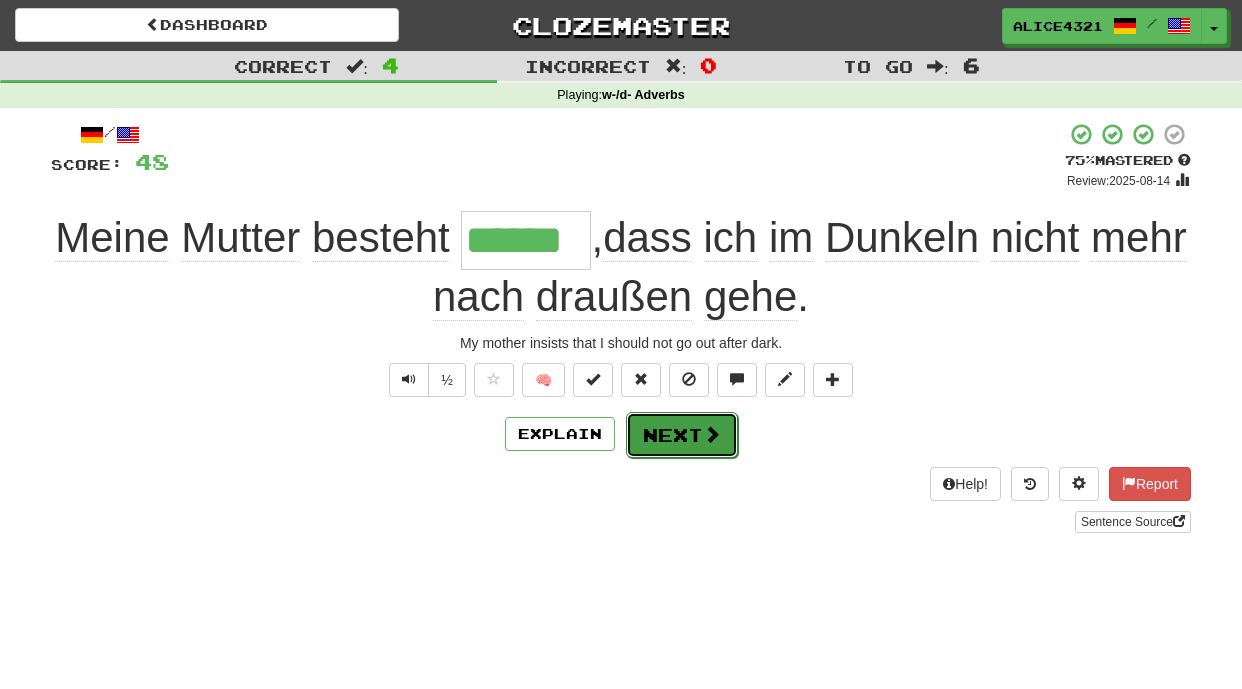 click on "Next" at bounding box center (682, 435) 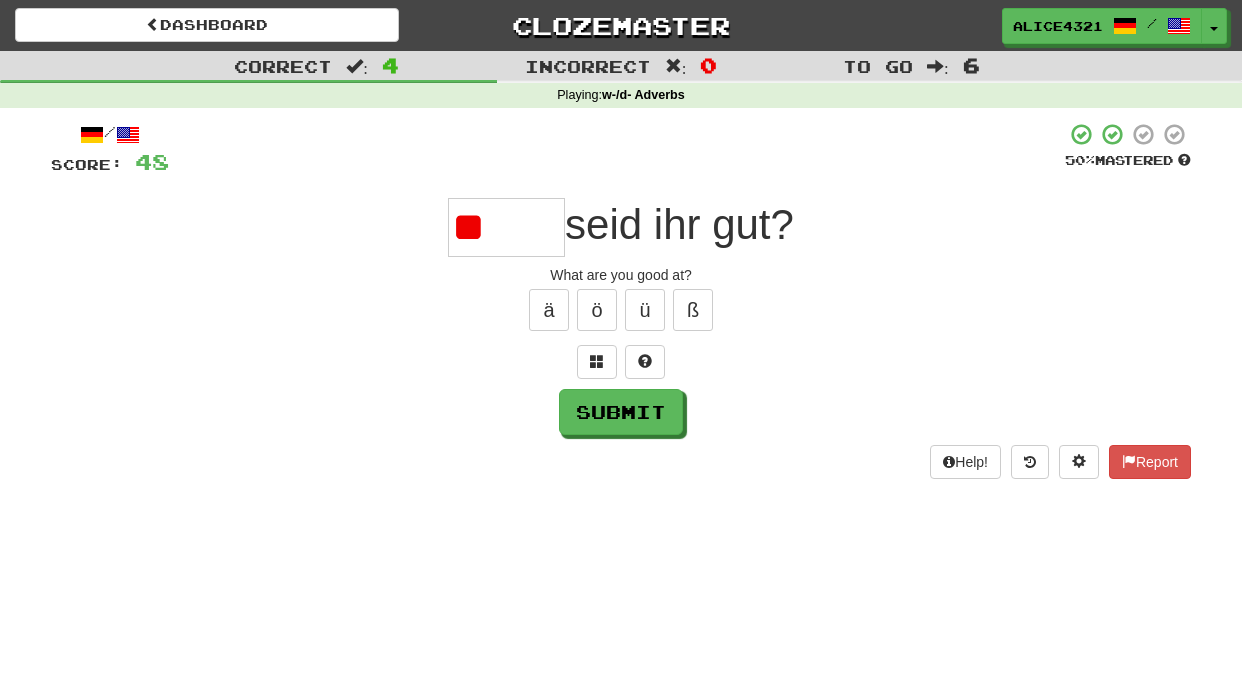 type on "*" 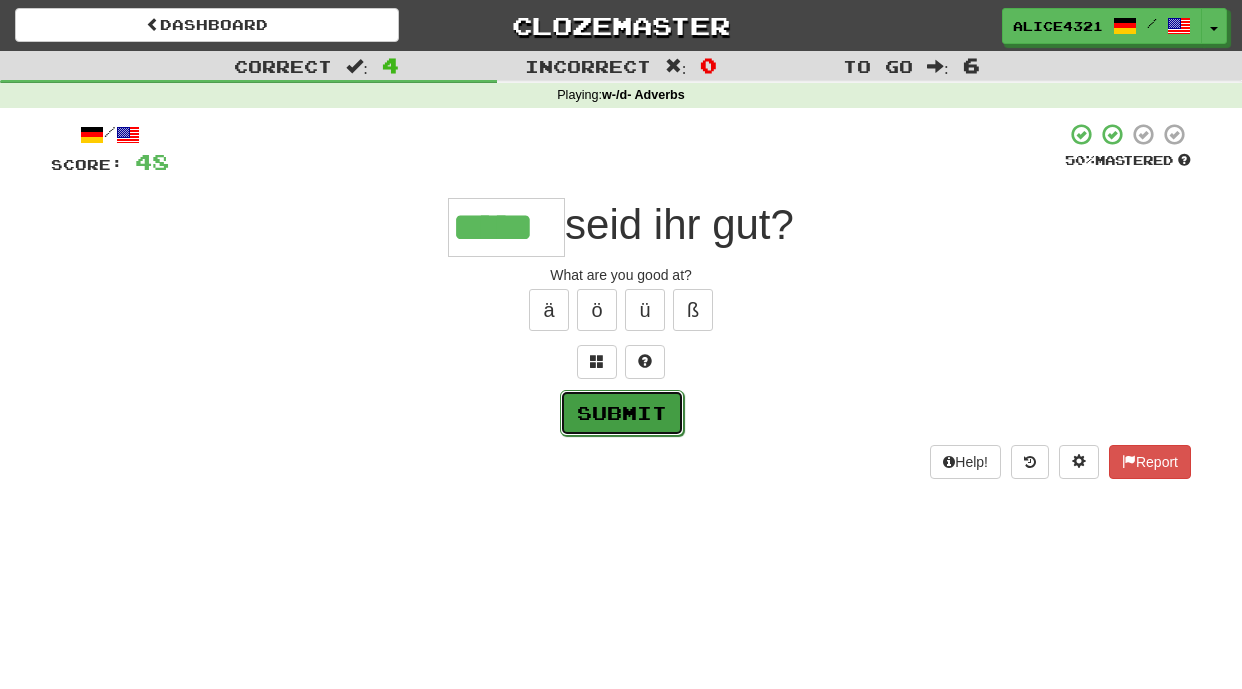 click on "Submit" at bounding box center [622, 413] 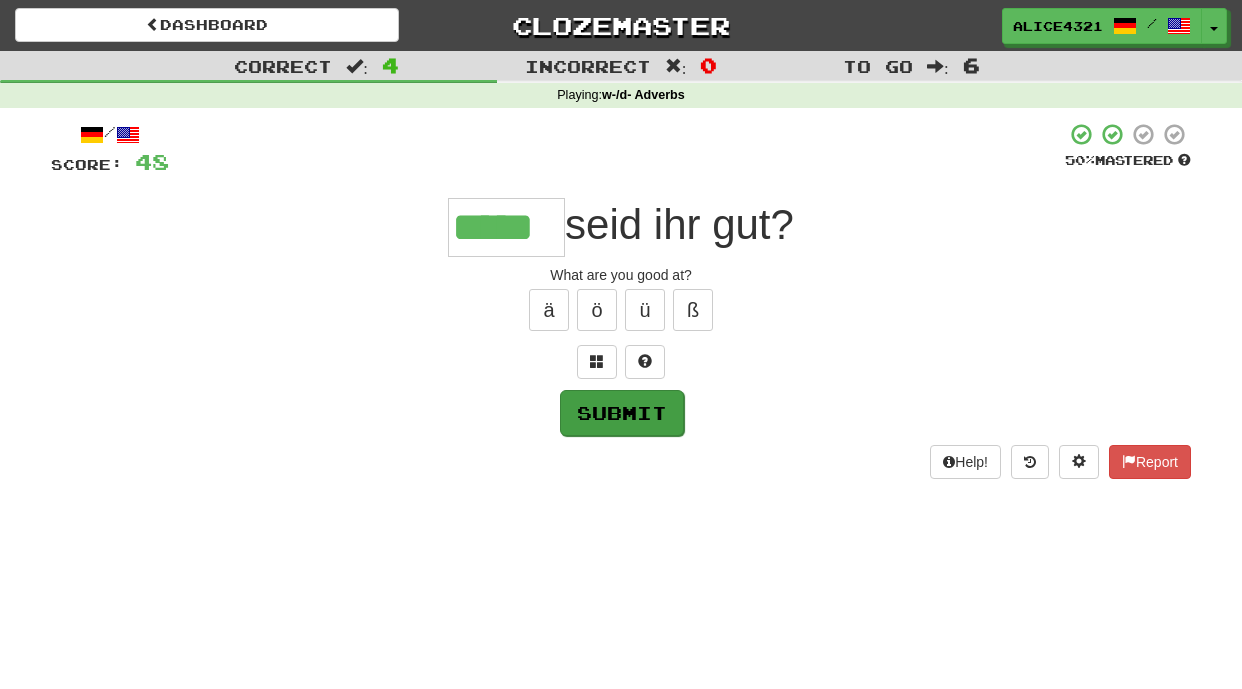 type on "*****" 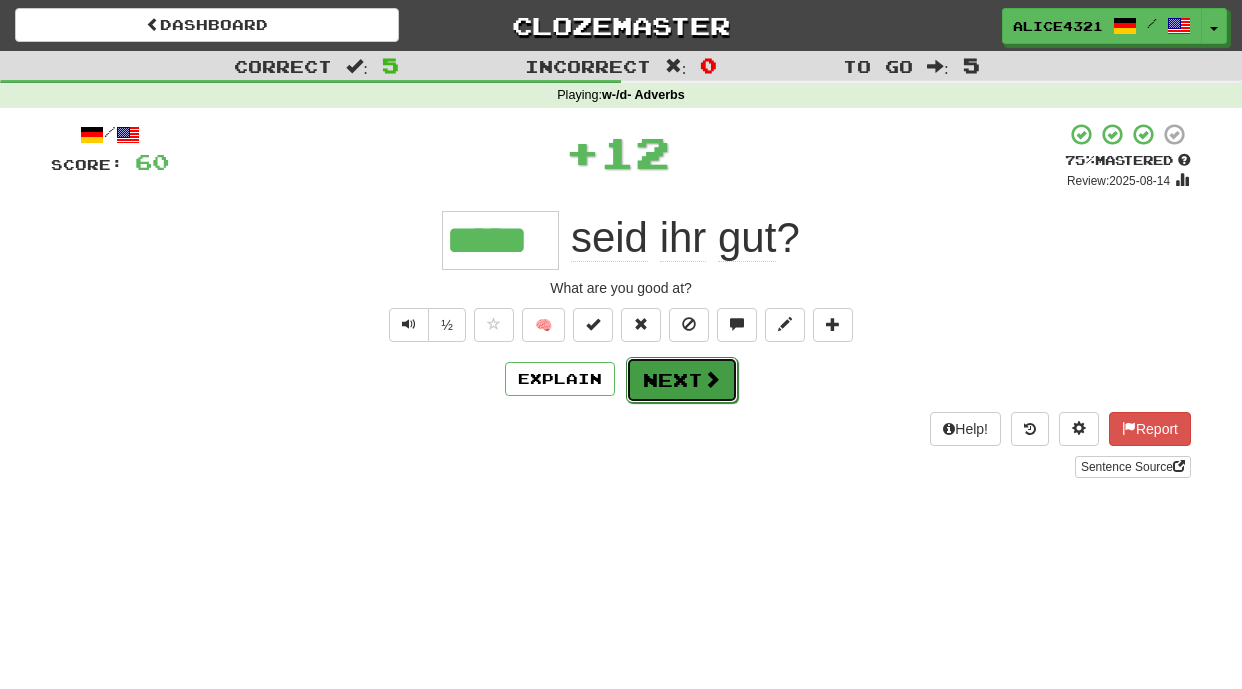 click at bounding box center (712, 379) 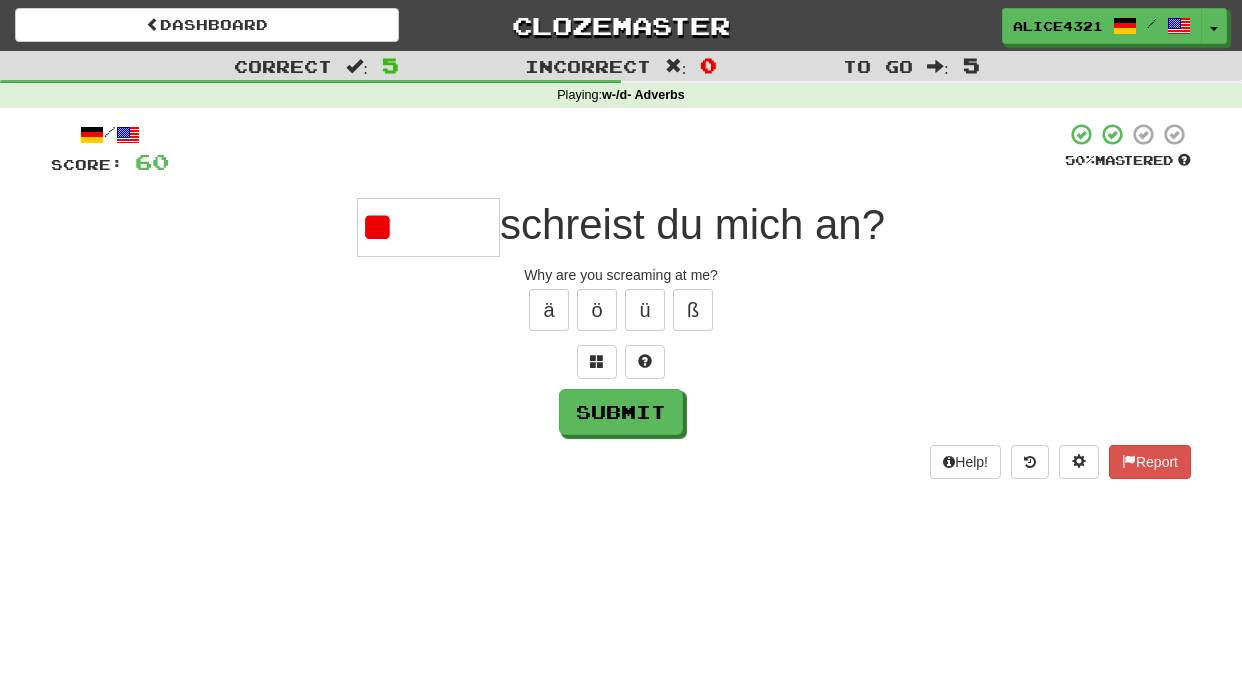 type on "*" 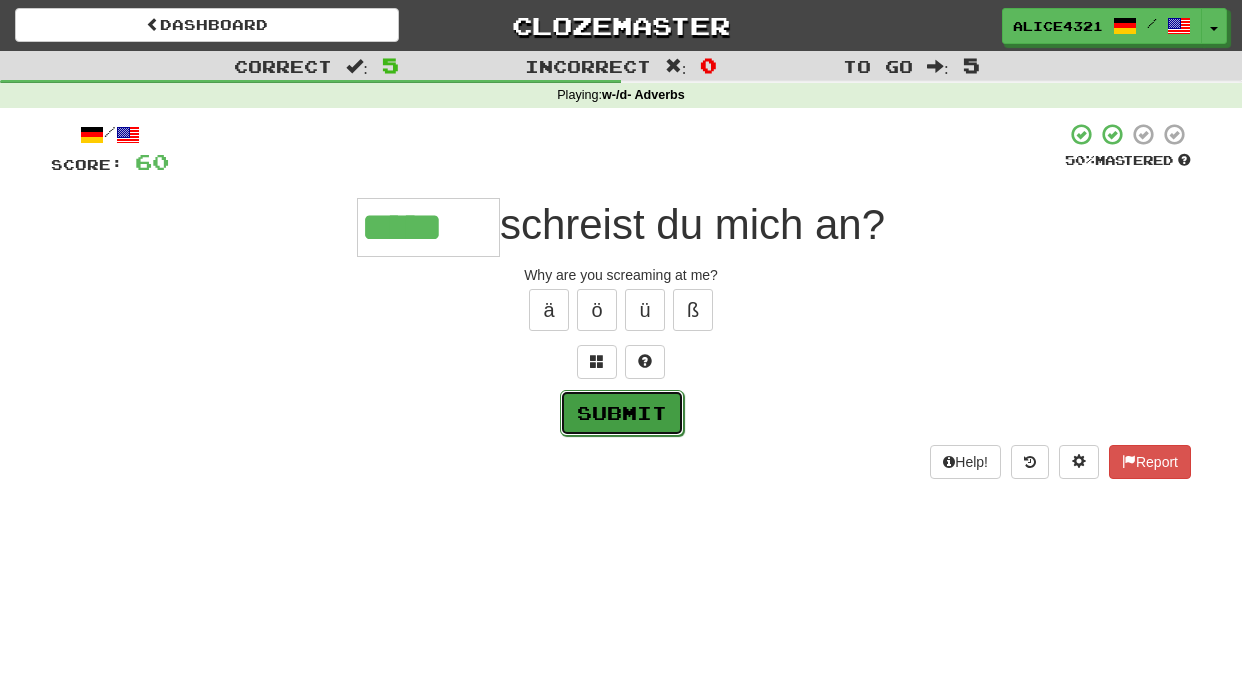 click on "Submit" at bounding box center (622, 413) 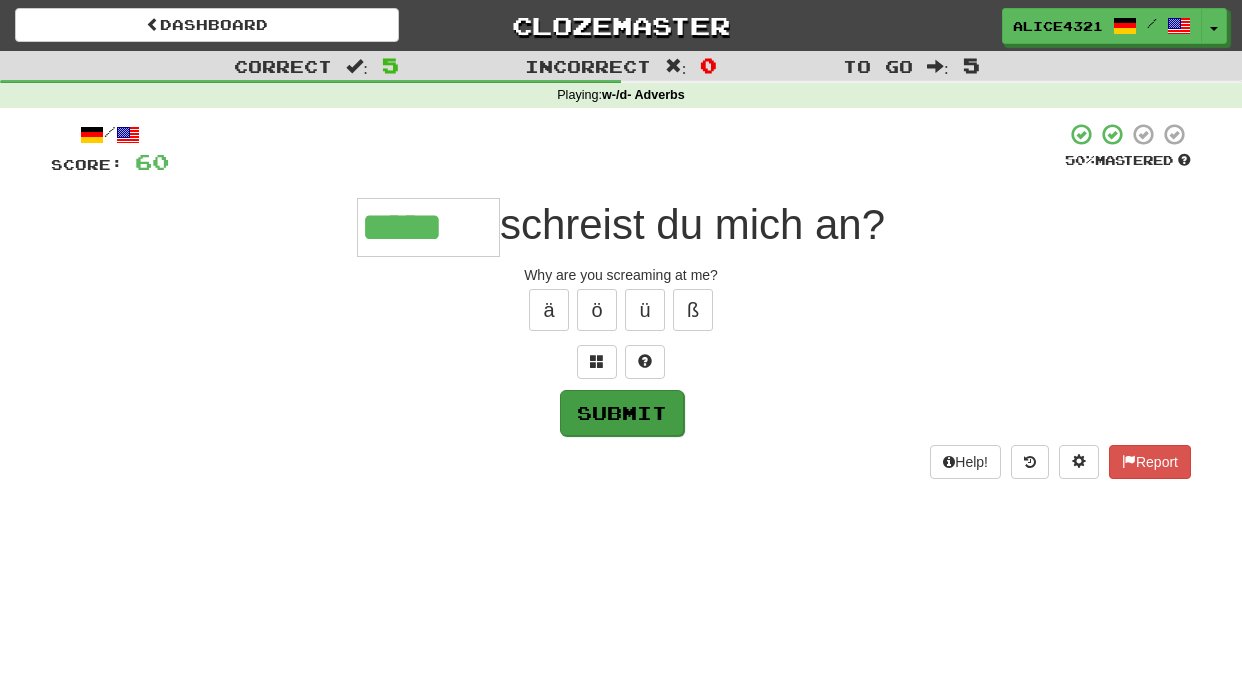 type on "*****" 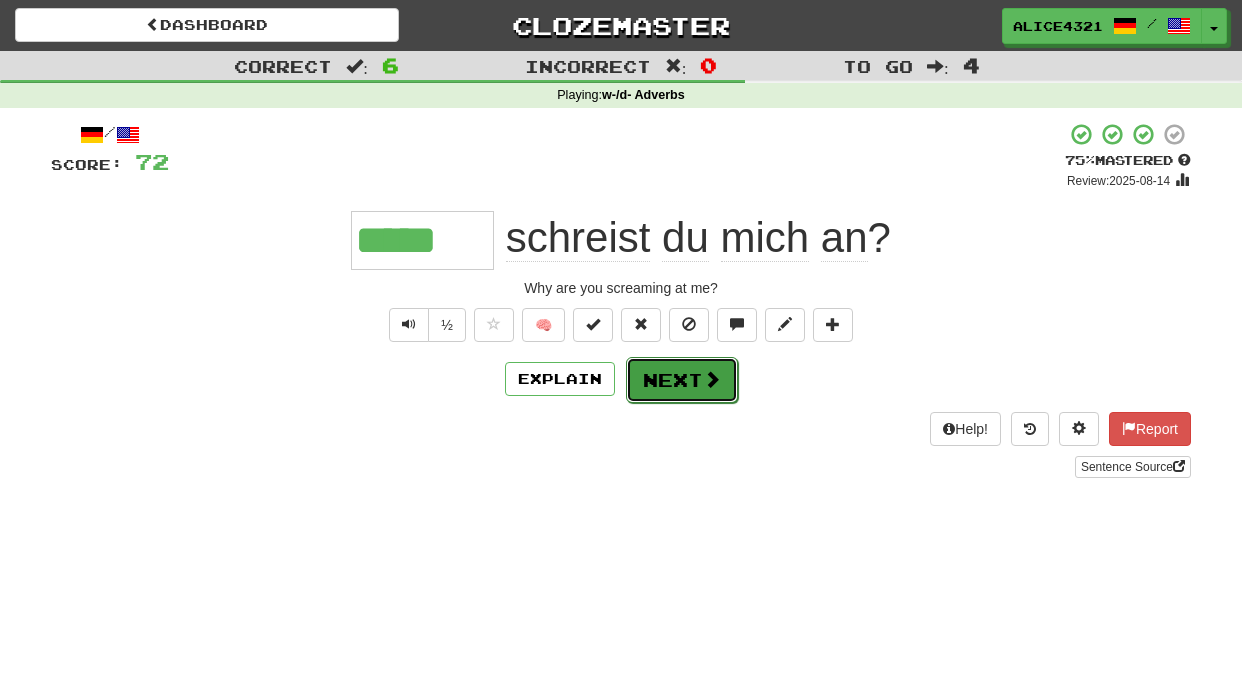 click on "Next" at bounding box center (682, 380) 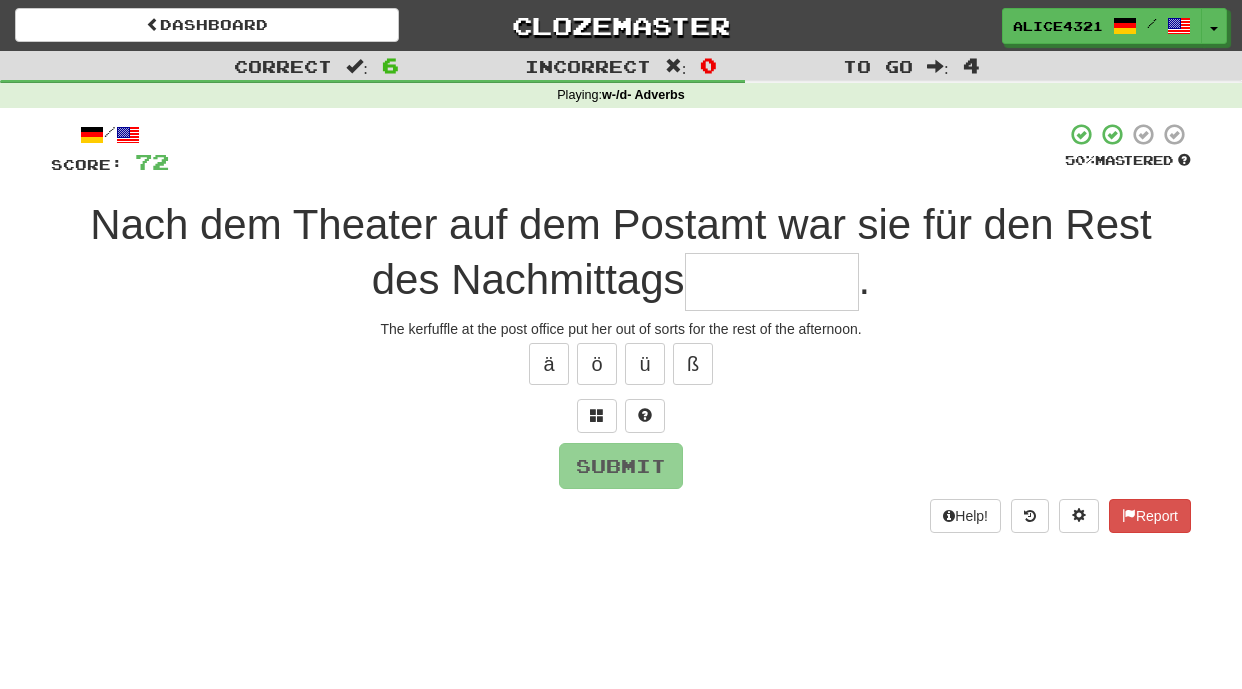 type on "*" 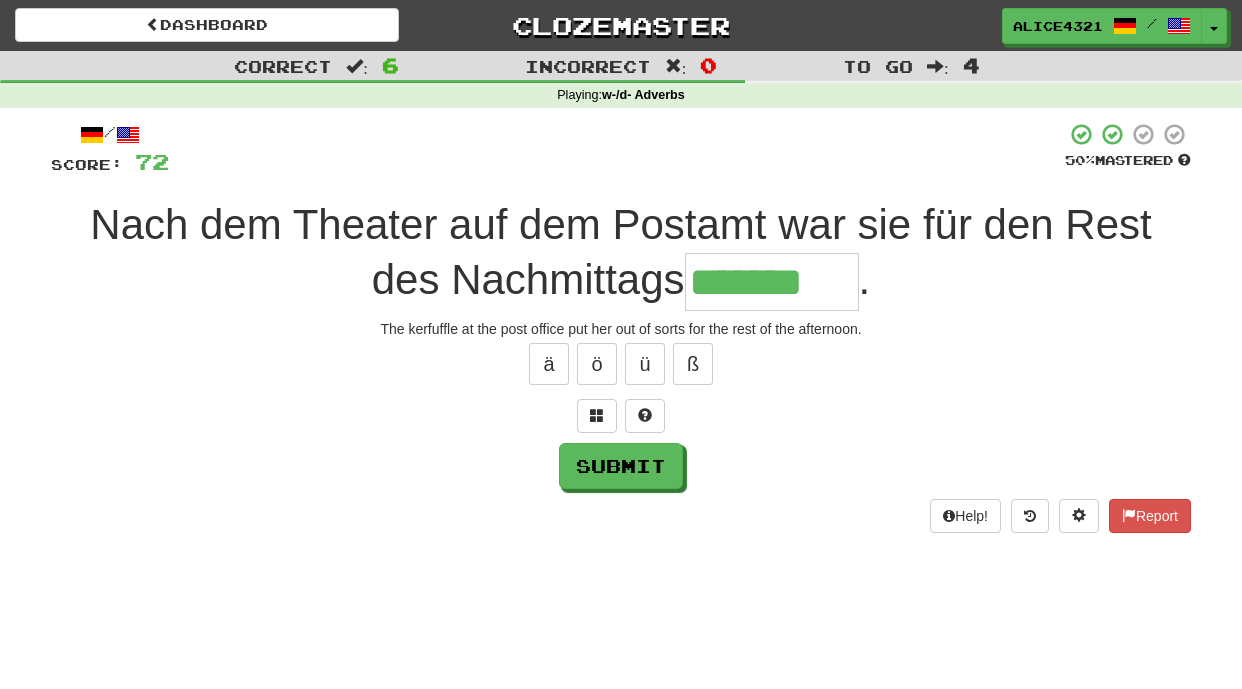 type on "*******" 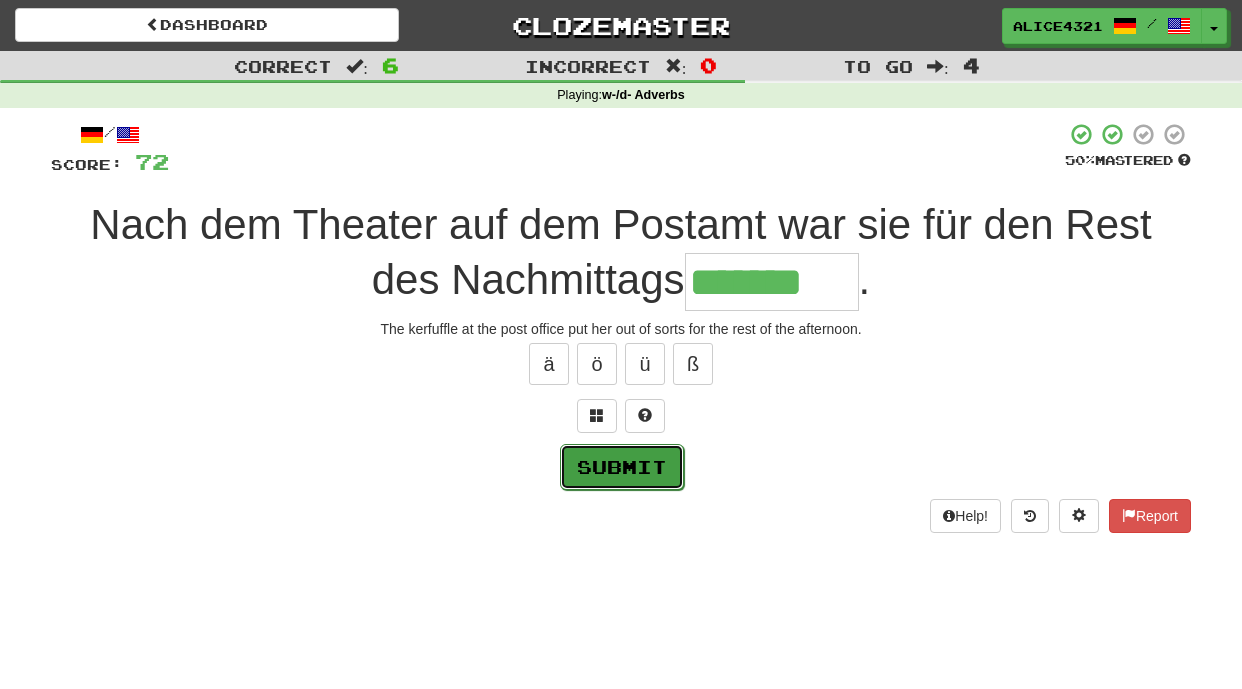 click on "Submit" at bounding box center [622, 467] 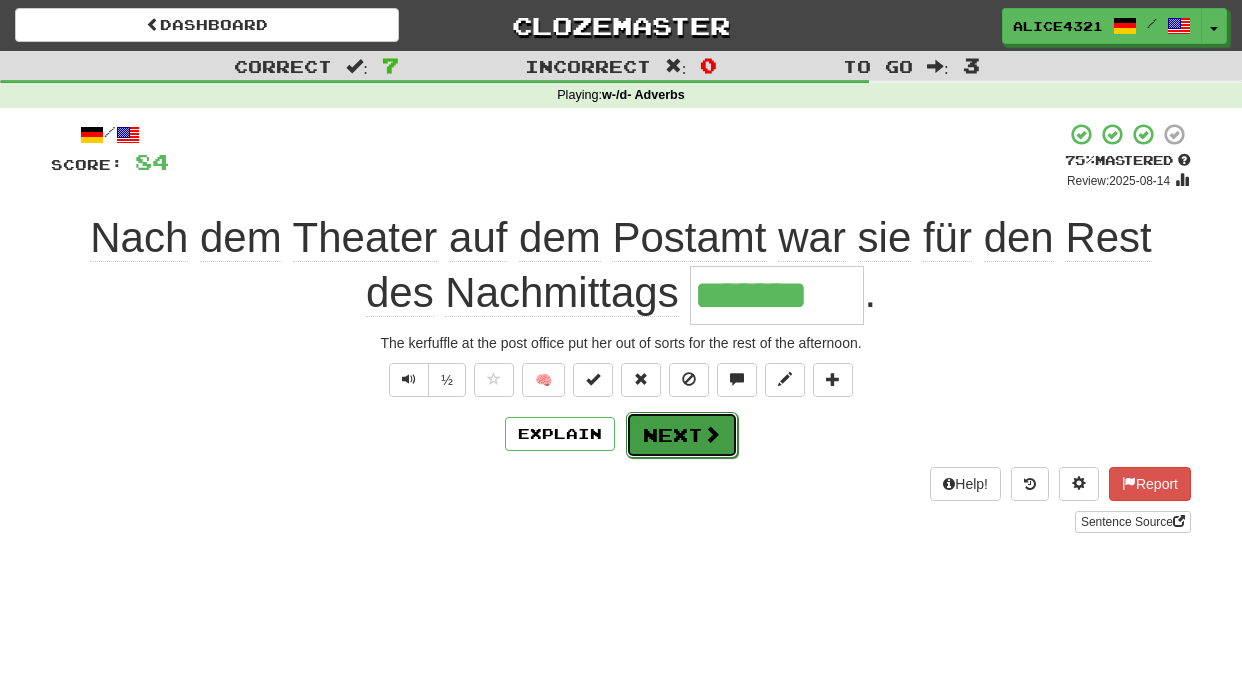 click on "Next" at bounding box center [682, 435] 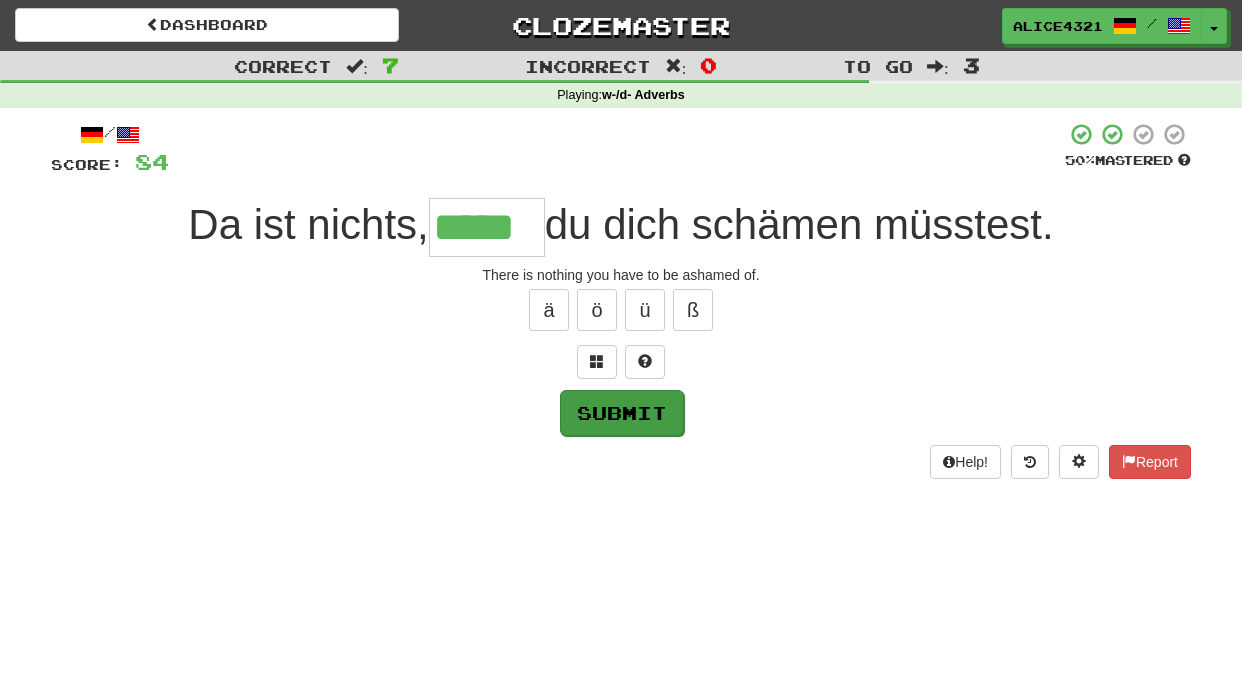 type on "*****" 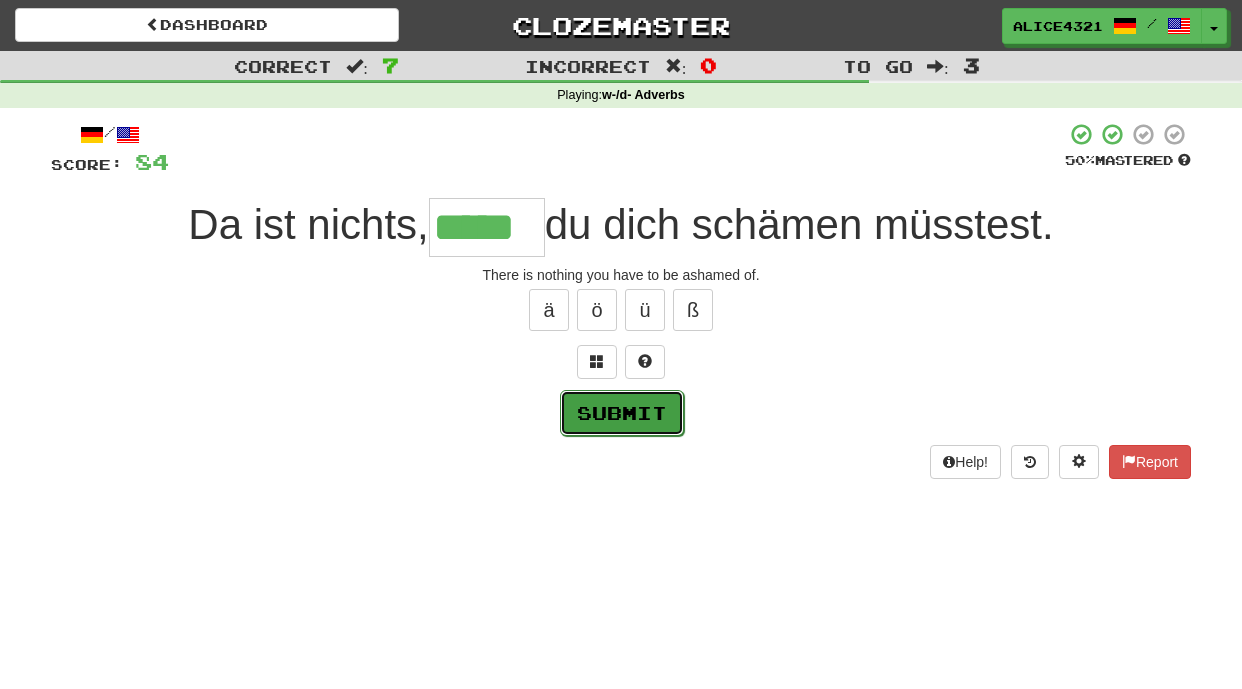 click on "Submit" at bounding box center (622, 413) 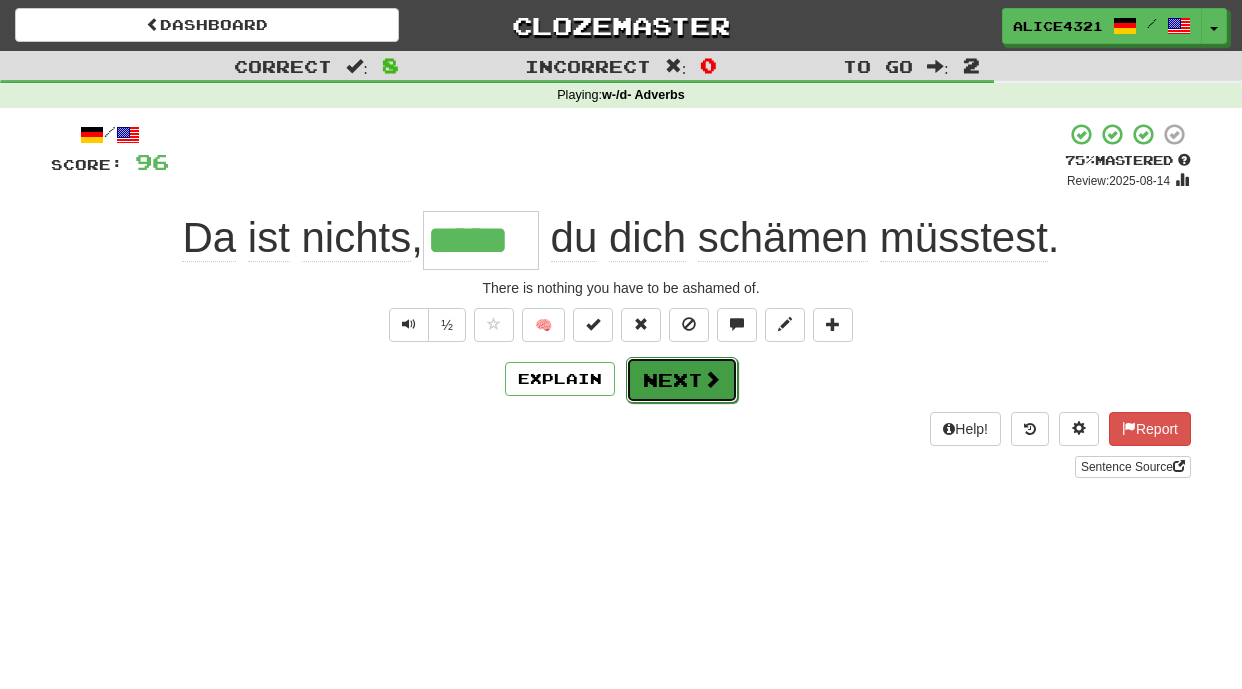 click on "Next" at bounding box center [682, 380] 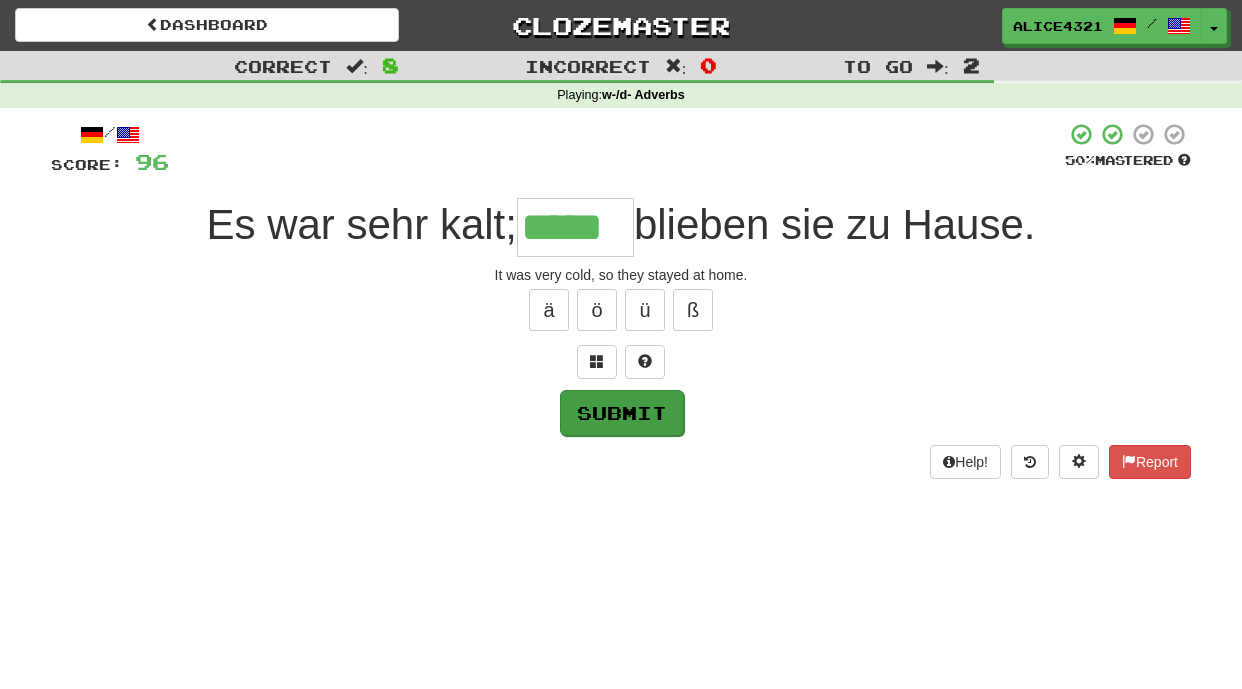 type on "*****" 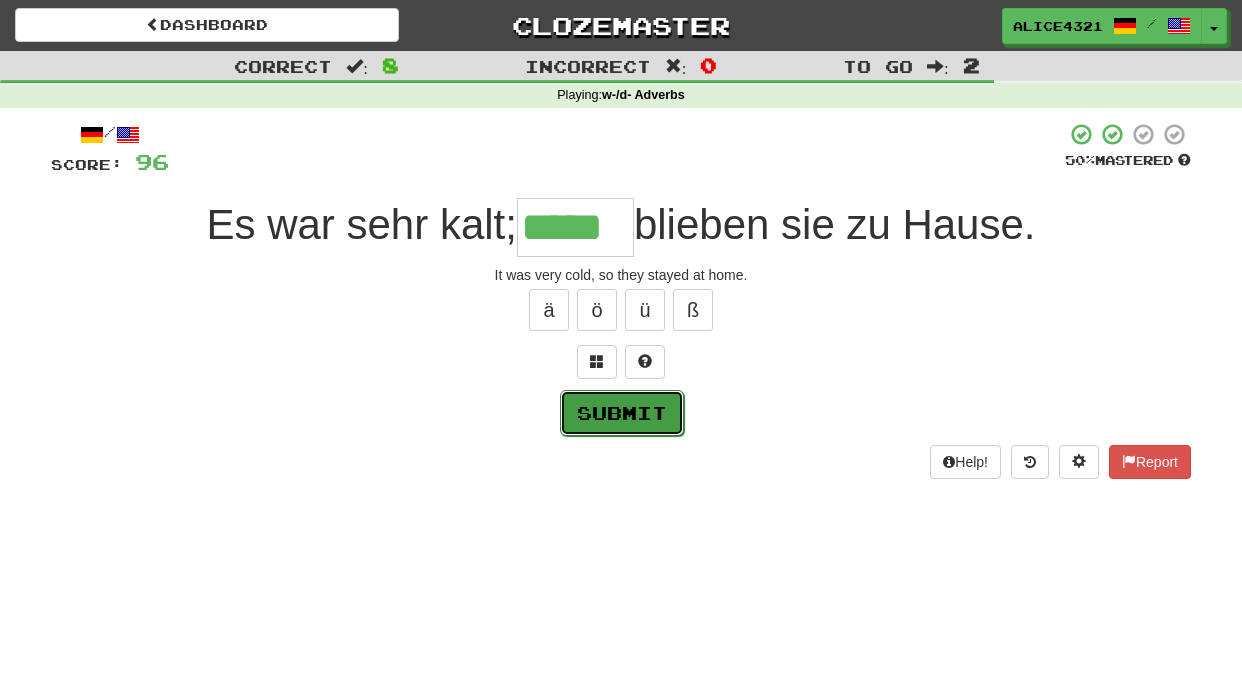 click on "Submit" at bounding box center [622, 413] 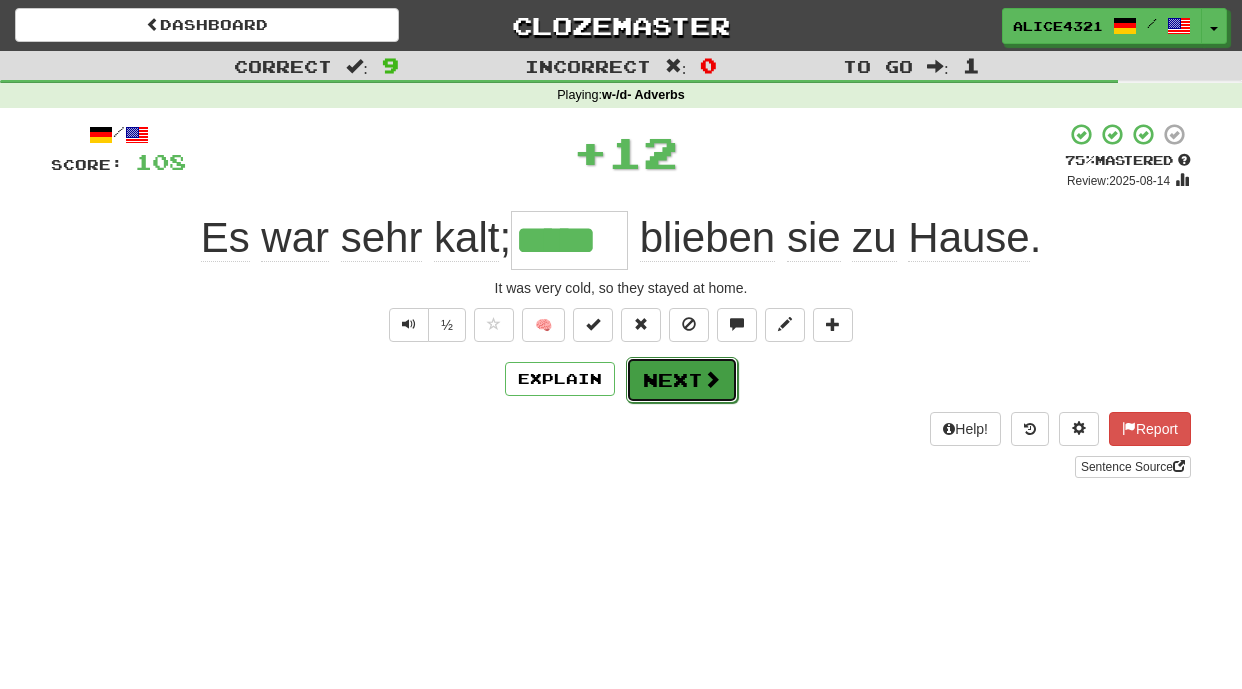 click on "Next" at bounding box center [682, 380] 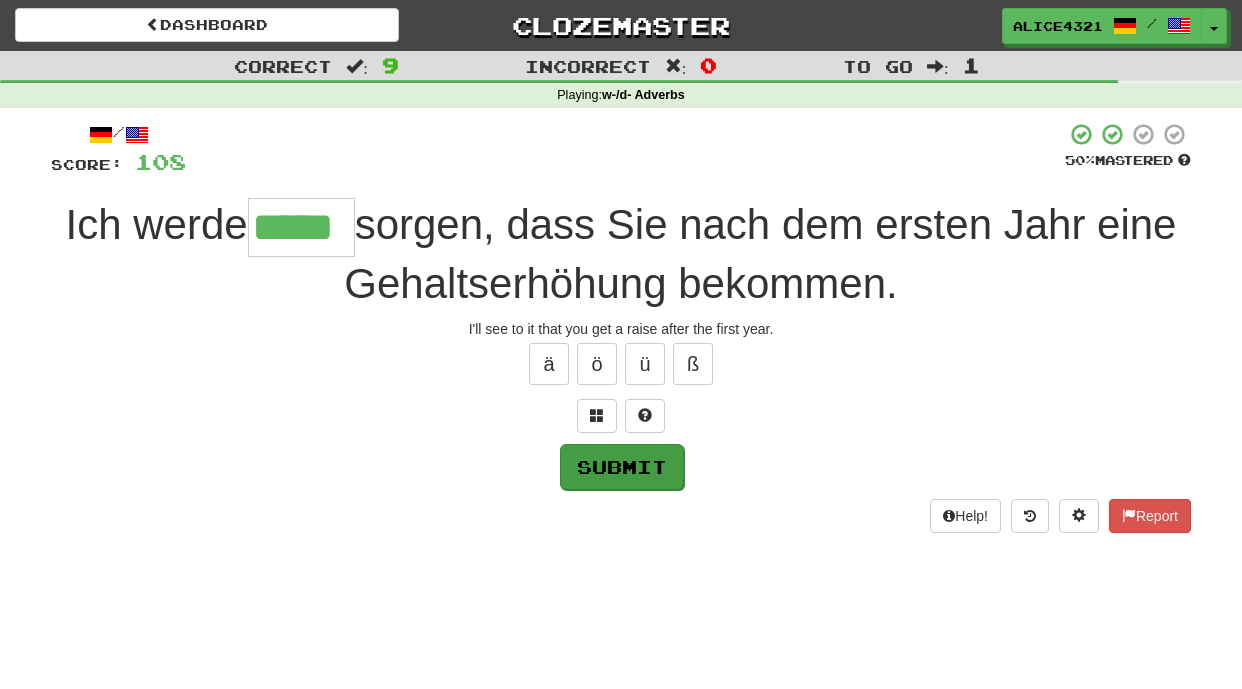 type on "*****" 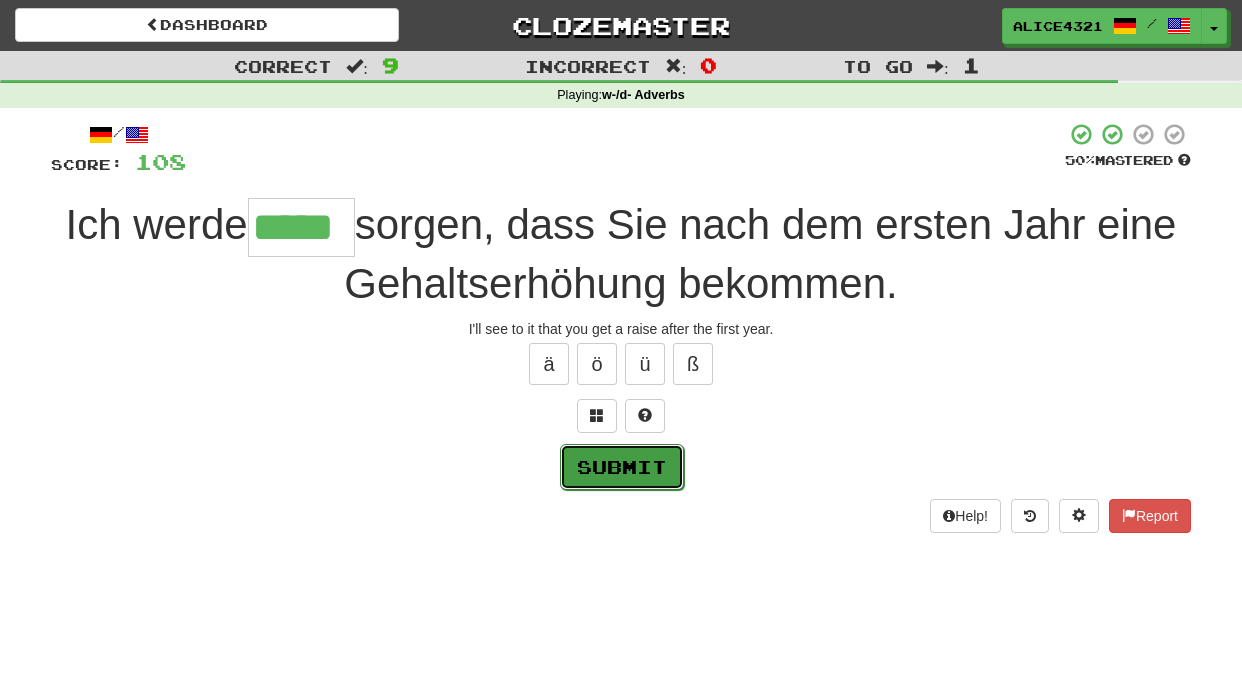 click on "Submit" at bounding box center [622, 467] 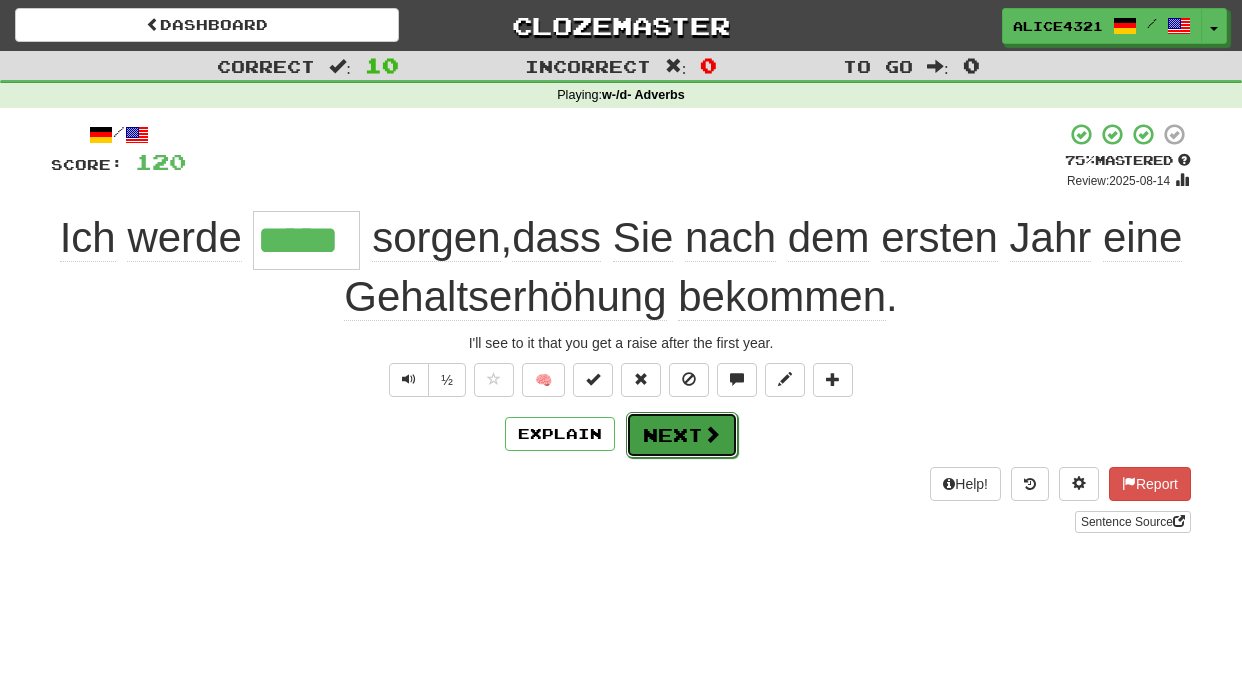 click at bounding box center (712, 434) 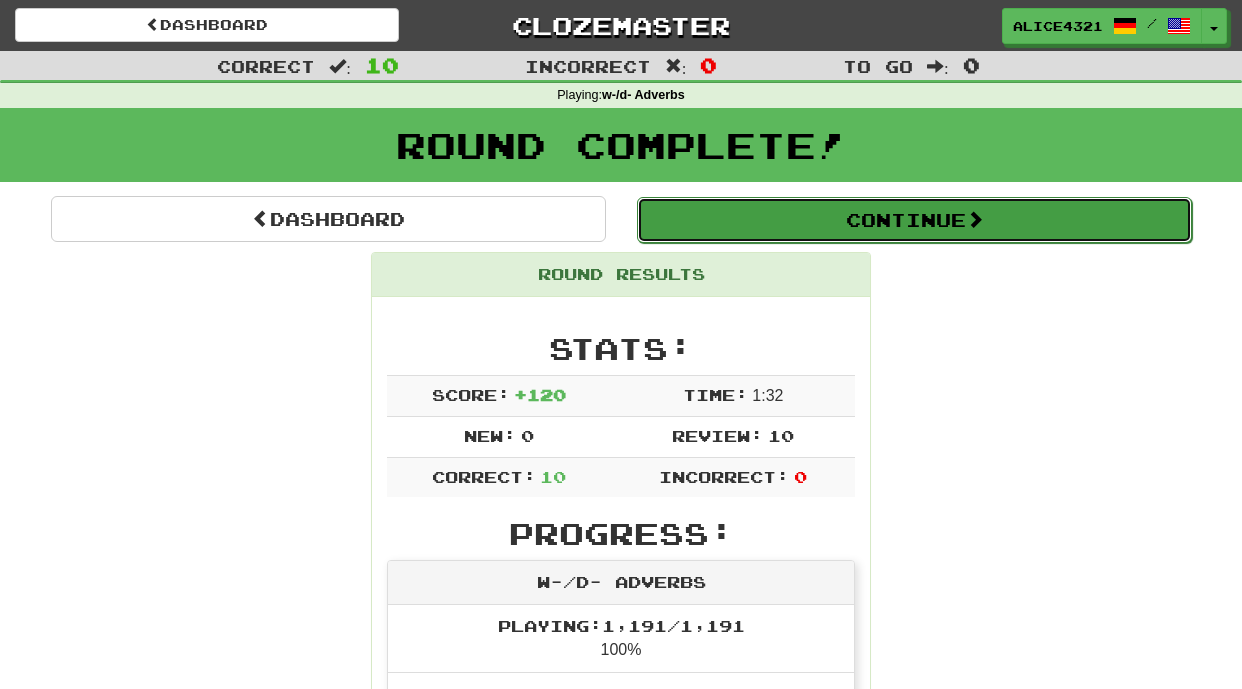 click on "Continue" at bounding box center [914, 220] 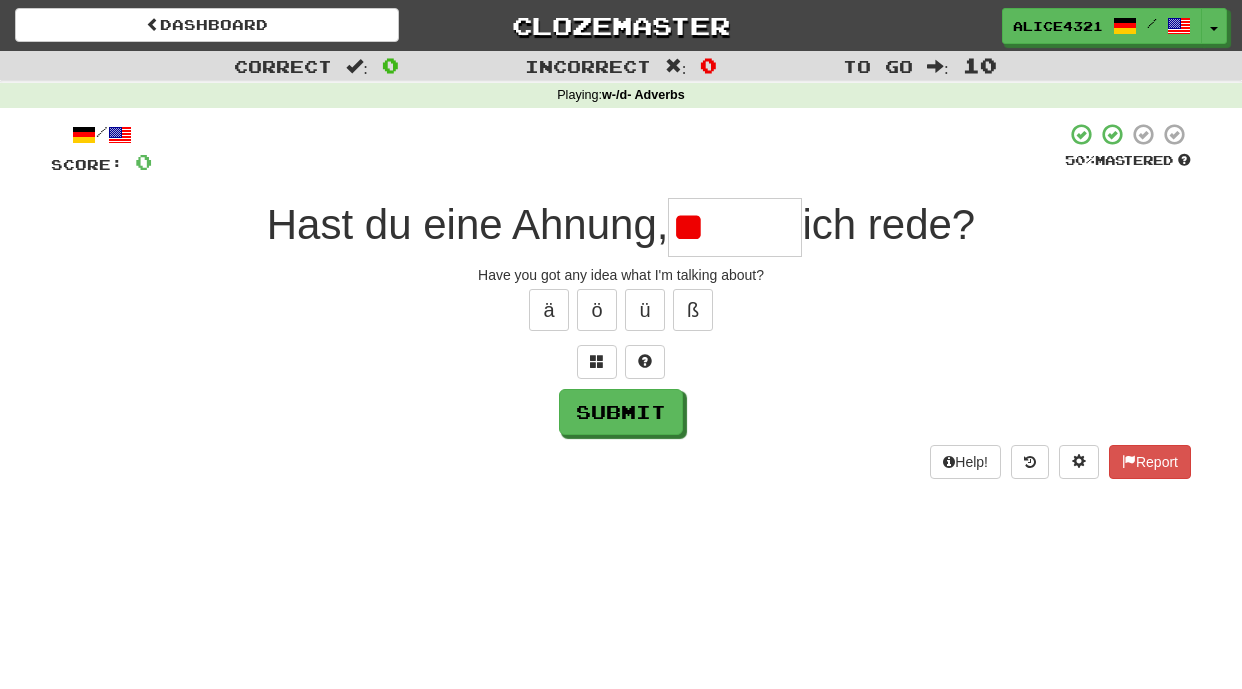 type on "*" 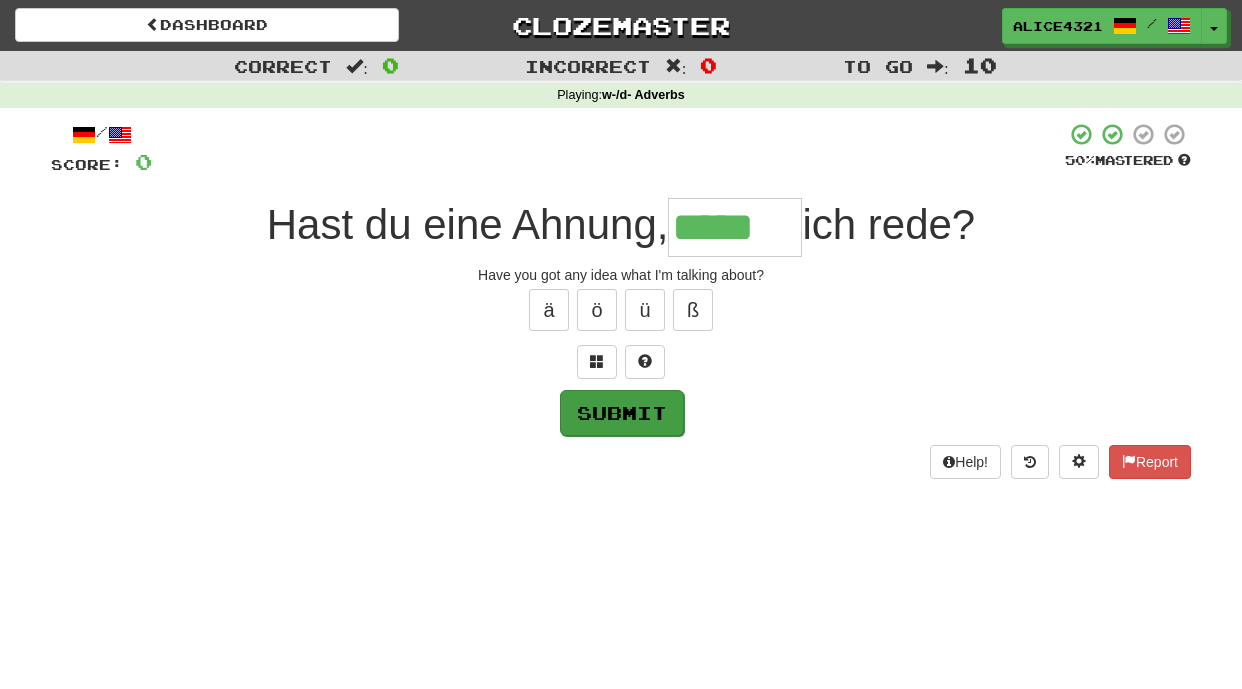 type on "*****" 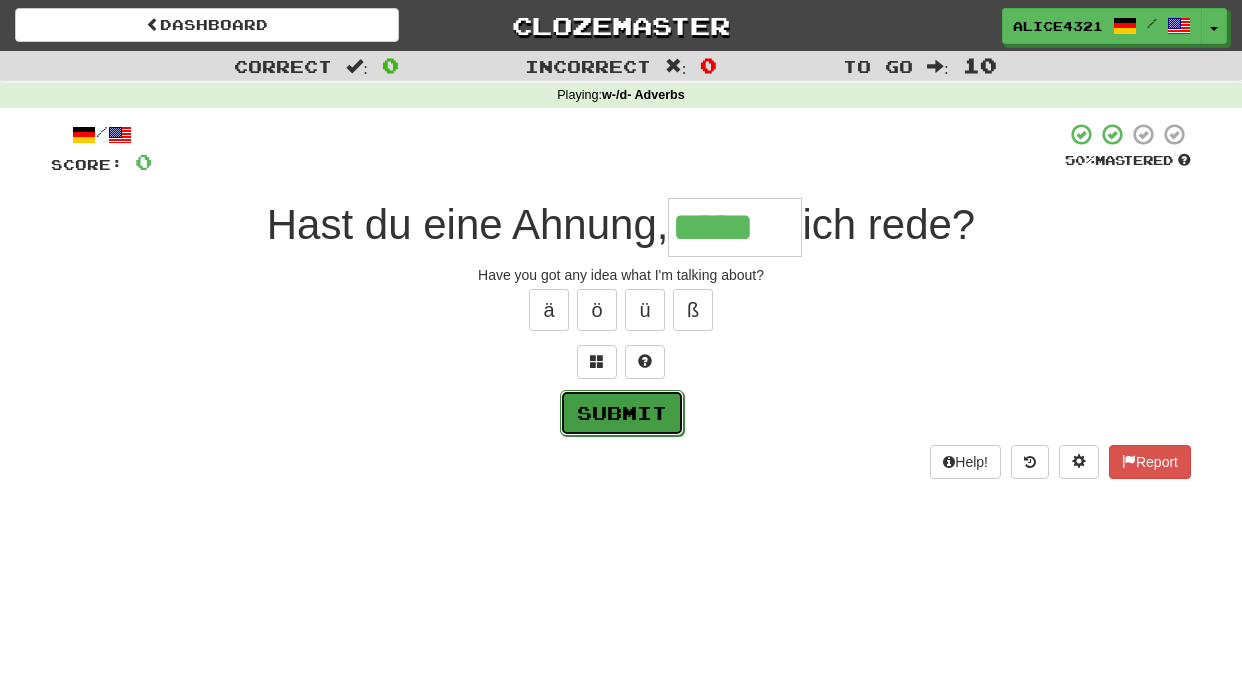 click on "Submit" at bounding box center [622, 413] 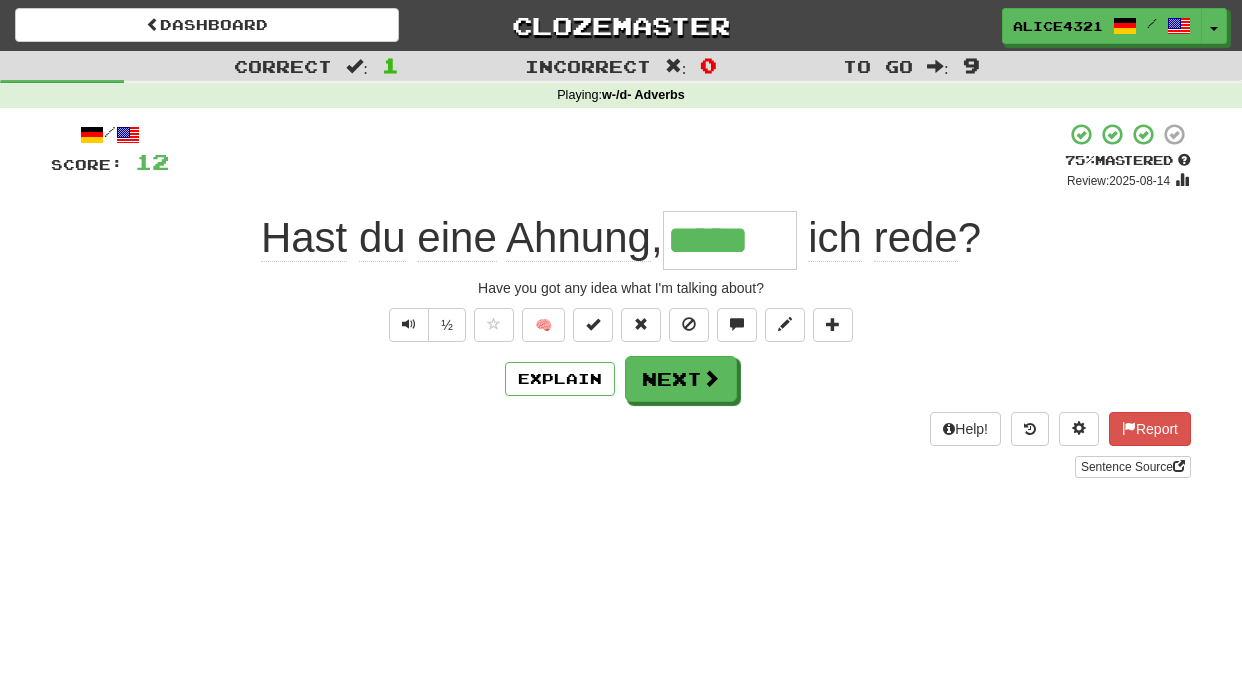 click on "/  Score:   12 + 12 75 %  Mastered Review:  2025-08-14 Hast   du   eine   Ahnung ,  *****   ich   rede ? Have you got any idea what I'm talking about? ½ 🧠 Explain Next  Help!  Report Sentence Source" at bounding box center (621, 300) 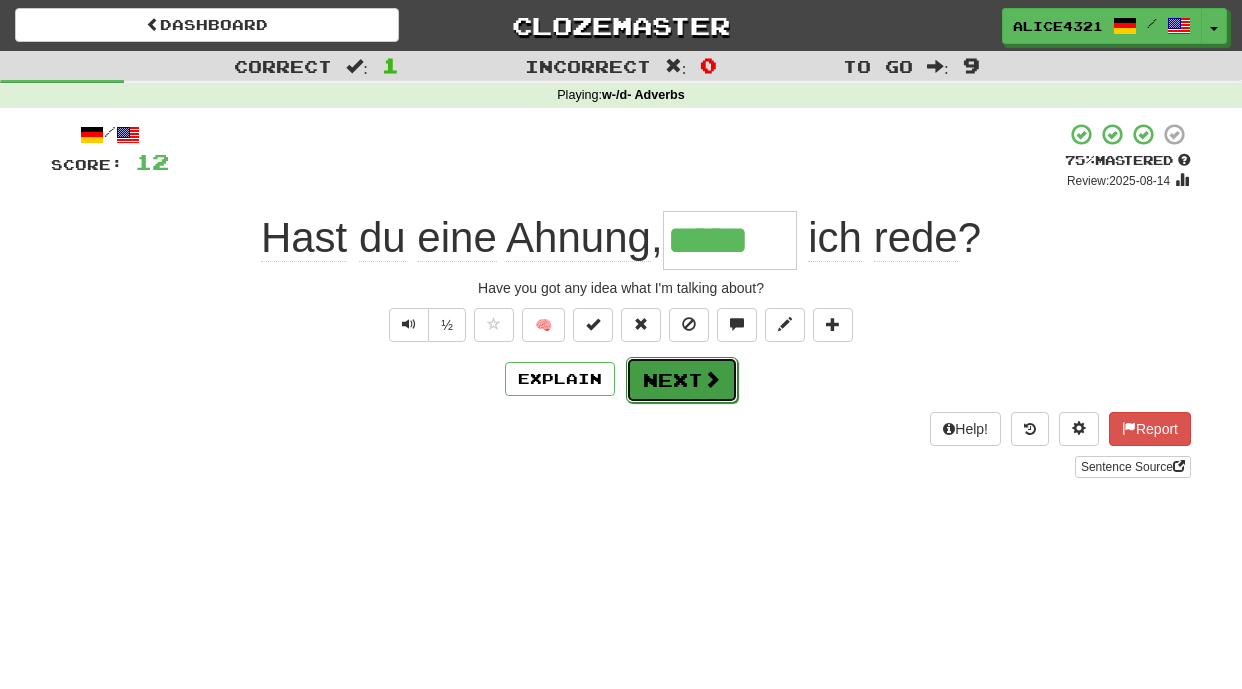 click on "Next" at bounding box center [682, 380] 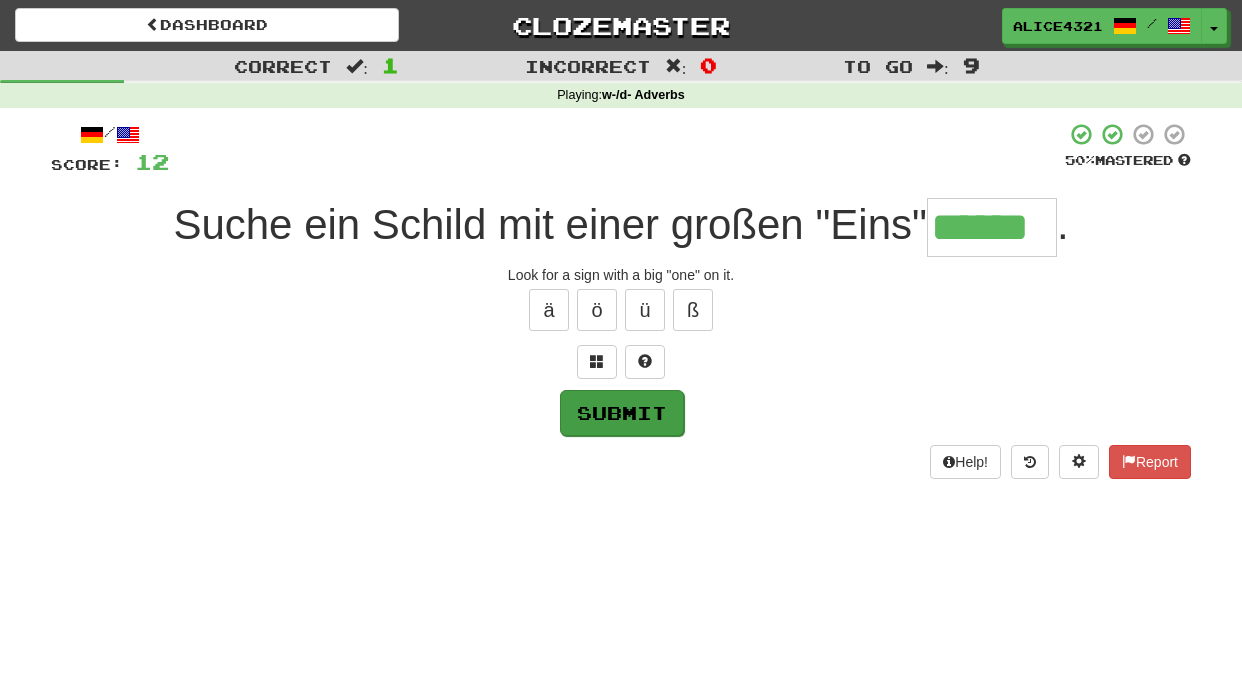 type on "******" 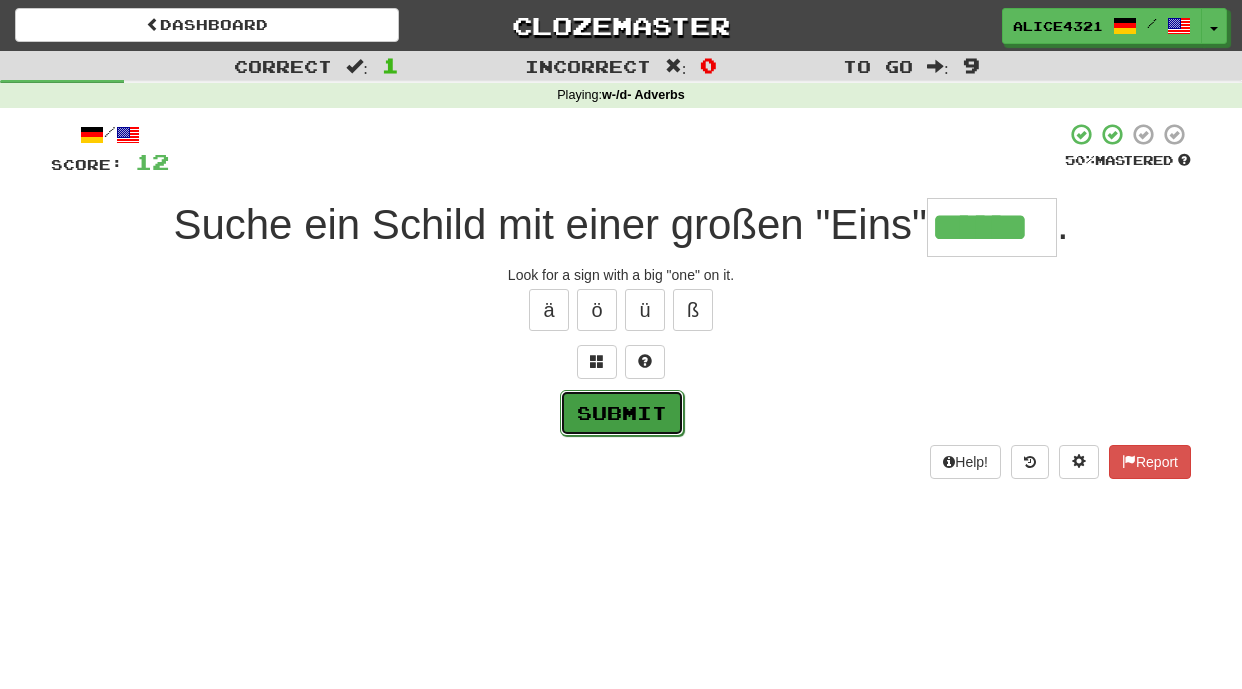 click on "Submit" at bounding box center [622, 413] 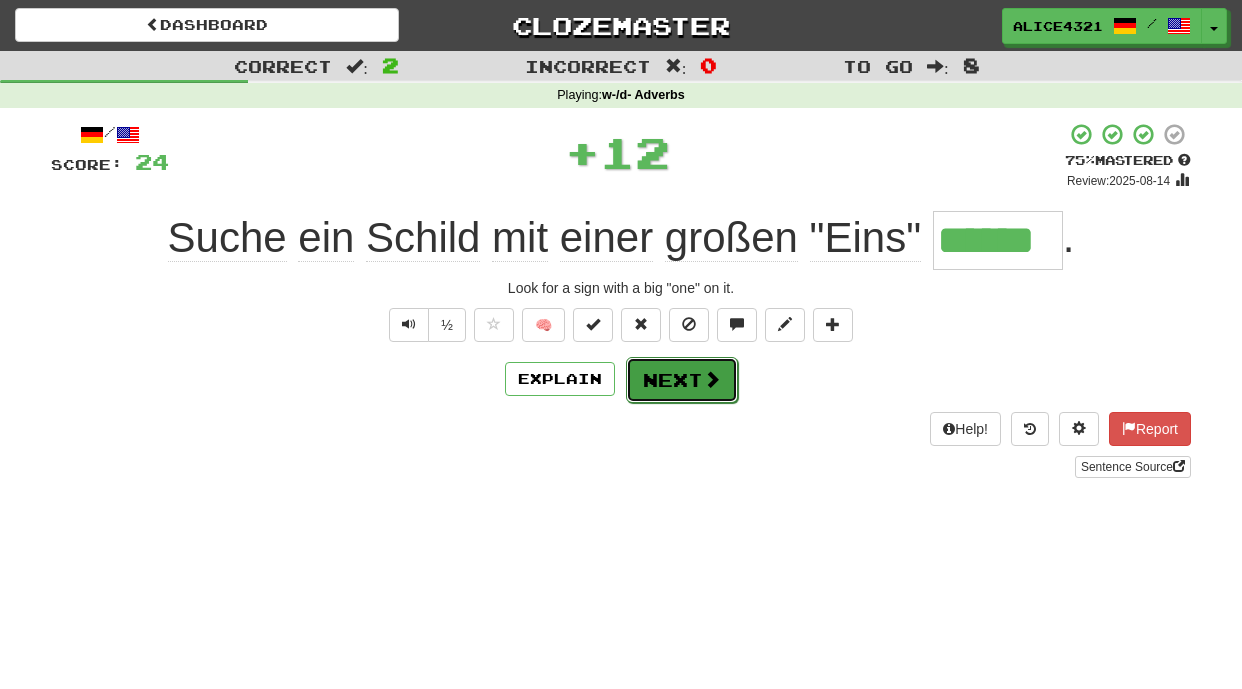 click on "Next" at bounding box center [682, 380] 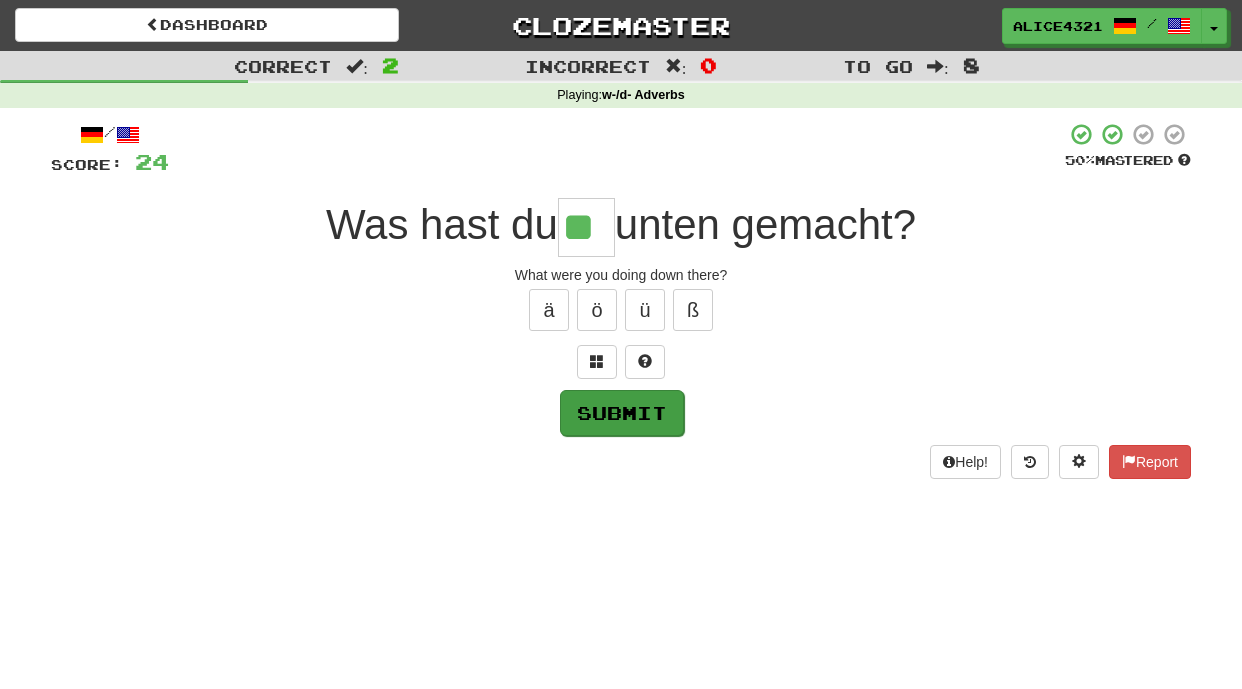type on "**" 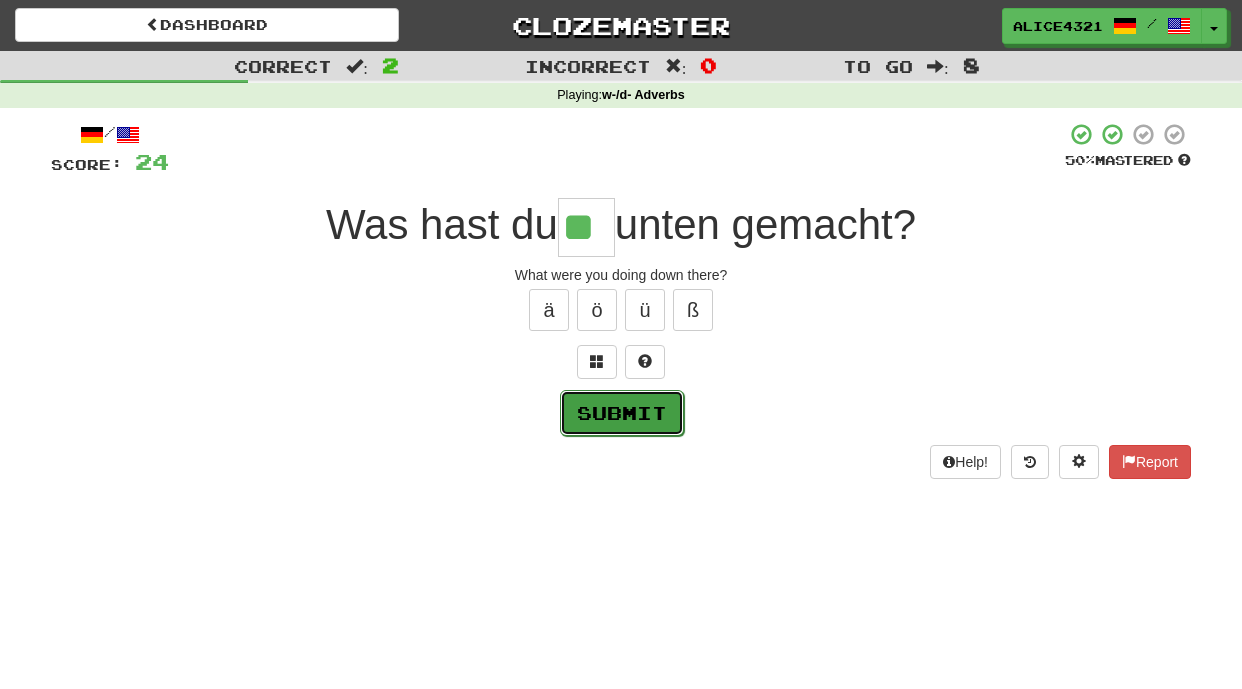 click on "Submit" at bounding box center [622, 413] 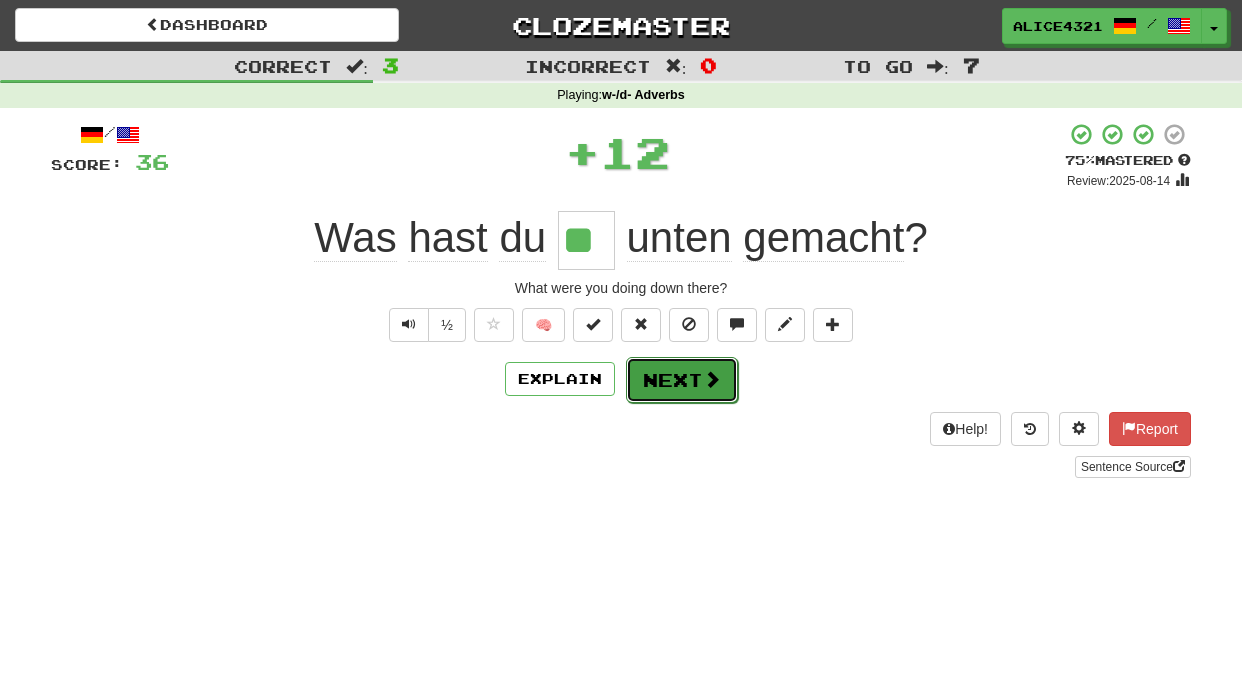 click on "Next" at bounding box center (682, 380) 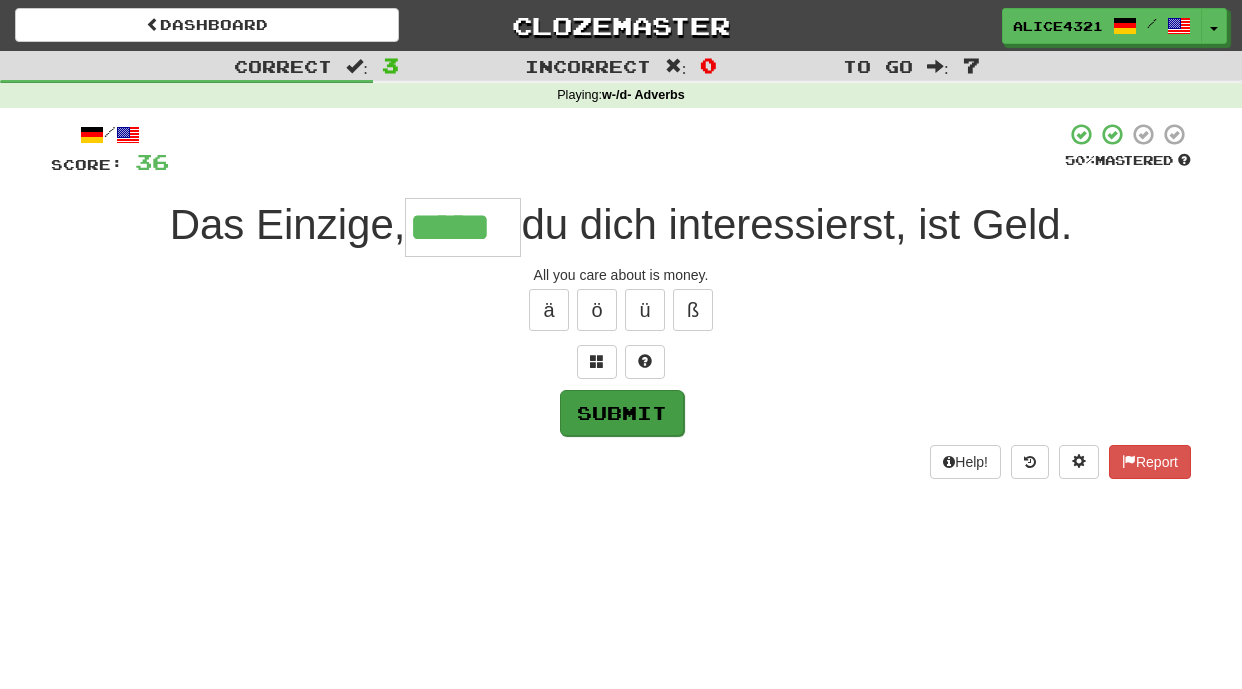 type on "*****" 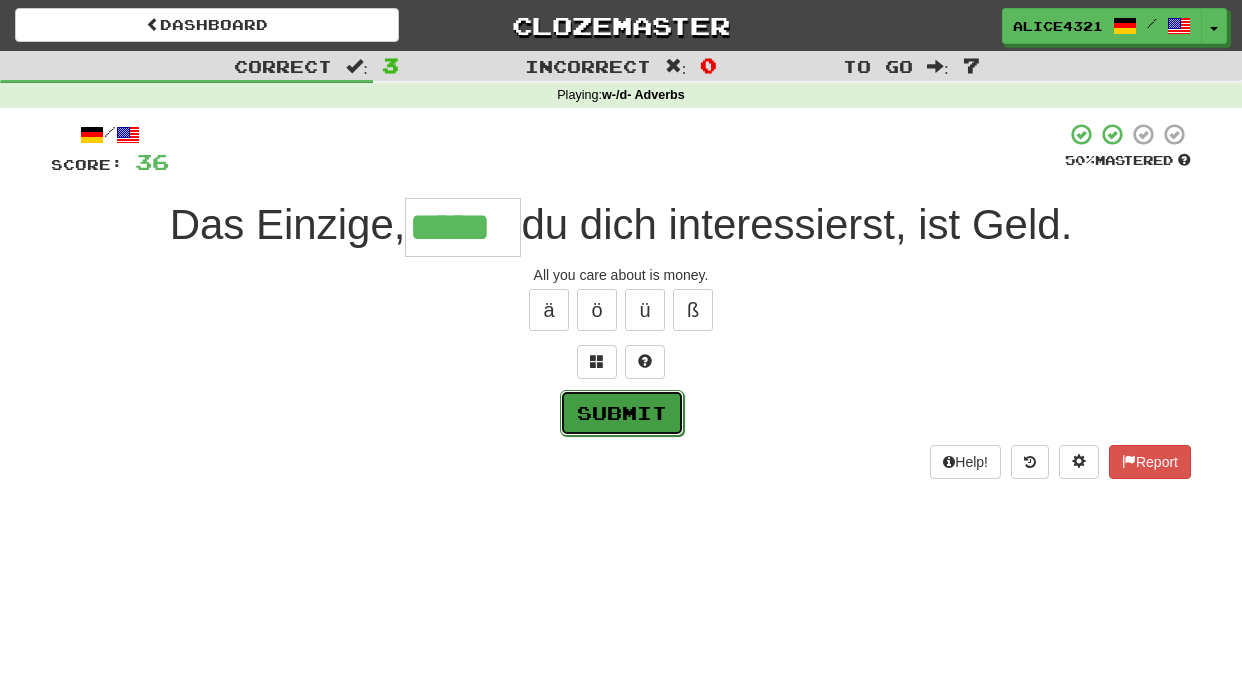 click on "Submit" at bounding box center (622, 413) 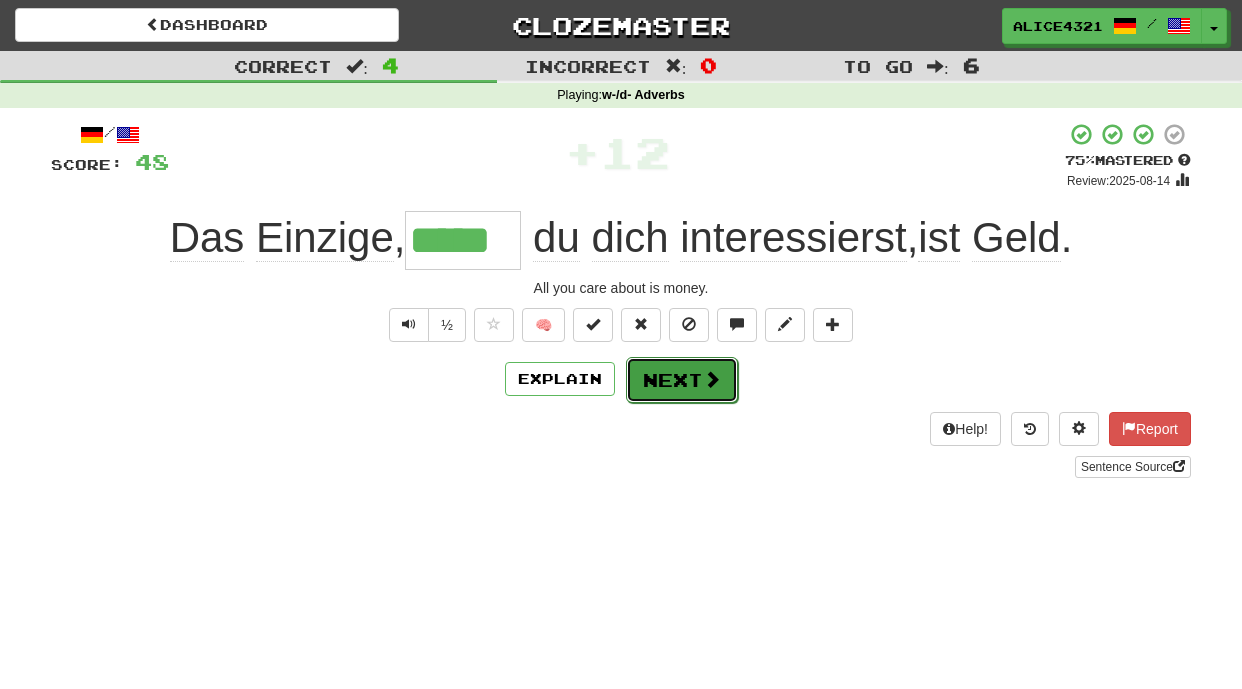 click on "Next" at bounding box center (682, 380) 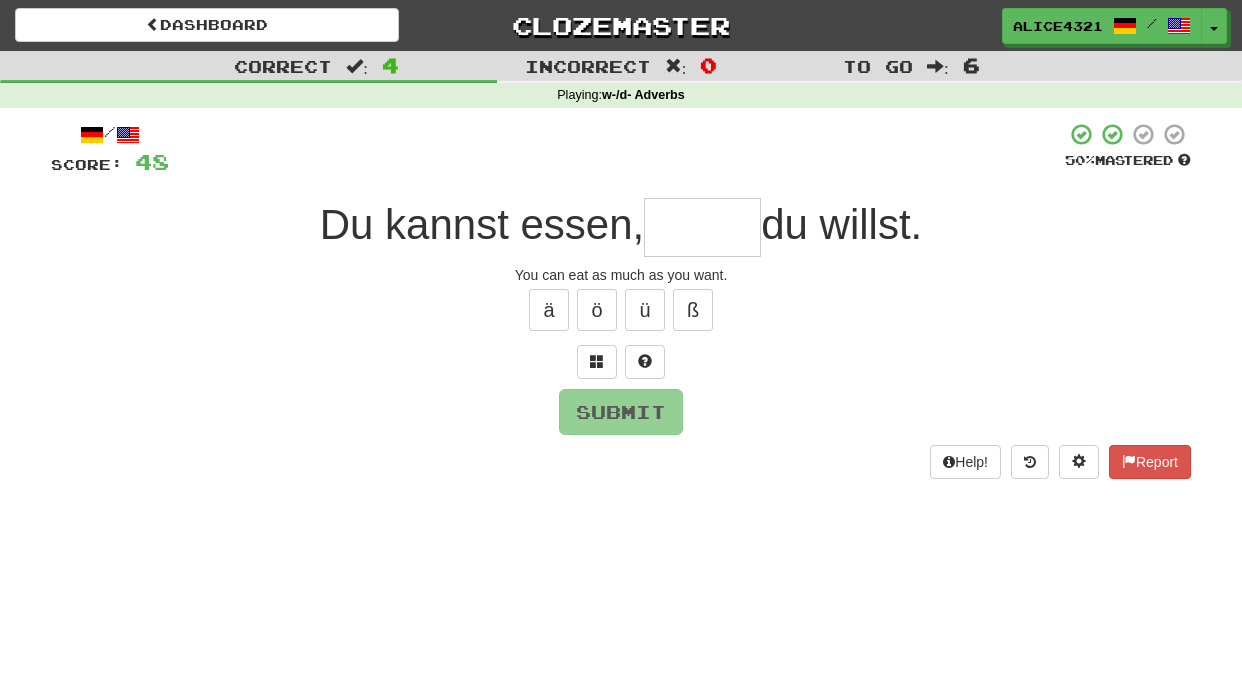 type on "*" 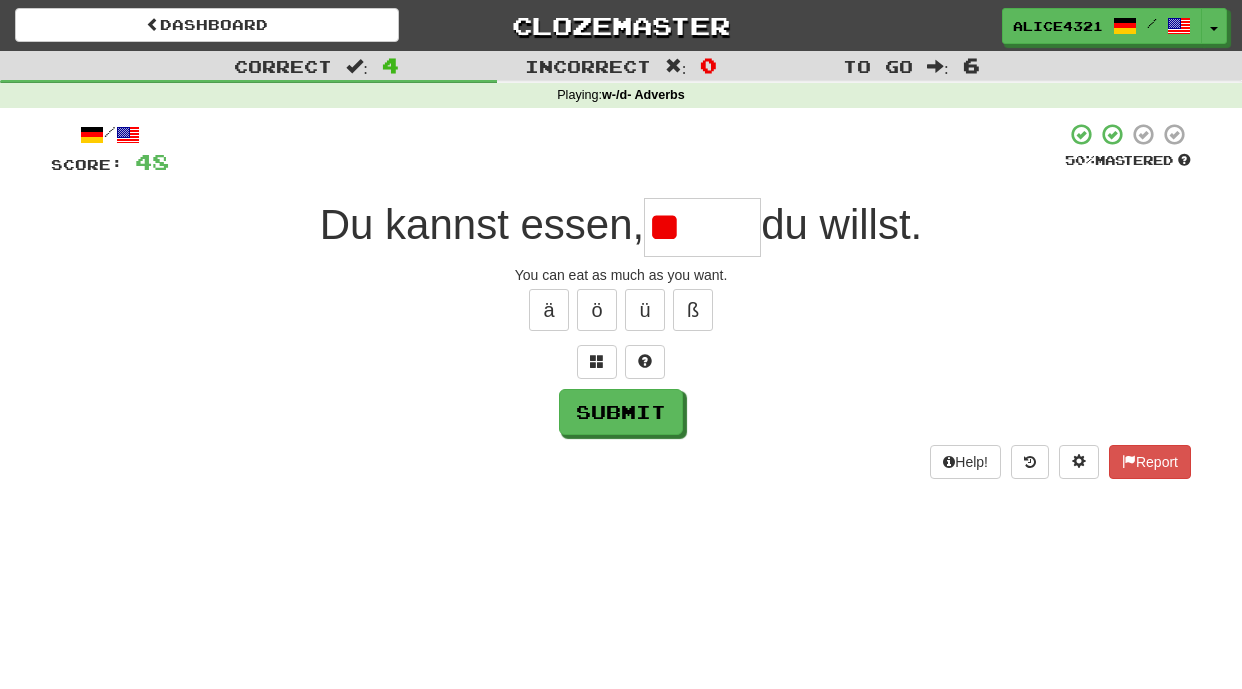 type on "*" 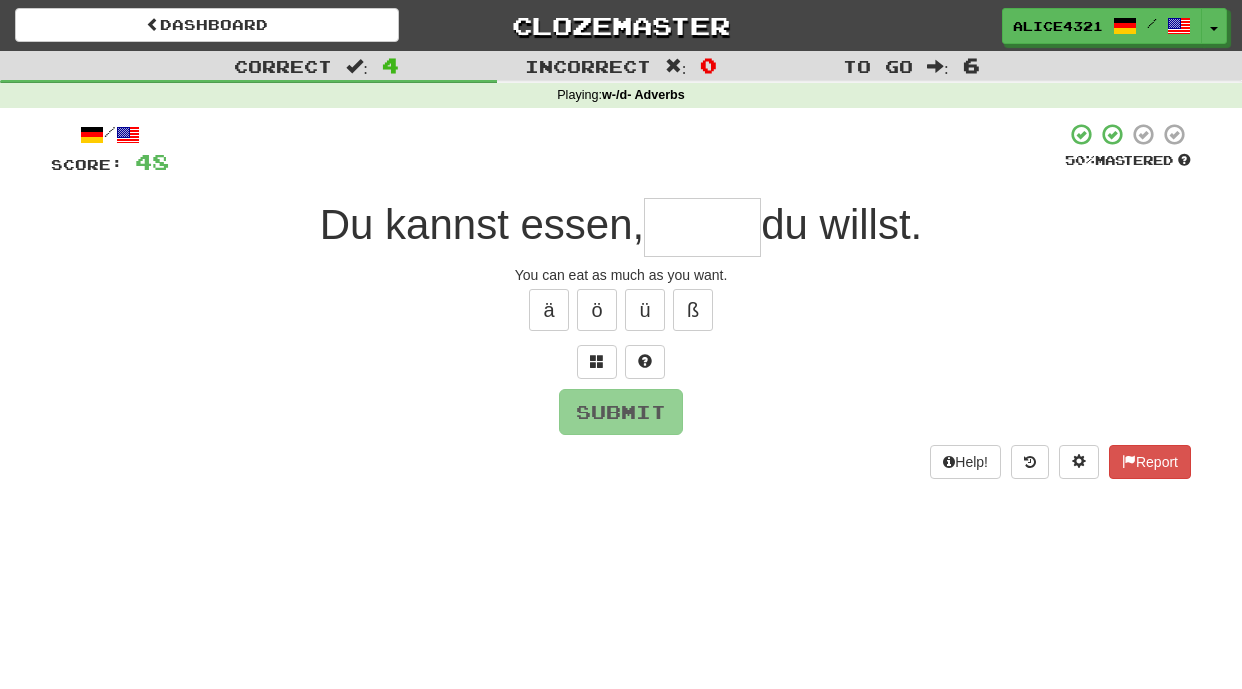 type on "*" 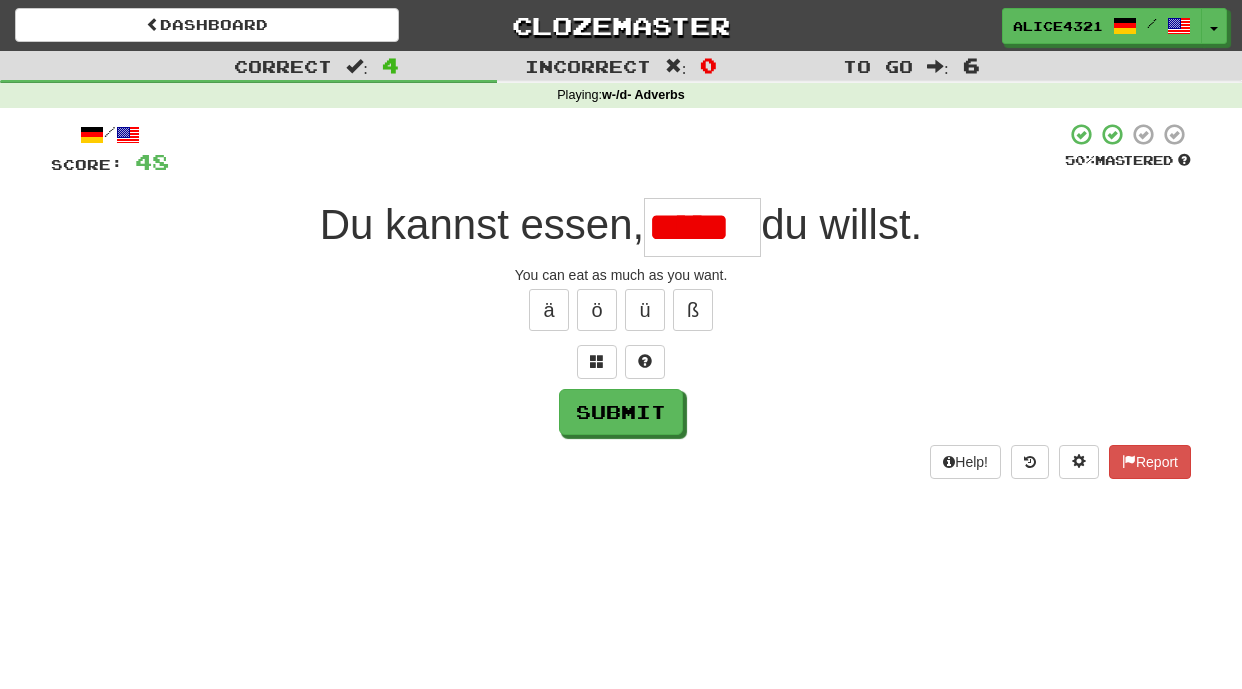 scroll, scrollTop: 0, scrollLeft: 0, axis: both 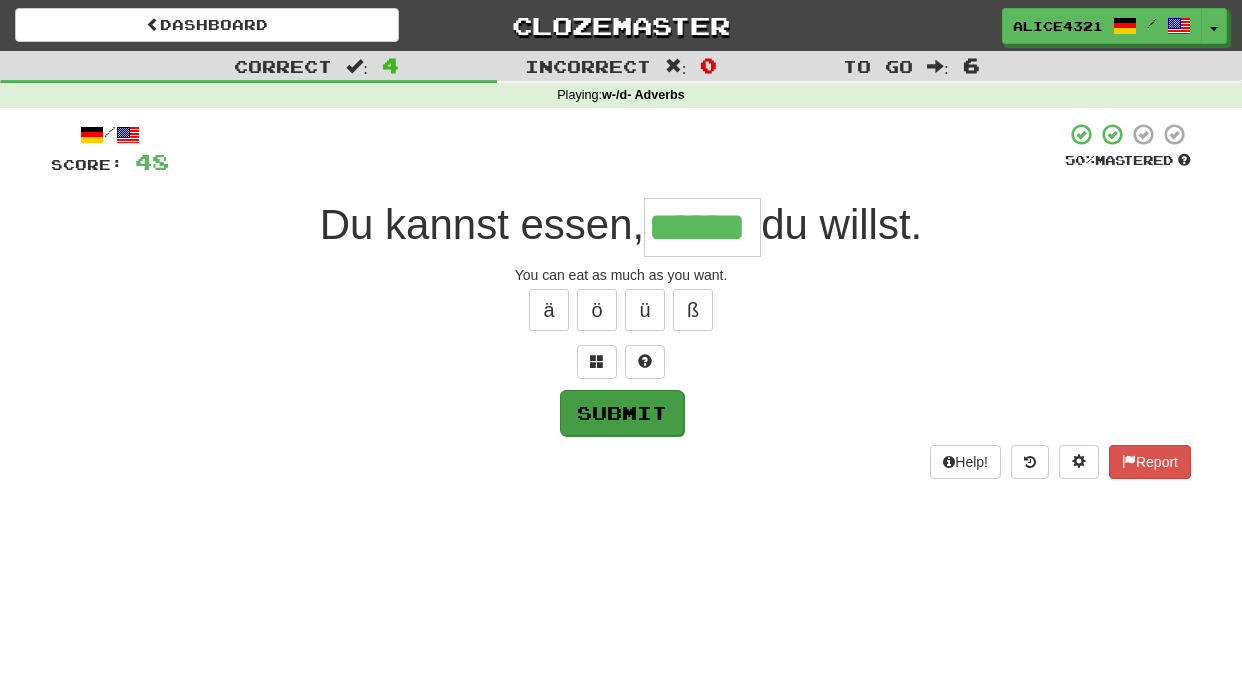 type on "******" 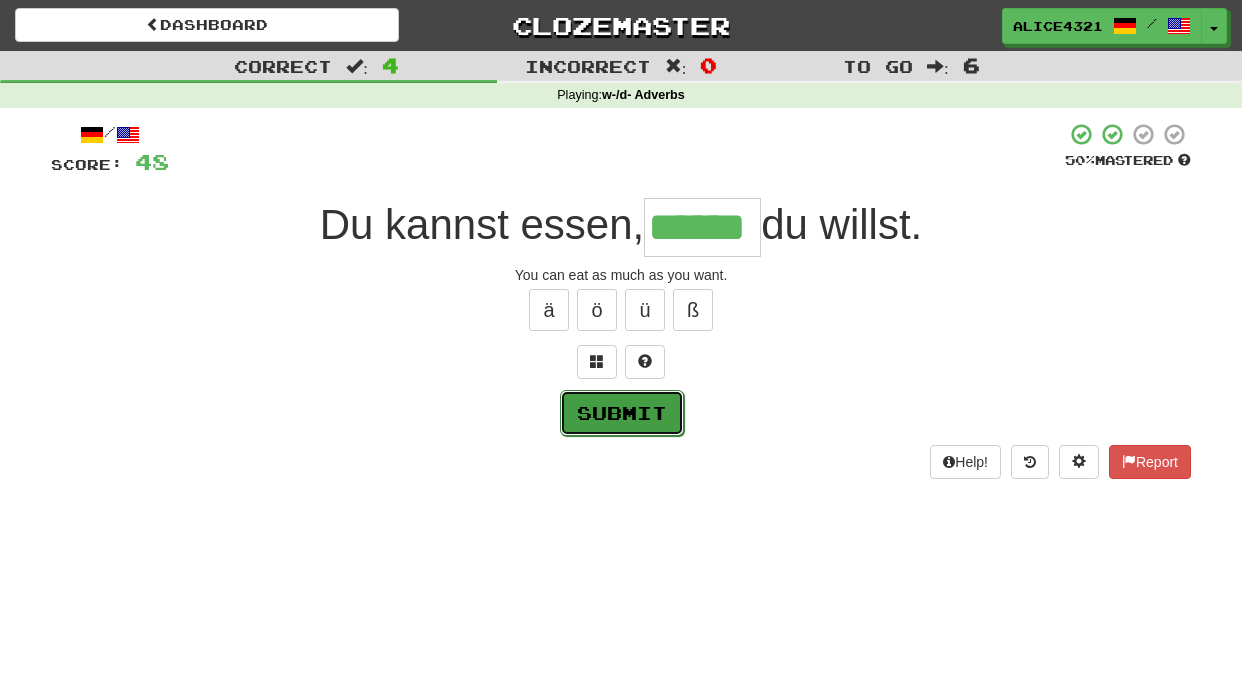 click on "Submit" at bounding box center (622, 413) 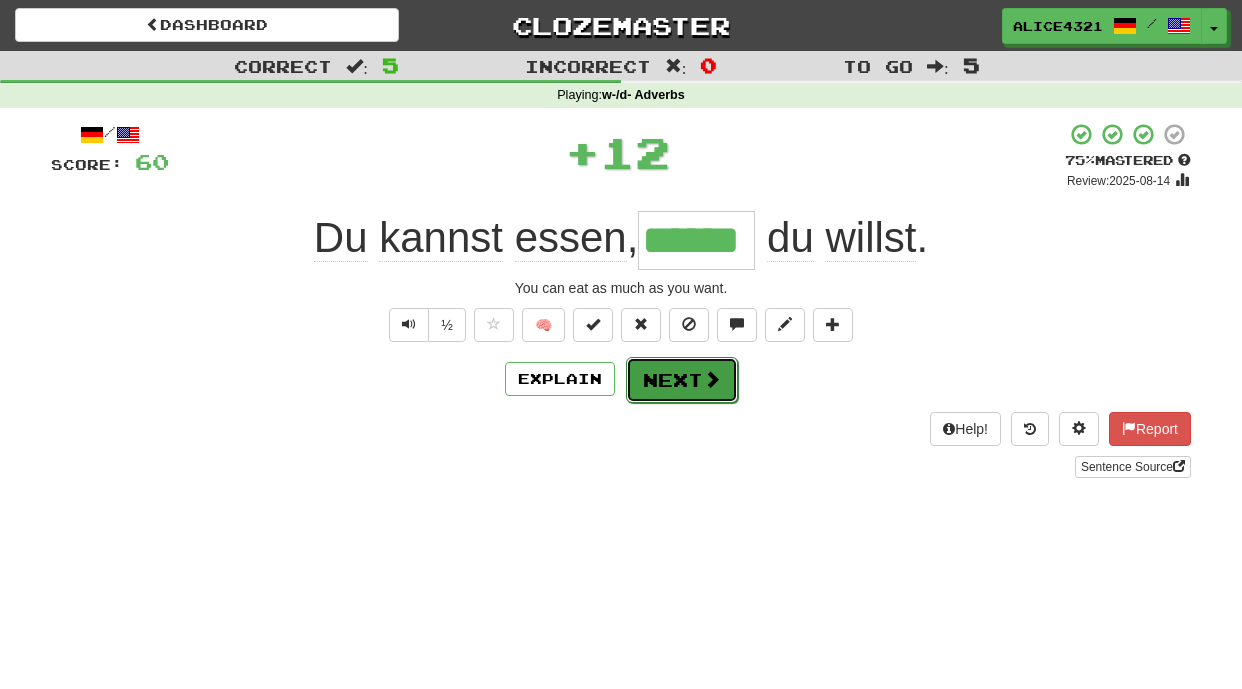 click on "Next" at bounding box center [682, 380] 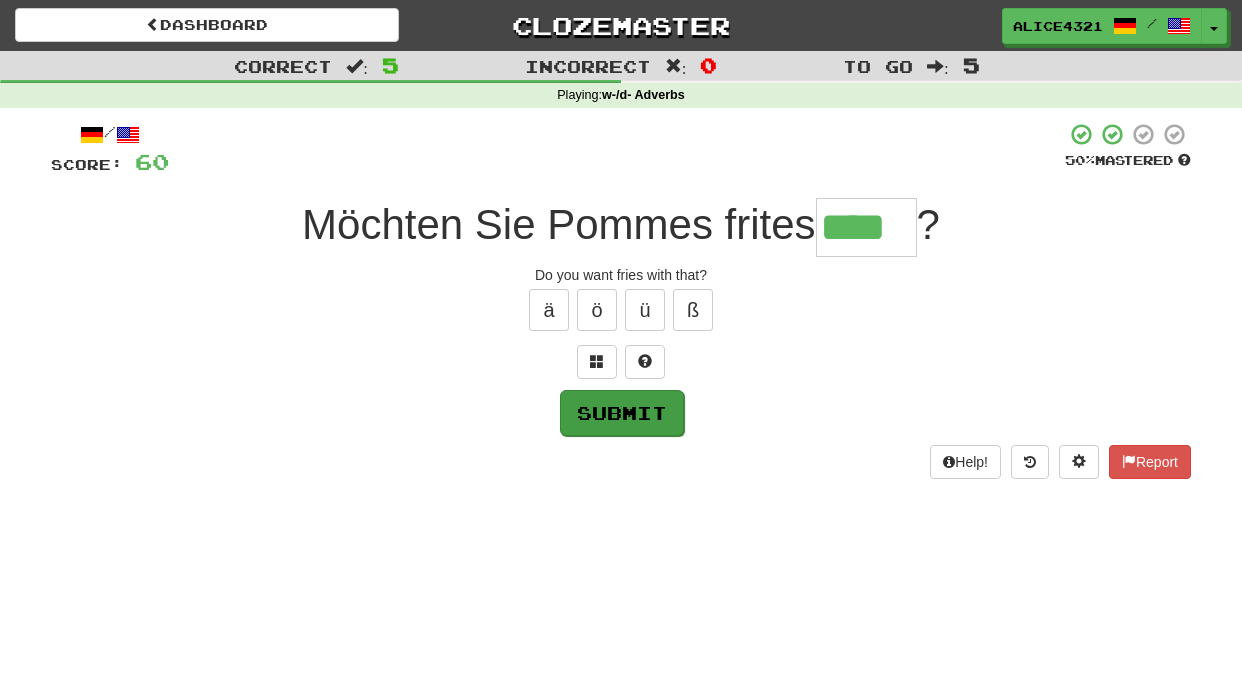 type on "****" 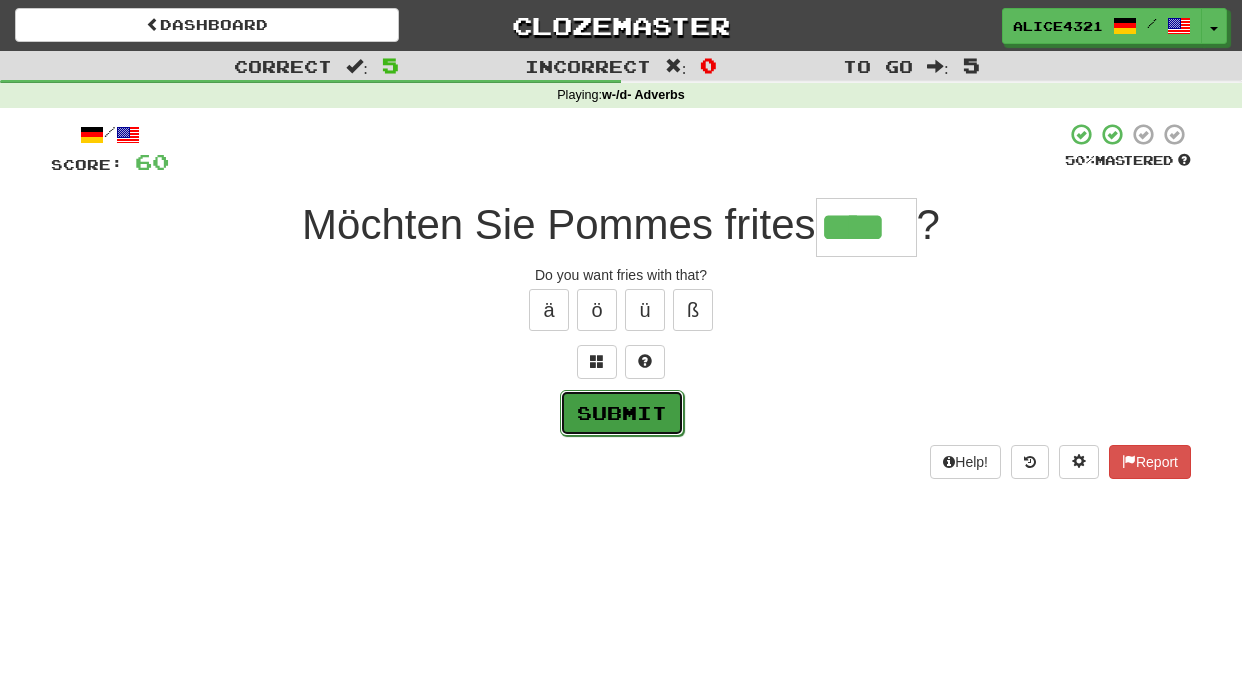 click on "Submit" at bounding box center (622, 413) 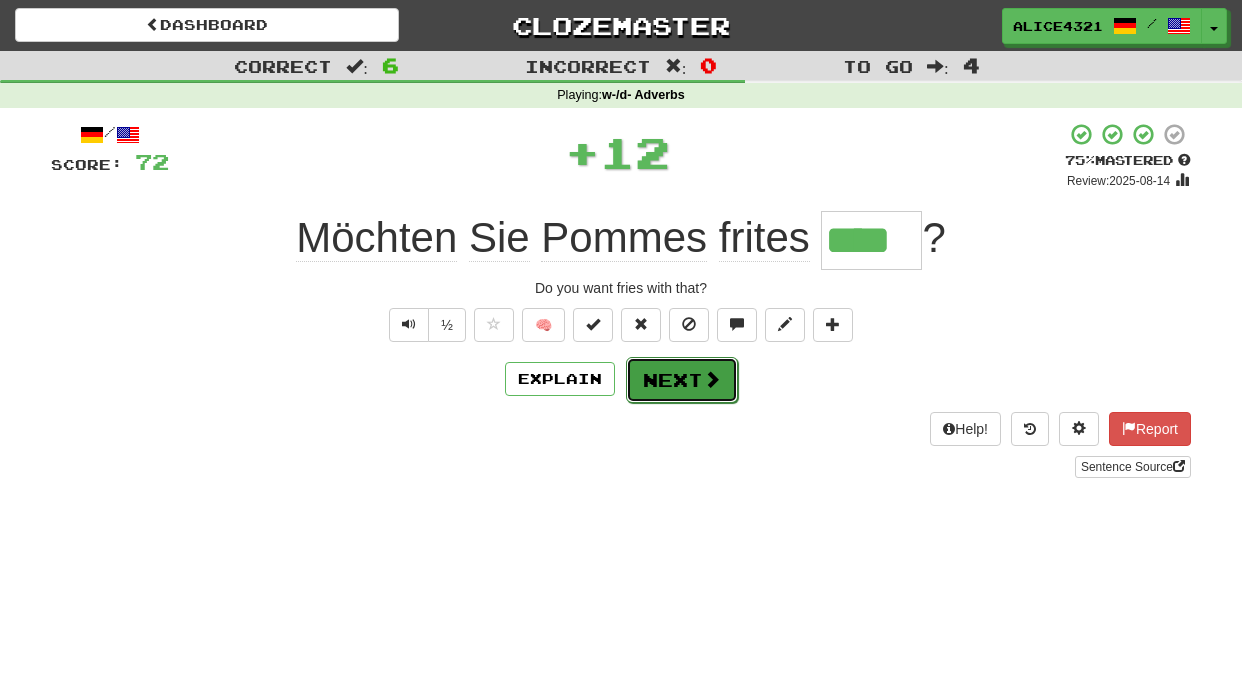click on "Next" at bounding box center (682, 380) 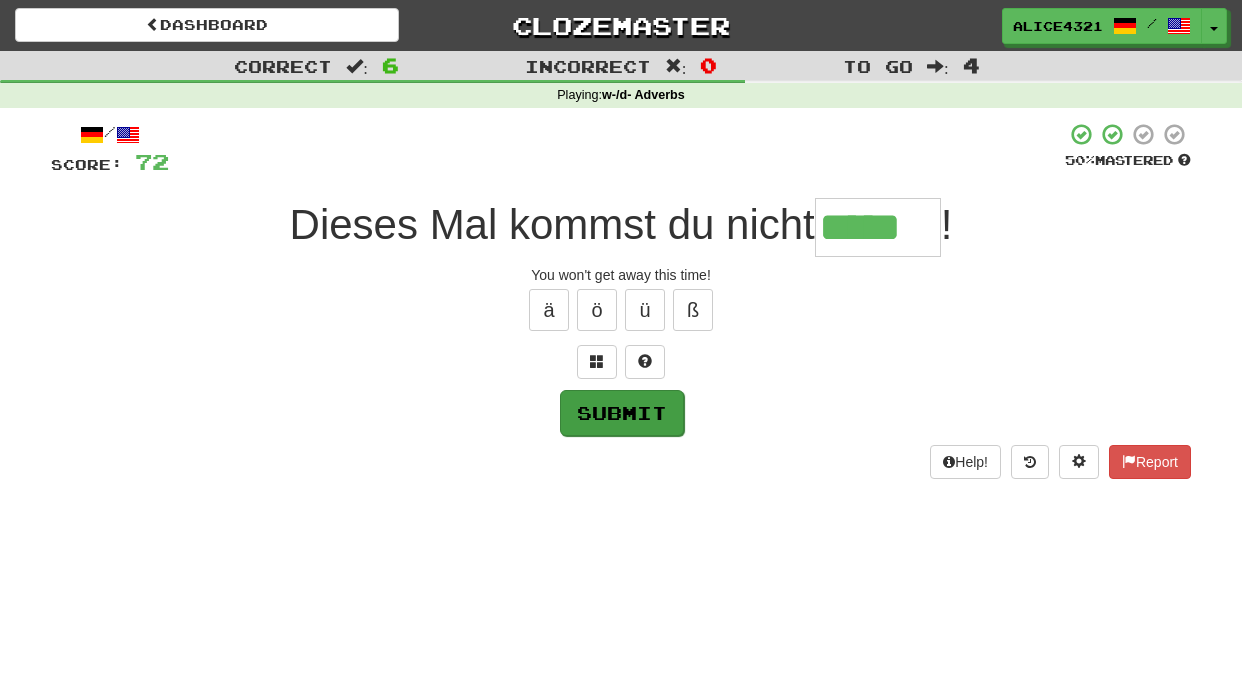 type on "*****" 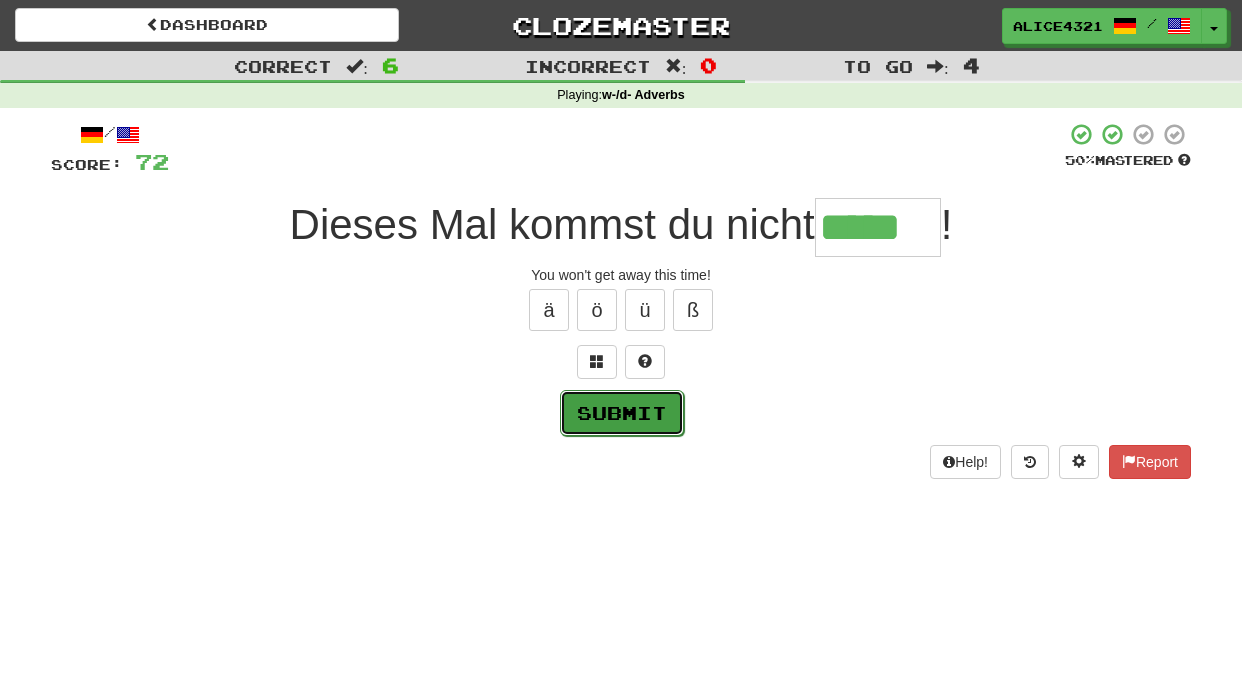 click on "Submit" at bounding box center [622, 413] 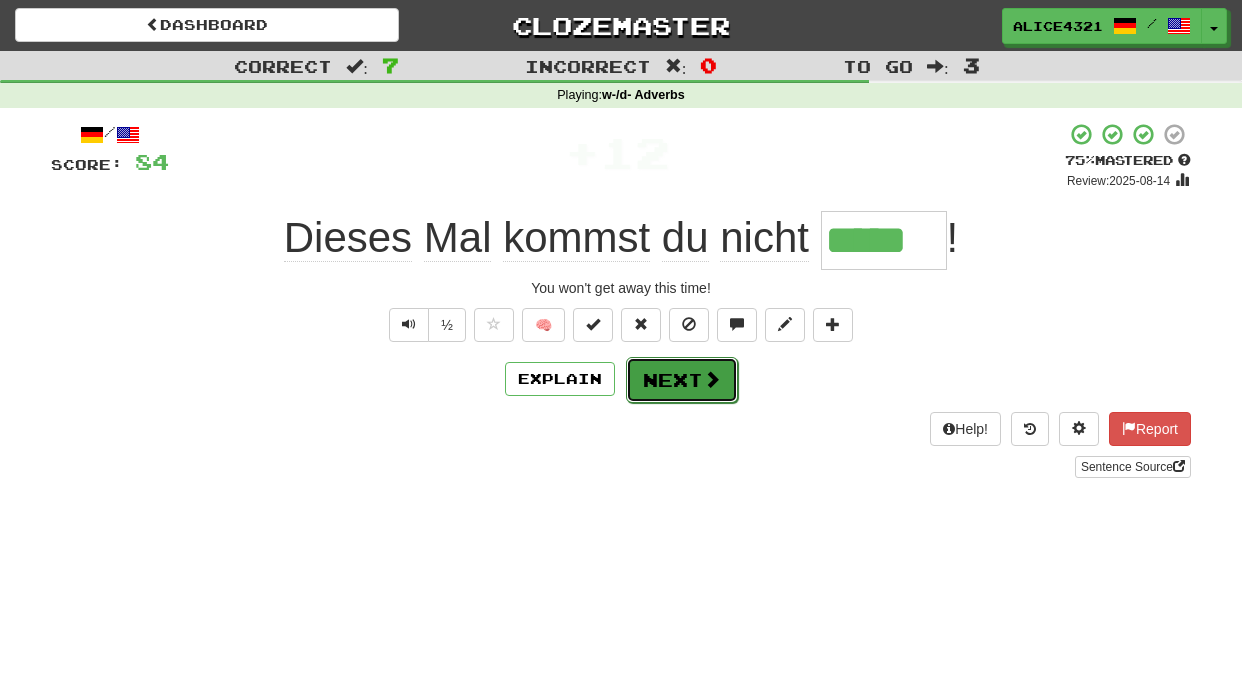click on "Next" at bounding box center (682, 380) 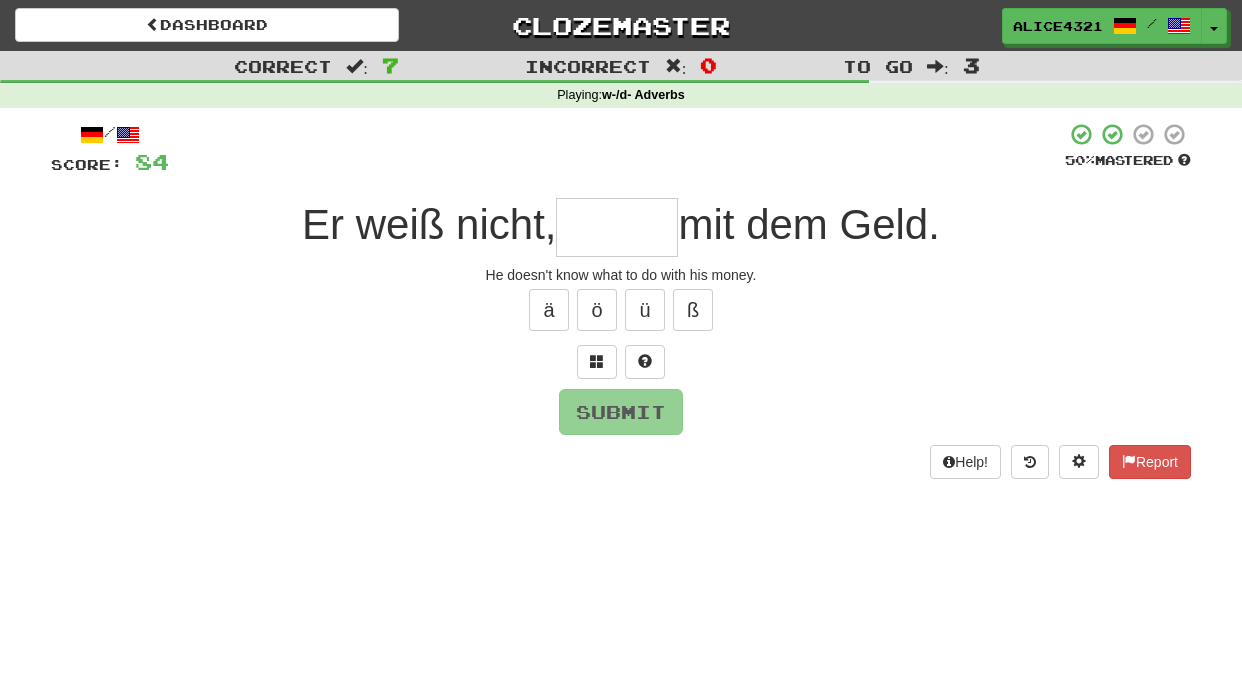 type on "*" 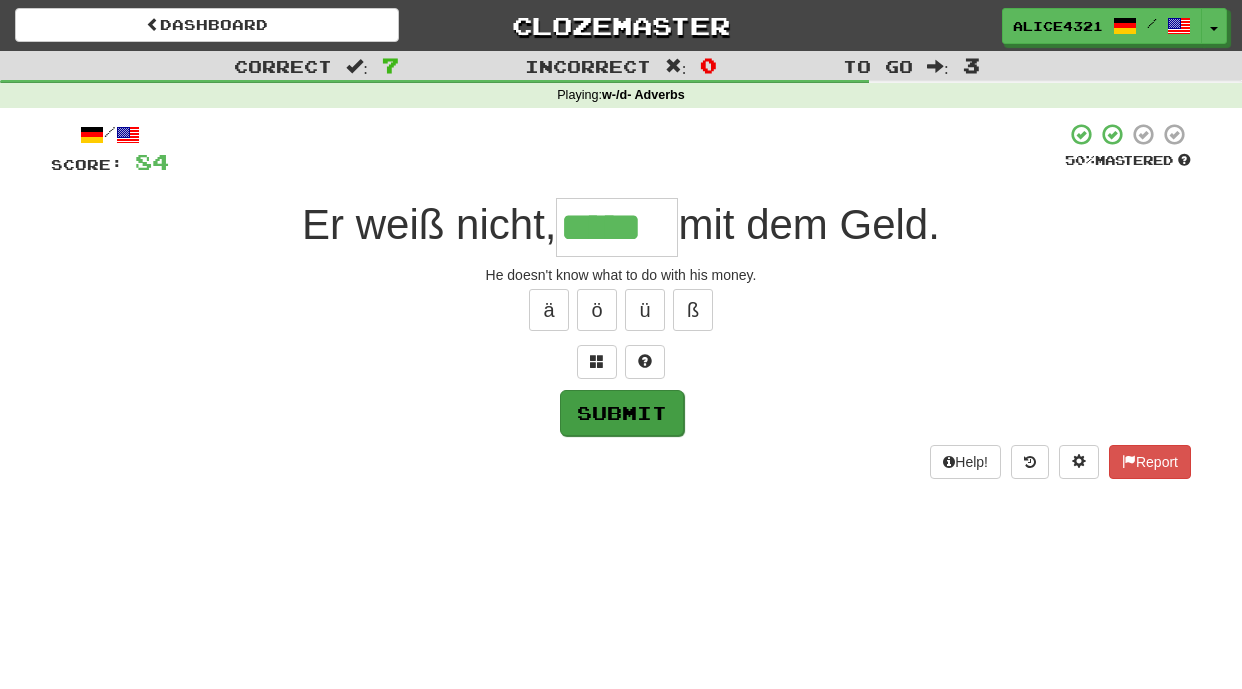 type on "*****" 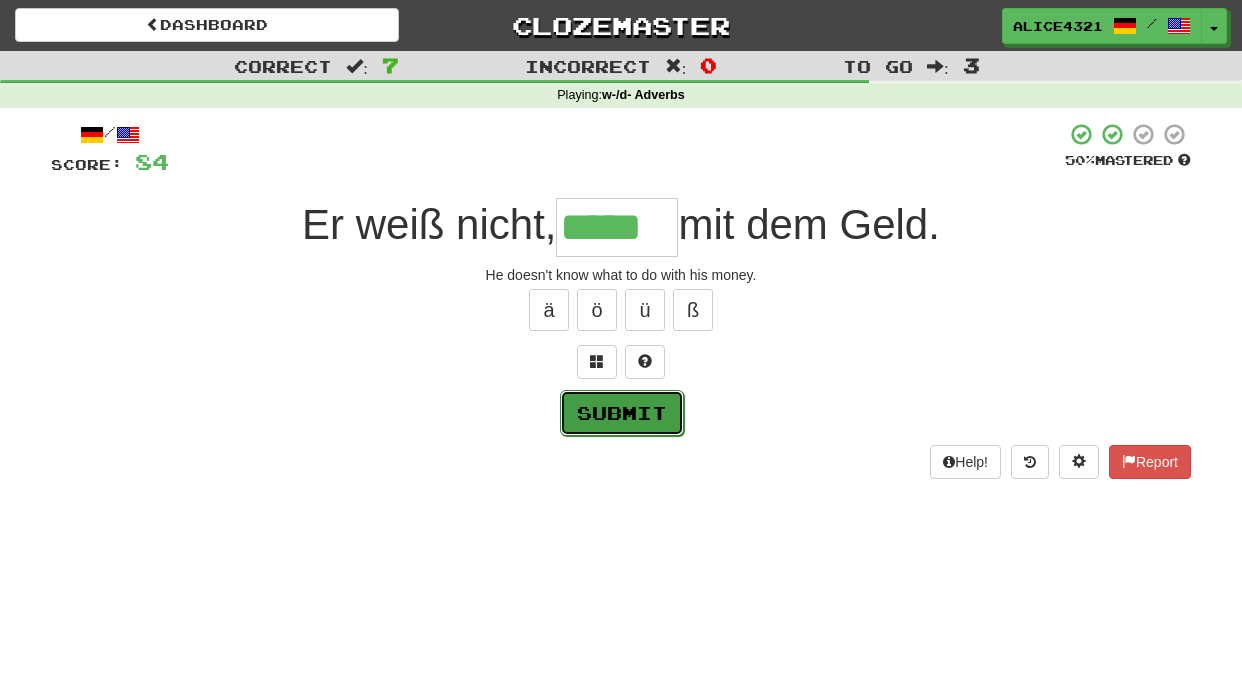click on "Submit" at bounding box center [622, 413] 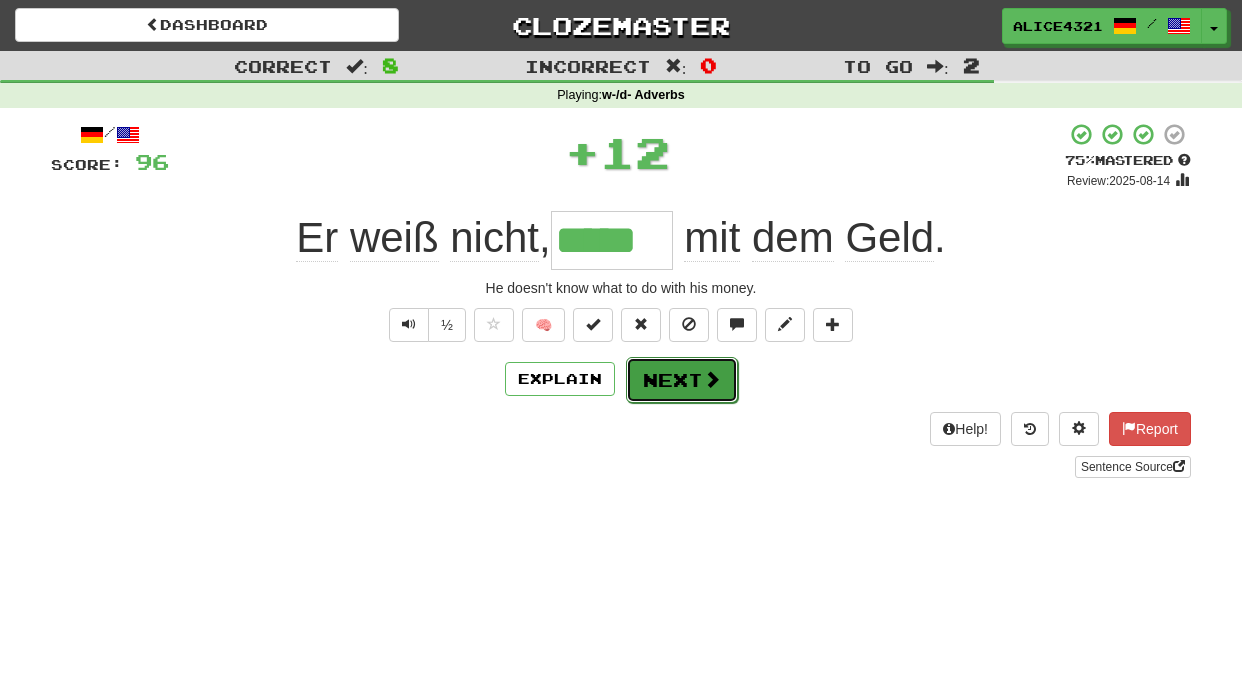 click on "Next" at bounding box center (682, 380) 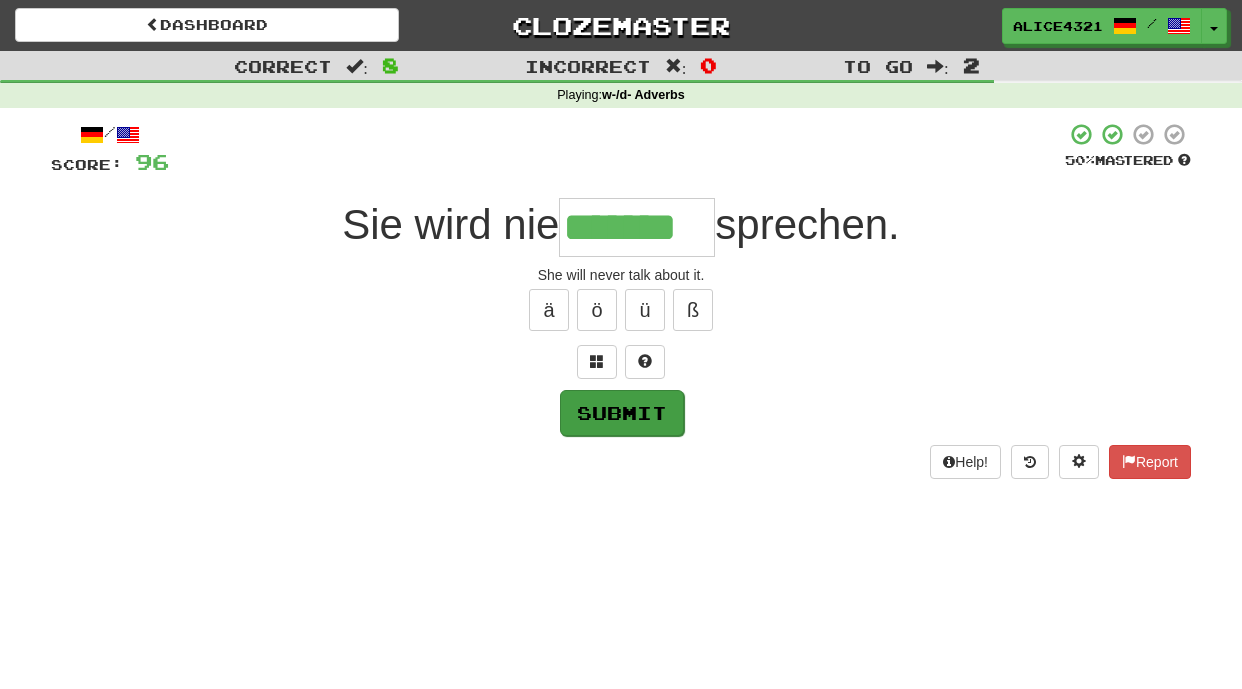 type on "*******" 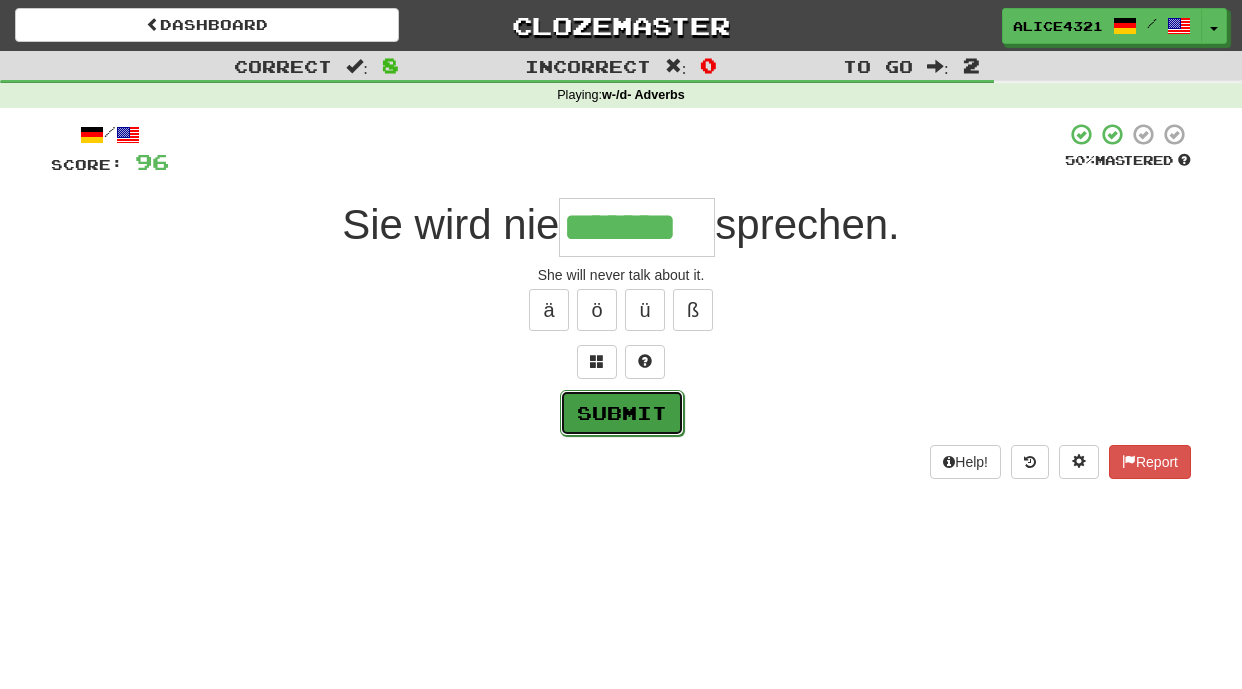 click on "Submit" at bounding box center [622, 413] 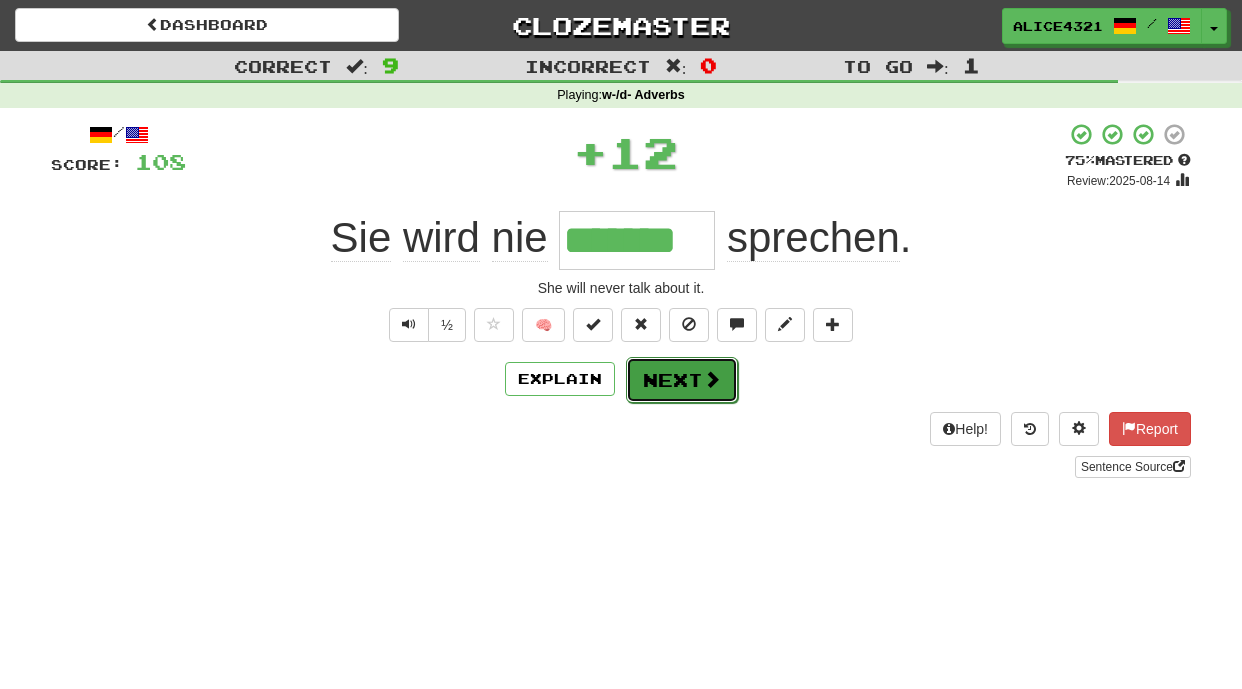 click on "Next" at bounding box center [682, 380] 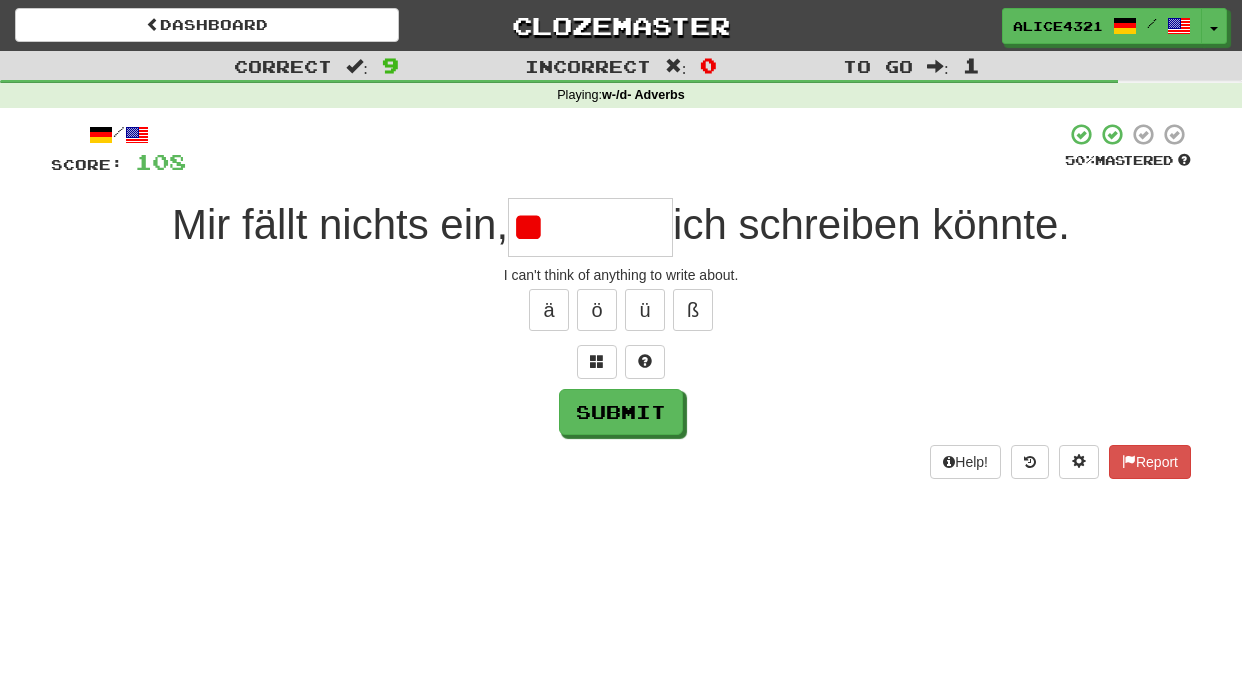type on "*" 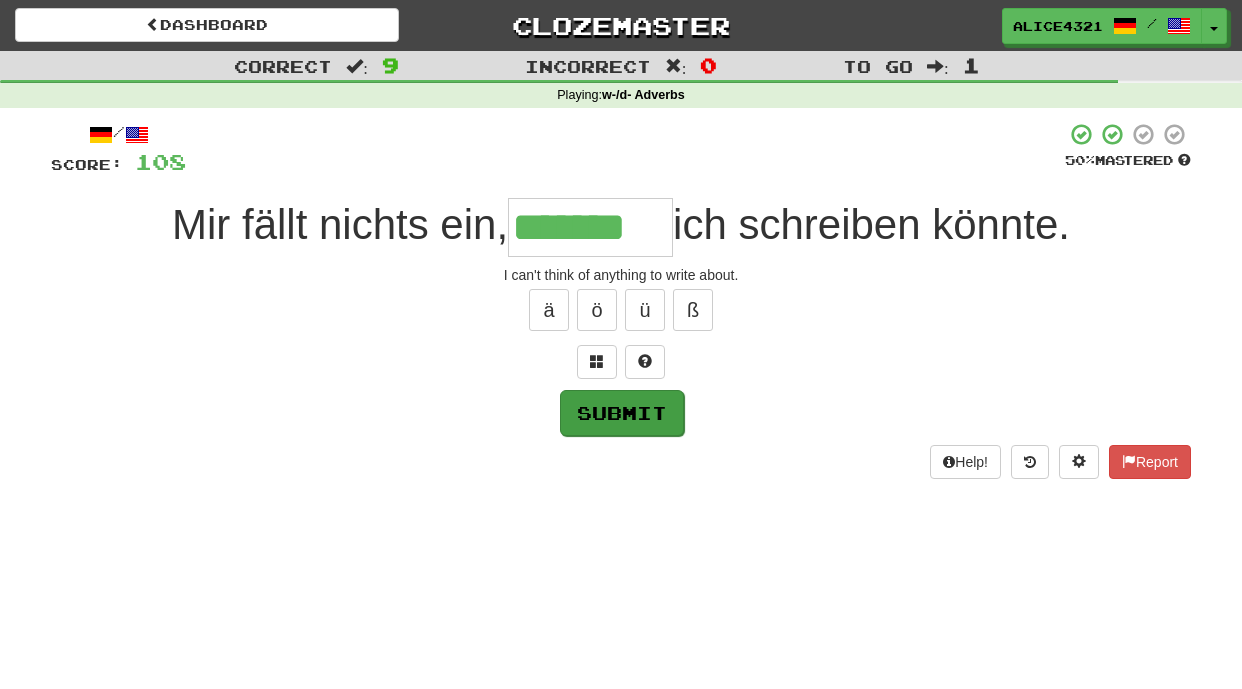 type on "*******" 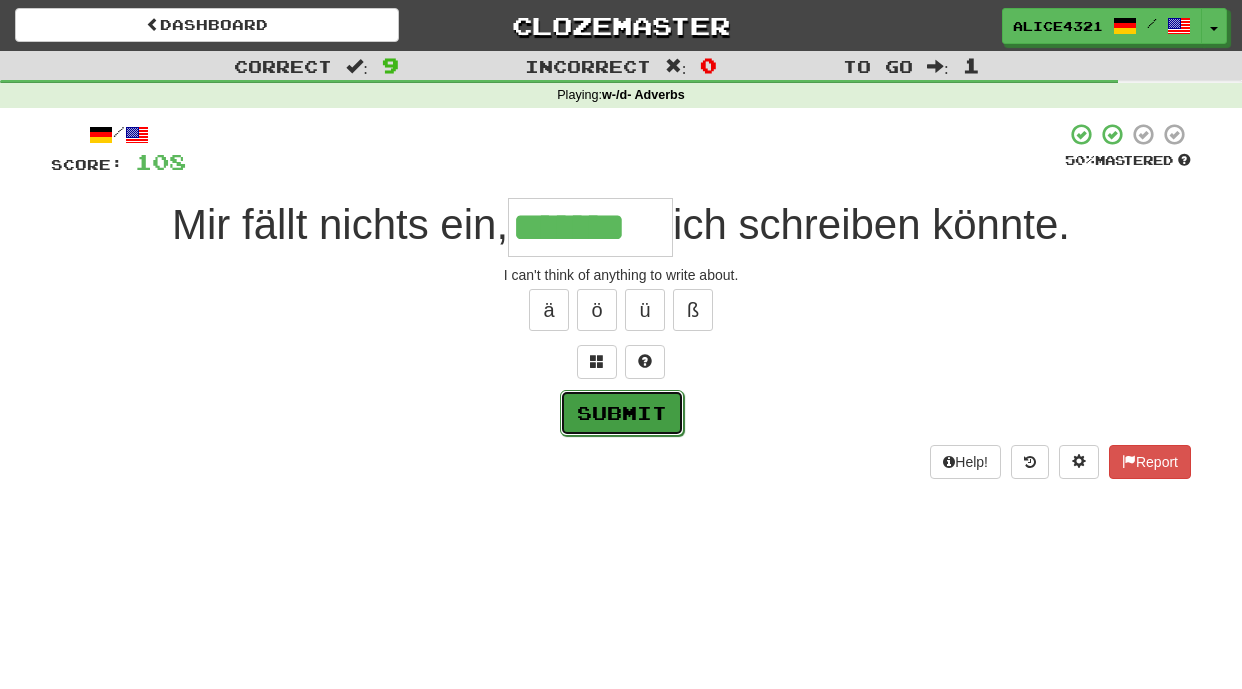 click on "Submit" at bounding box center [622, 413] 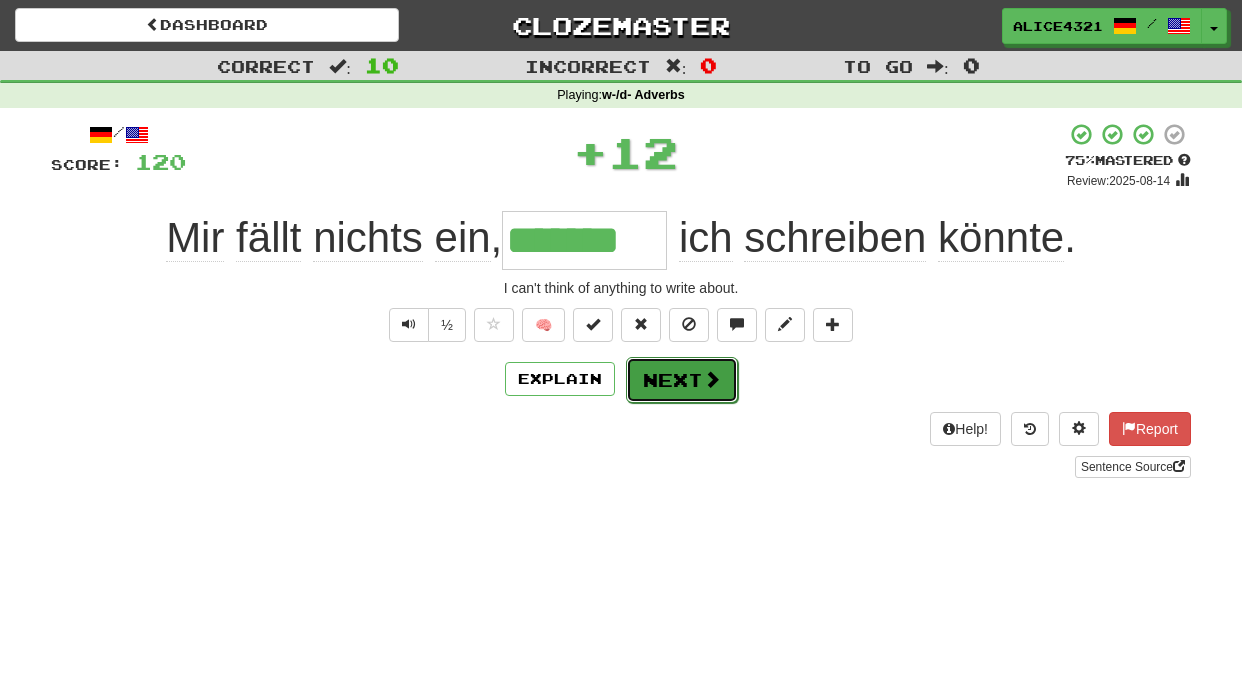 click on "Next" at bounding box center [682, 380] 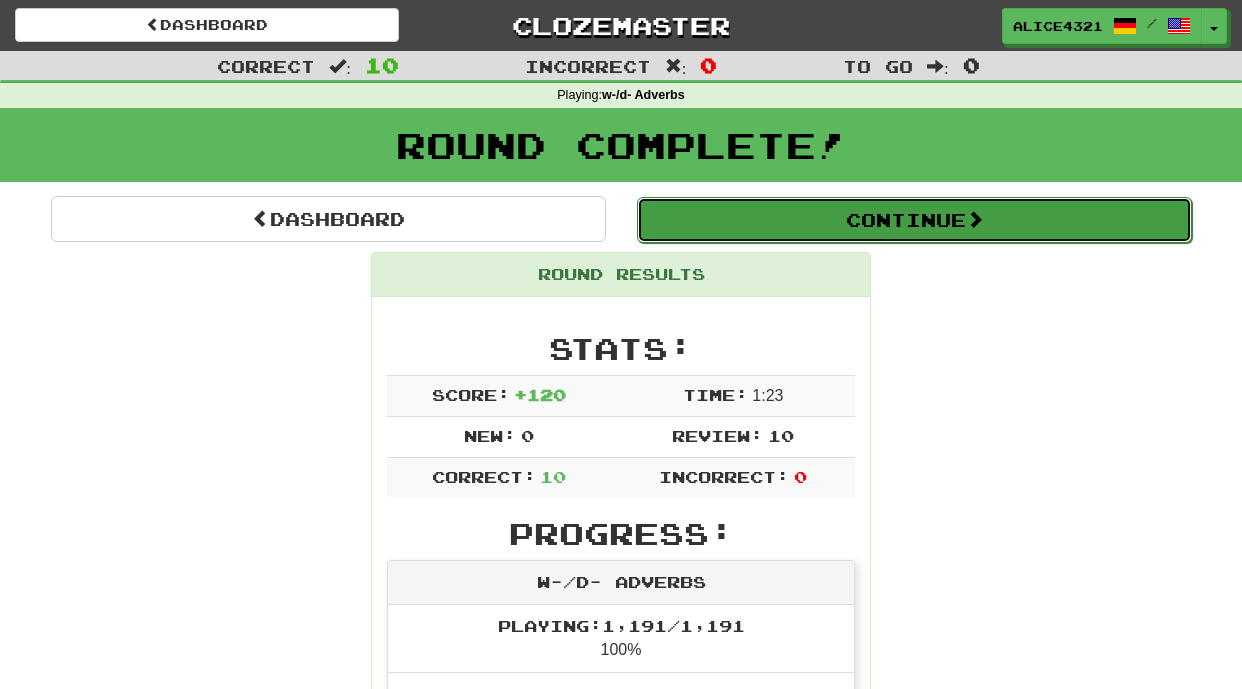 click on "Continue" at bounding box center (914, 220) 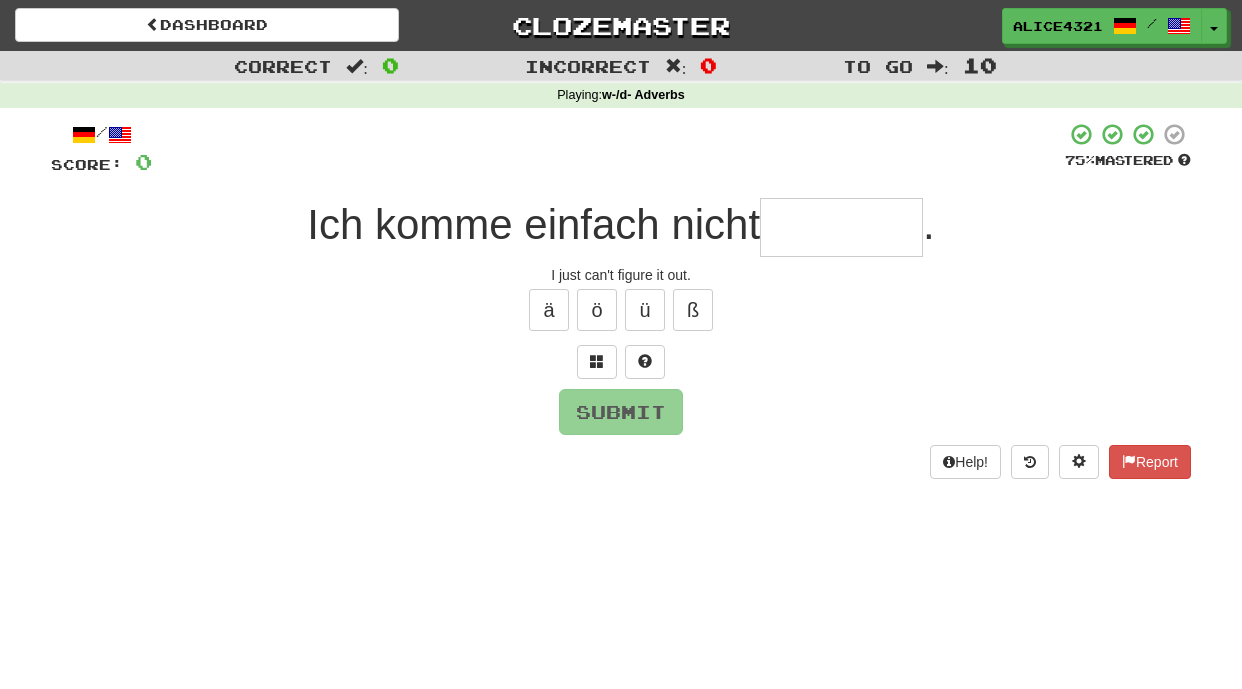 type on "*" 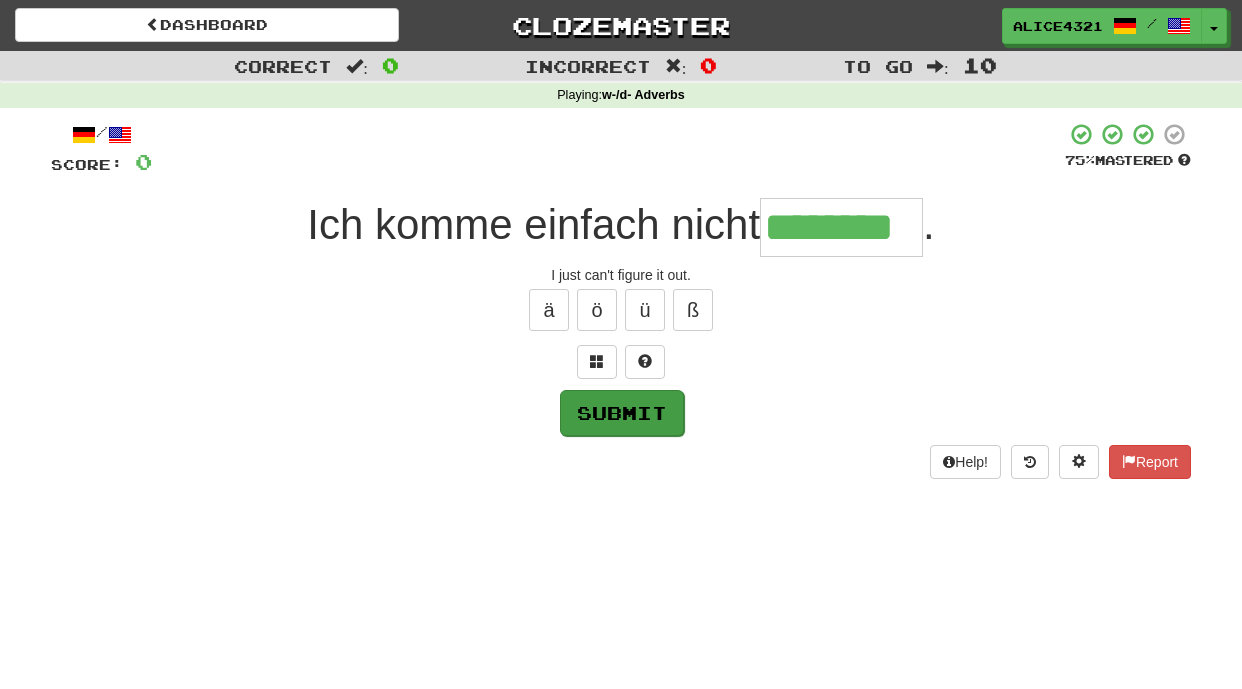 type on "********" 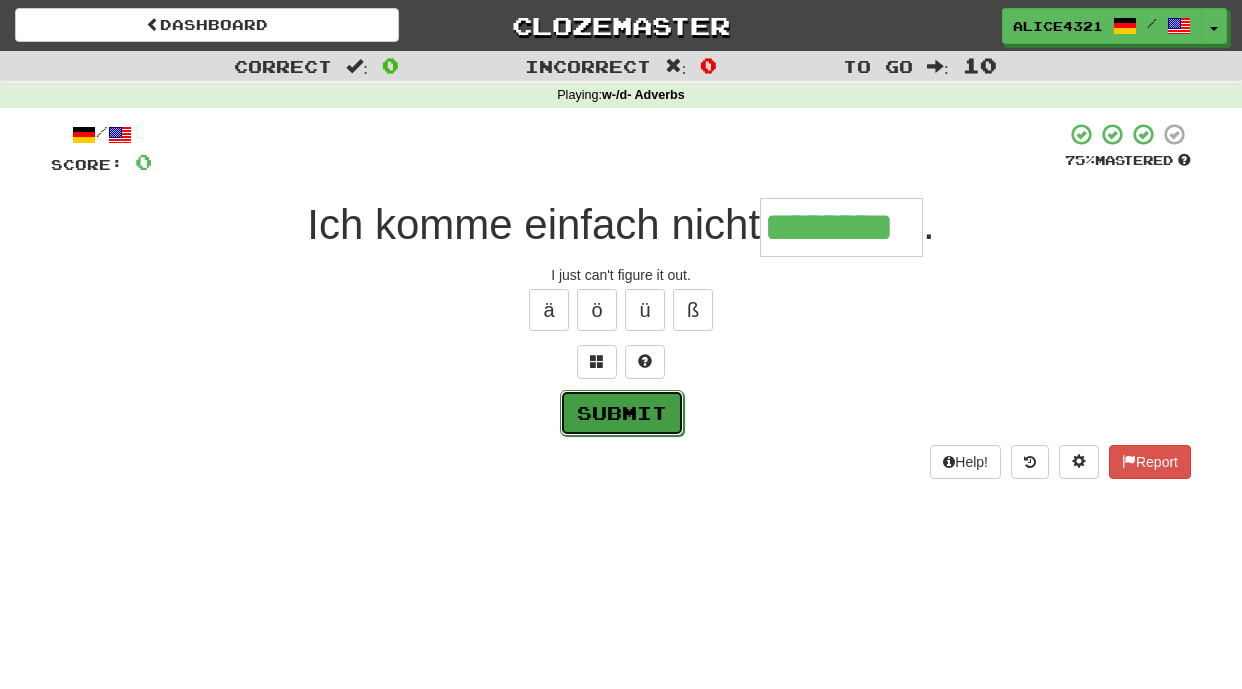 click on "Submit" at bounding box center [622, 413] 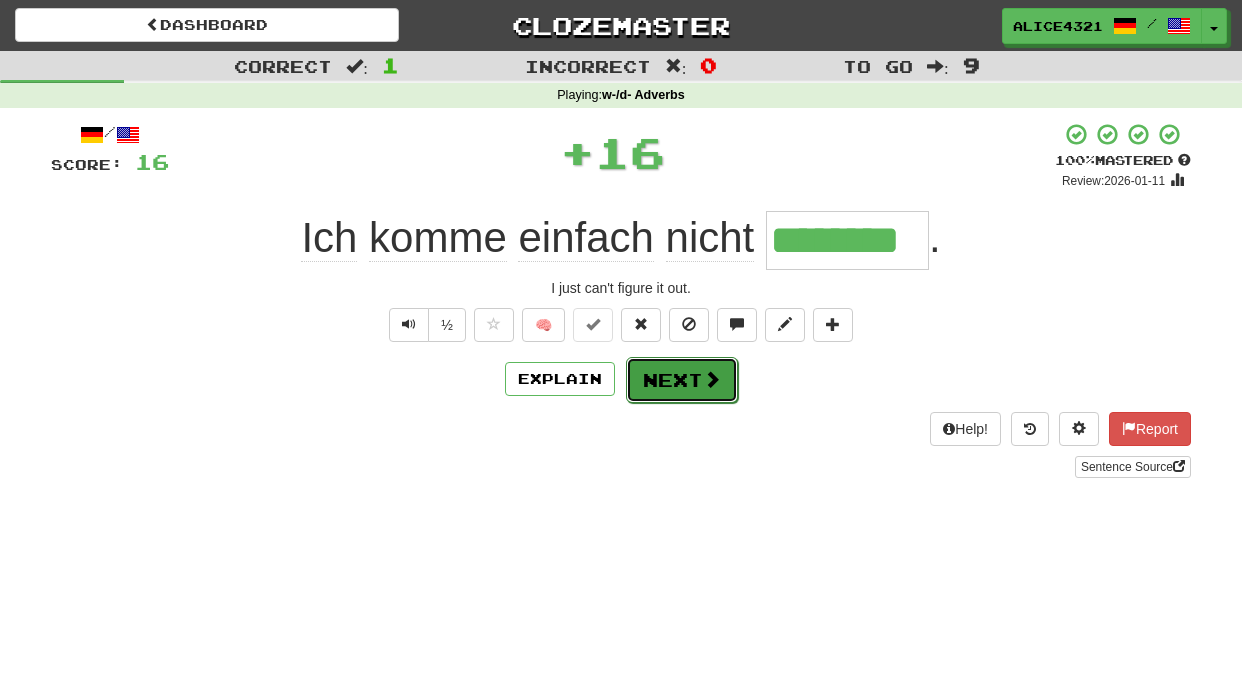 click on "Next" at bounding box center (682, 380) 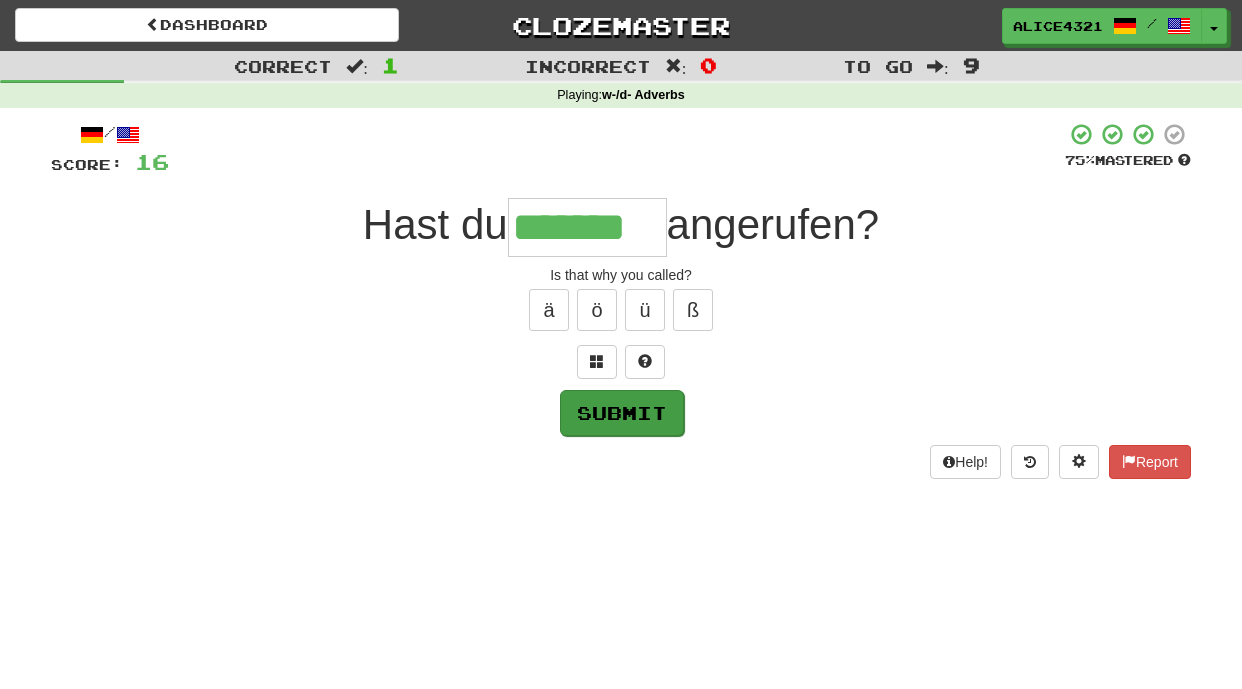 type on "*******" 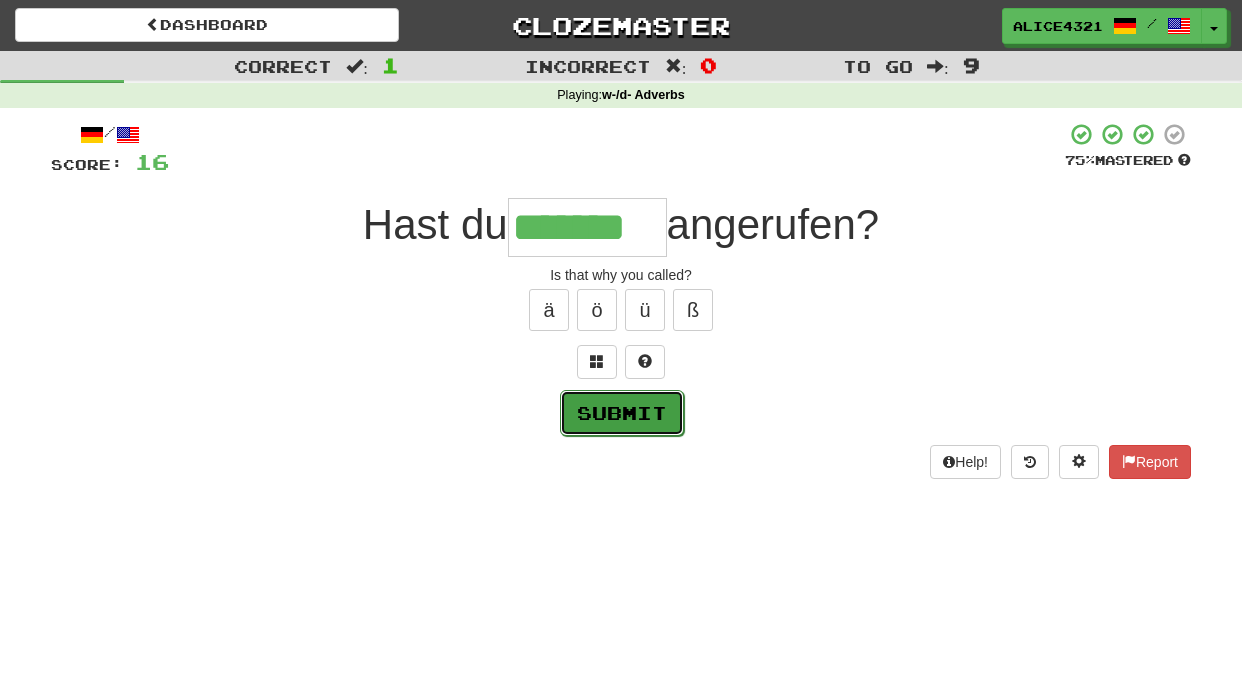 click on "Submit" at bounding box center [622, 413] 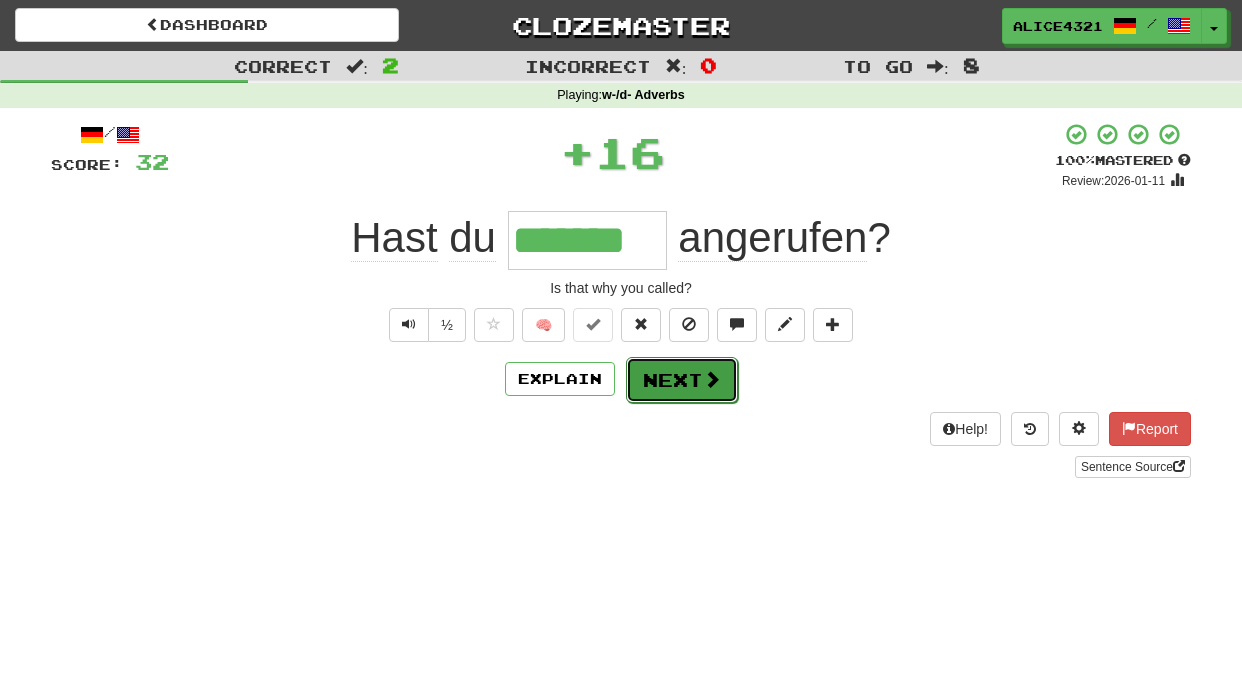 click on "Next" at bounding box center [682, 380] 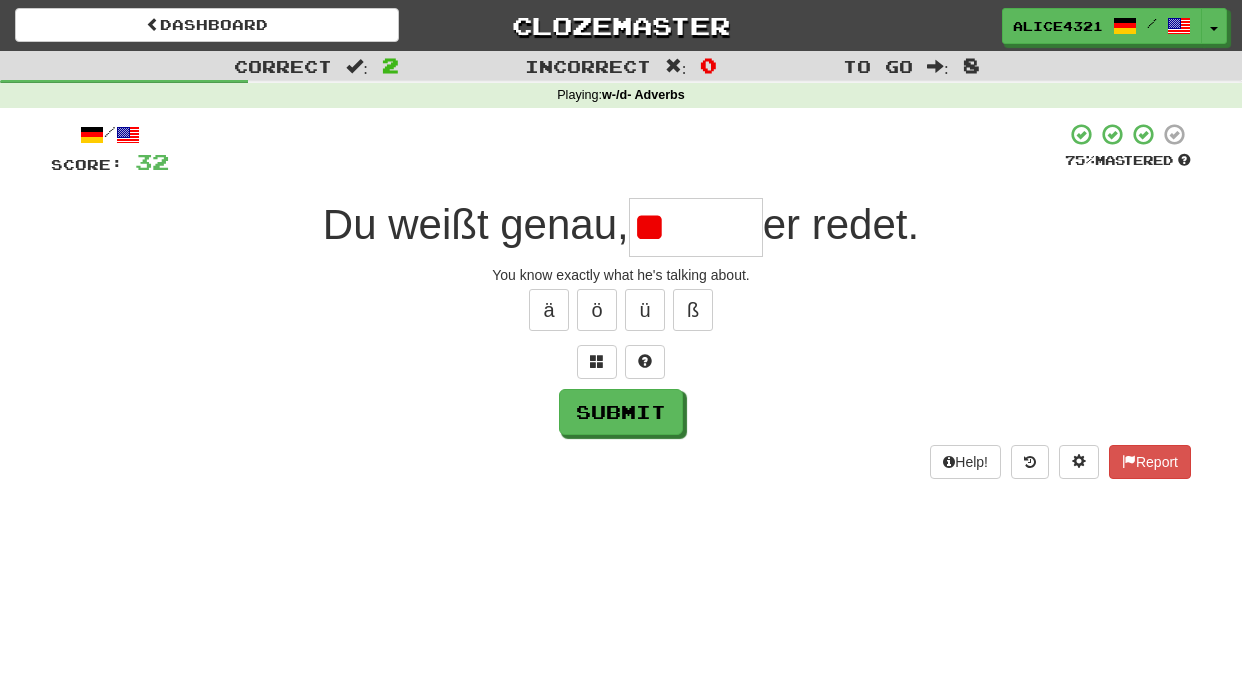 type on "*" 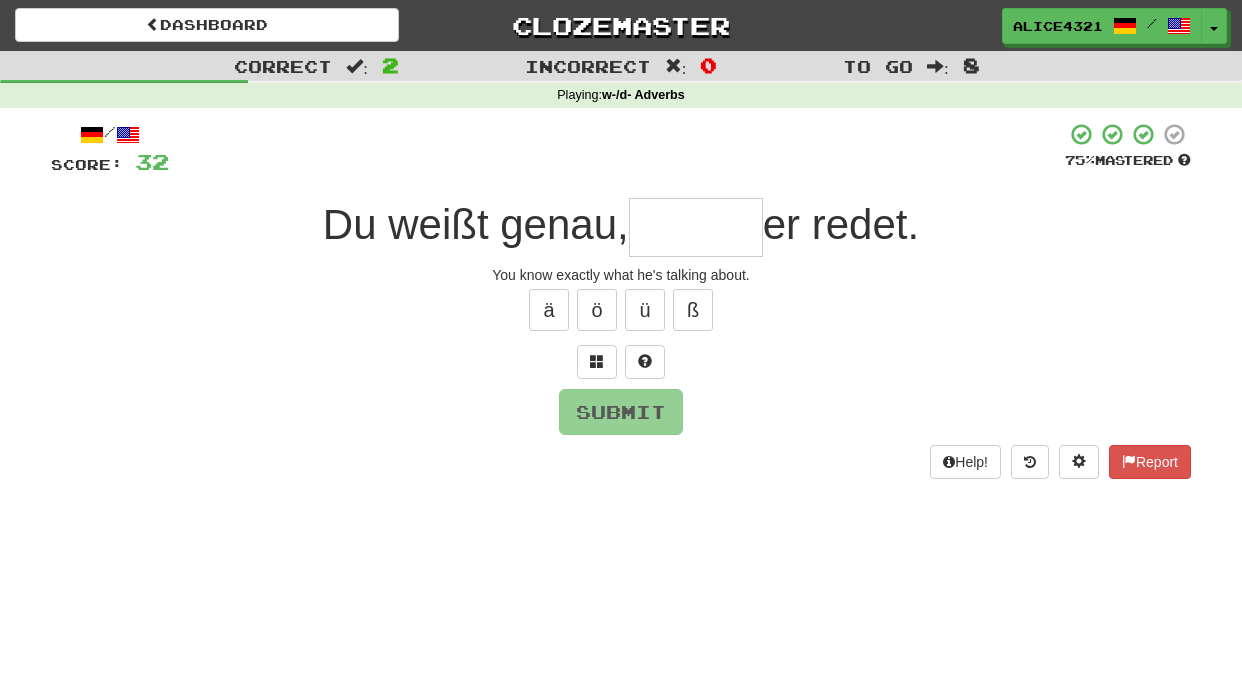 type on "*" 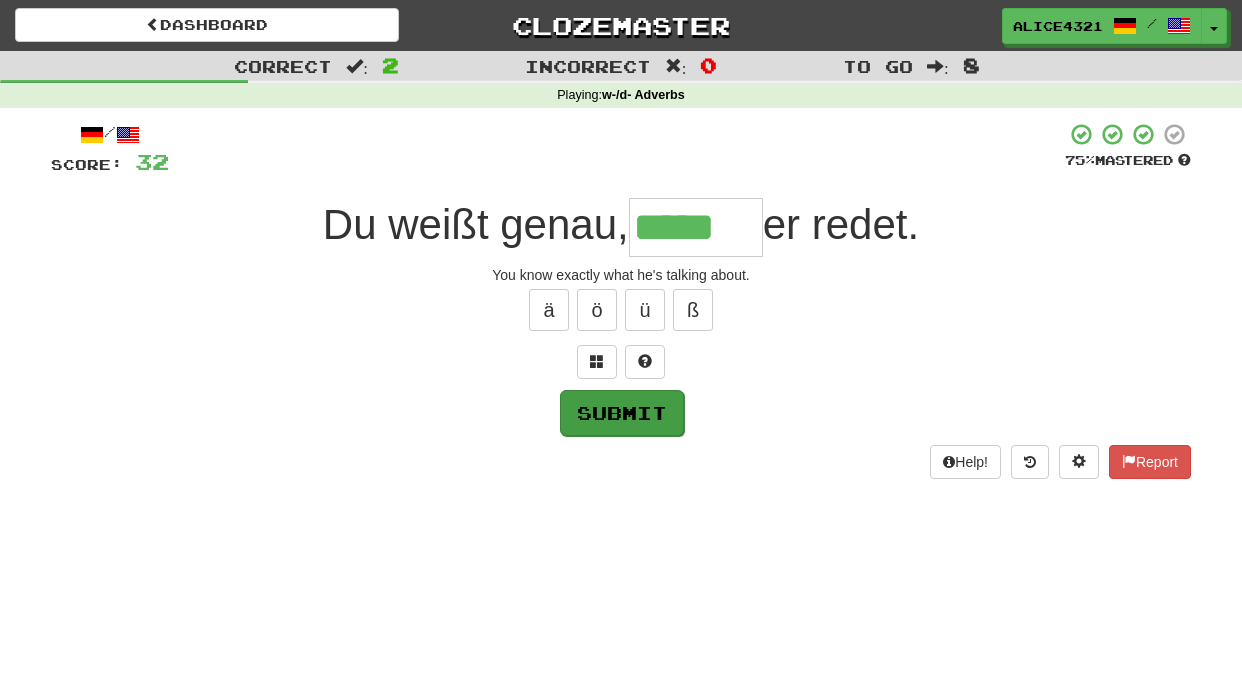 type on "*****" 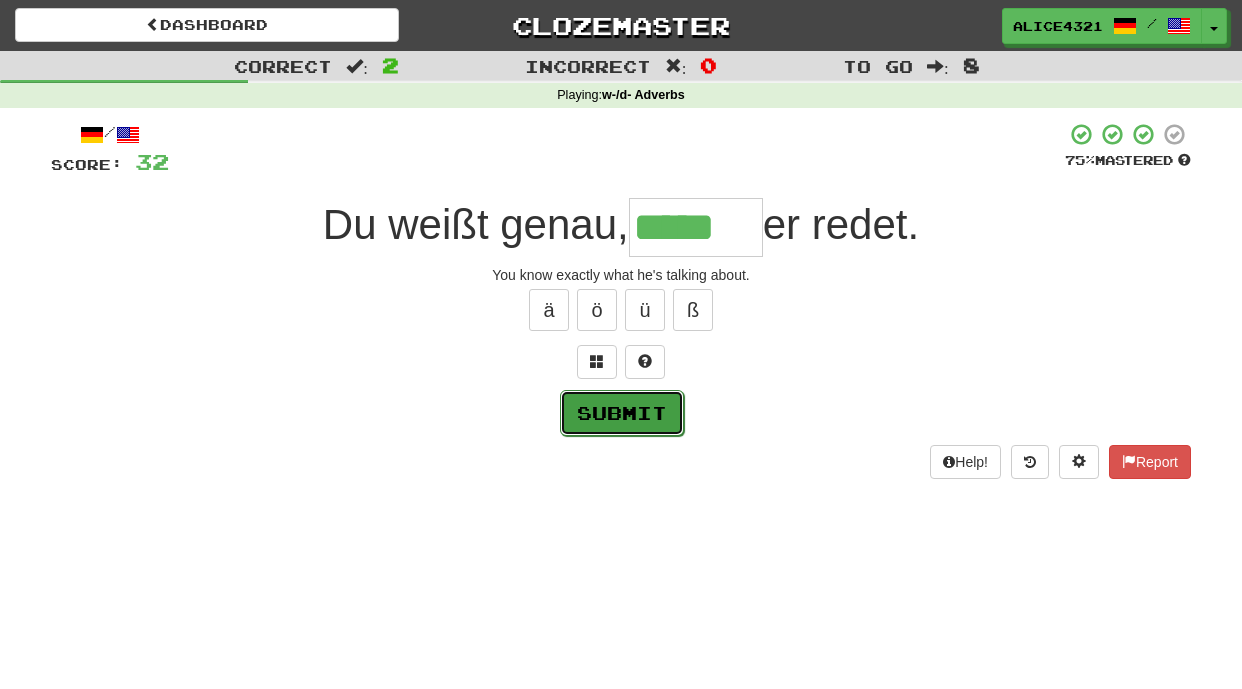 click on "Submit" at bounding box center [622, 413] 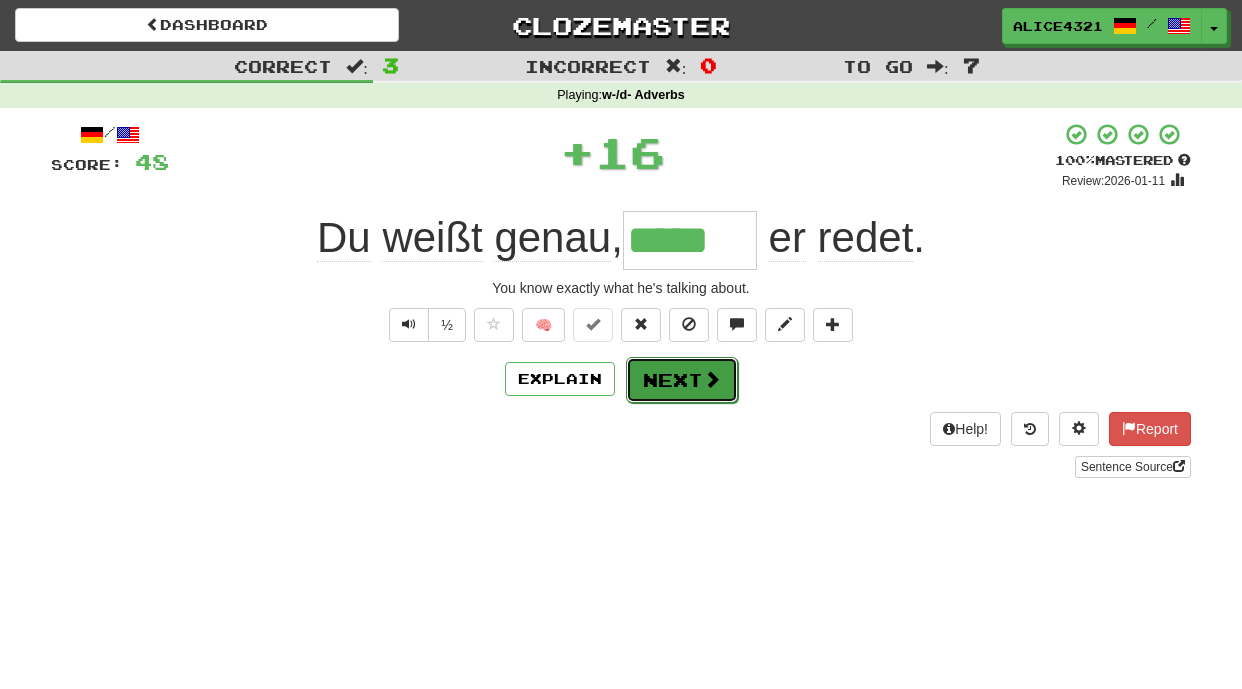 click on "Next" at bounding box center (682, 380) 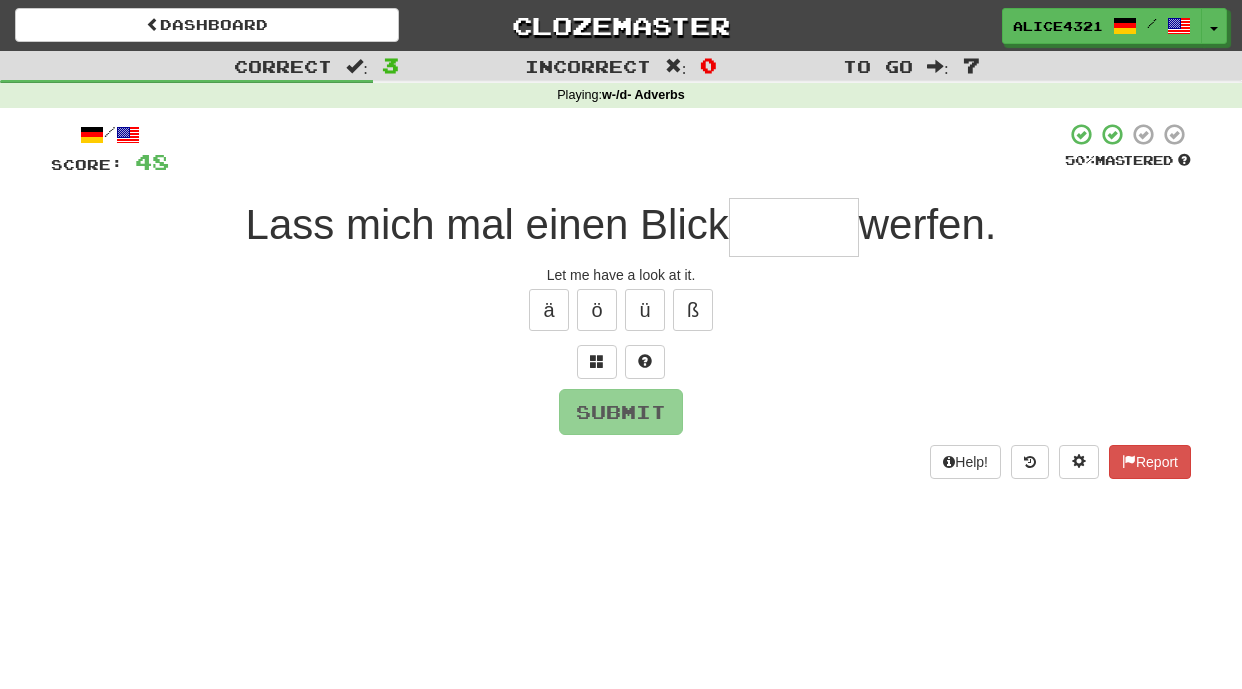 type on "*" 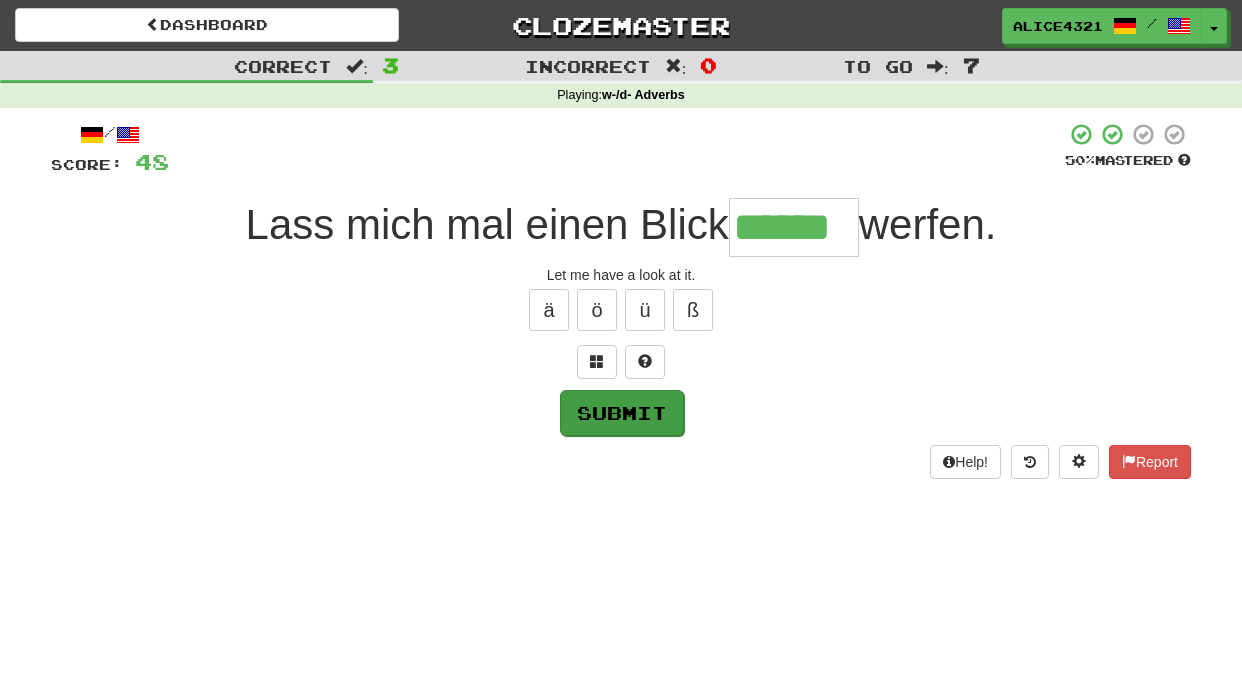 type on "******" 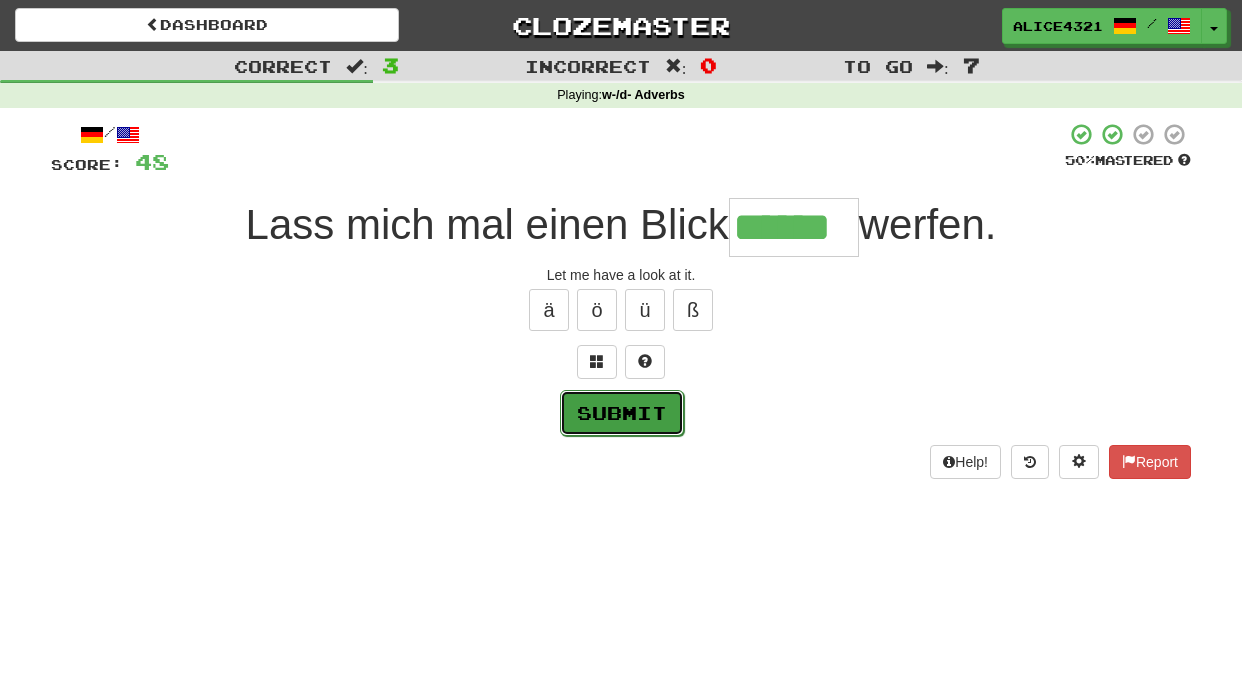 click on "Submit" at bounding box center (622, 413) 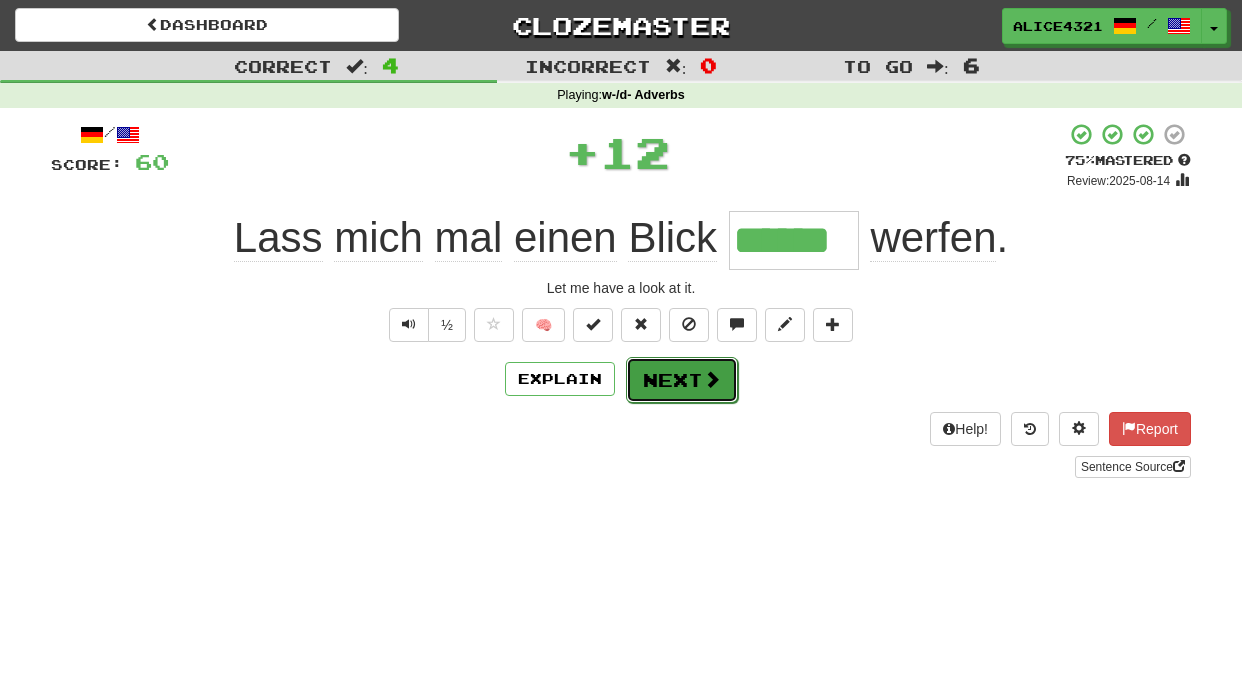 click on "Next" at bounding box center (682, 380) 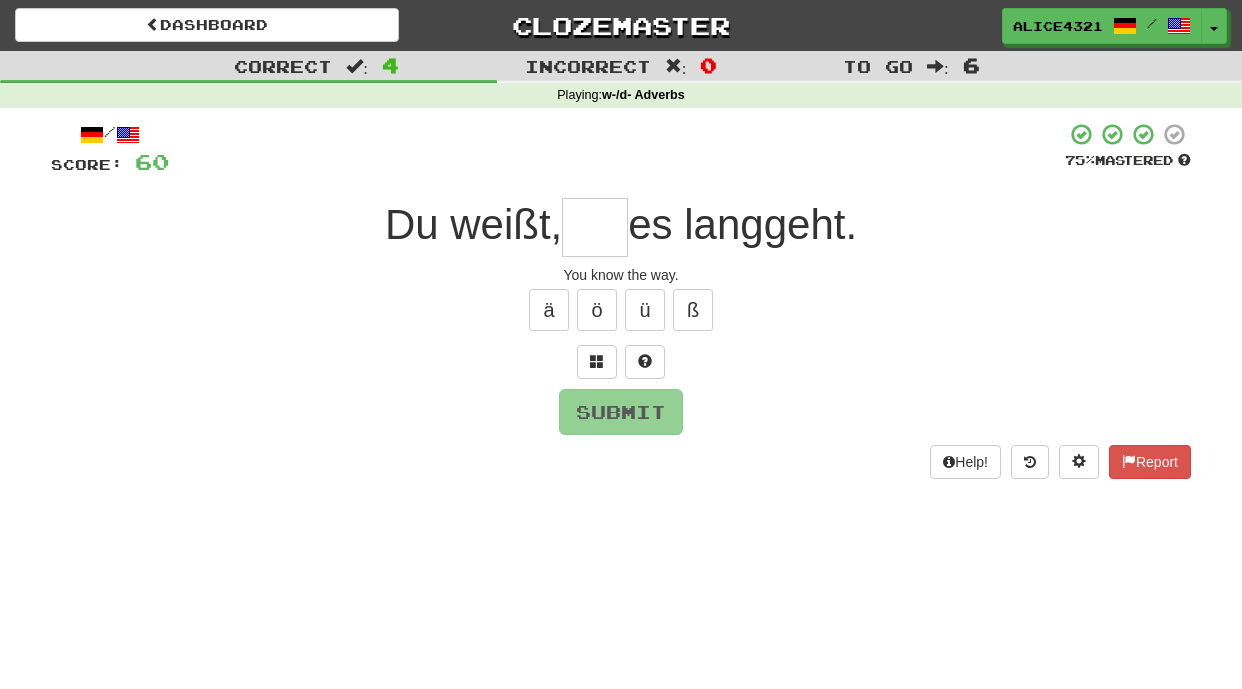 type on "*" 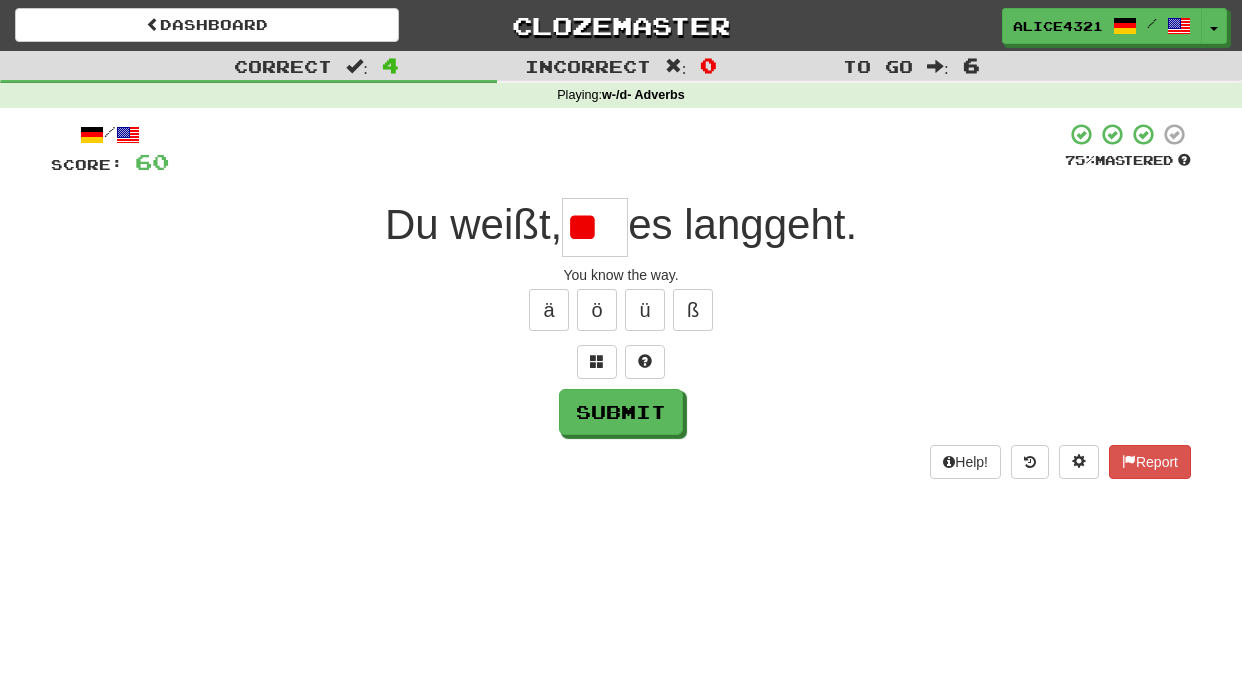 type on "*" 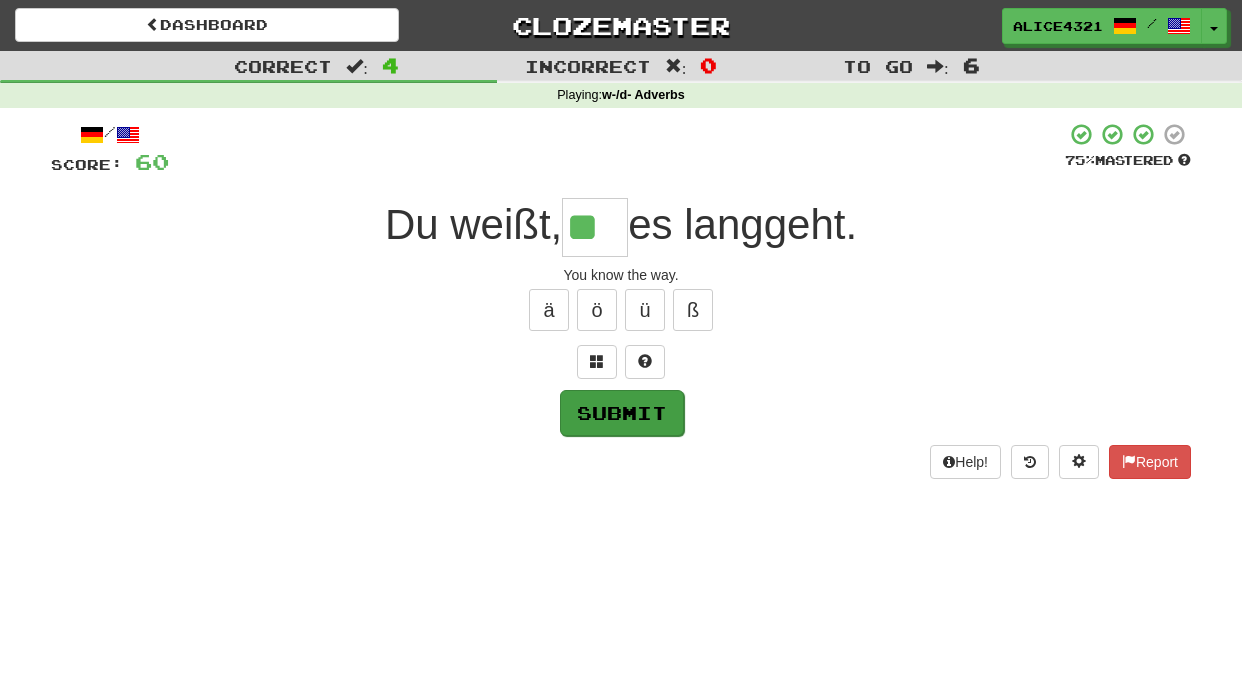 type on "**" 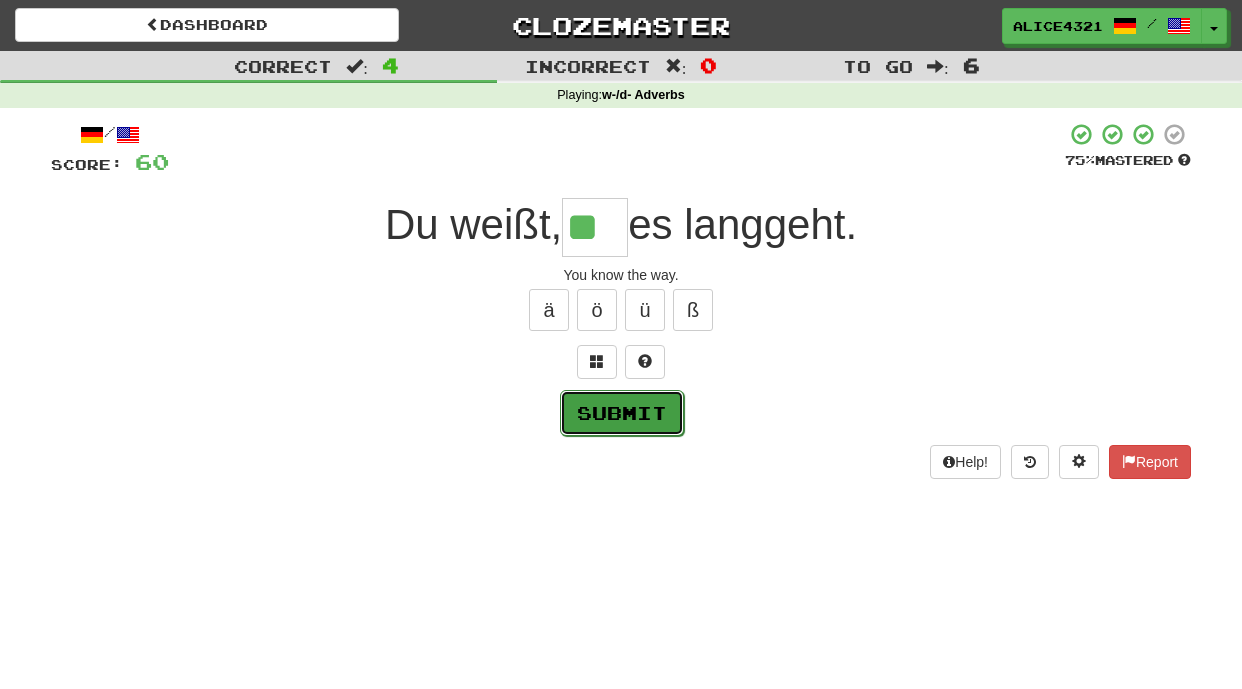 click on "Submit" at bounding box center (622, 413) 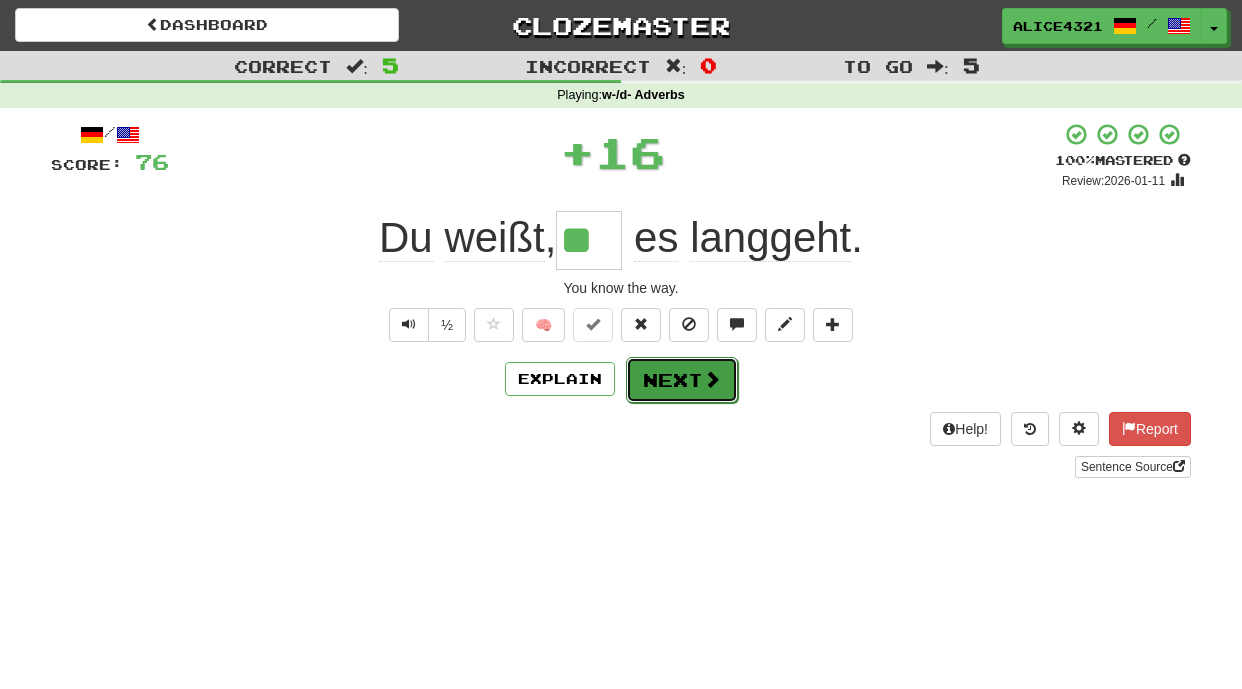 click on "Next" at bounding box center [682, 380] 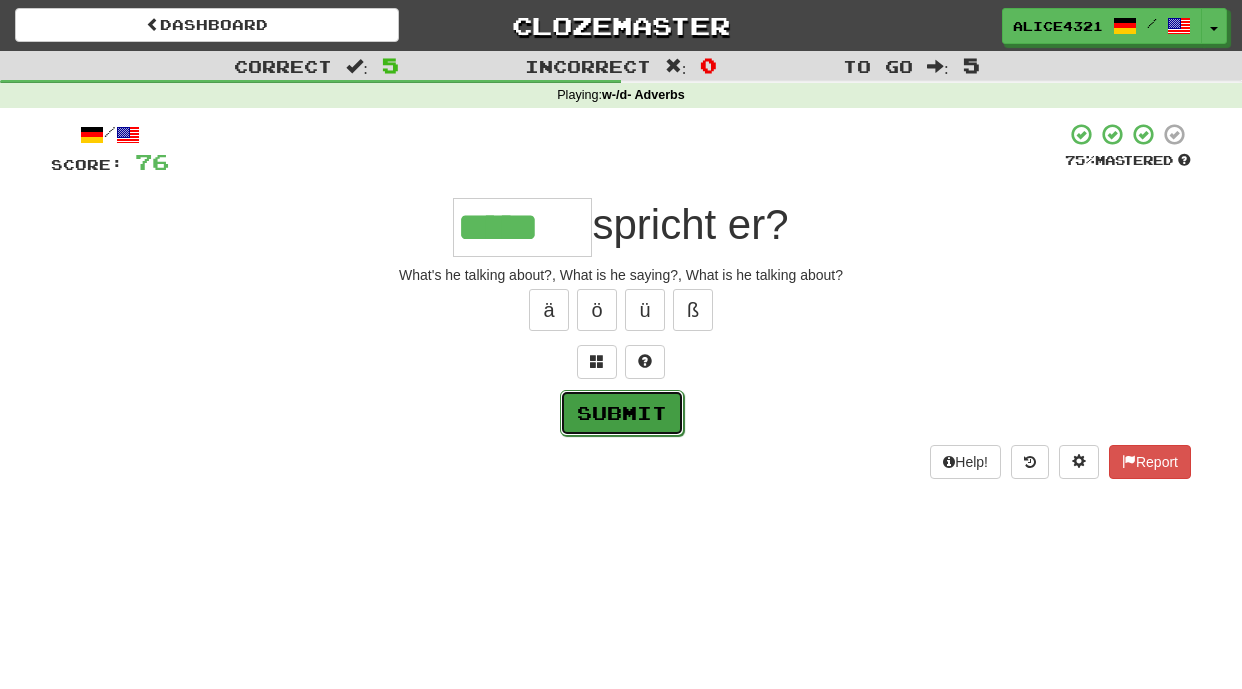 click on "Submit" at bounding box center (622, 413) 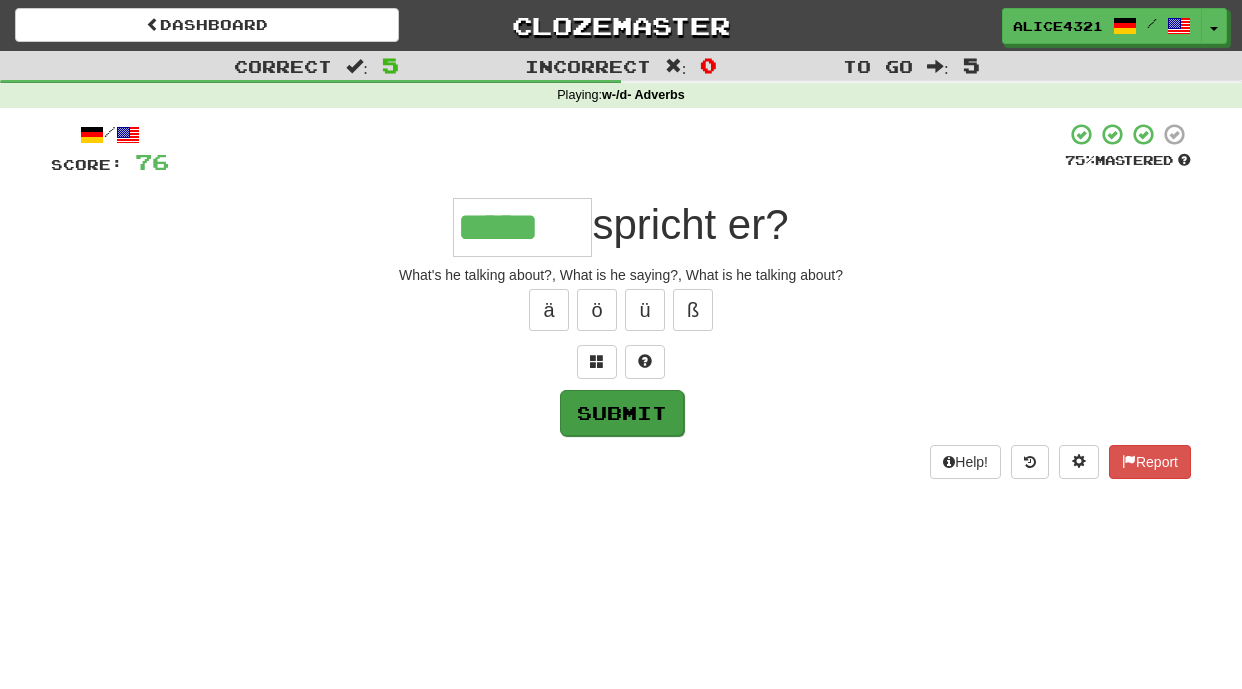 type on "*****" 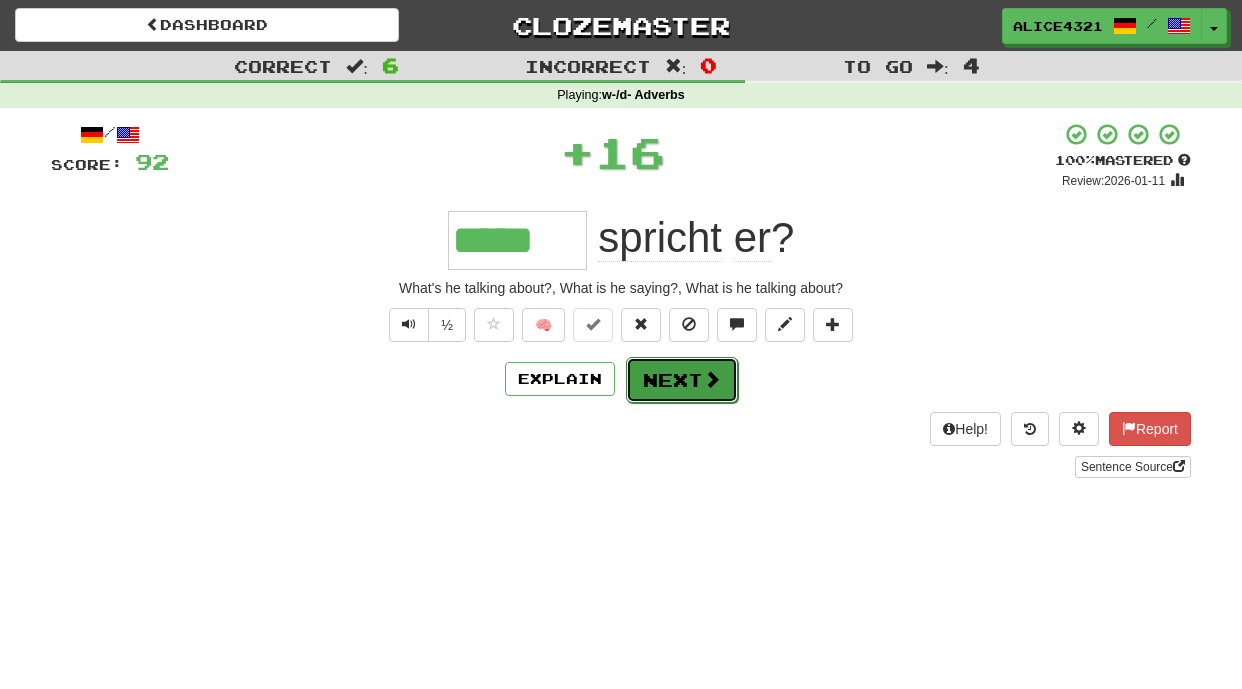 click on "Next" at bounding box center (682, 380) 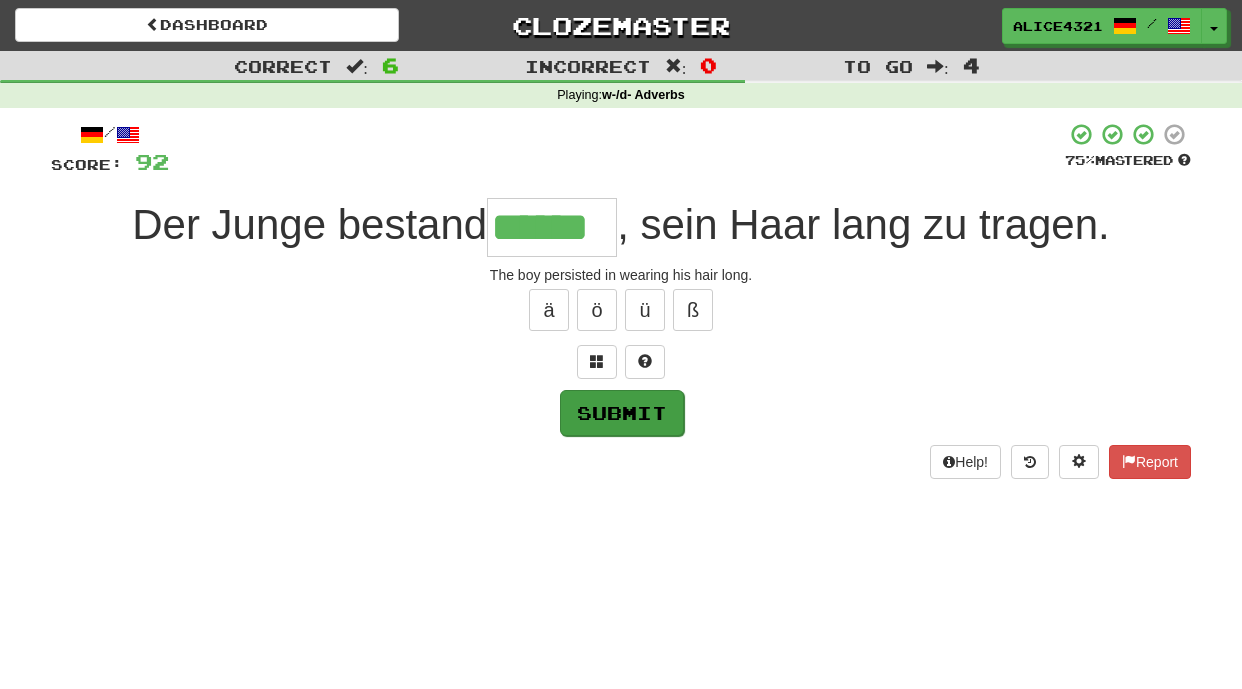 type on "******" 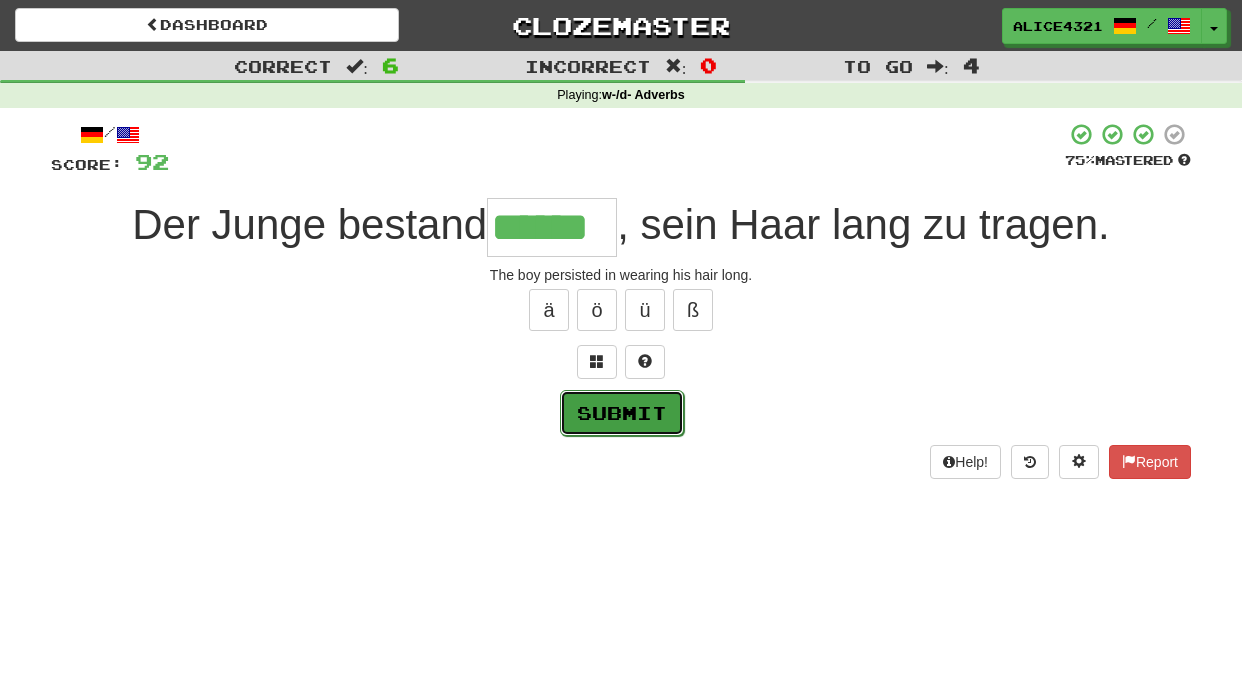 click on "Submit" at bounding box center (622, 413) 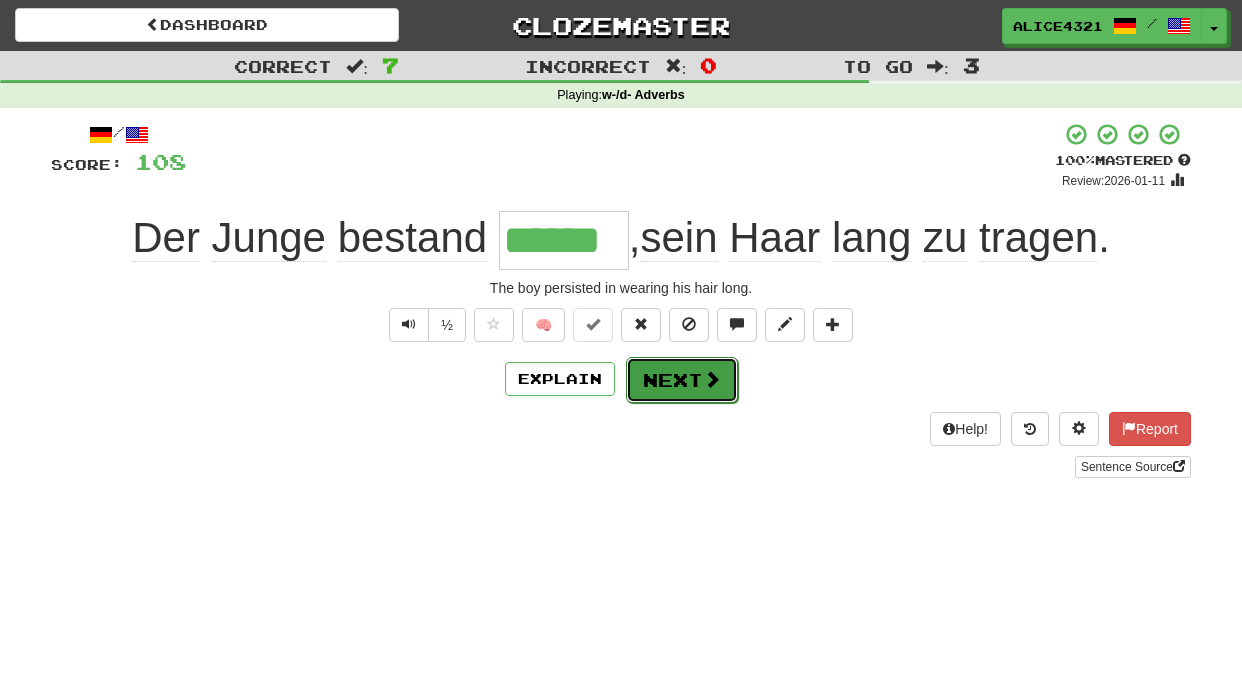 click at bounding box center (712, 379) 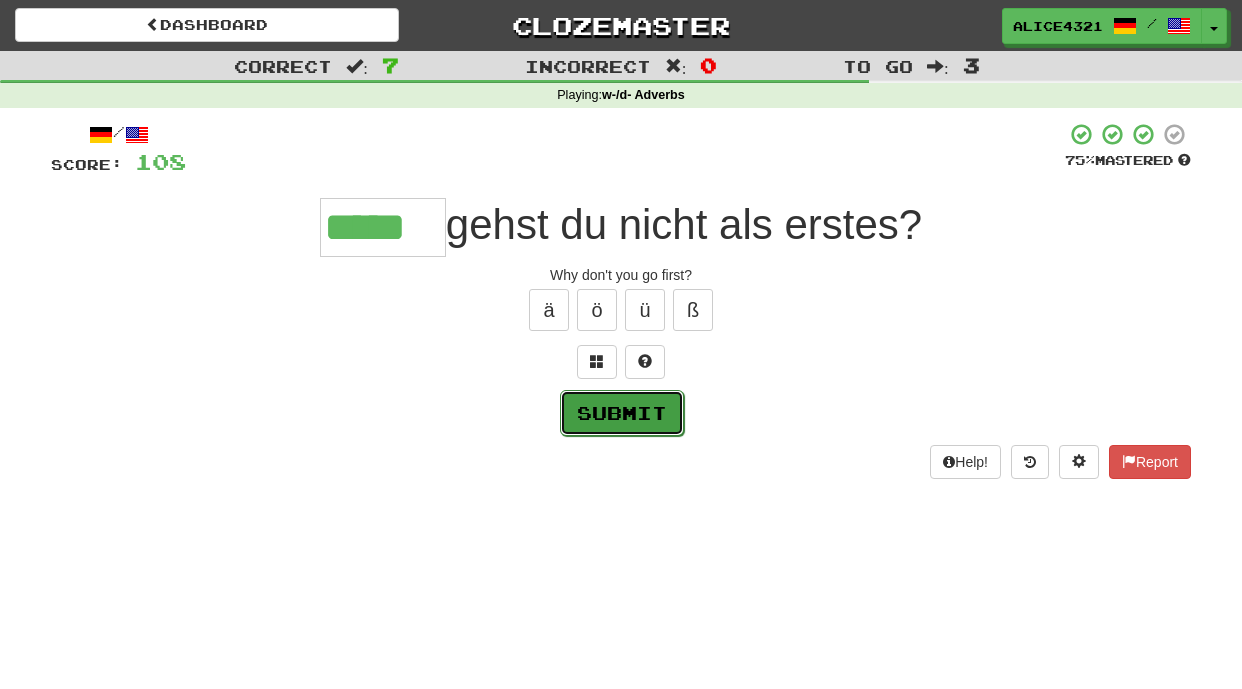 click on "Submit" at bounding box center (622, 413) 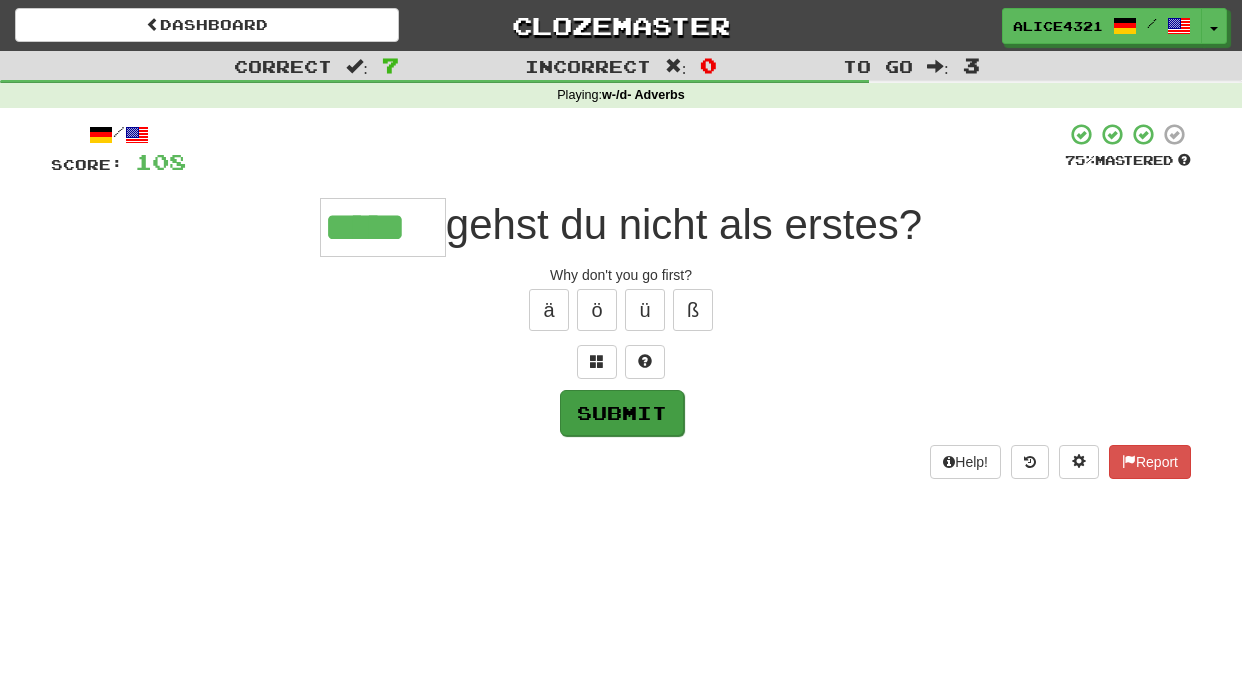 type on "*****" 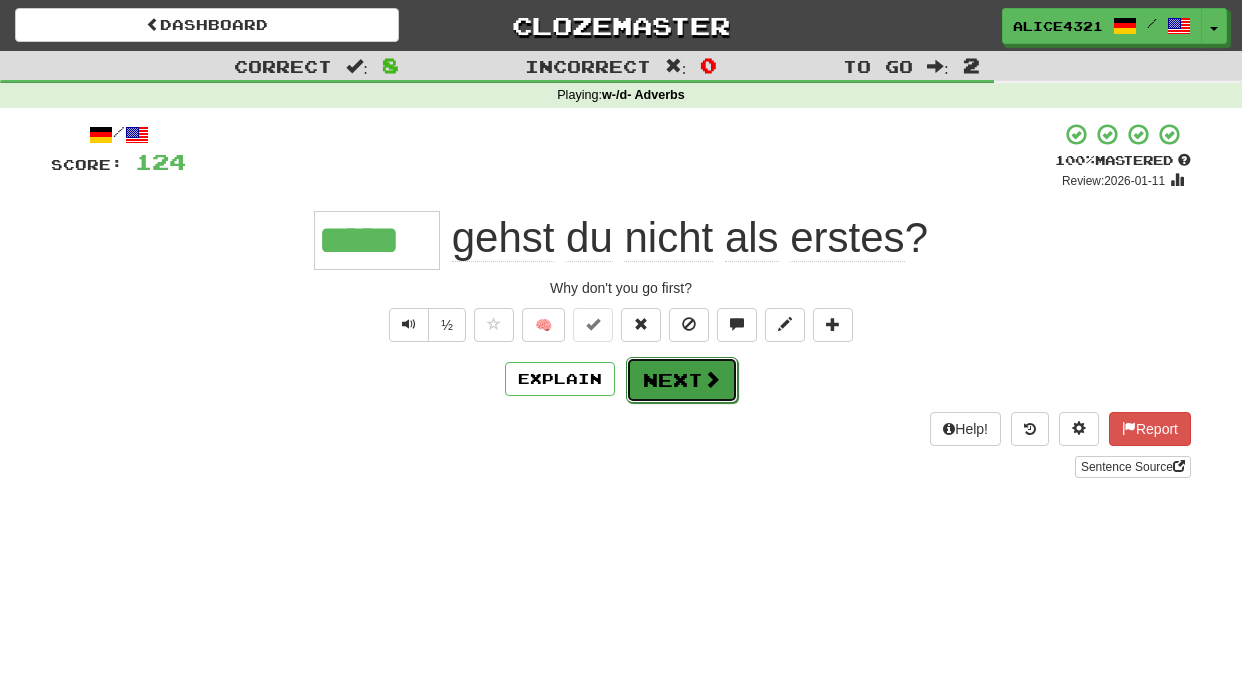 click on "Next" at bounding box center [682, 380] 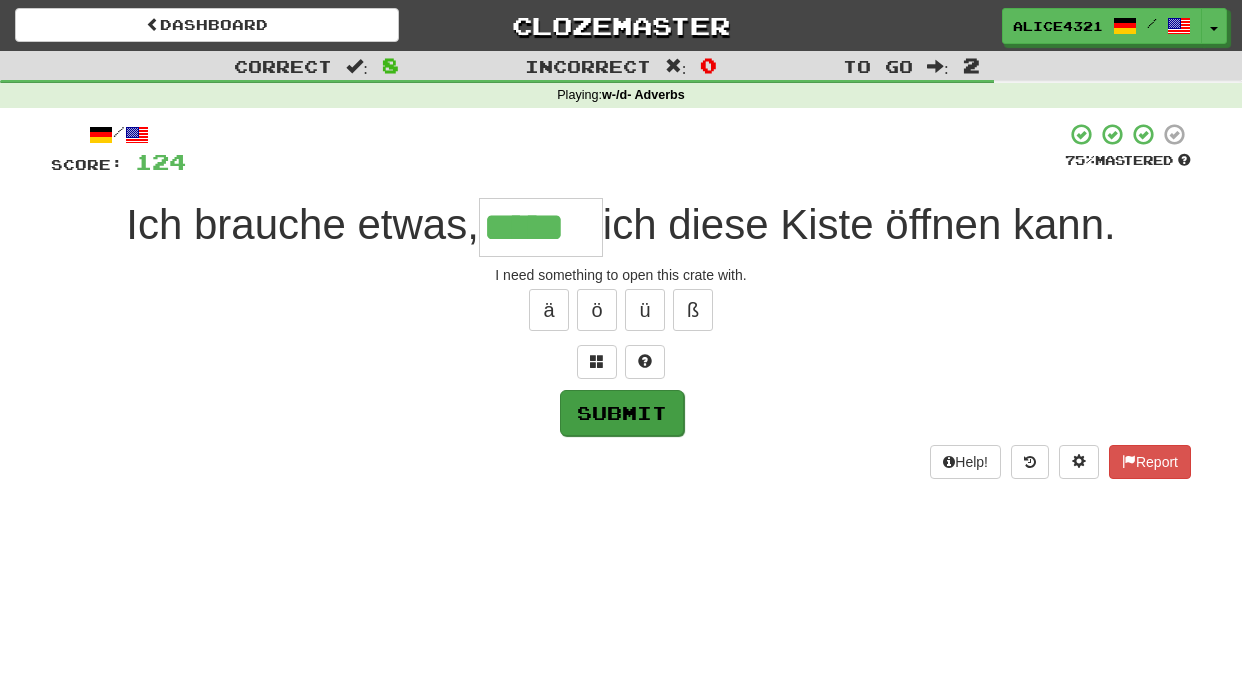 type on "*****" 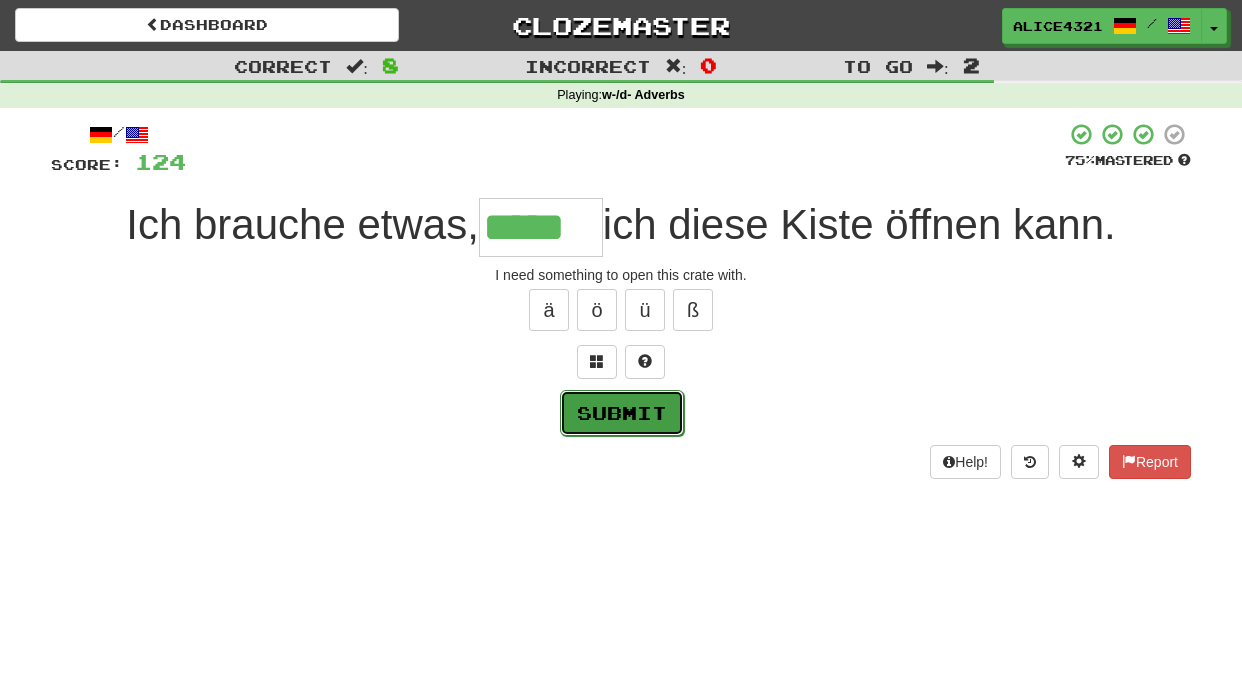click on "Submit" at bounding box center (622, 413) 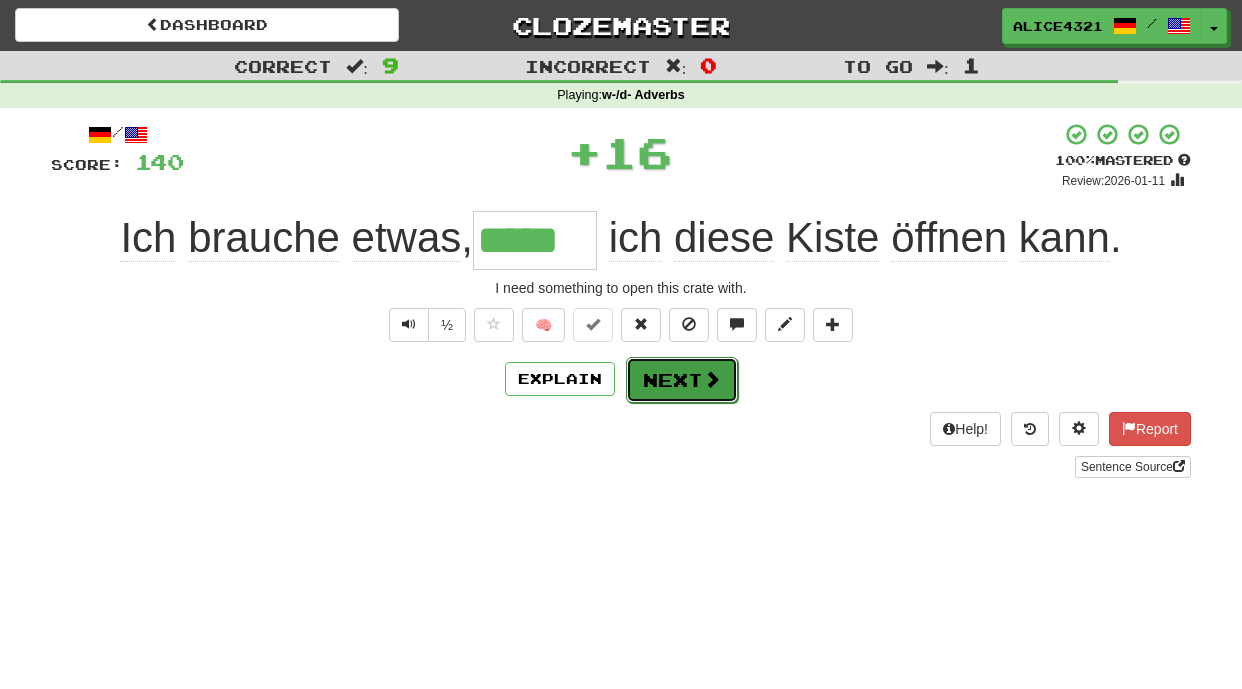 click on "Next" at bounding box center [682, 380] 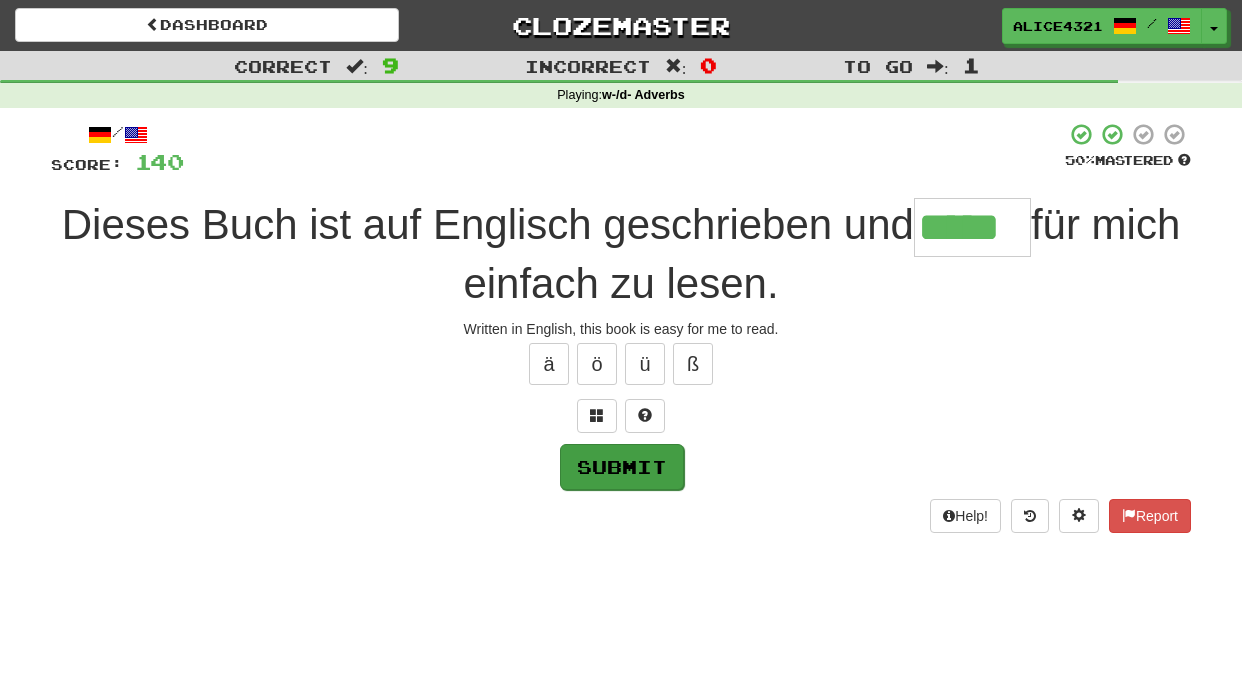 type on "*****" 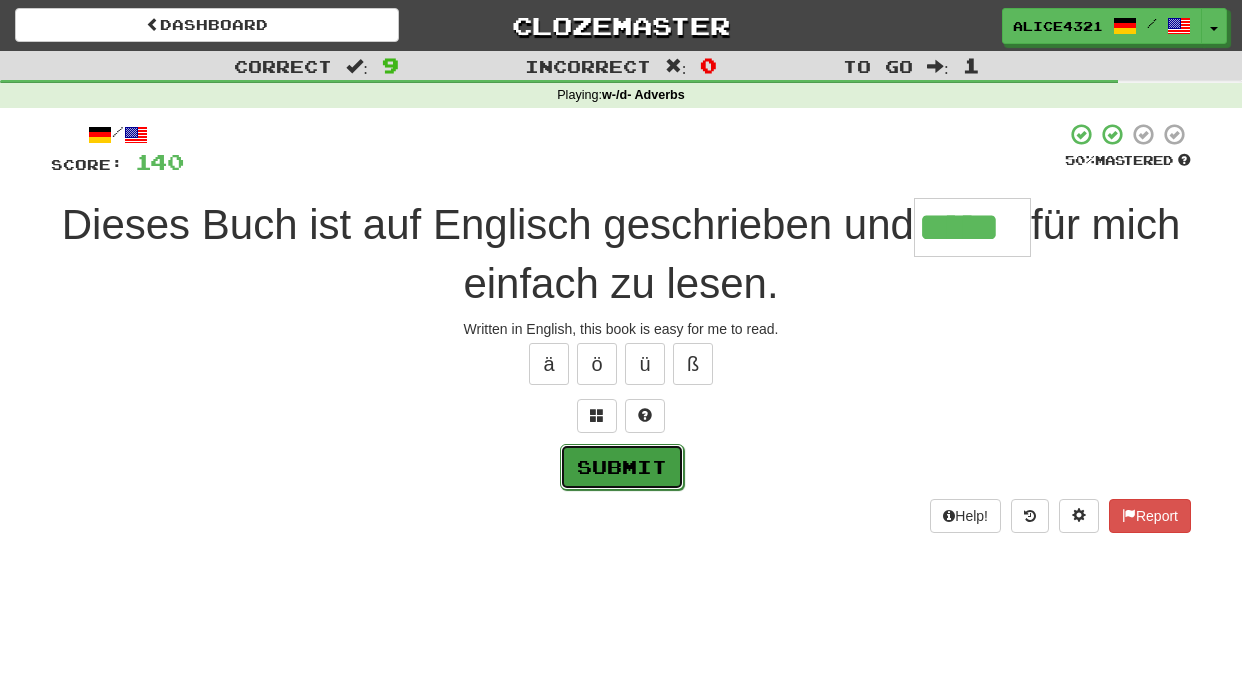 click on "Submit" at bounding box center (622, 467) 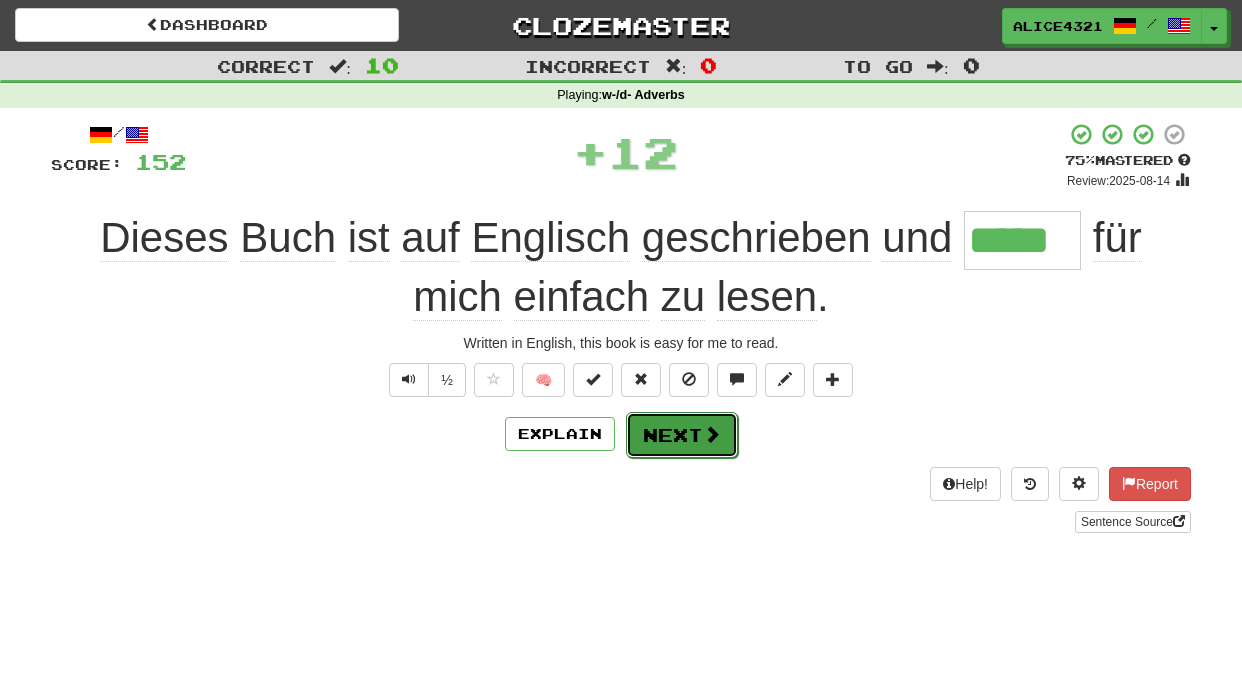 click on "Next" at bounding box center [682, 435] 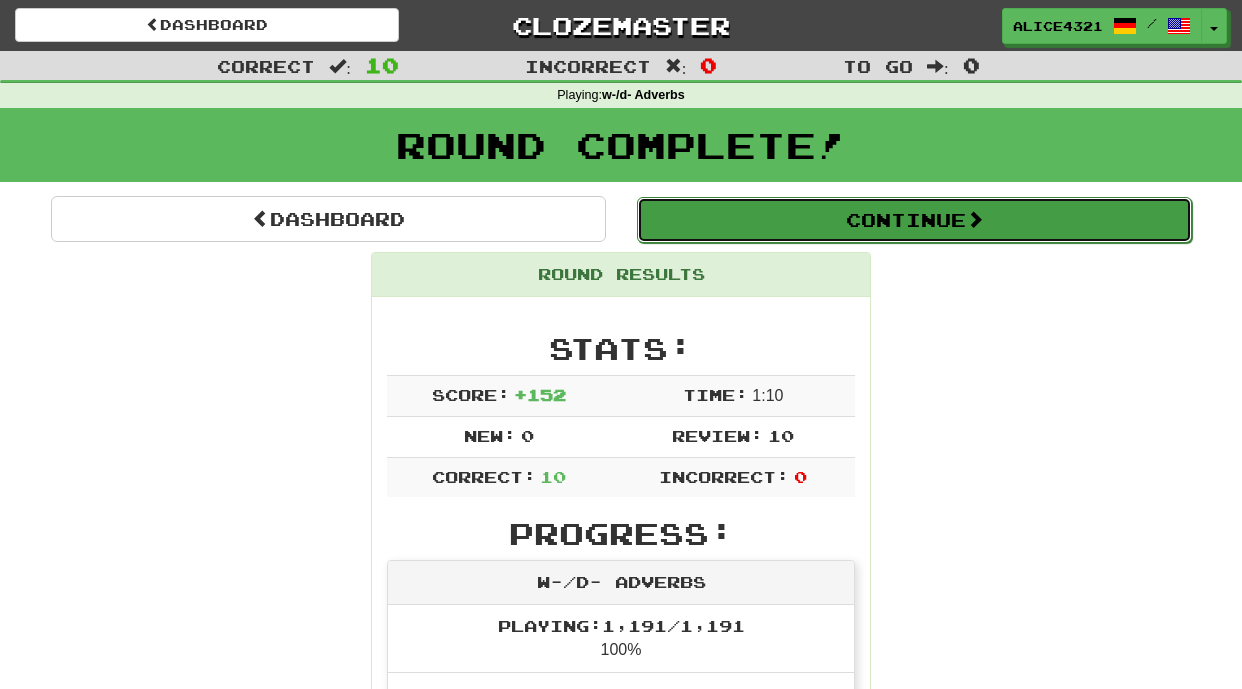 click on "Continue" at bounding box center [914, 220] 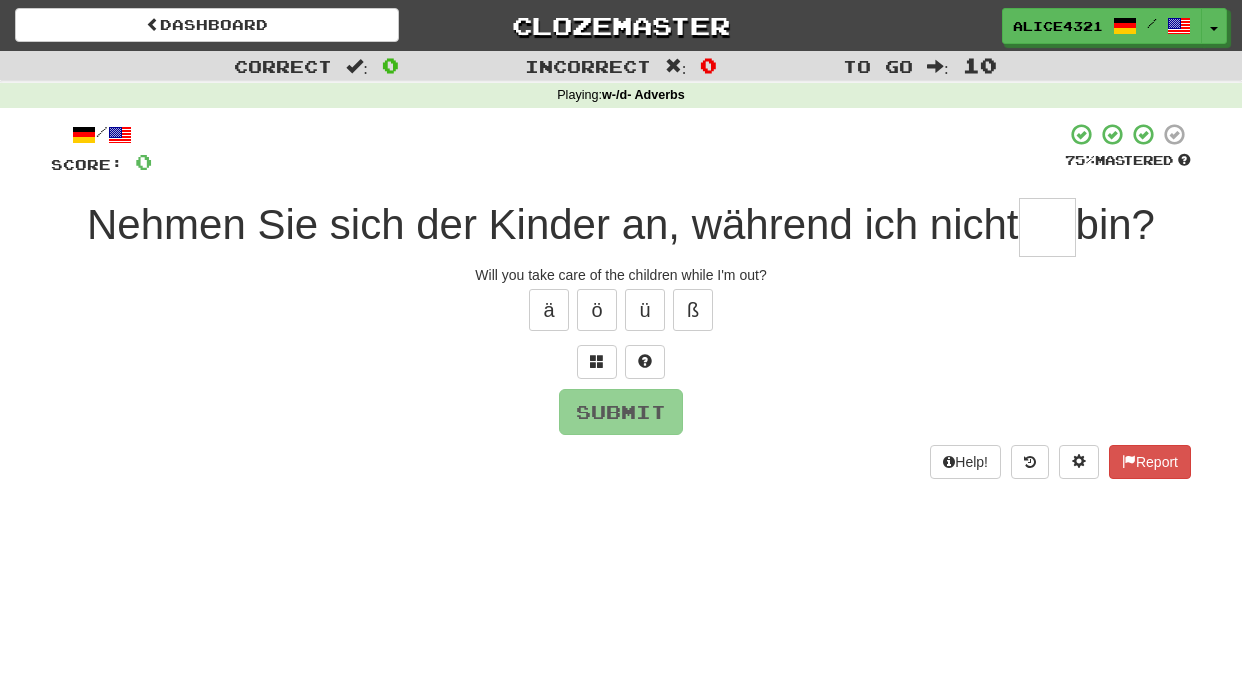 type on "*" 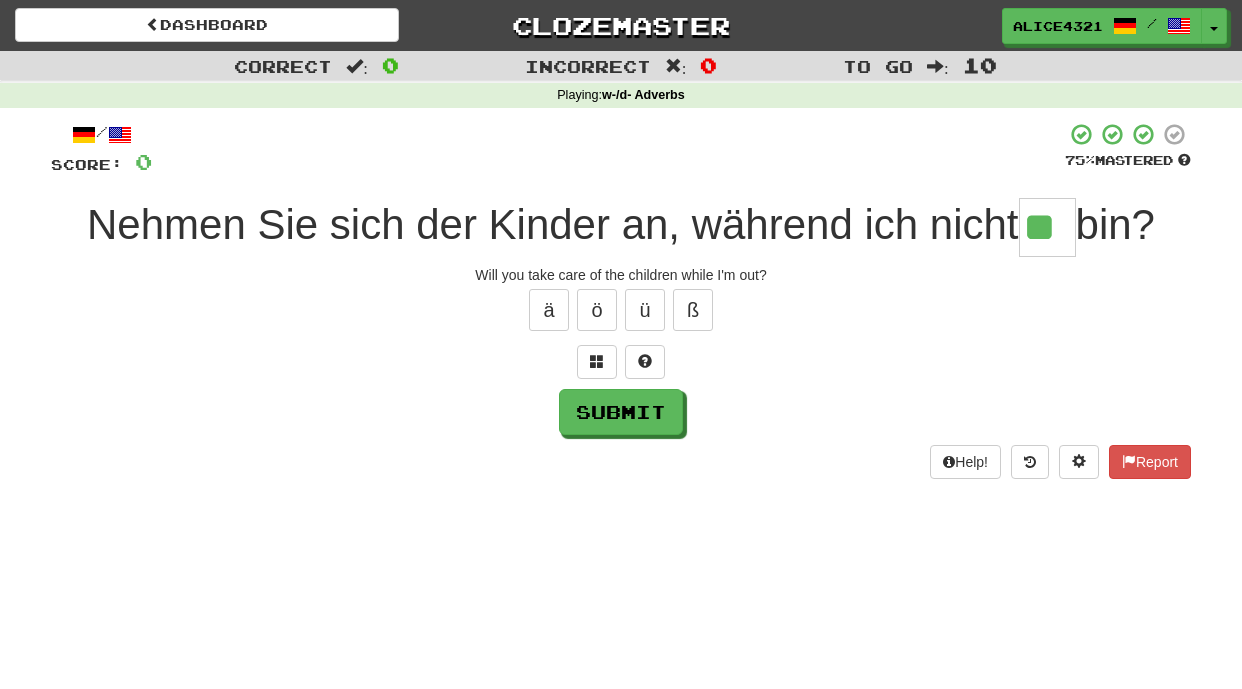 type on "**" 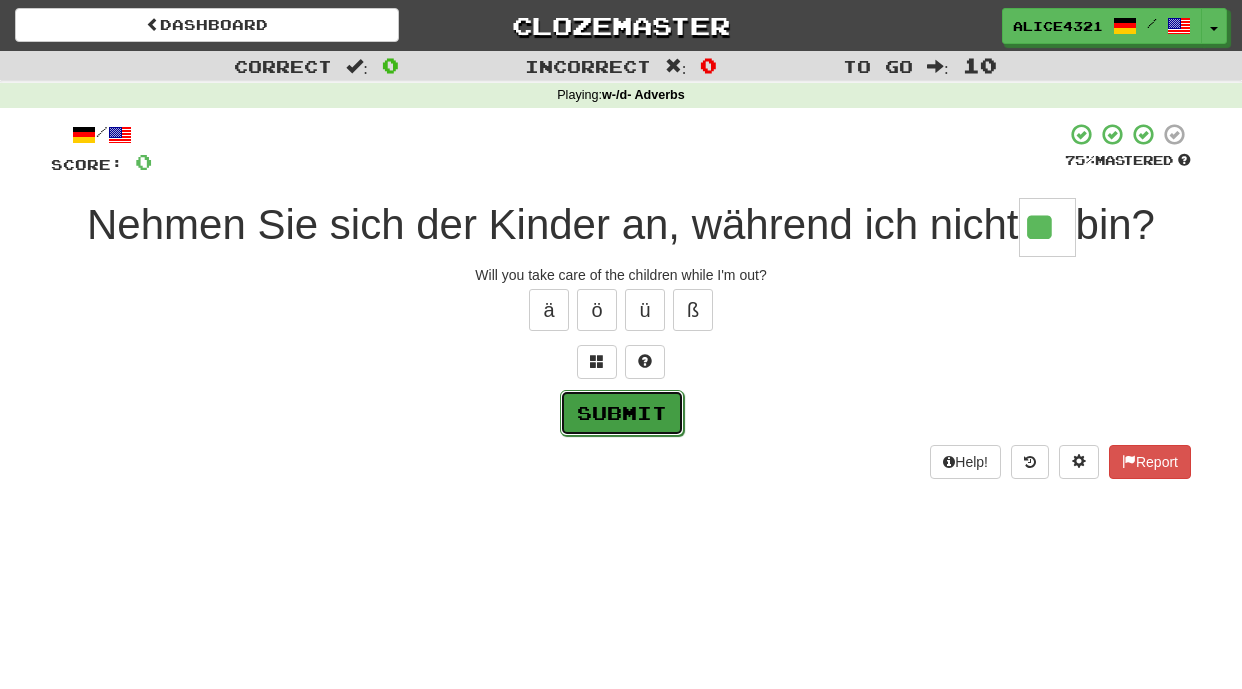 click on "Submit" at bounding box center [622, 413] 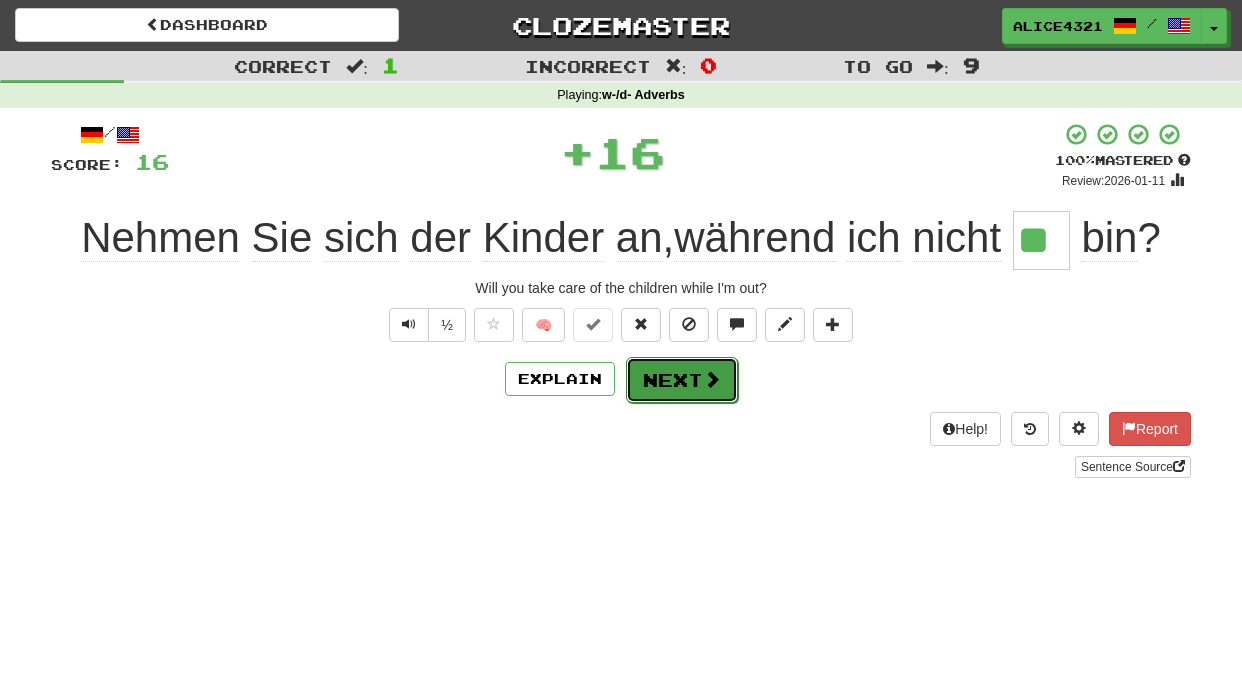 click on "Next" at bounding box center (682, 380) 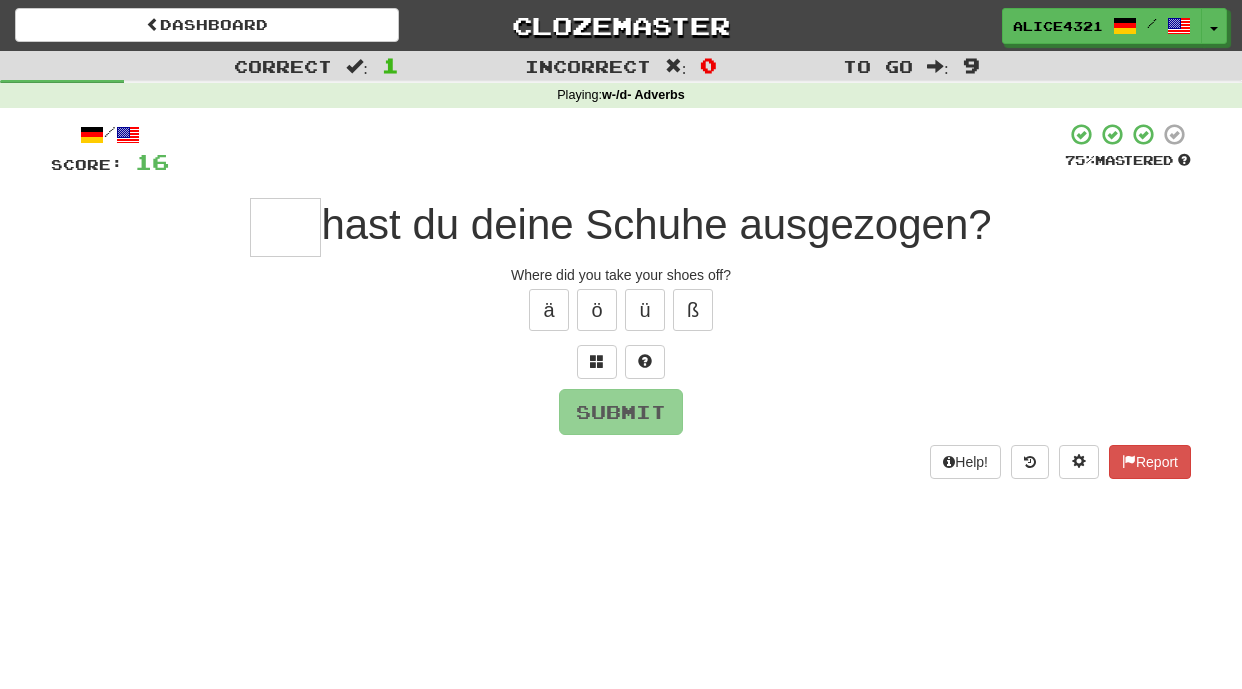 type on "*" 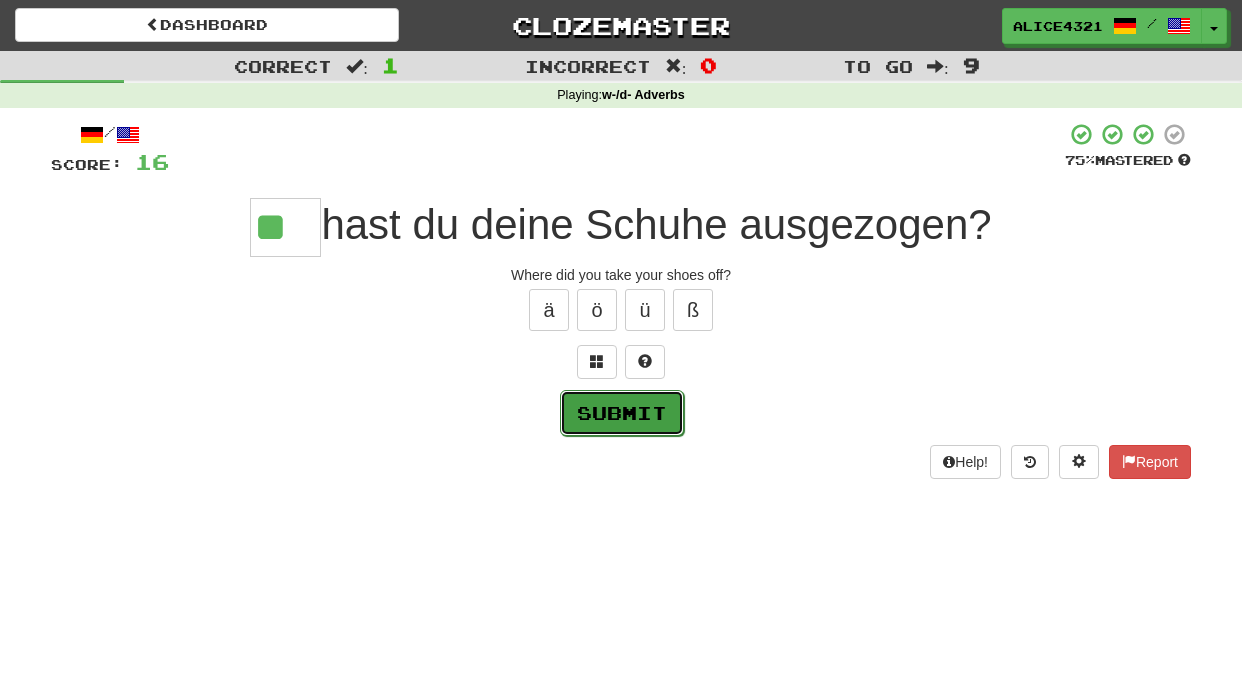 click on "Submit" at bounding box center (622, 413) 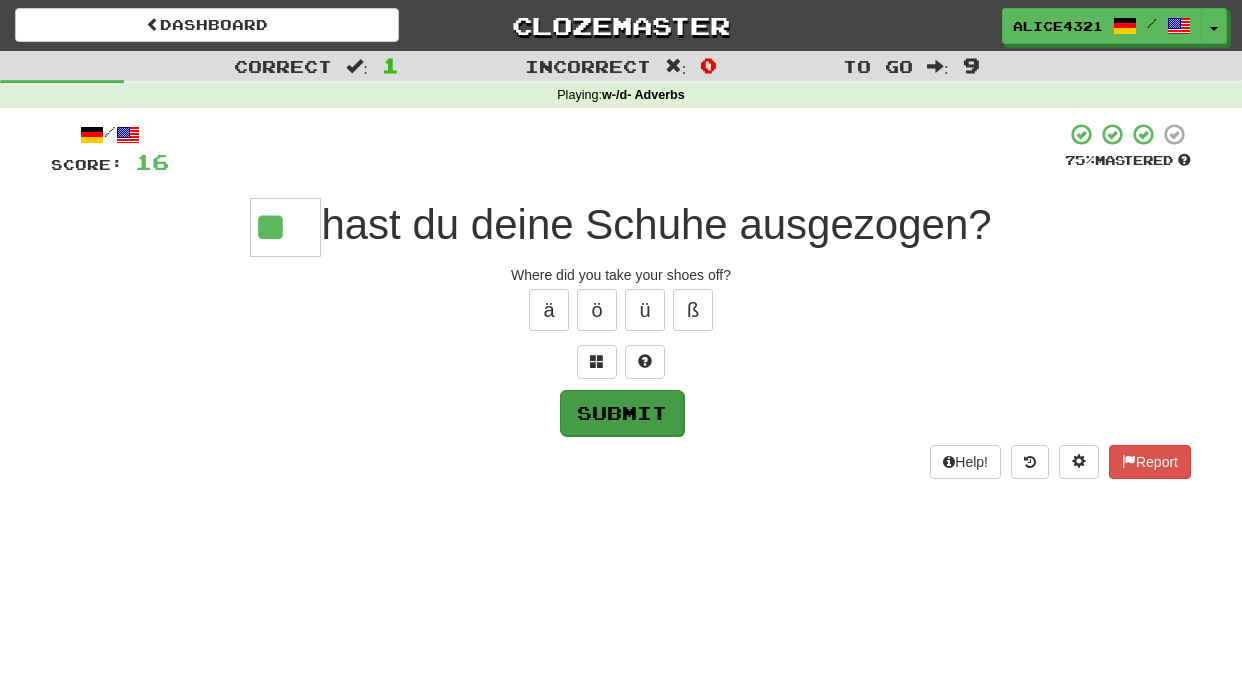 type on "**" 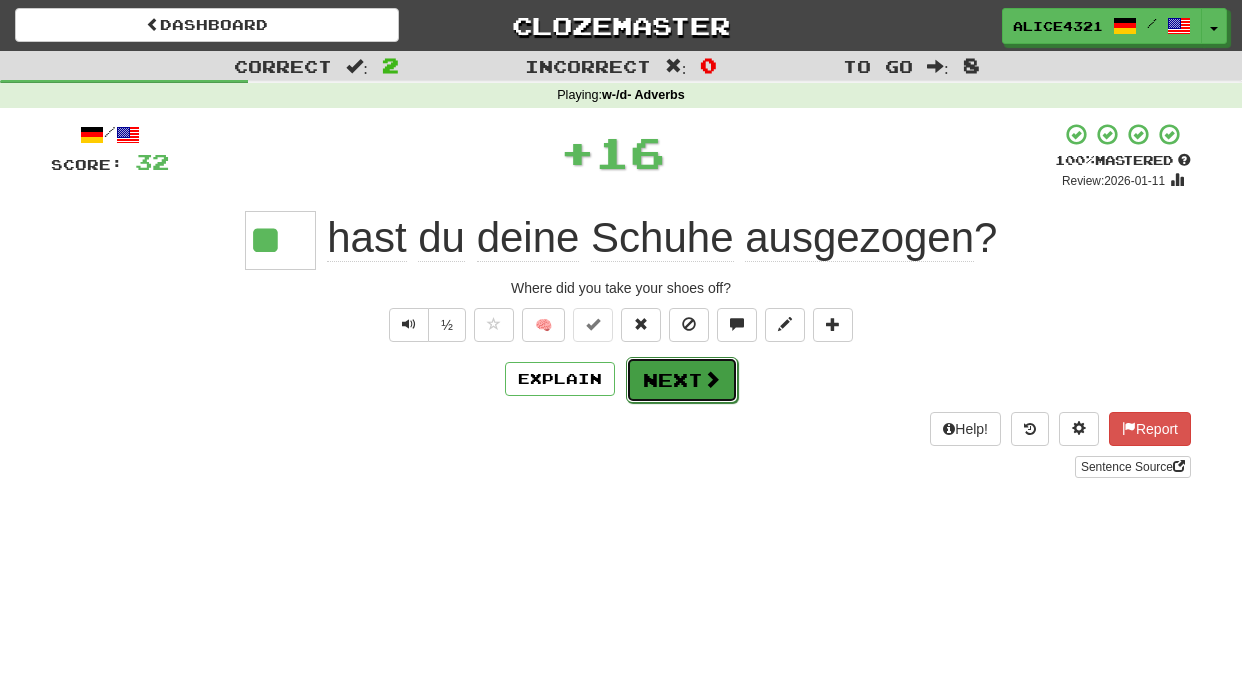 click on "Next" at bounding box center [682, 380] 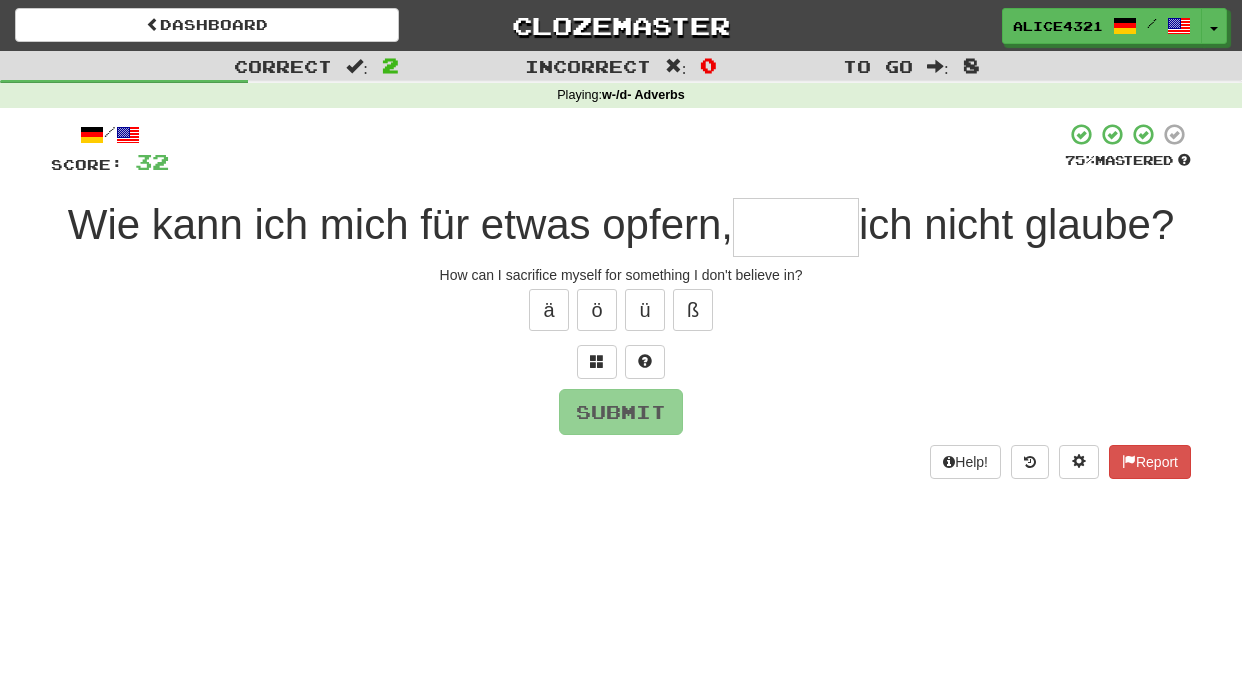 type on "*" 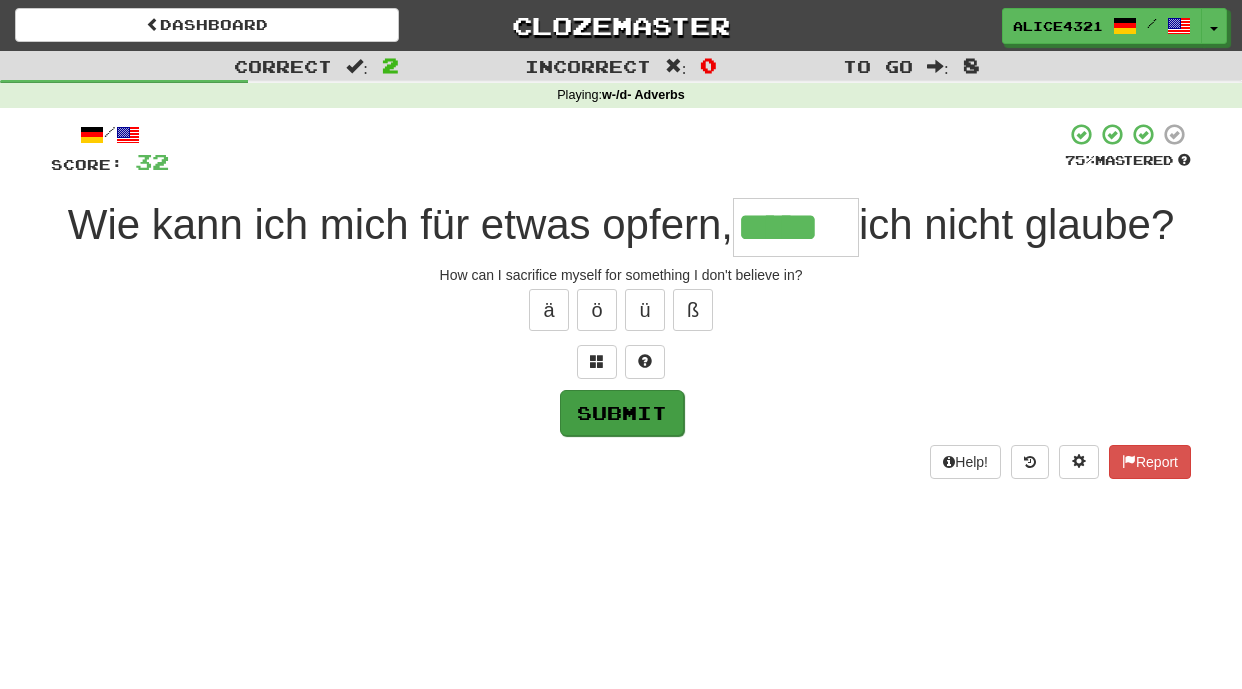type on "*****" 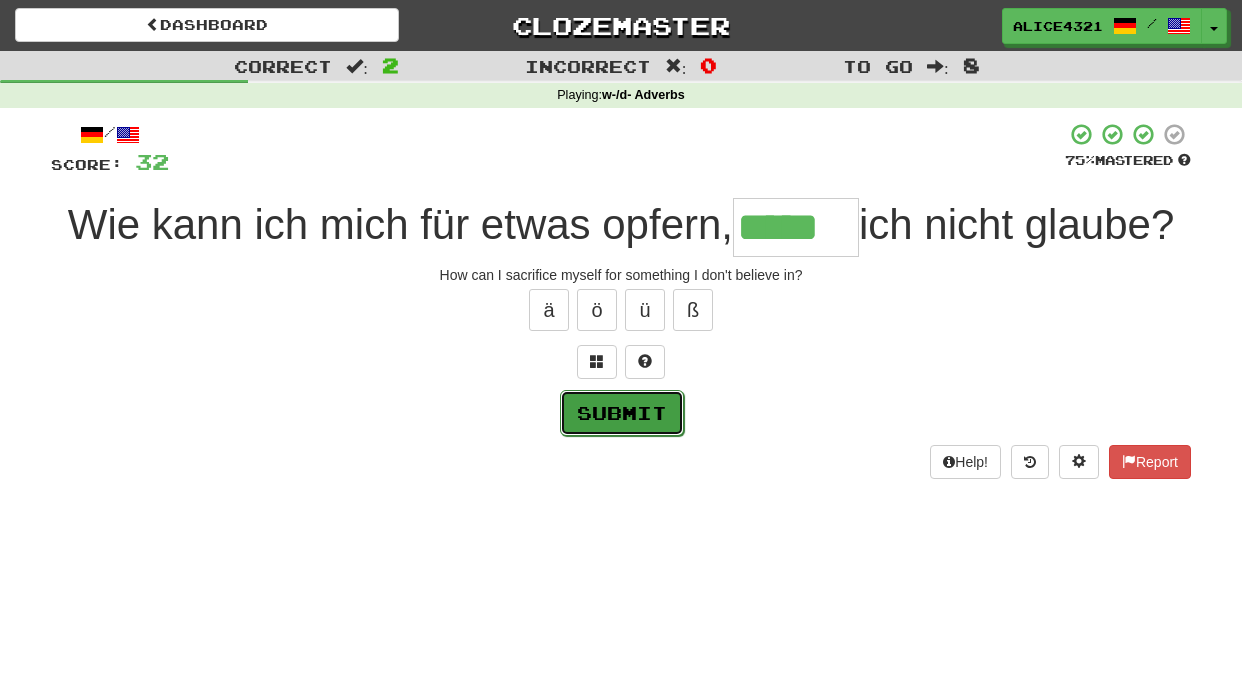 click on "Submit" at bounding box center [622, 413] 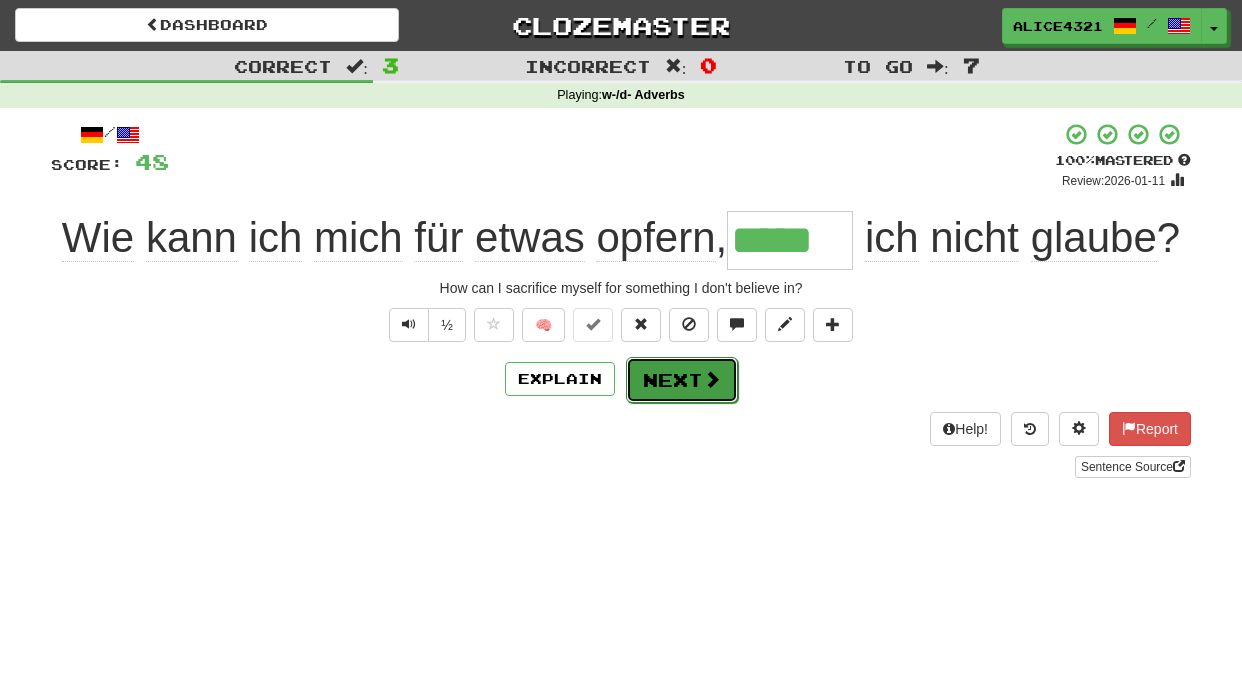 click on "Next" at bounding box center [682, 380] 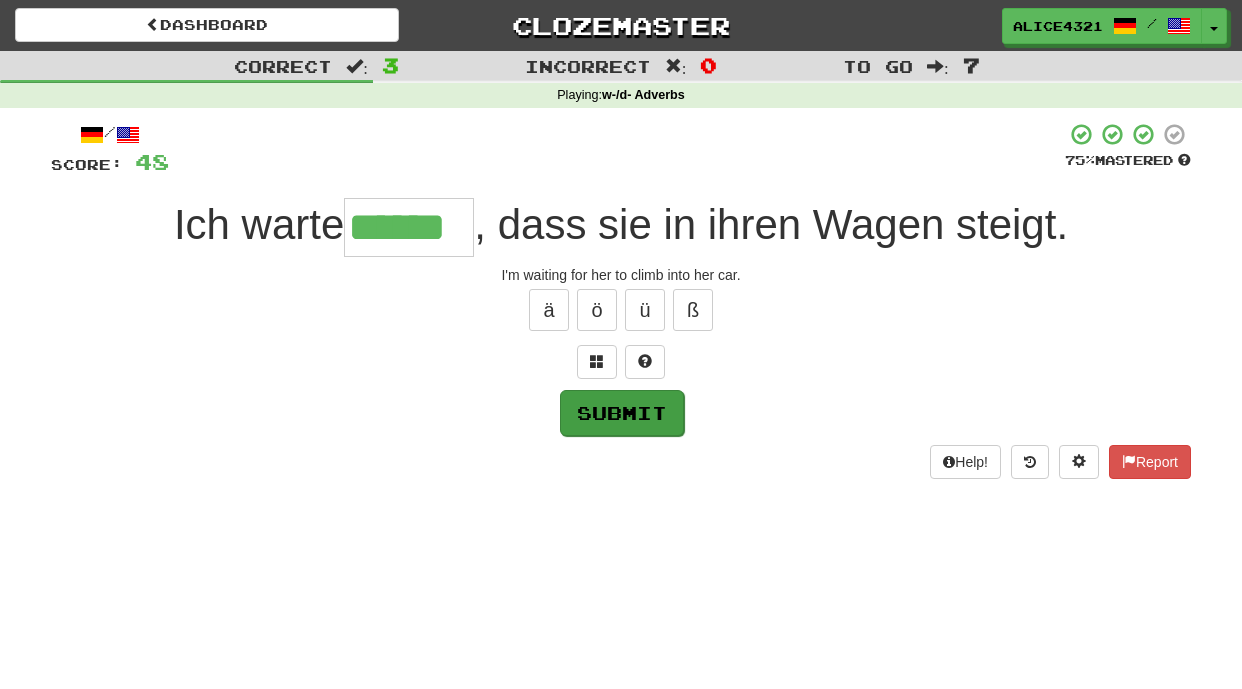 type on "******" 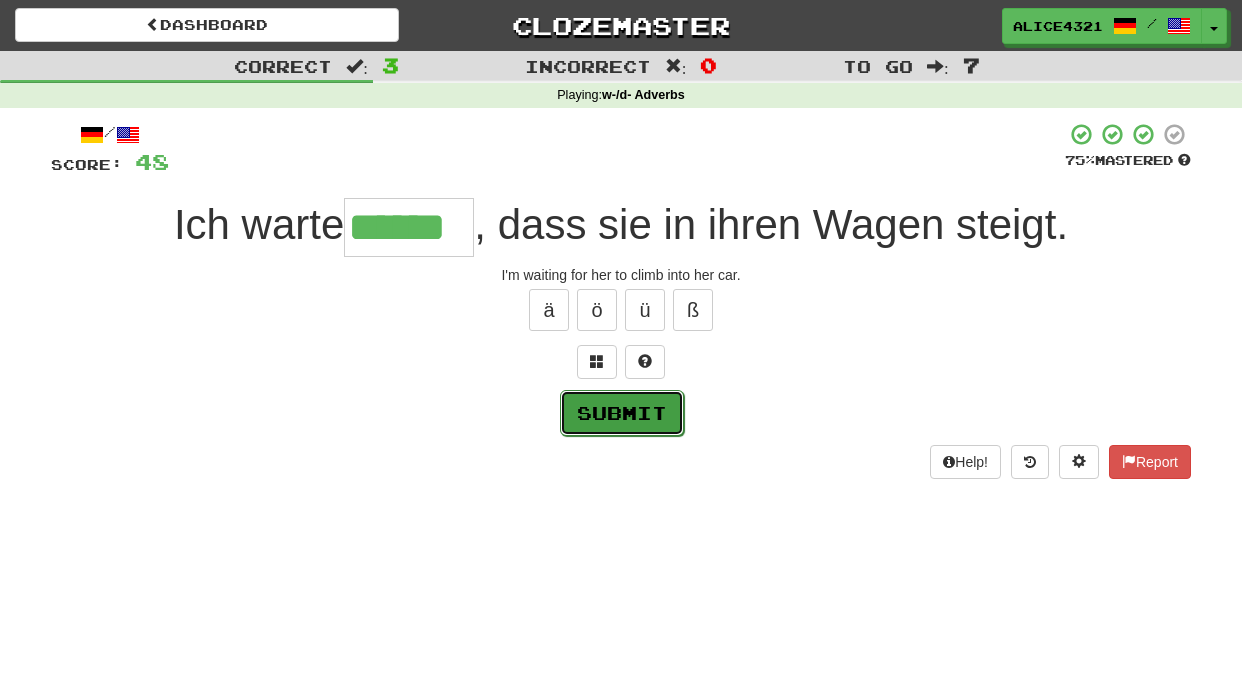 click on "Submit" at bounding box center [622, 413] 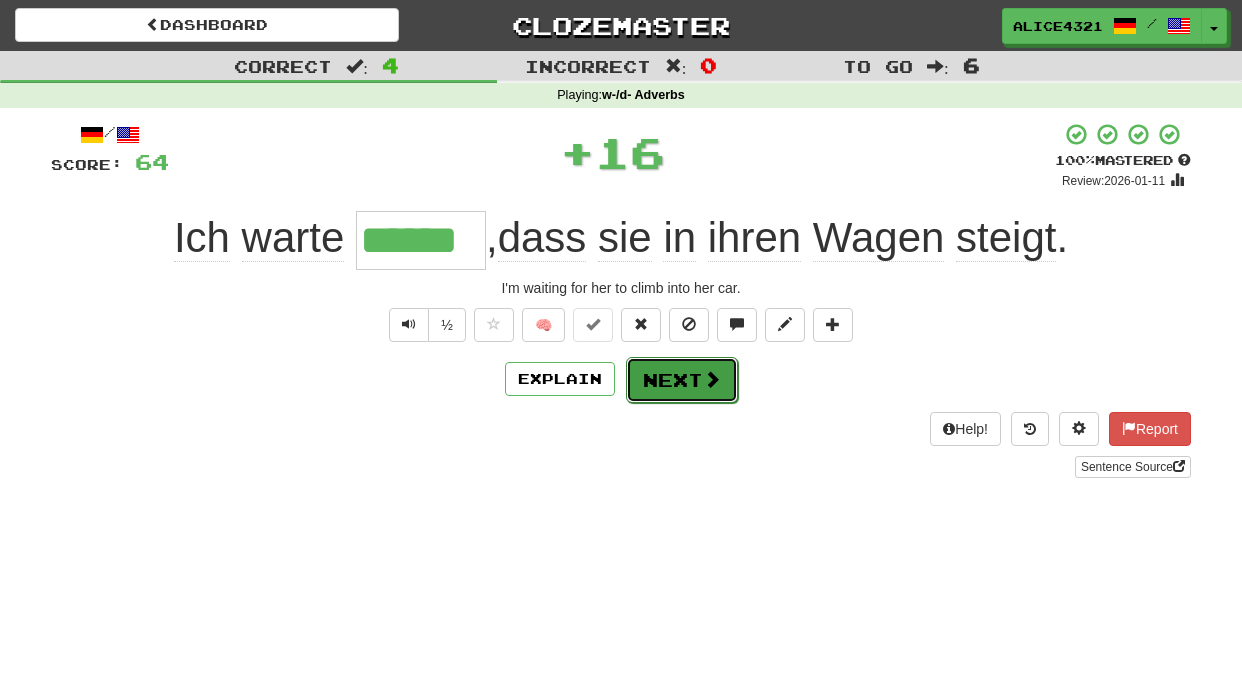 click on "Next" at bounding box center (682, 380) 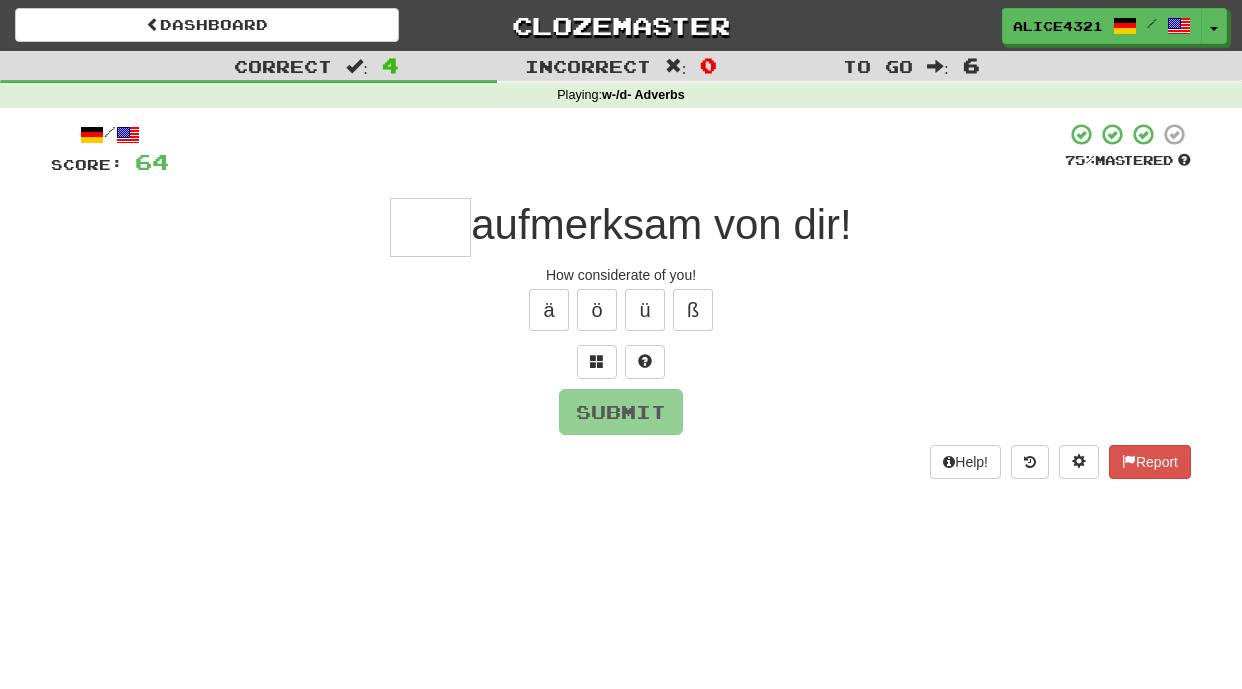 type on "*" 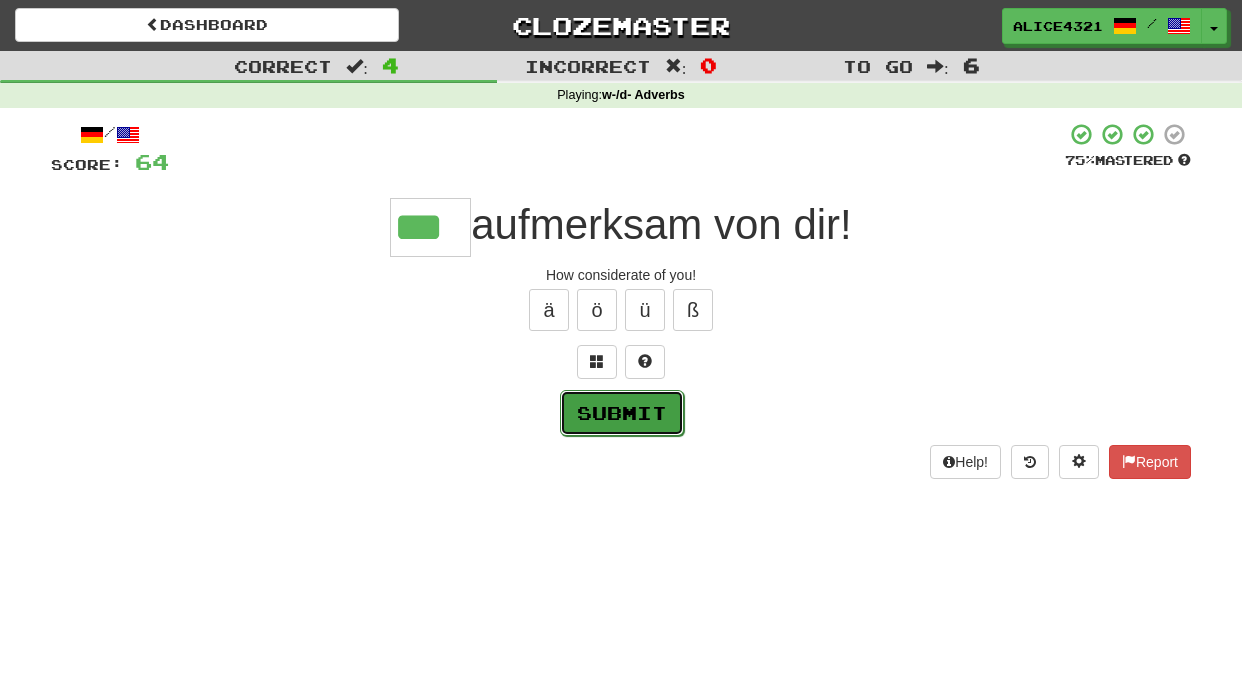 click on "Submit" at bounding box center [622, 413] 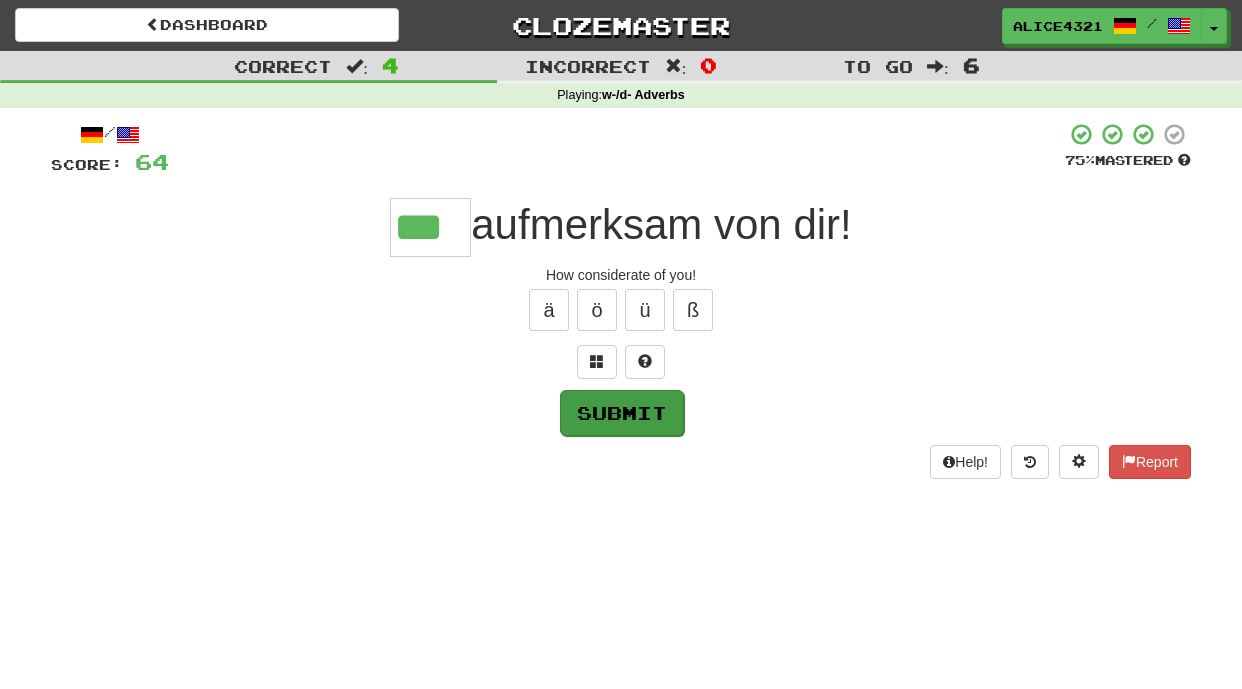 type on "***" 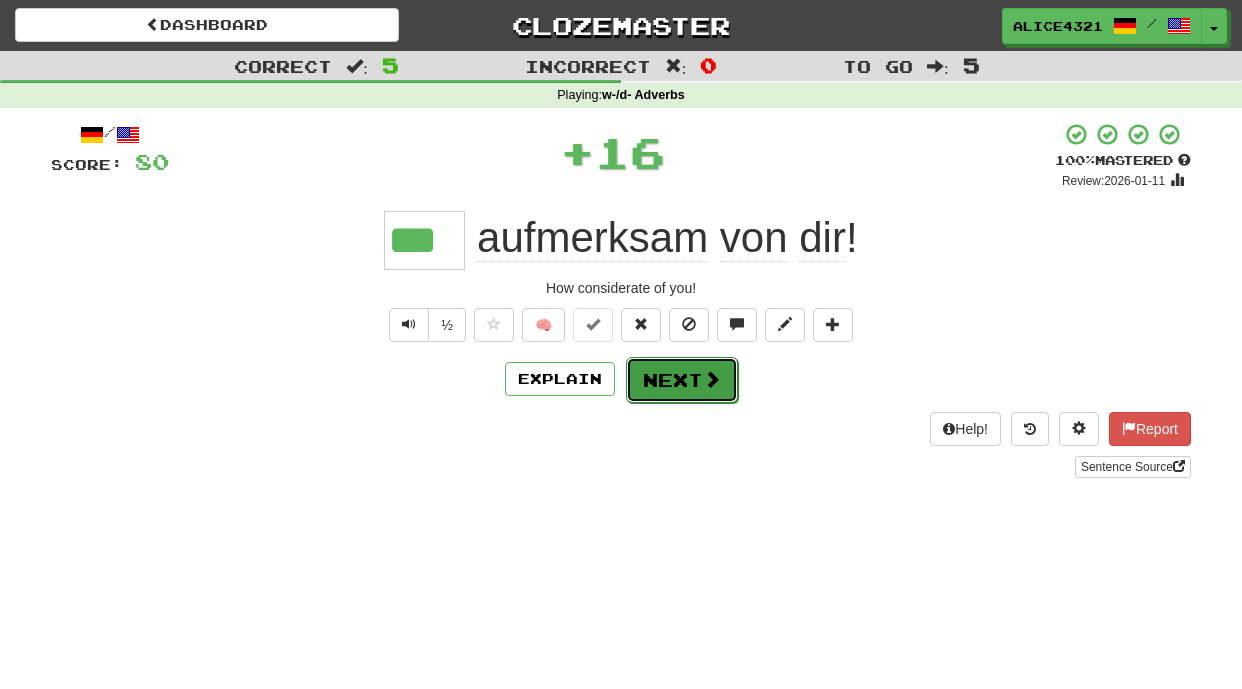 click on "Next" at bounding box center [682, 380] 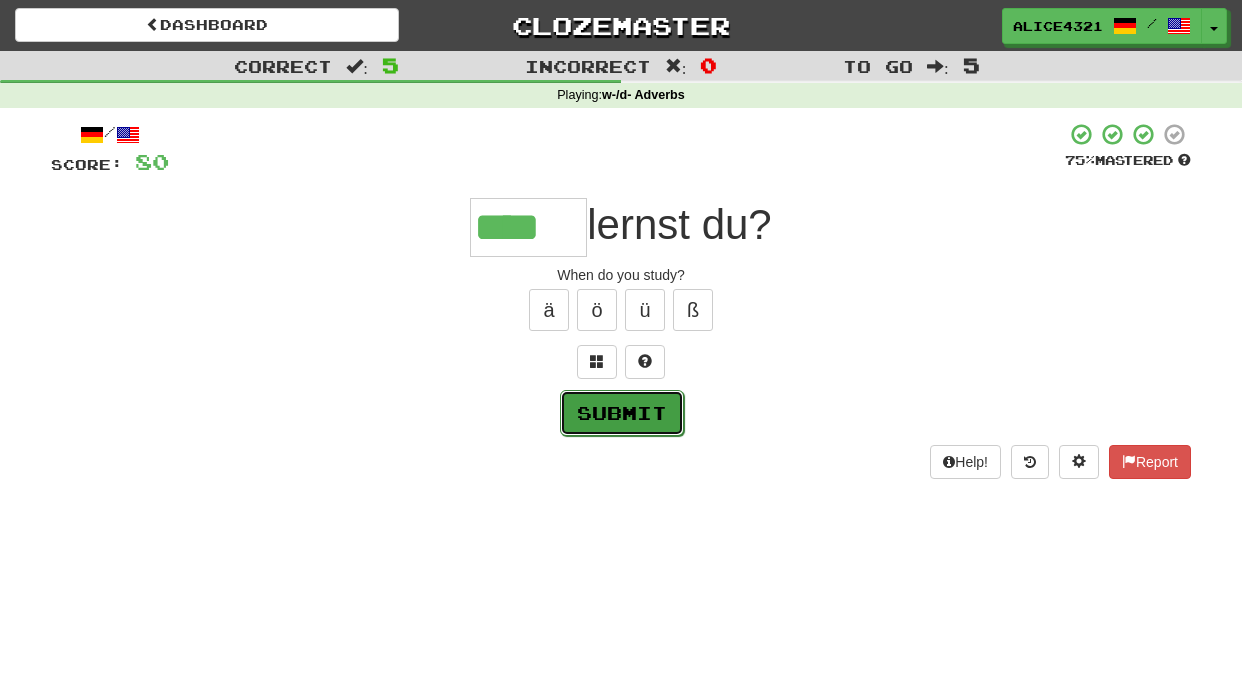 click on "Submit" at bounding box center [622, 413] 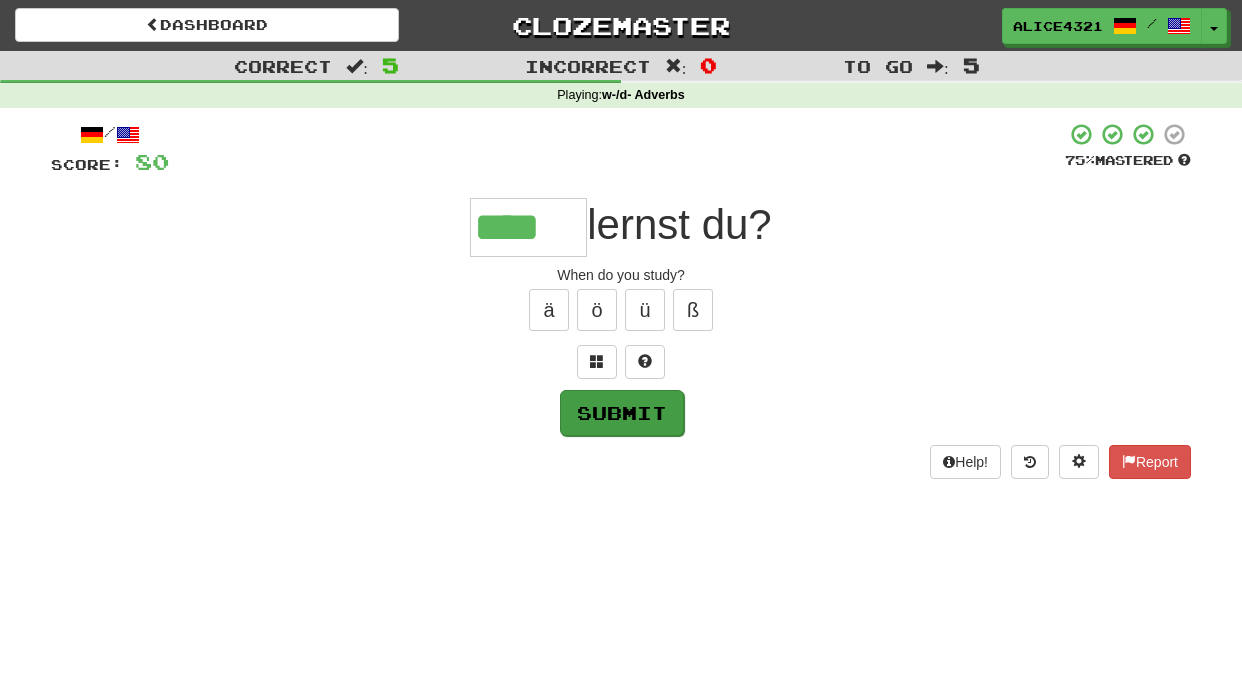 type on "****" 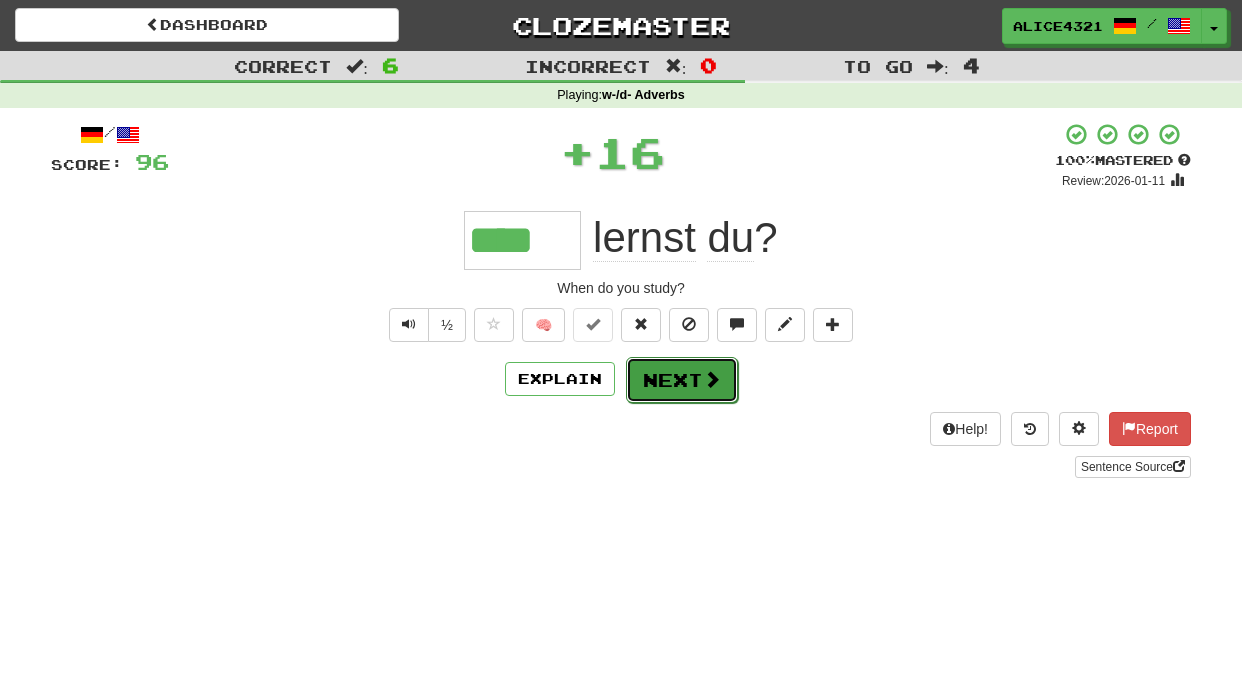click on "Next" at bounding box center [682, 380] 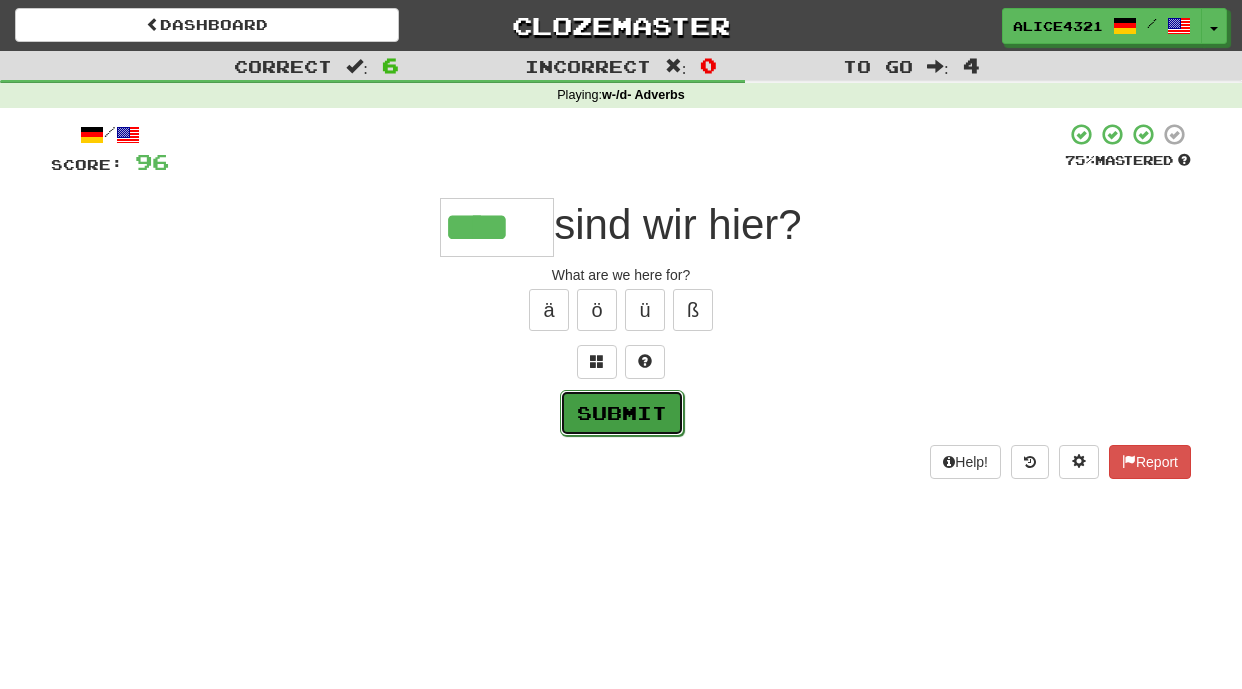 click on "Submit" at bounding box center [622, 413] 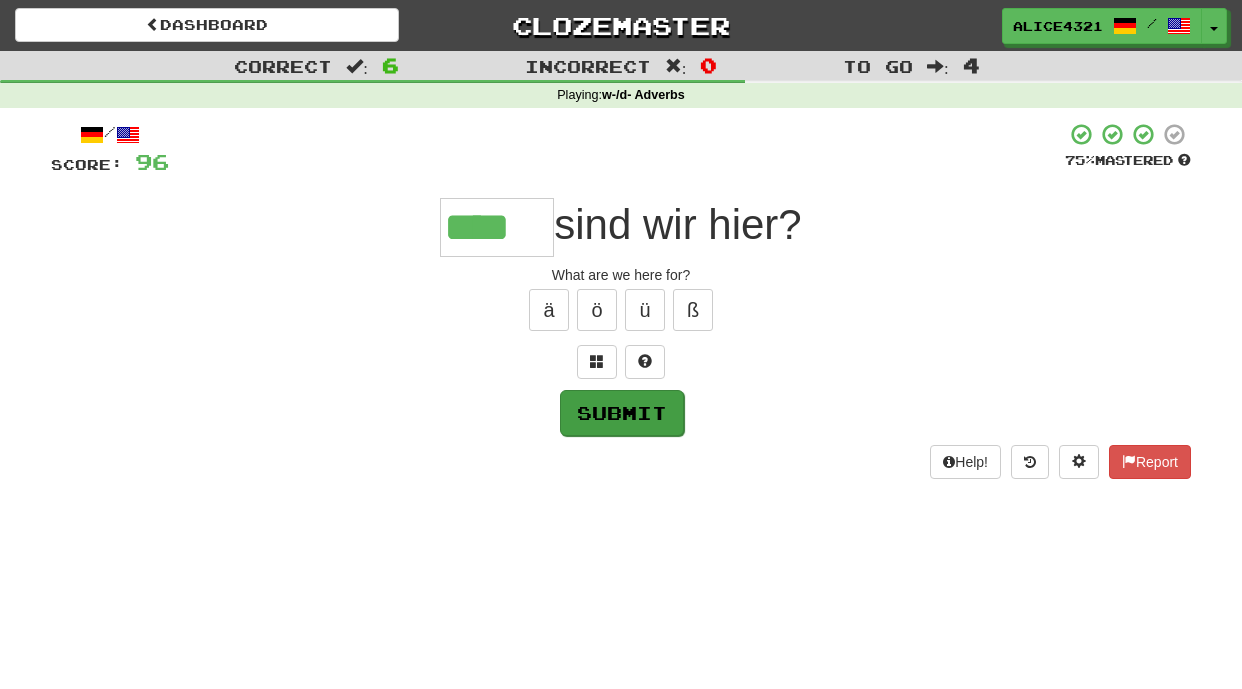 type on "****" 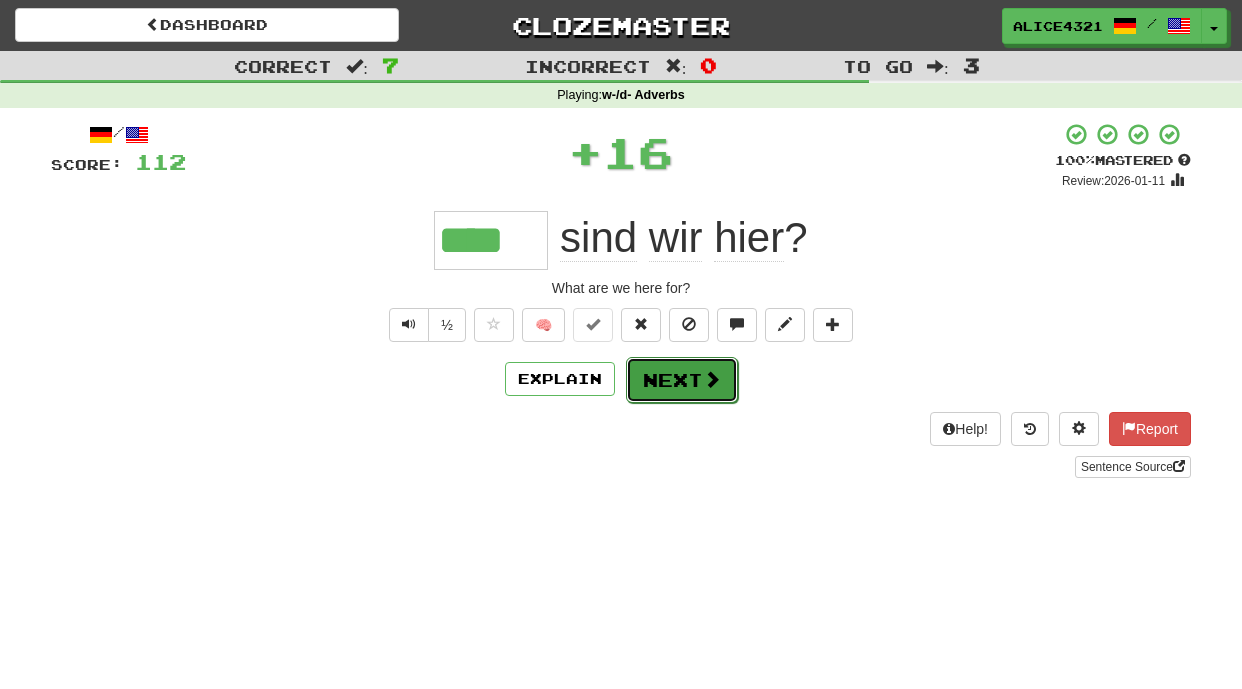 click on "Next" at bounding box center (682, 380) 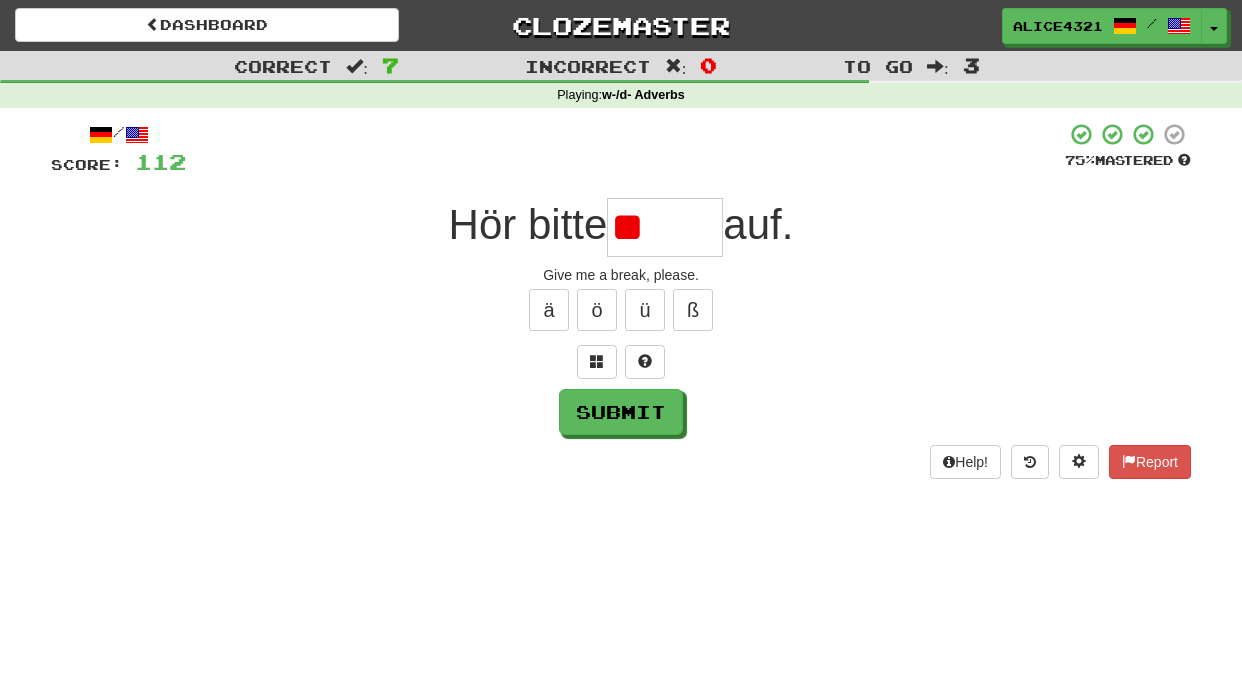 type on "*" 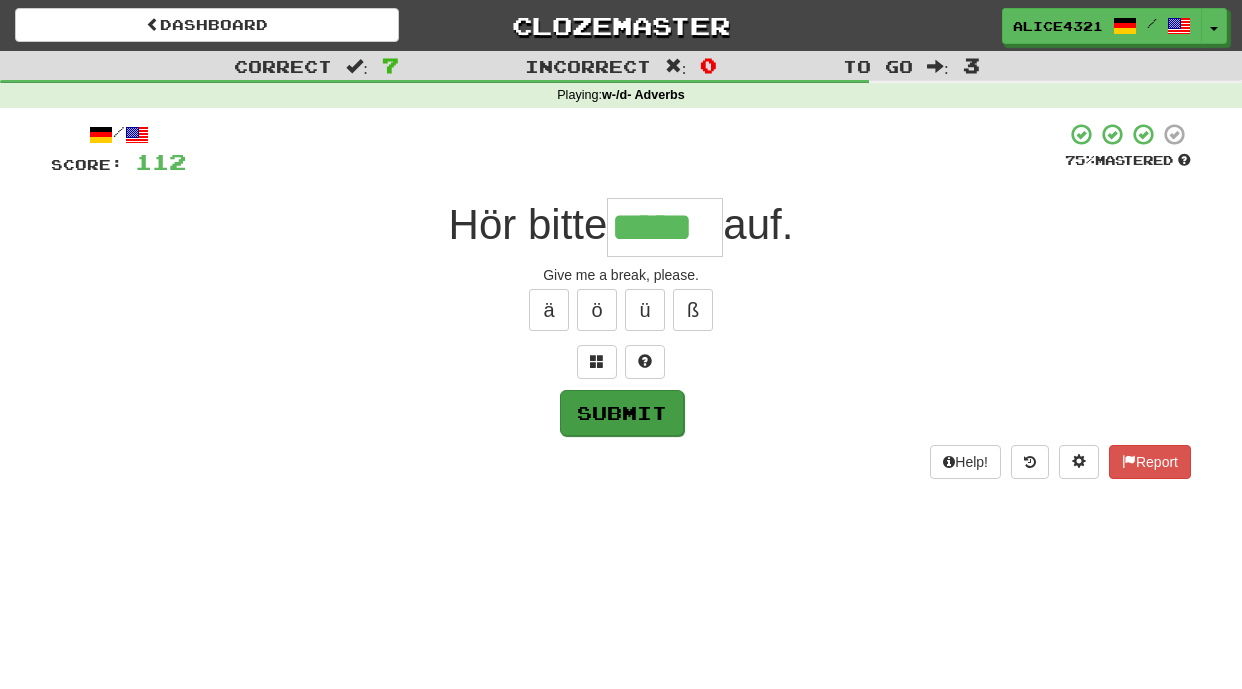 type on "*****" 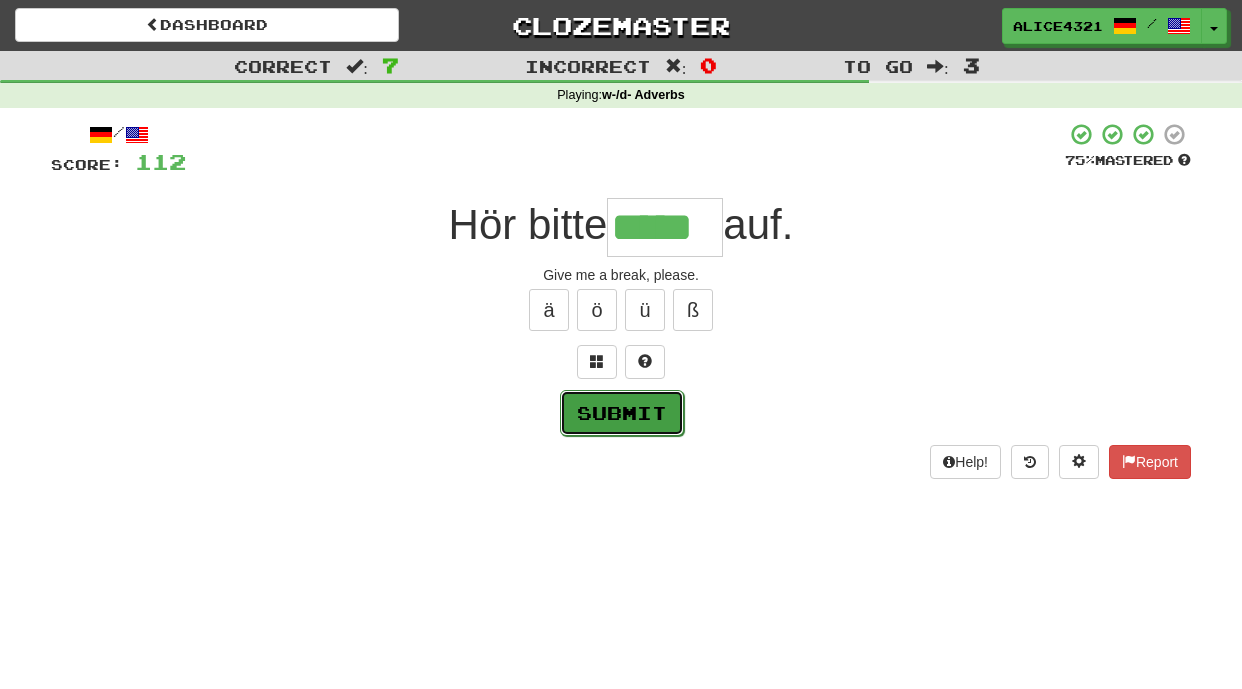 click on "Submit" at bounding box center [622, 413] 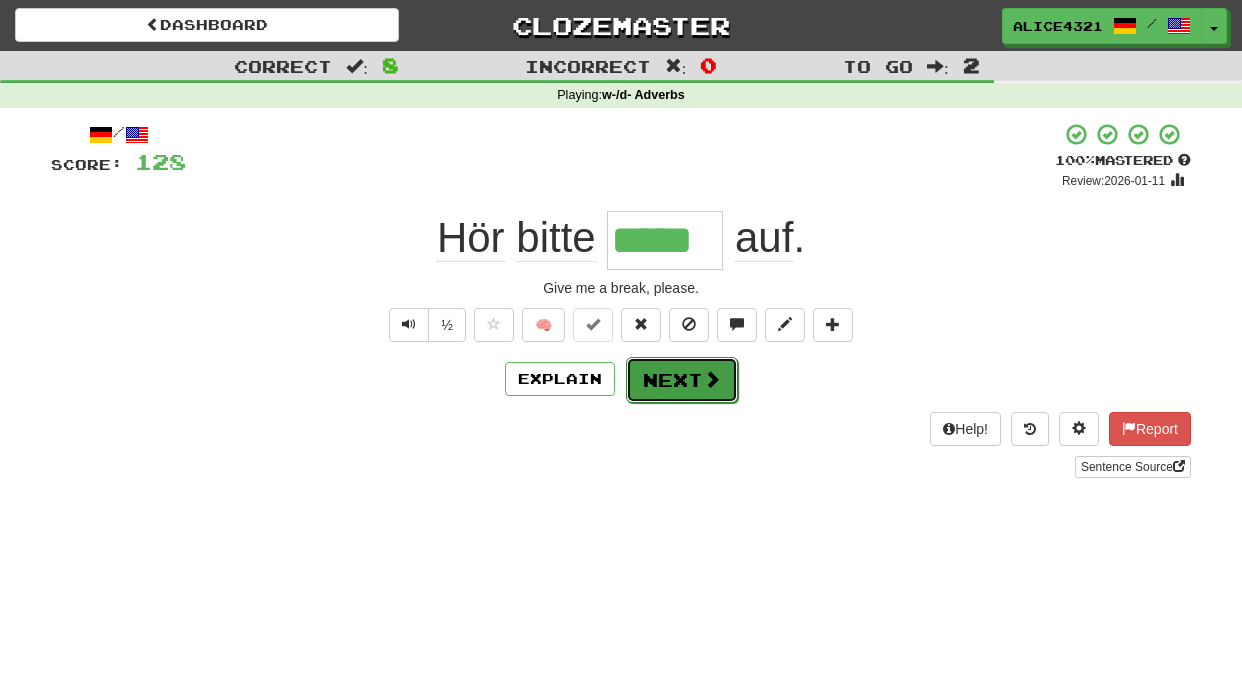 click on "Next" at bounding box center (682, 380) 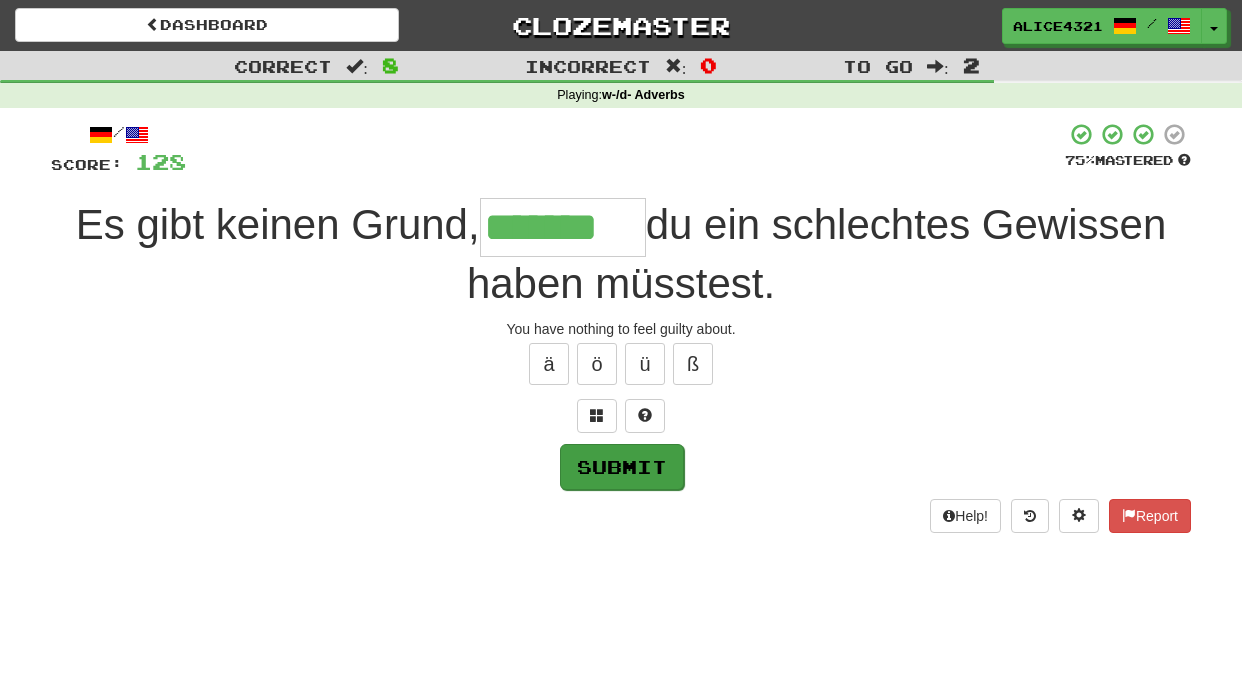 type on "*******" 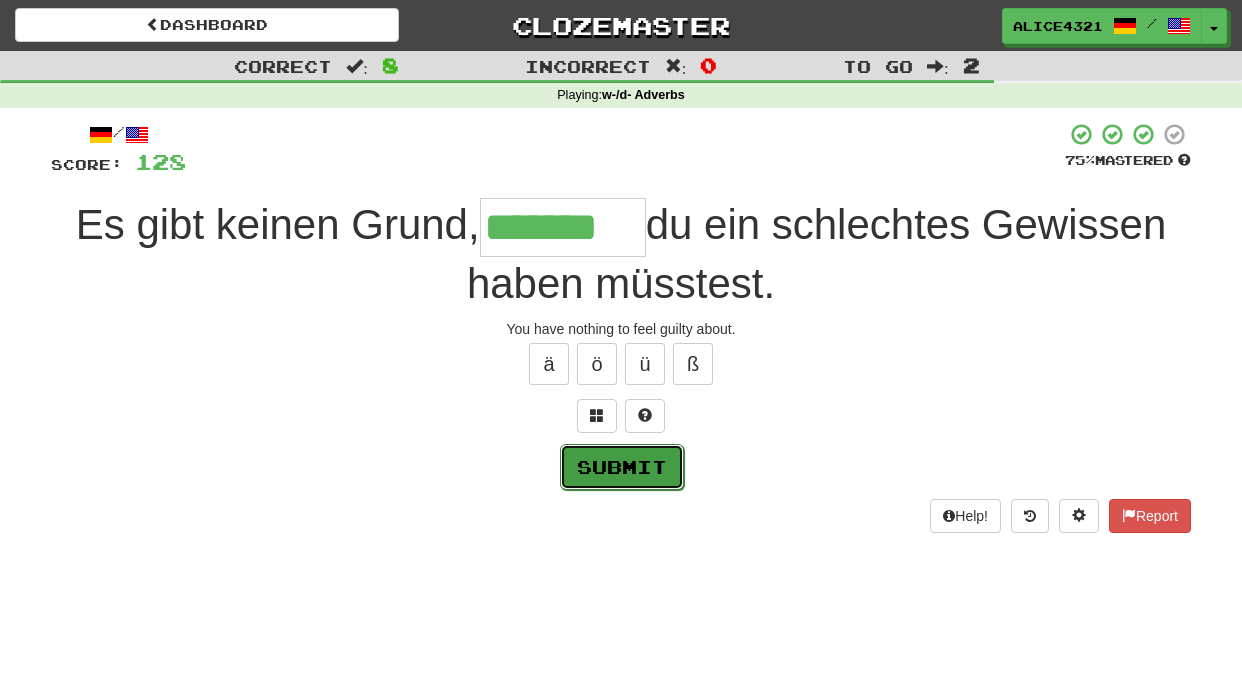 click on "Submit" at bounding box center [622, 467] 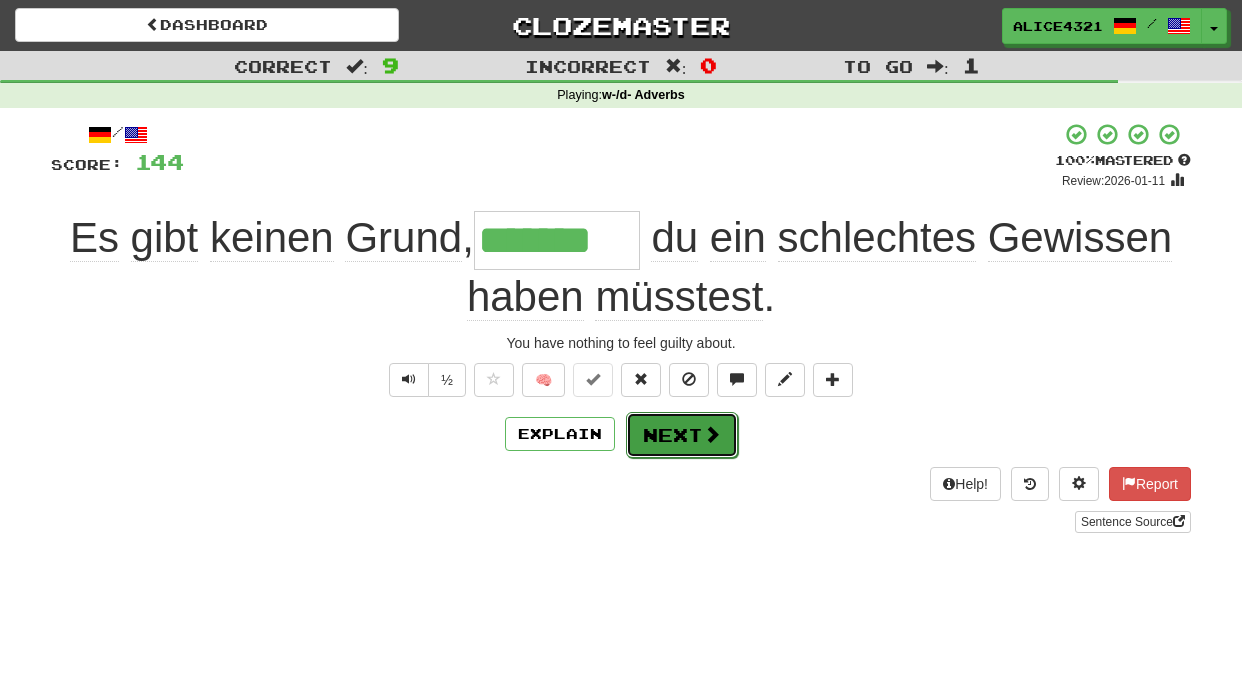 click at bounding box center [712, 434] 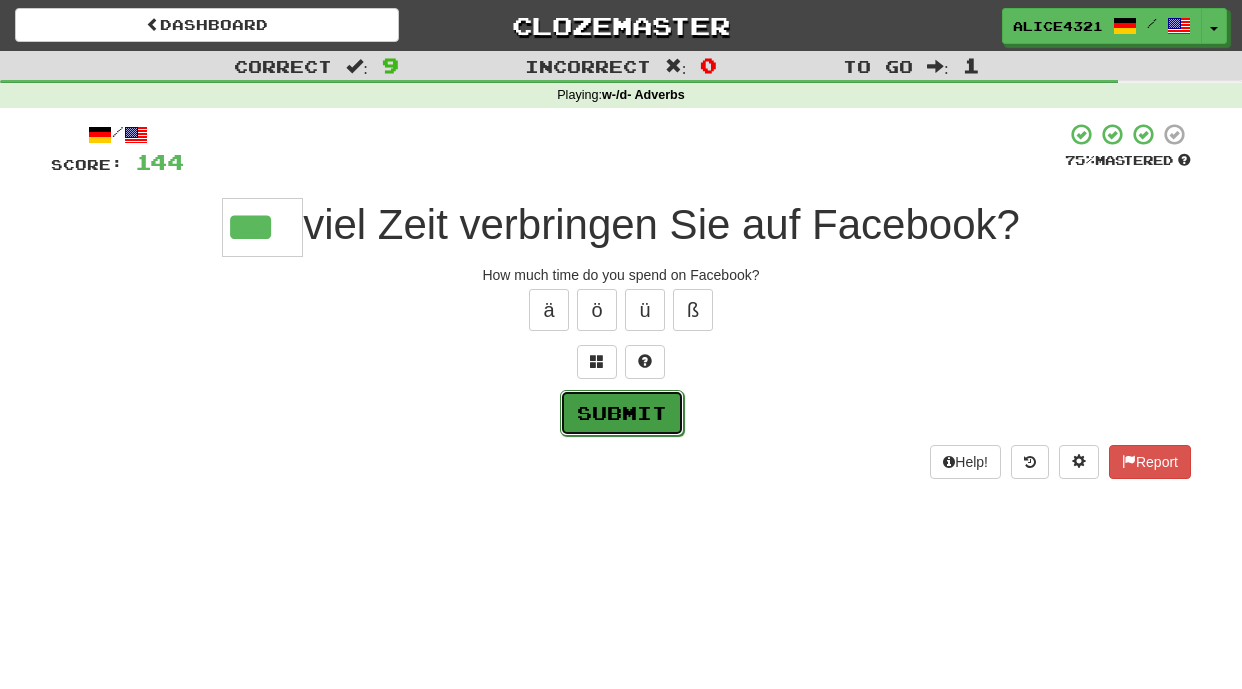 click on "Submit" at bounding box center [622, 413] 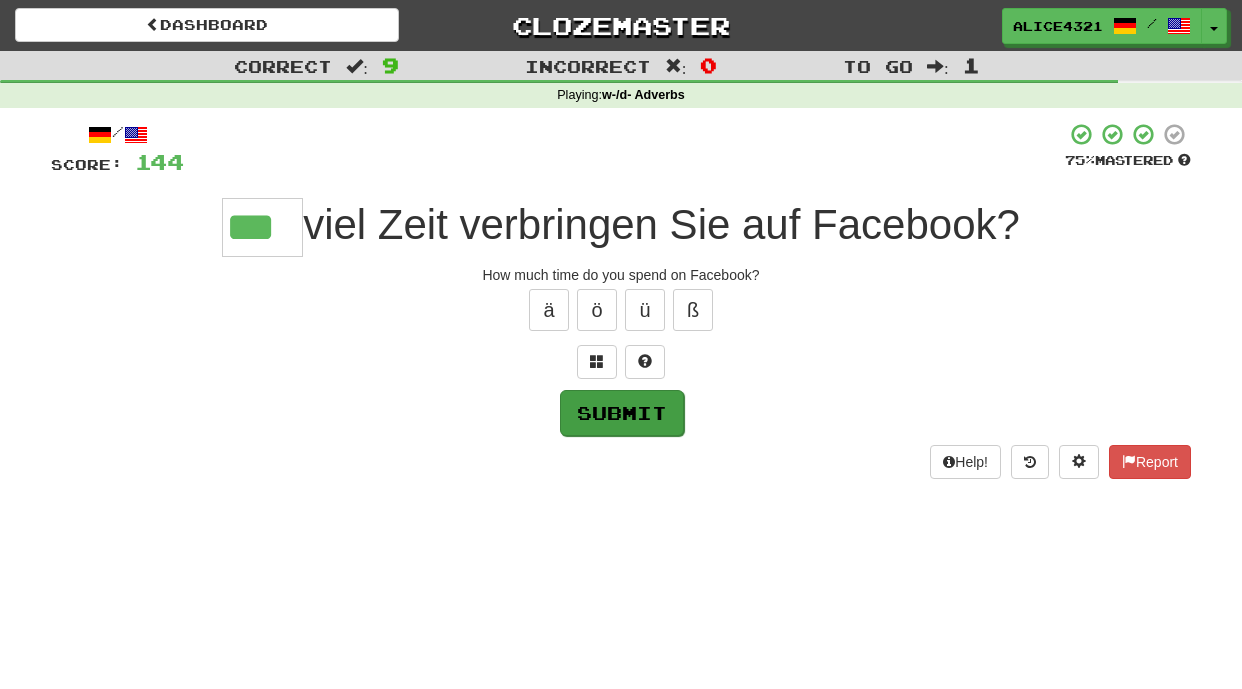 type on "***" 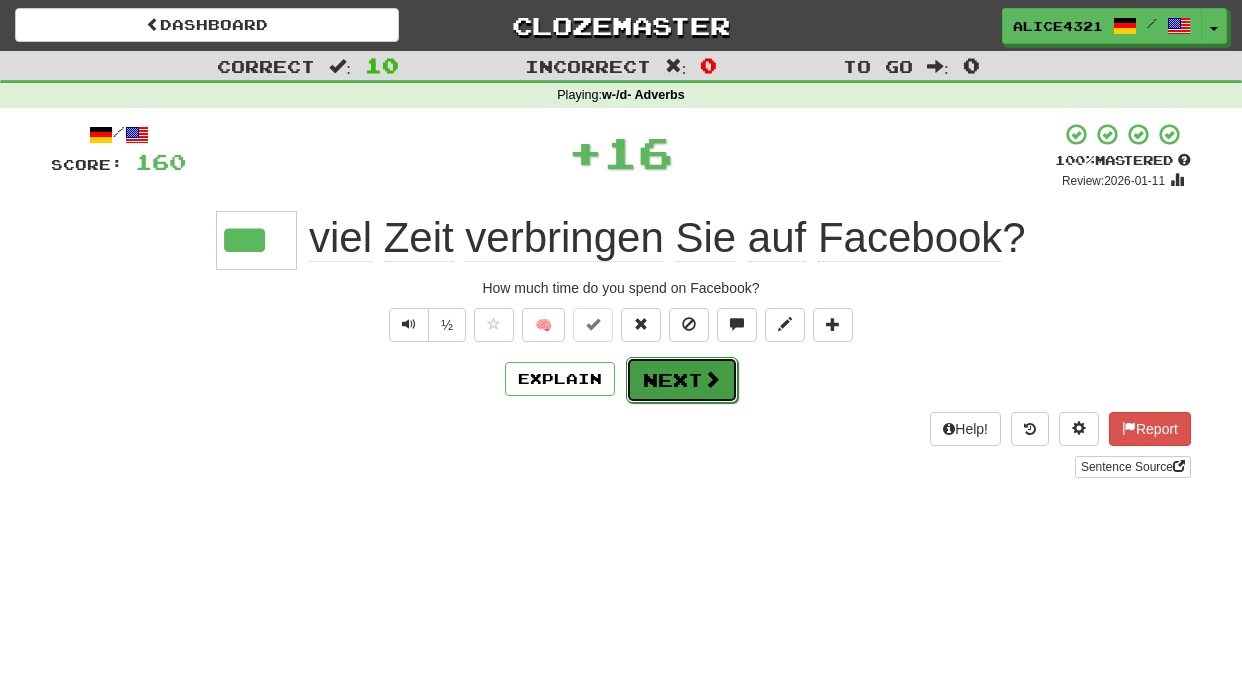 click on "Next" at bounding box center [682, 380] 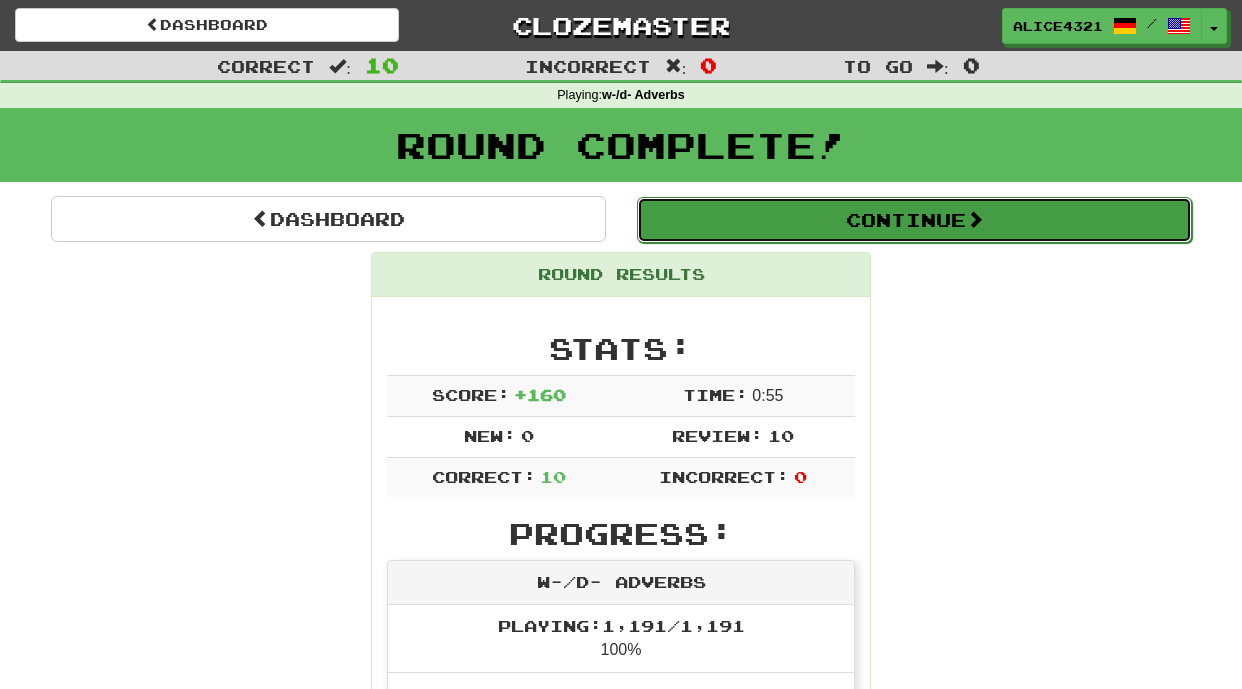 click on "Continue" at bounding box center [914, 220] 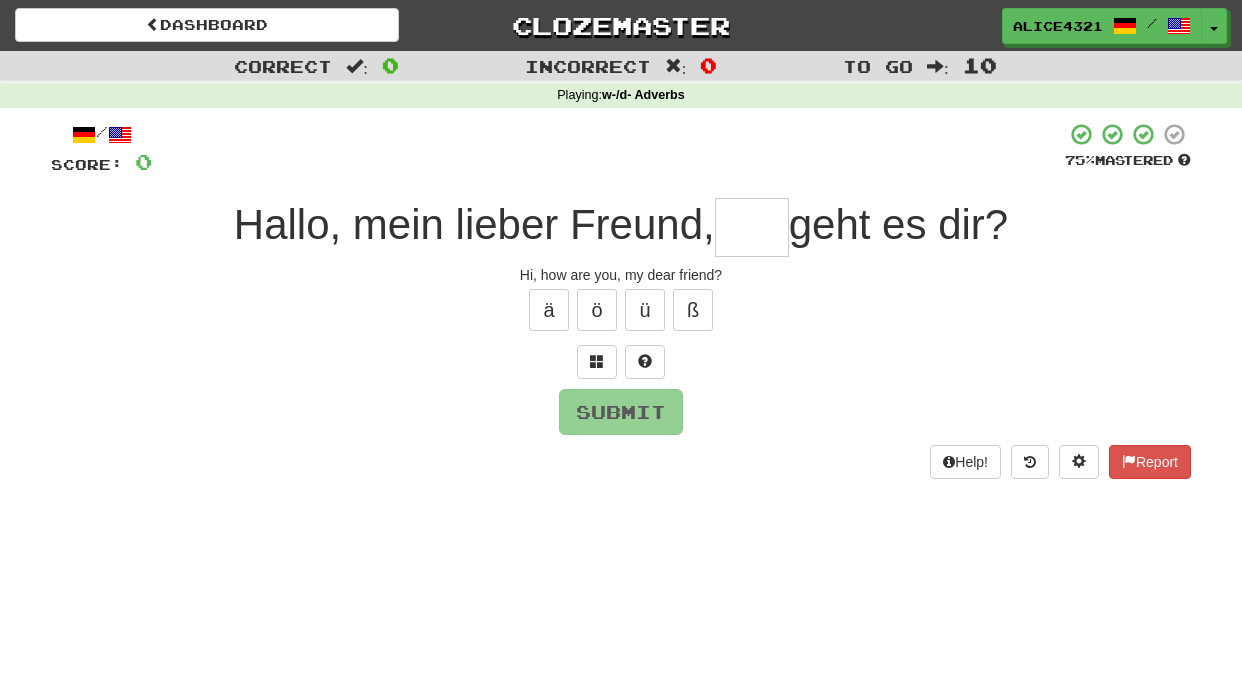 type on "*" 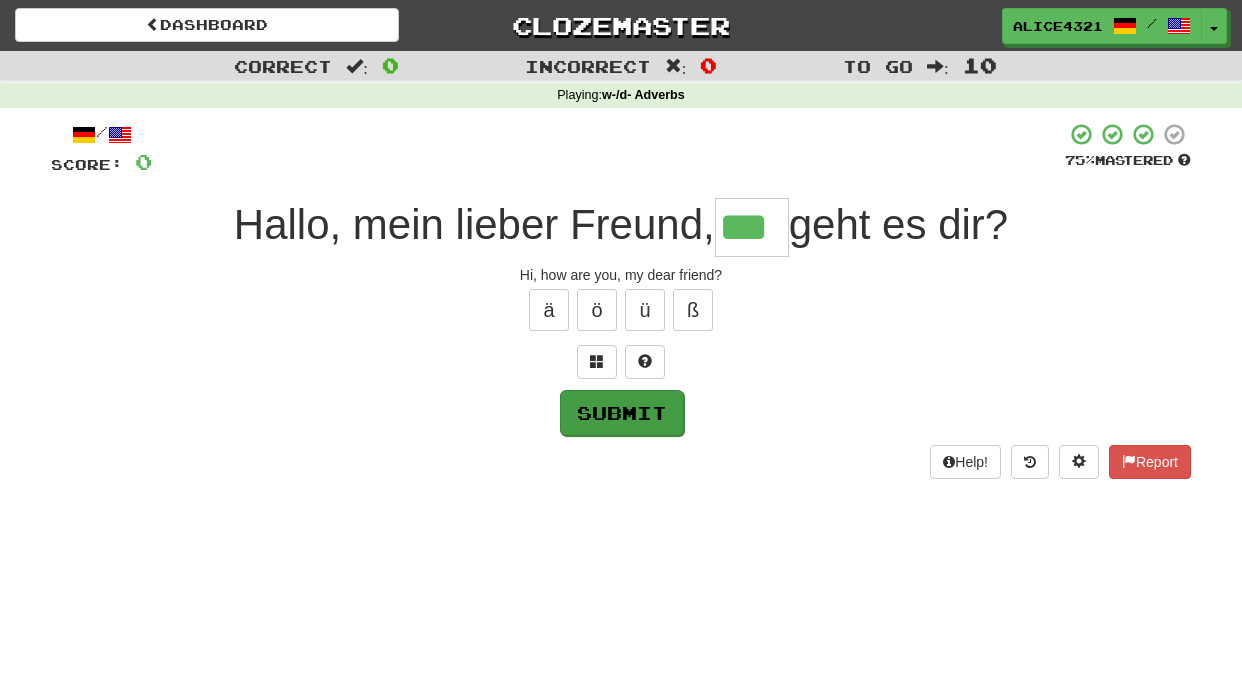 type on "***" 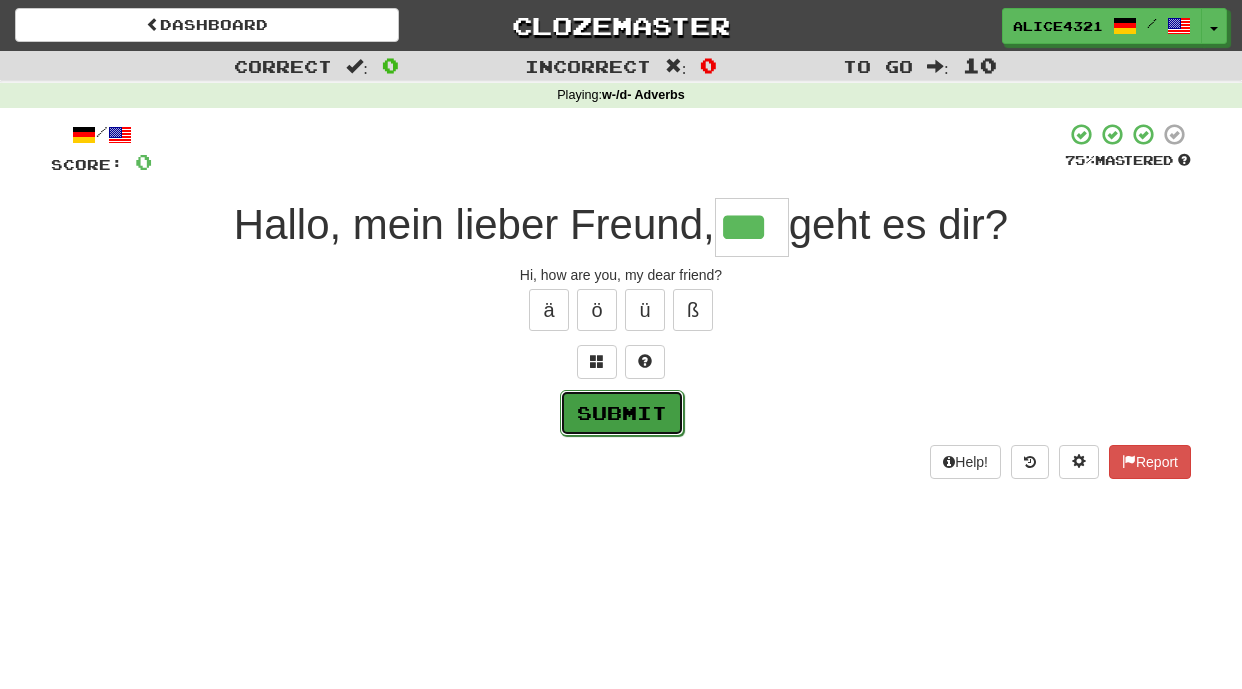 click on "Submit" at bounding box center [622, 413] 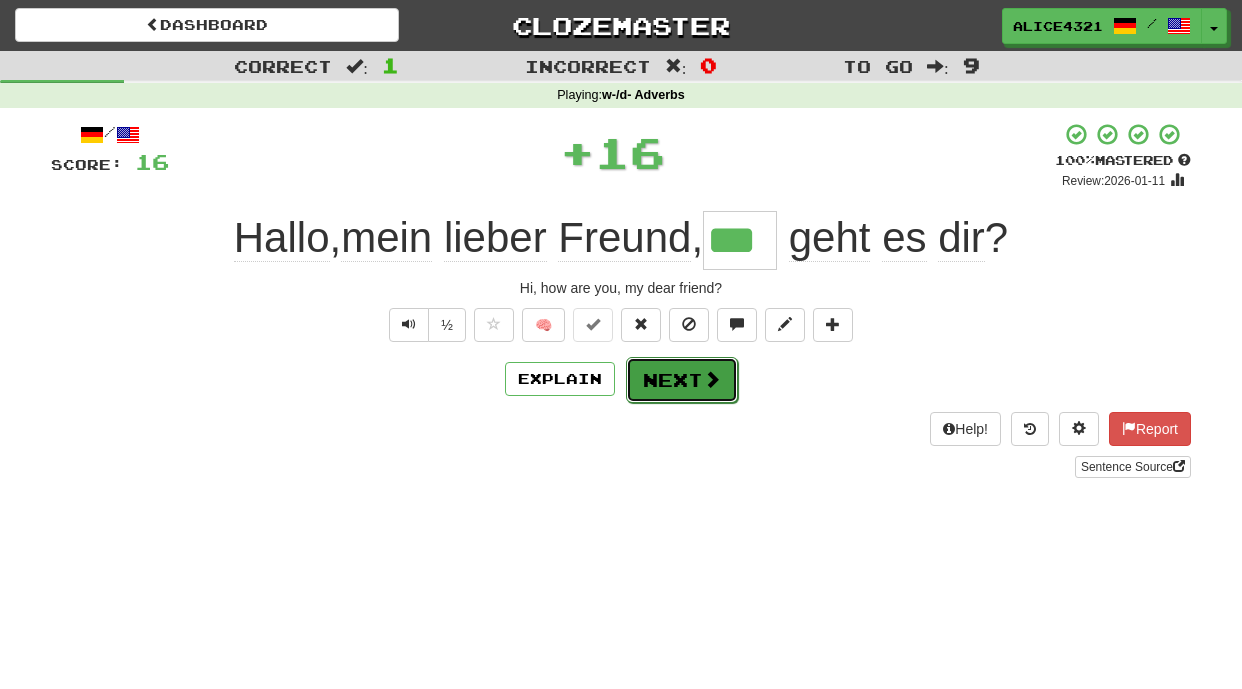 click on "Next" at bounding box center (682, 380) 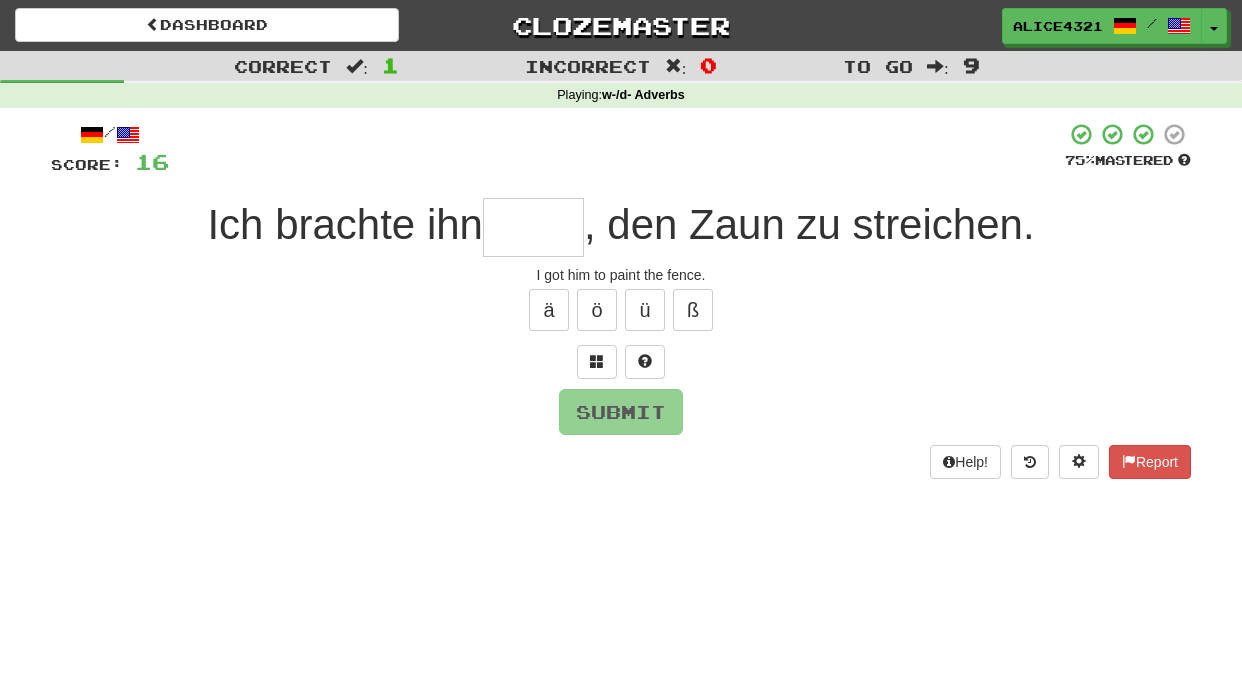 type on "*" 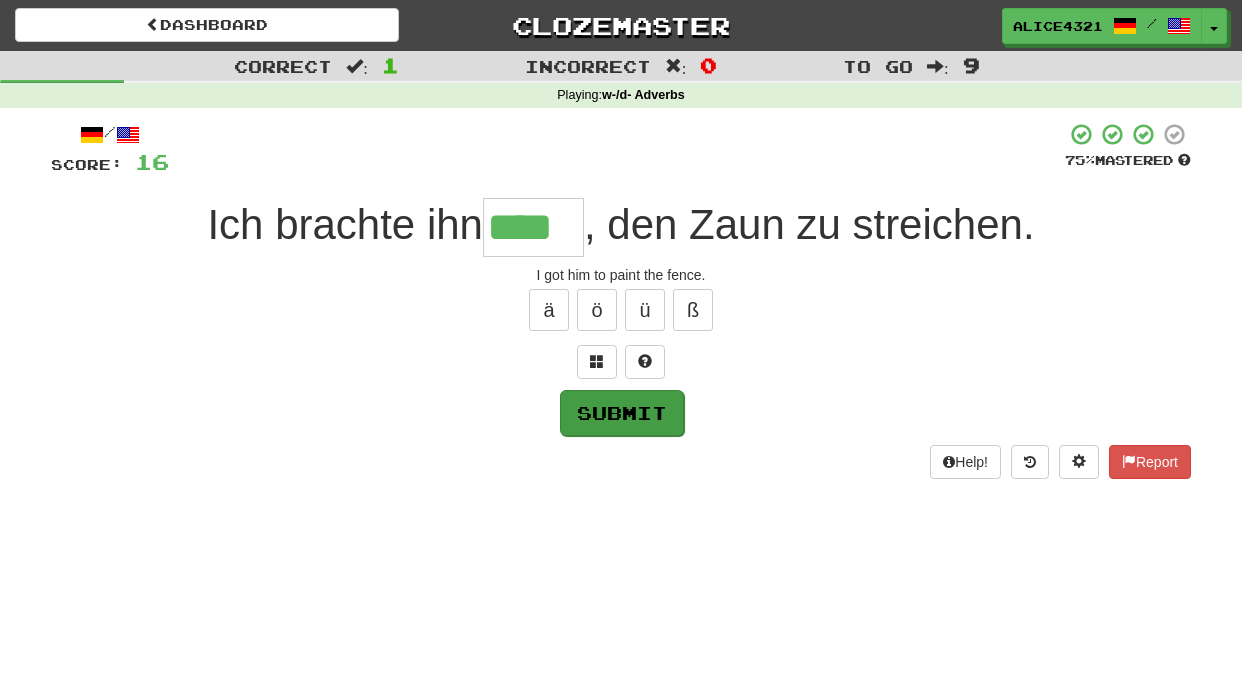 type on "****" 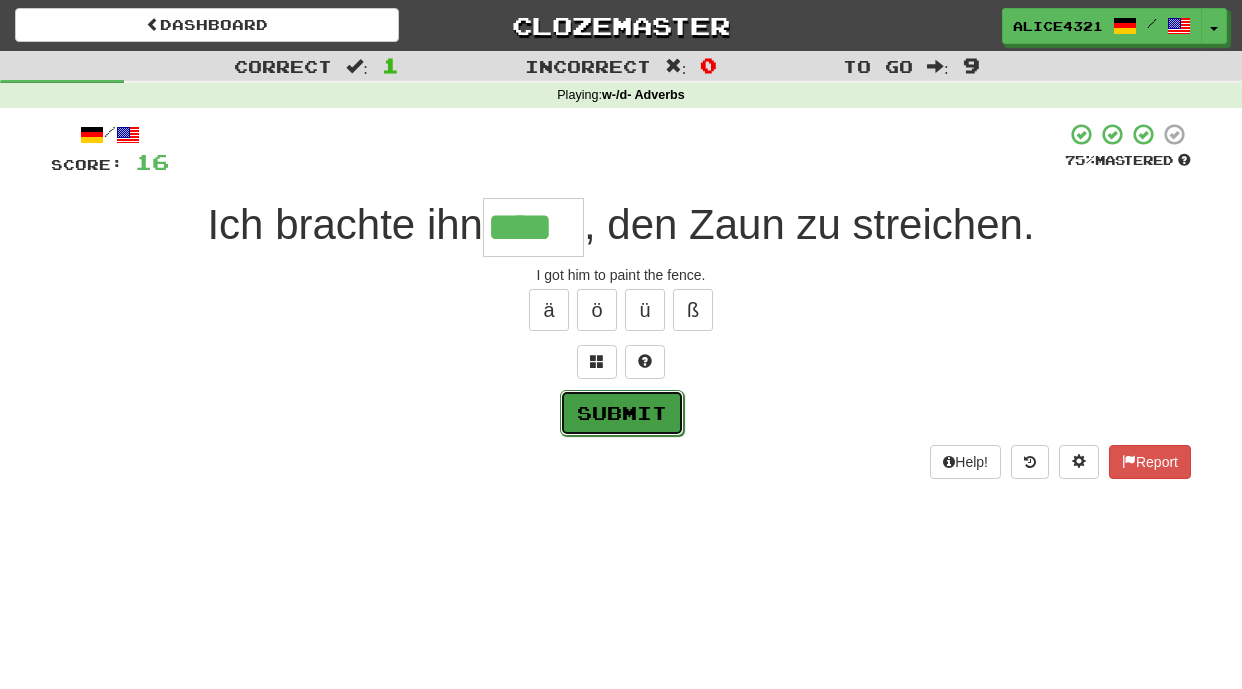 click on "Submit" at bounding box center (622, 413) 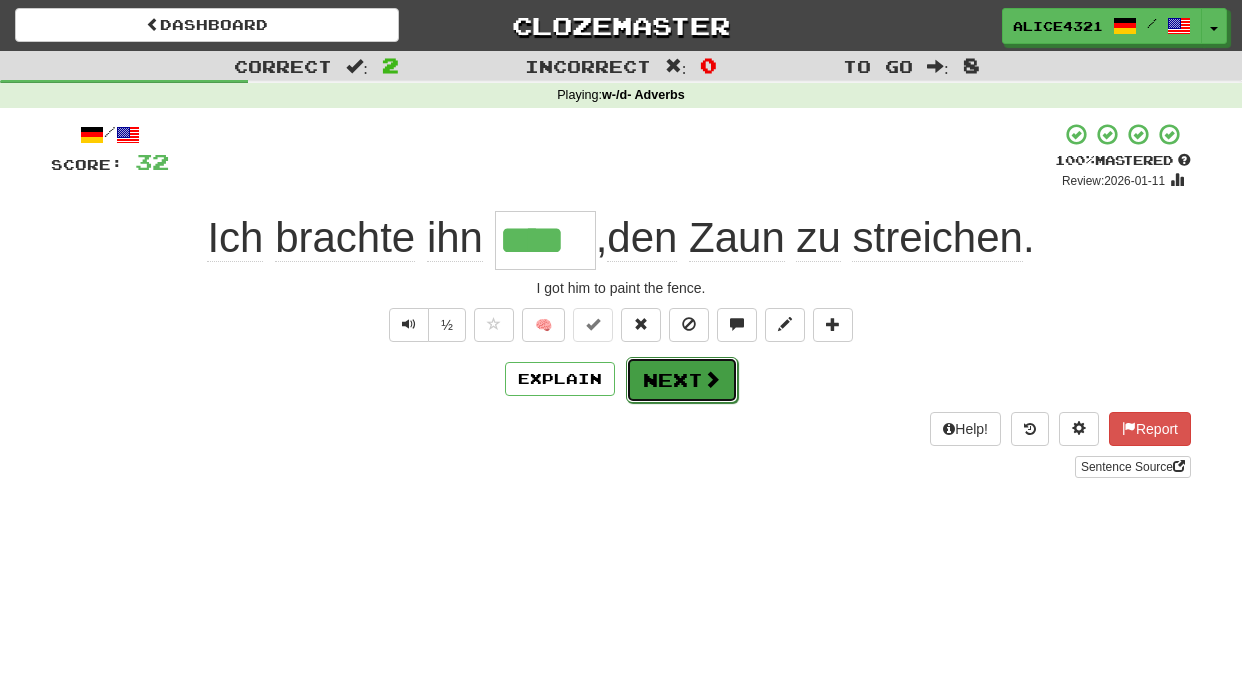 click on "Next" at bounding box center [682, 380] 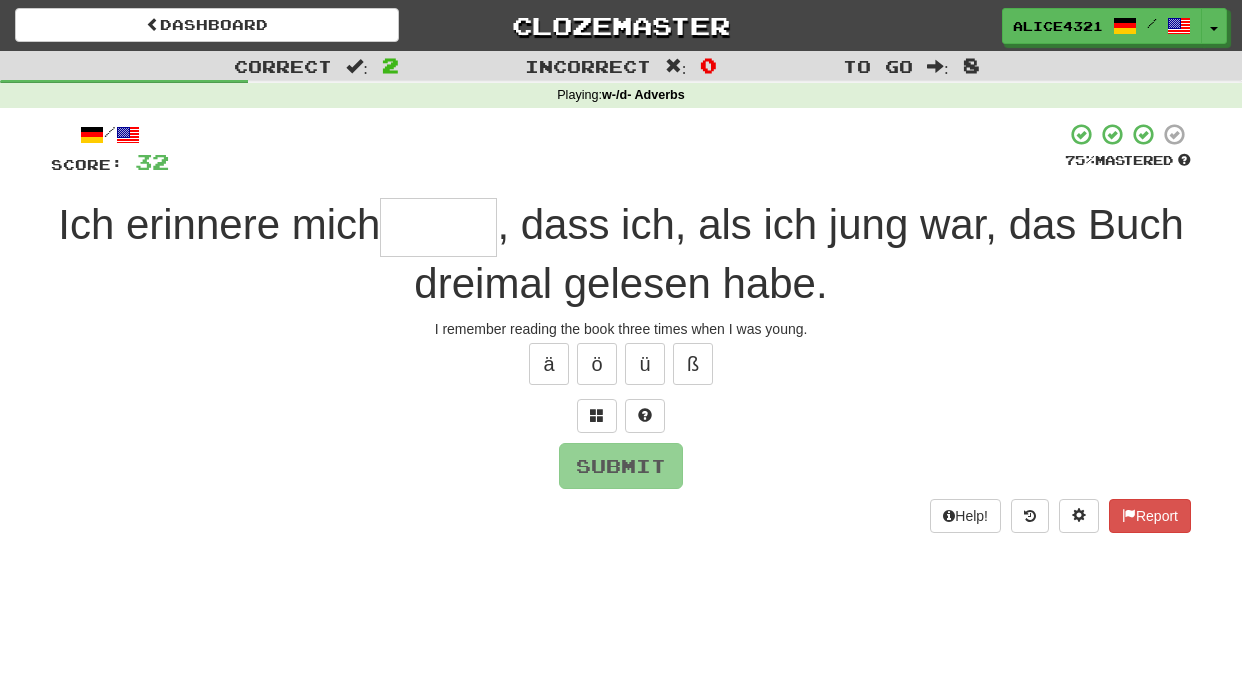 type on "*" 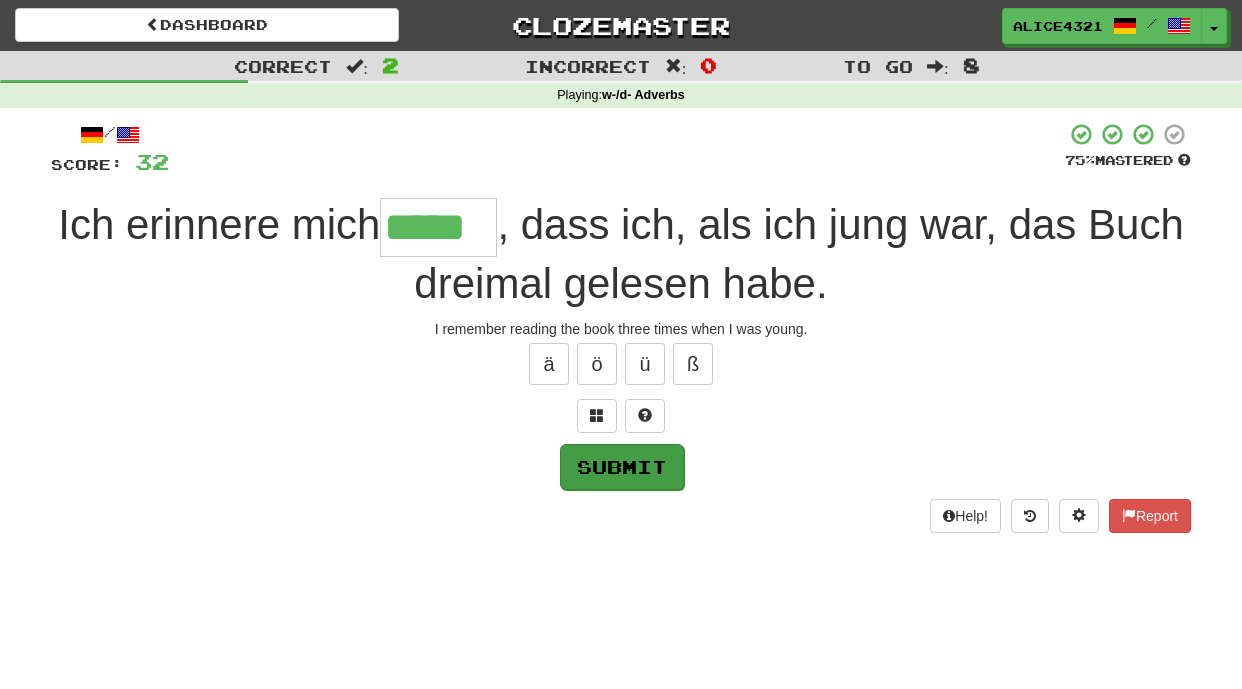 type on "*****" 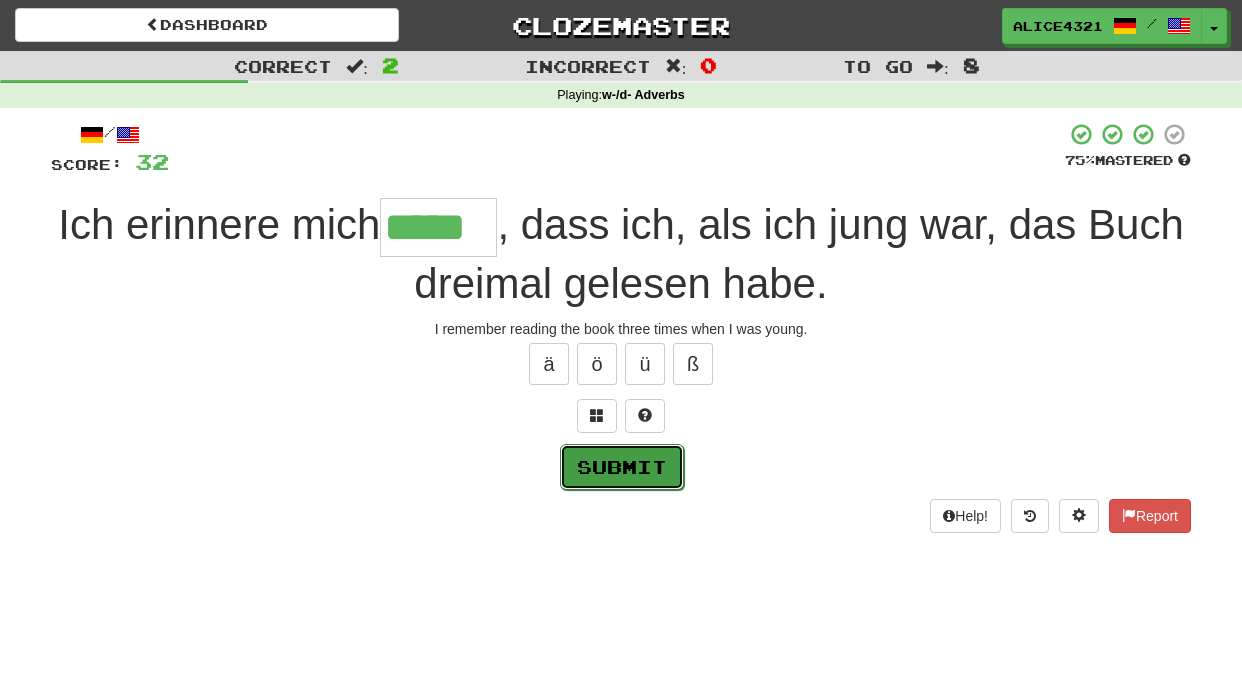 click on "Submit" at bounding box center [622, 467] 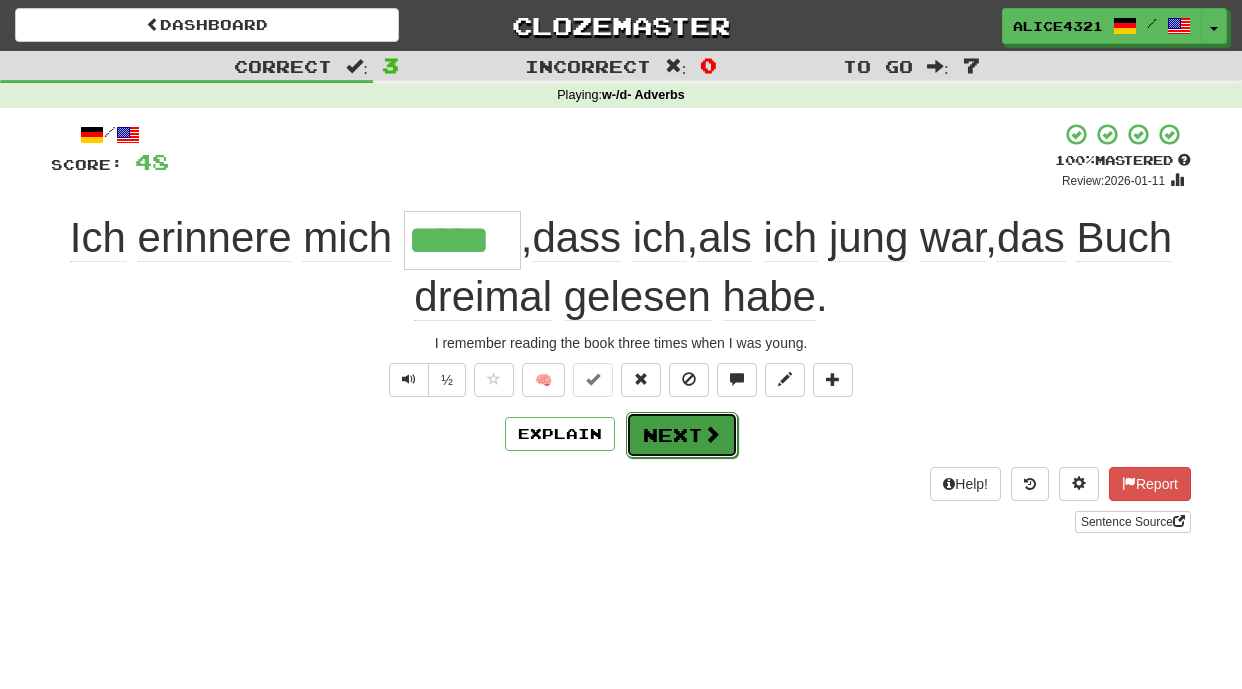 click at bounding box center (712, 434) 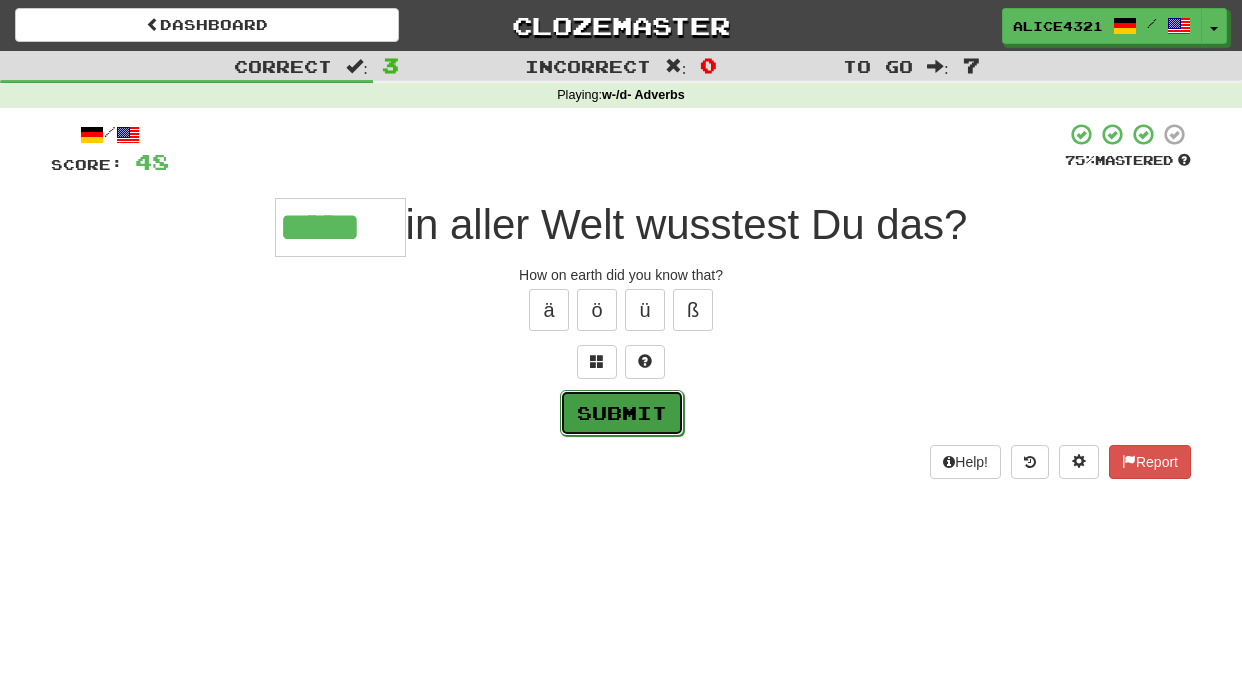 click on "Submit" at bounding box center (622, 413) 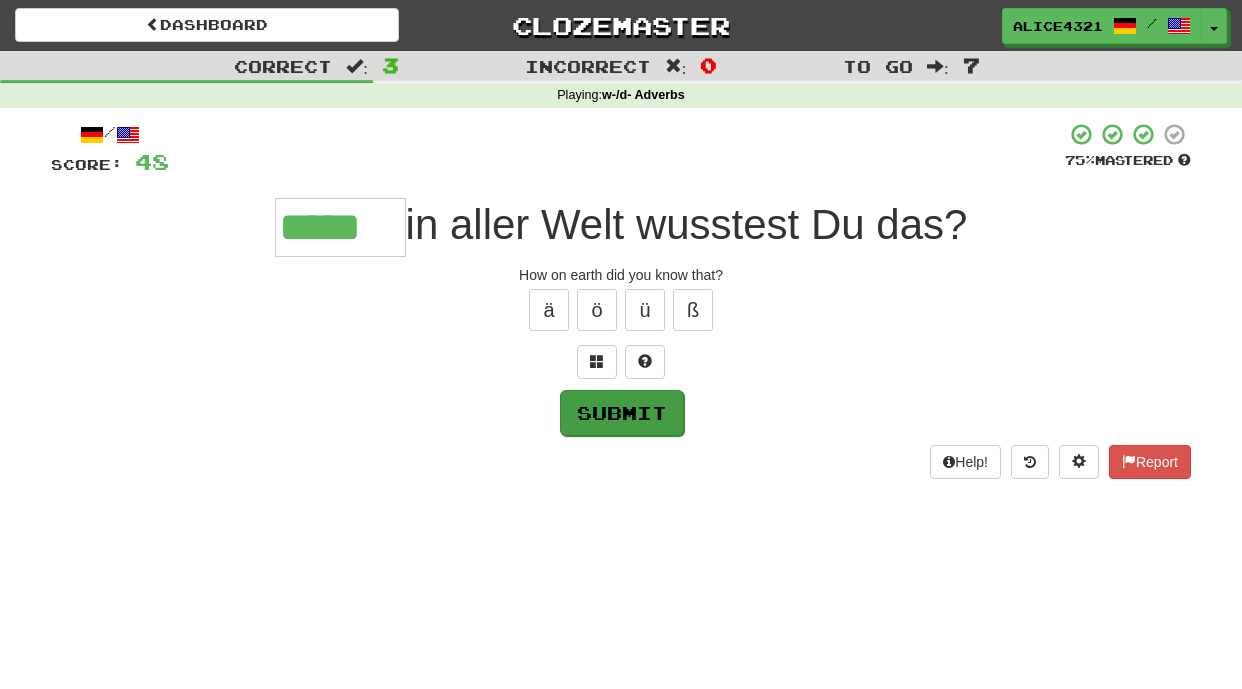 type on "*****" 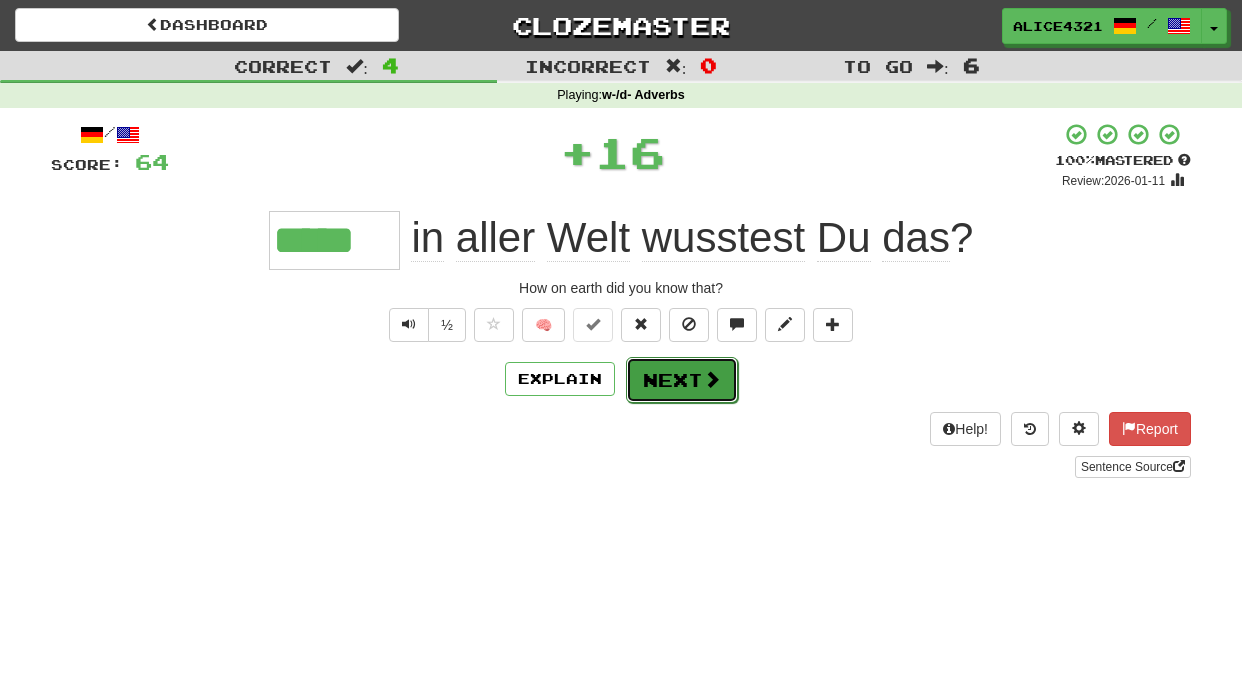click on "Next" at bounding box center (682, 380) 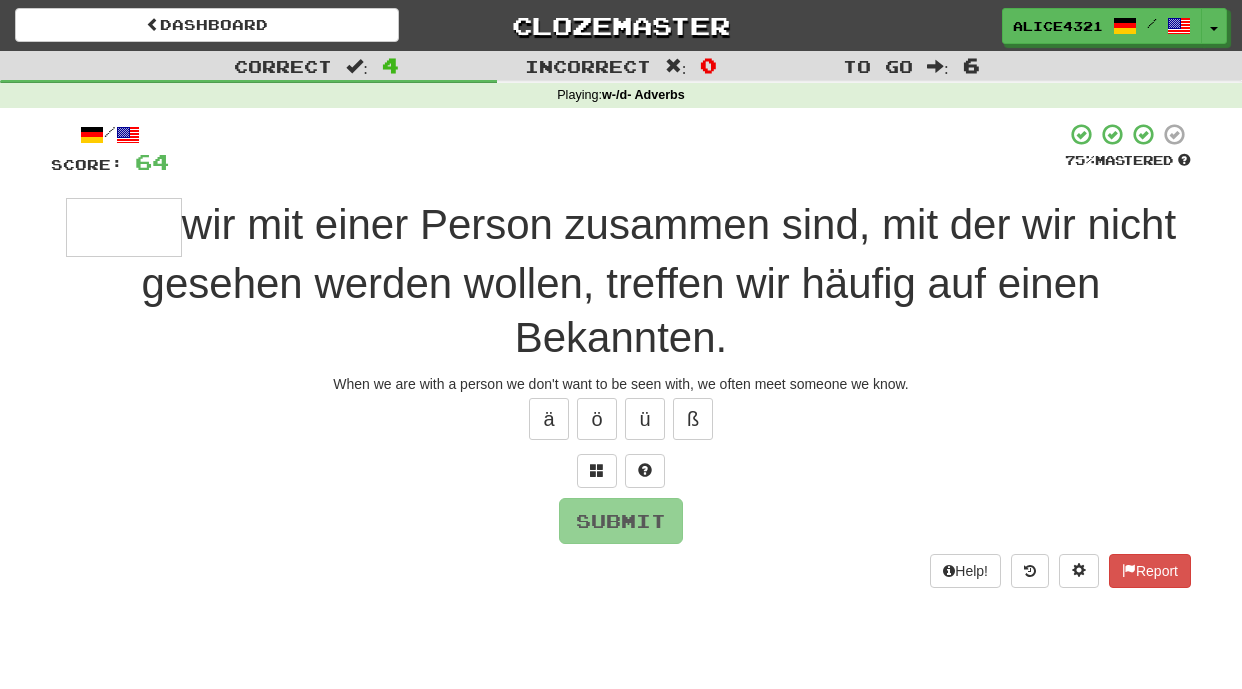 type on "*" 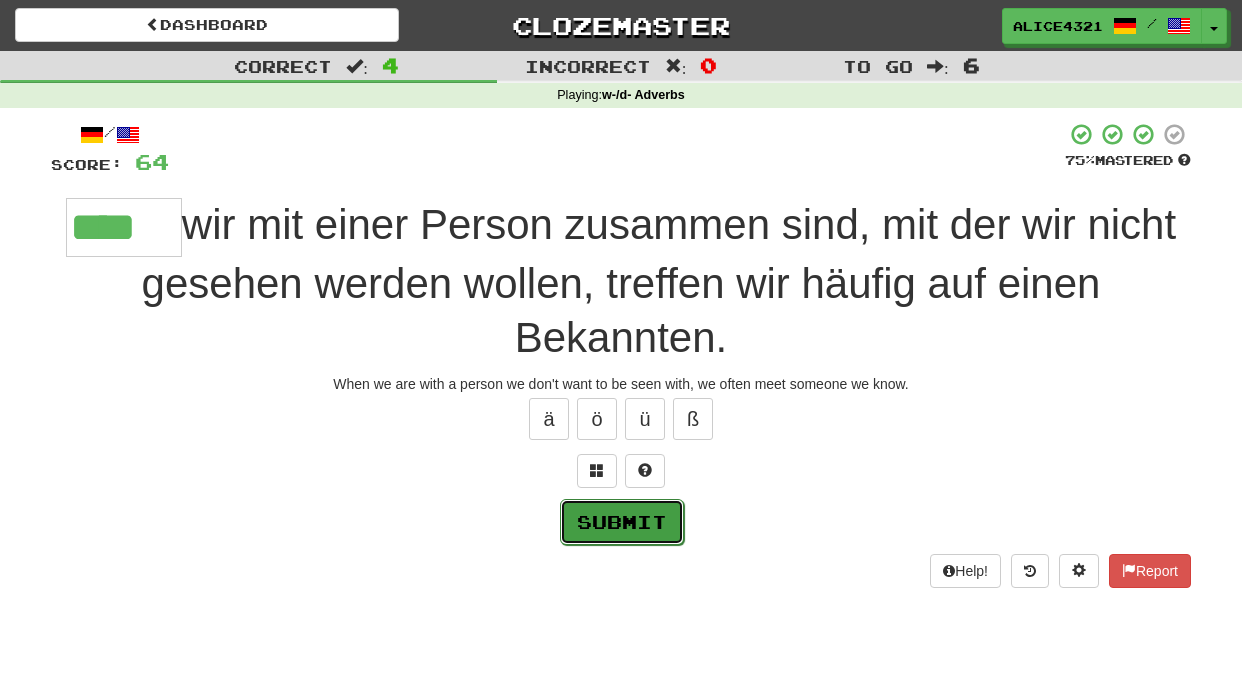 click on "Submit" at bounding box center (622, 522) 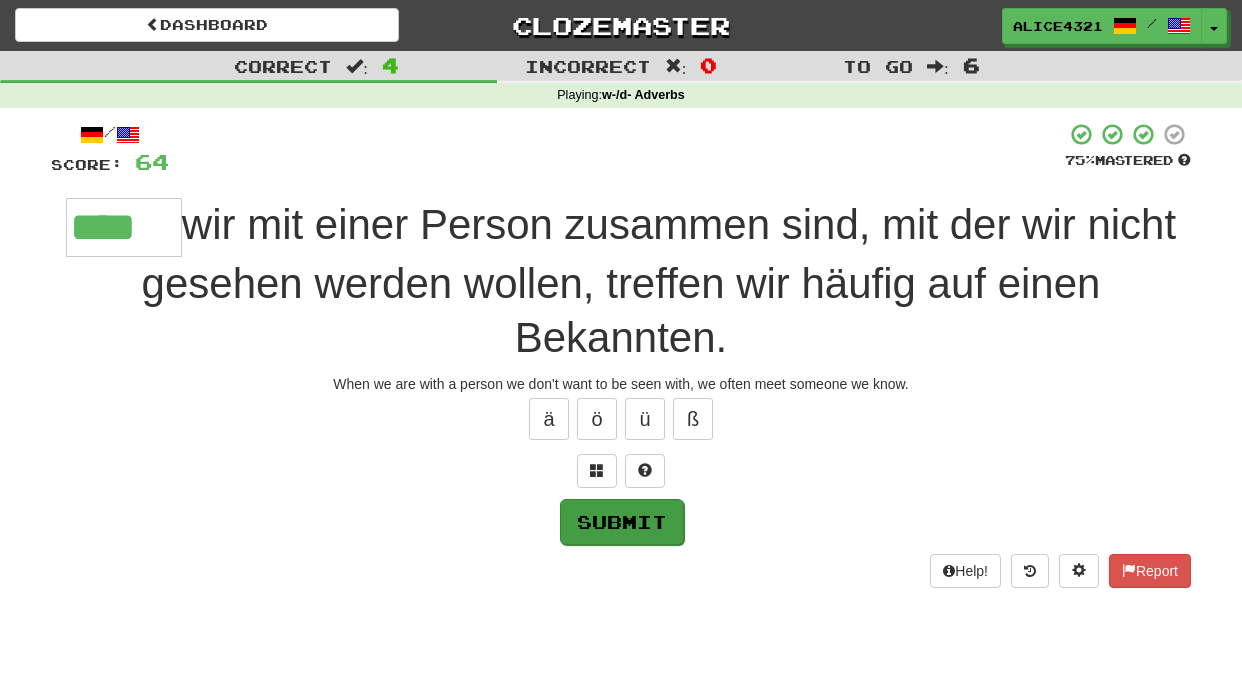 type on "****" 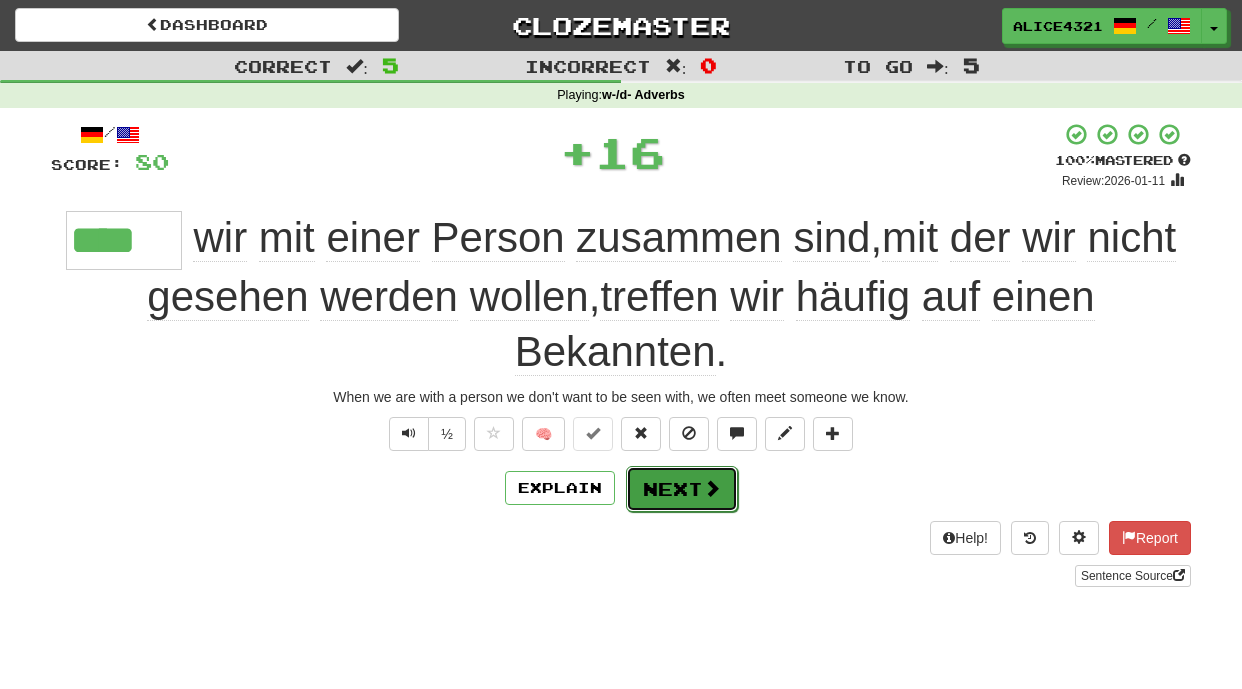click on "Next" at bounding box center (682, 489) 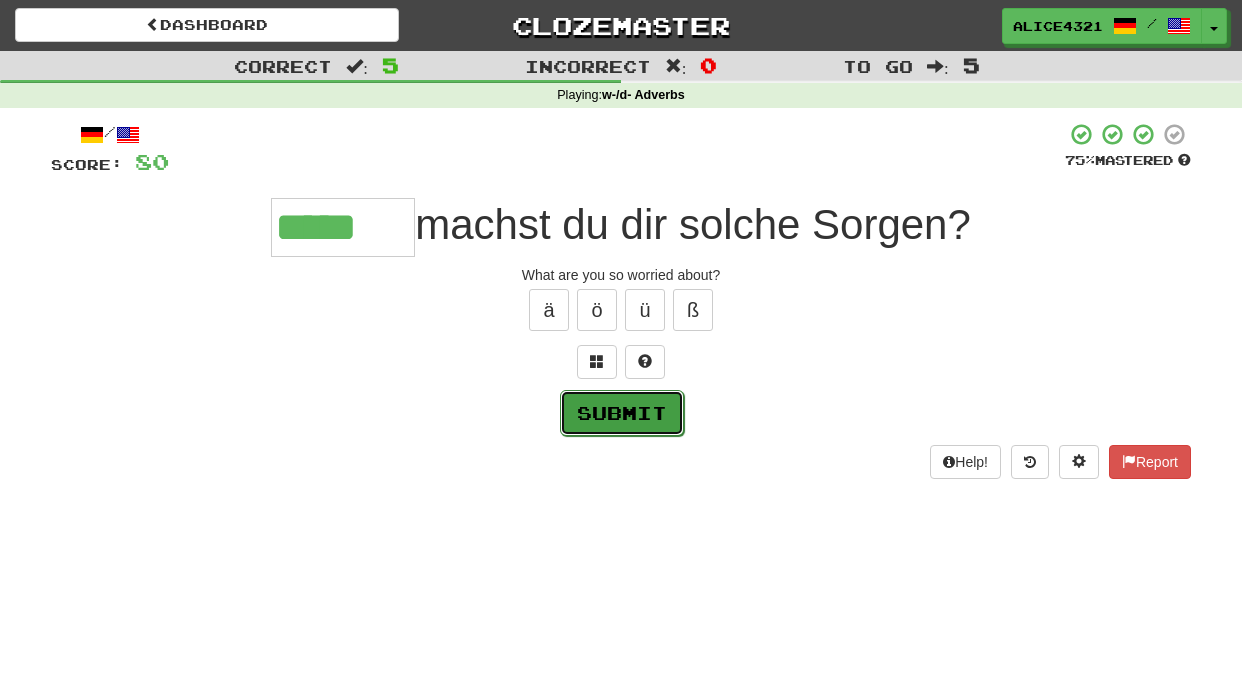 click on "Submit" at bounding box center (622, 413) 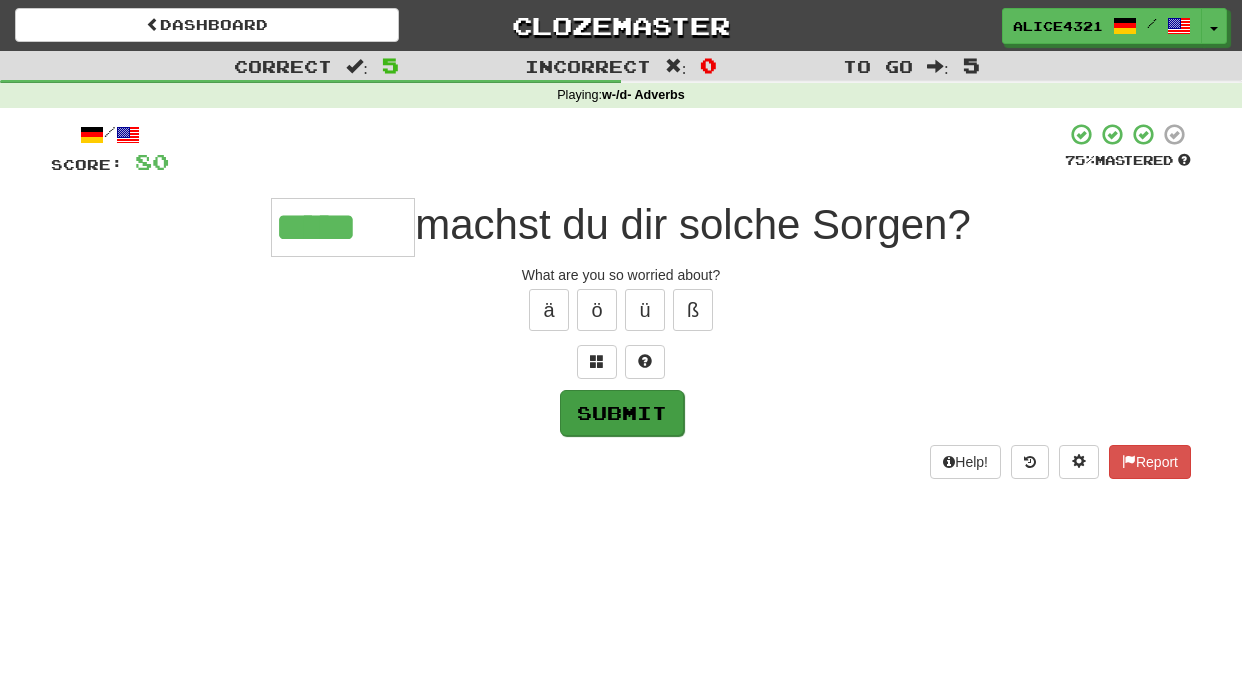 type on "*****" 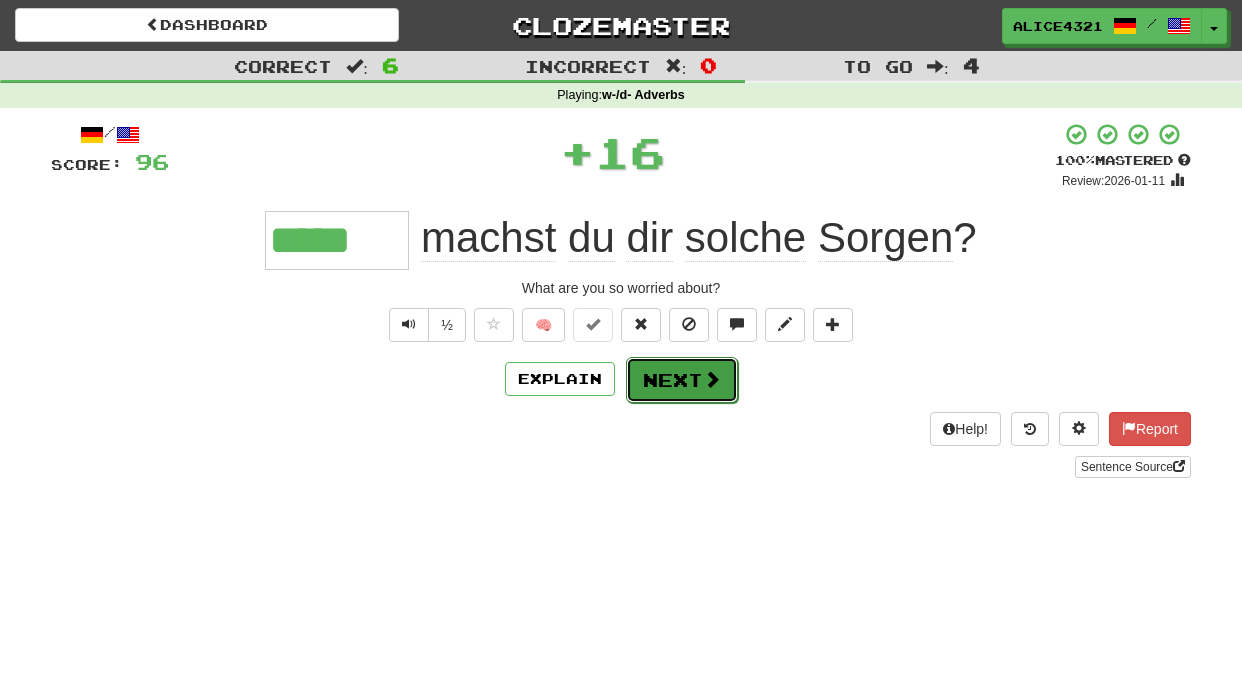 click on "Next" at bounding box center [682, 380] 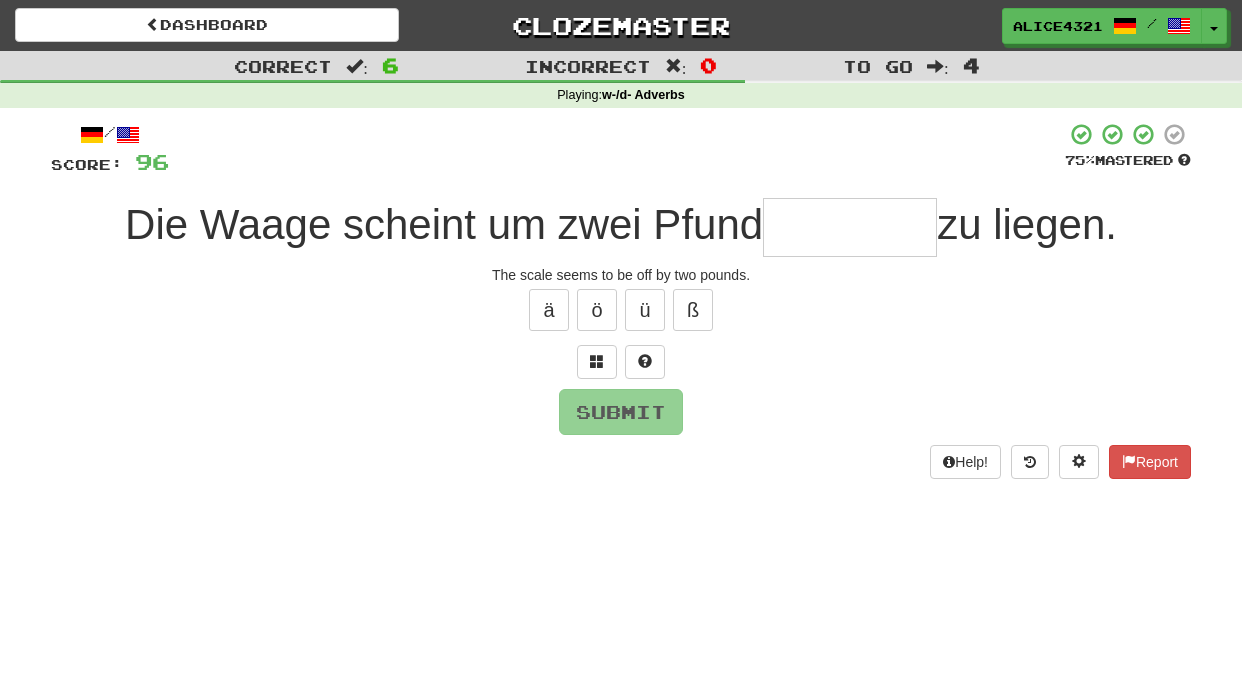type on "*" 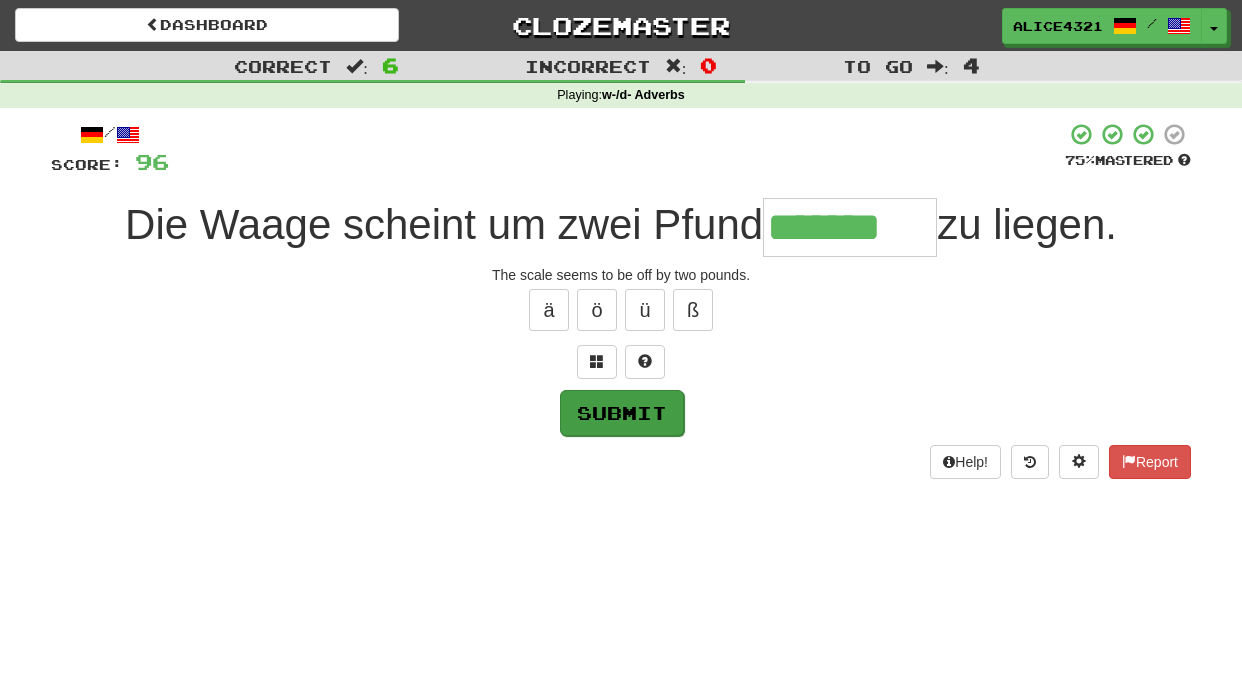 type on "*******" 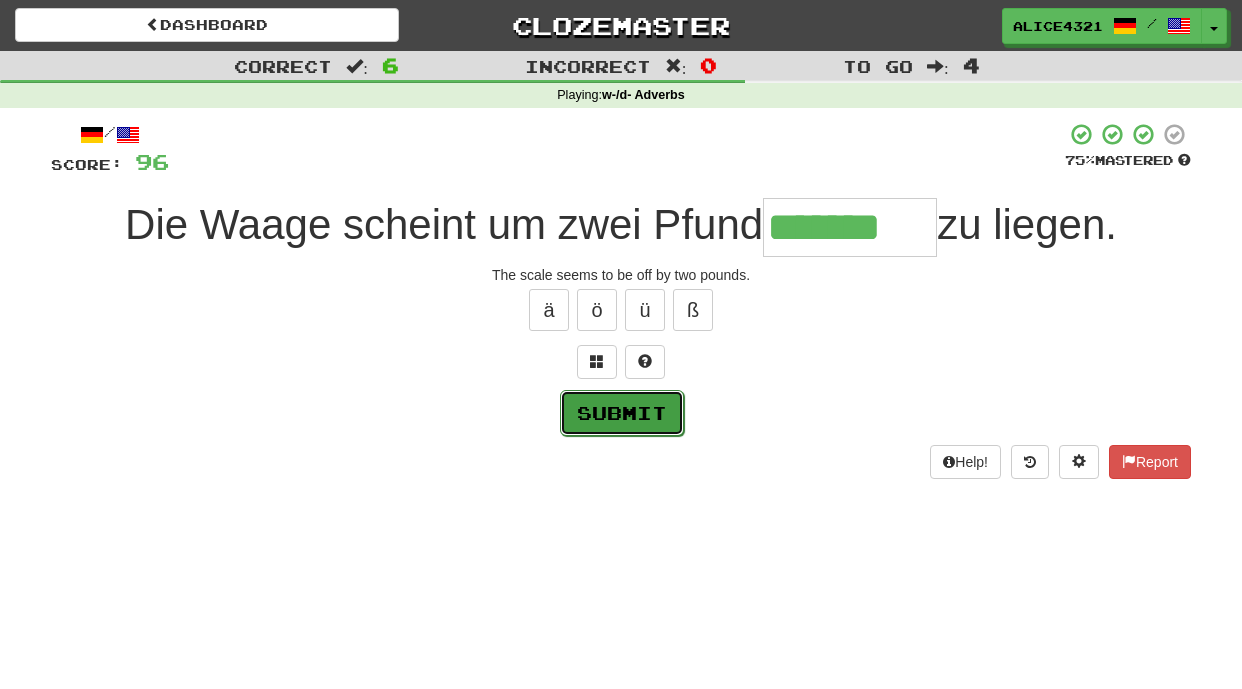 click on "Submit" at bounding box center [622, 413] 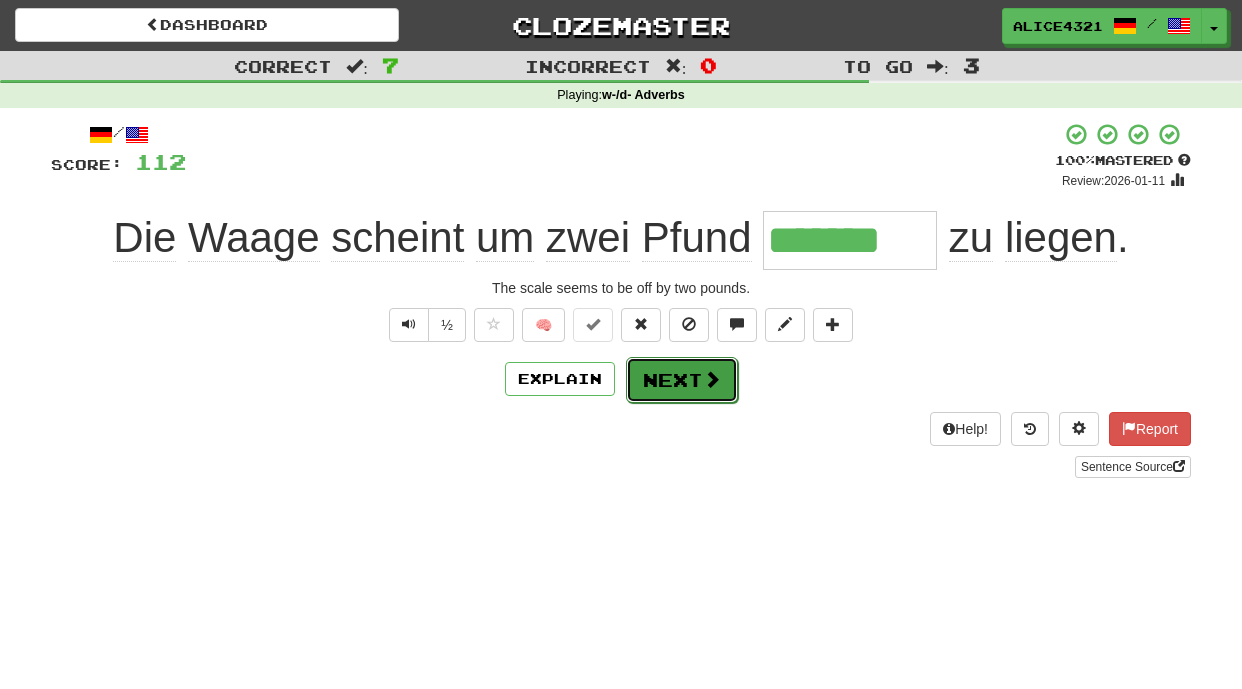 click on "Next" at bounding box center (682, 380) 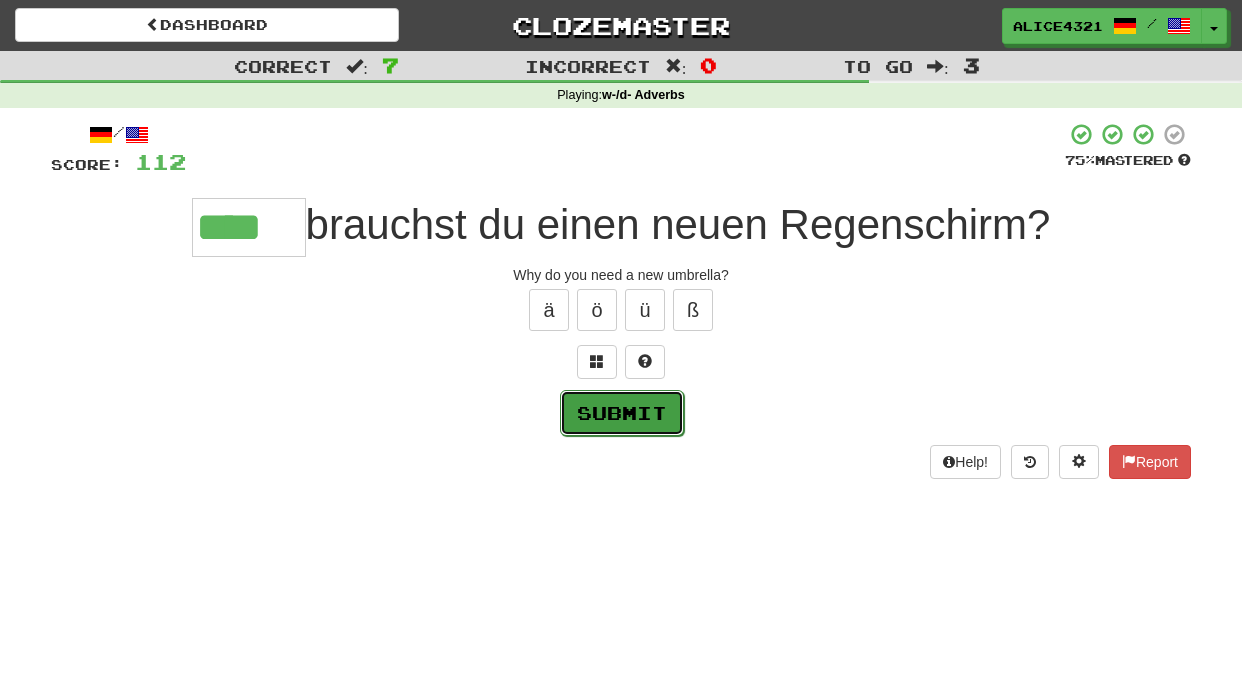 click on "Submit" at bounding box center [622, 413] 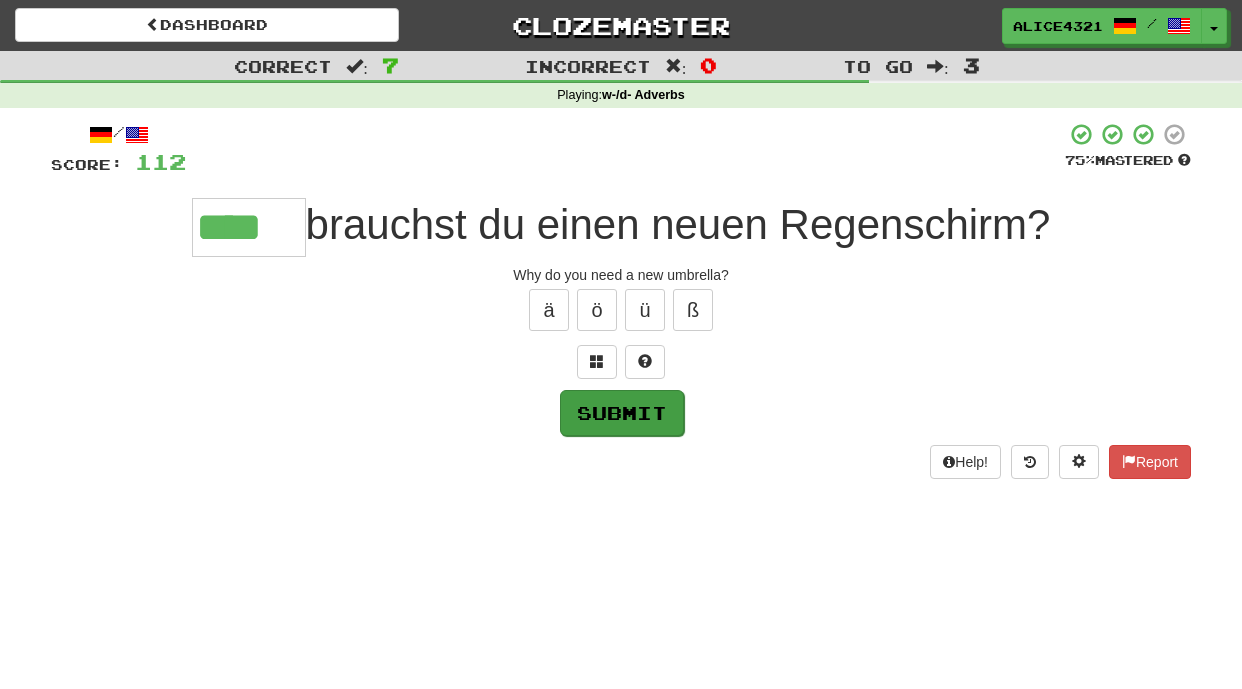 type on "****" 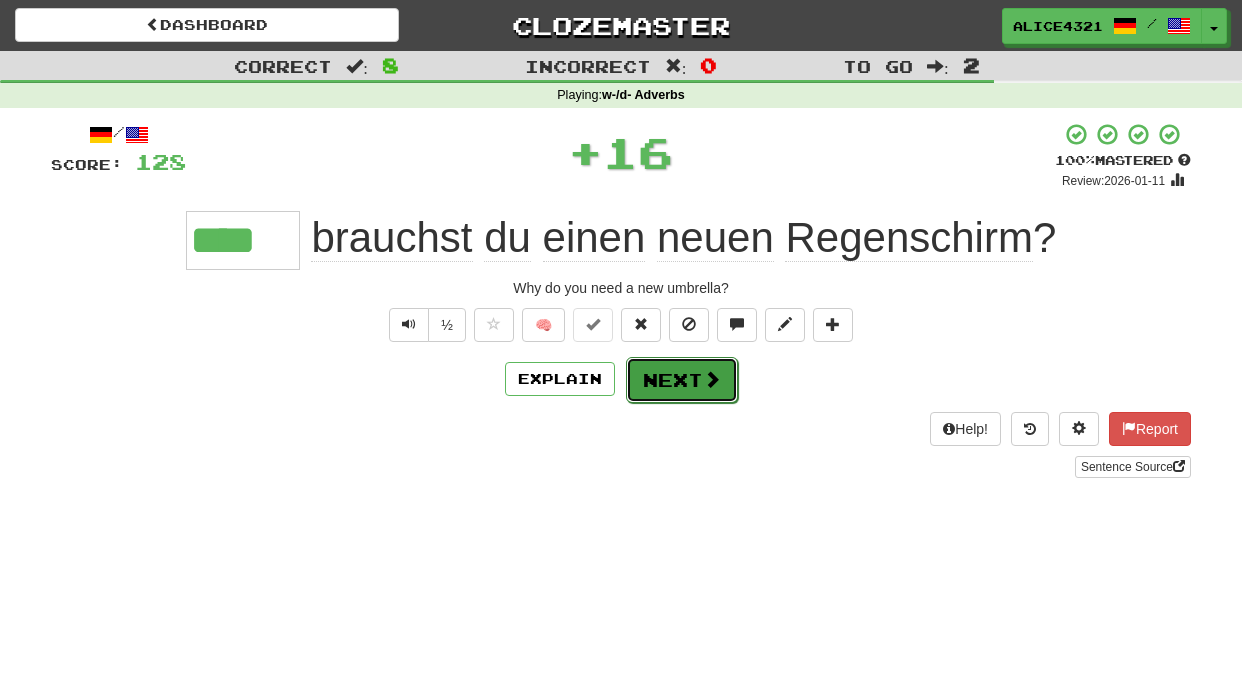click on "Next" at bounding box center (682, 380) 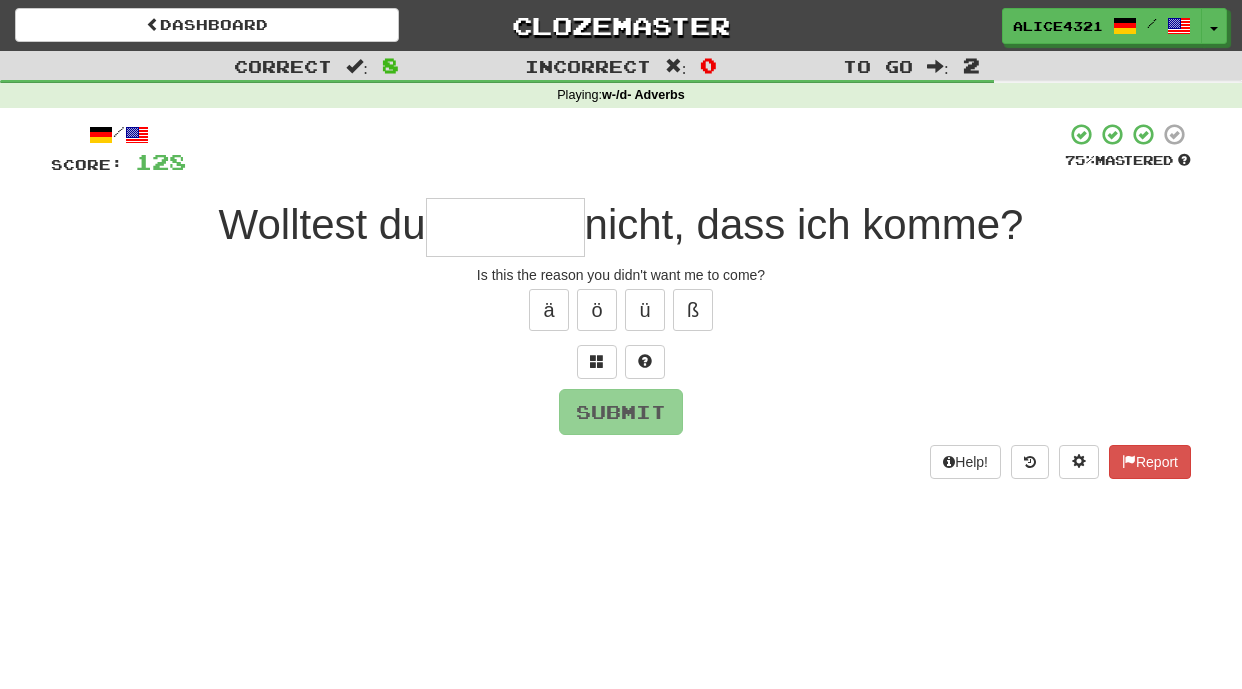 type on "*" 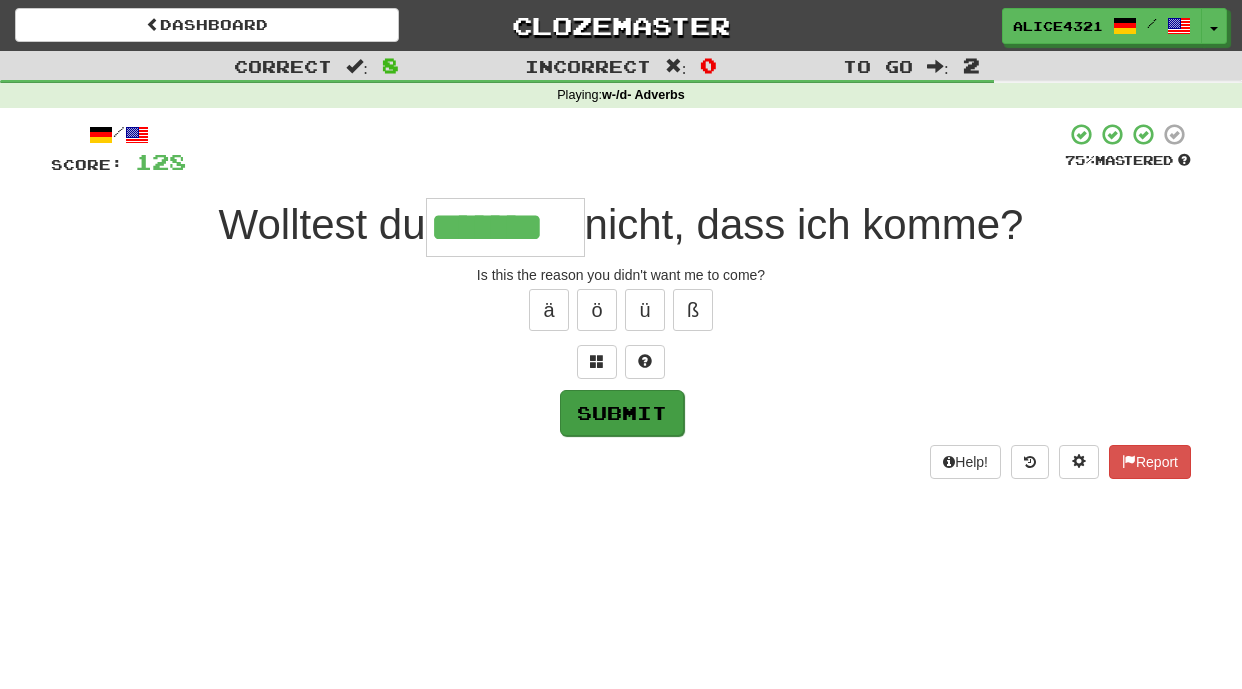 type on "*******" 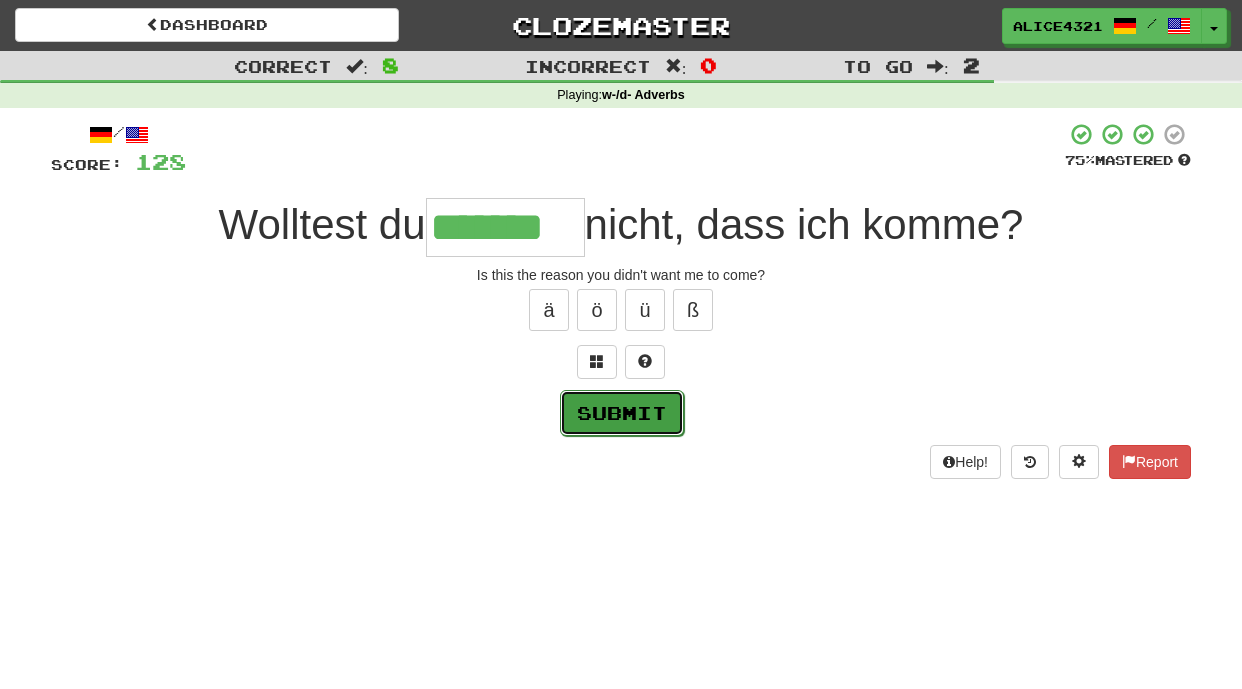 click on "Submit" at bounding box center [622, 413] 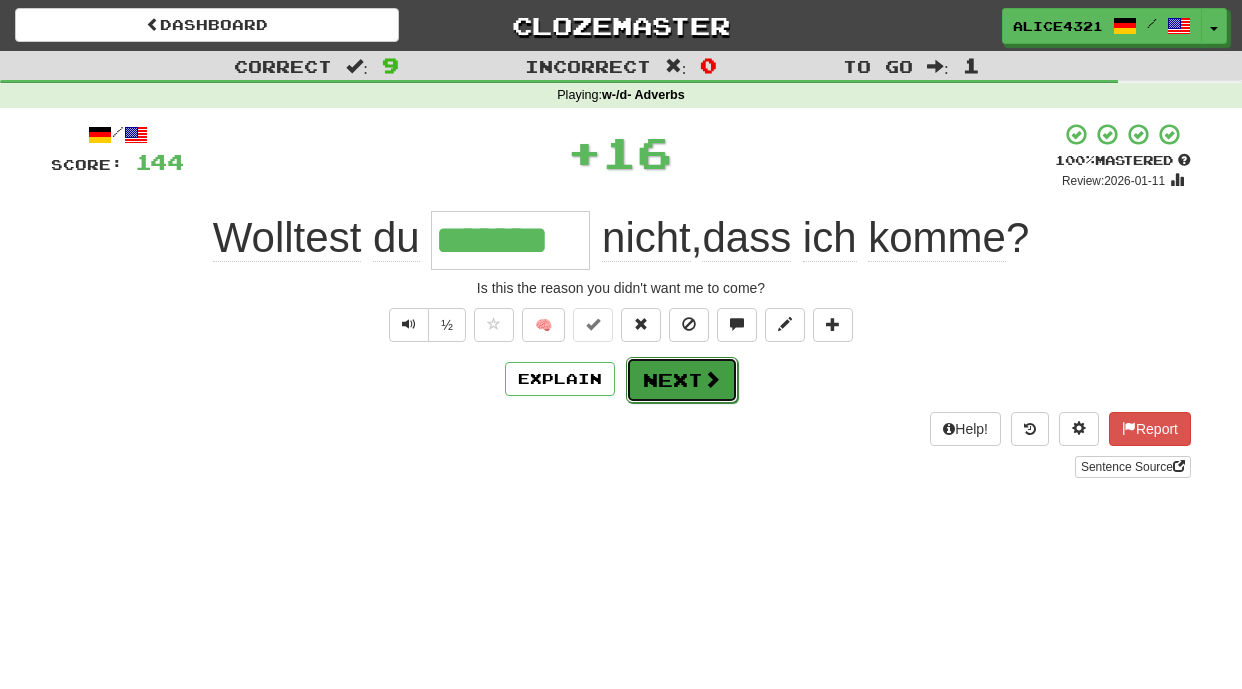 click on "Next" at bounding box center [682, 380] 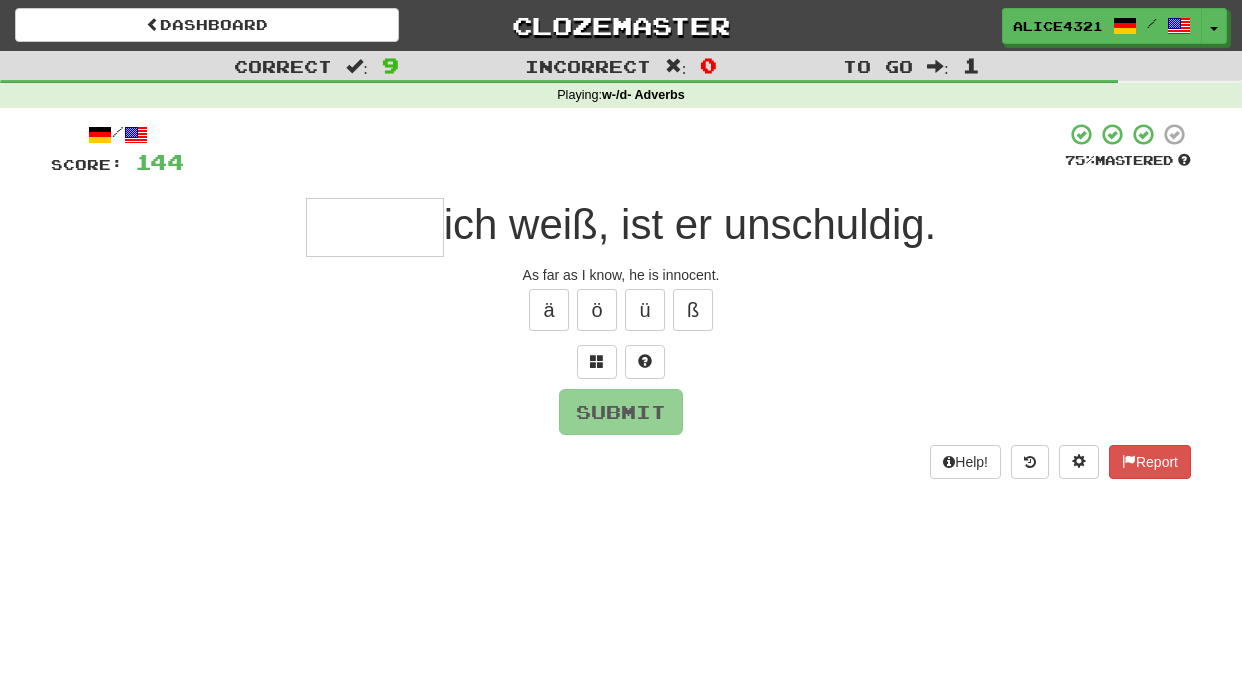 type on "*" 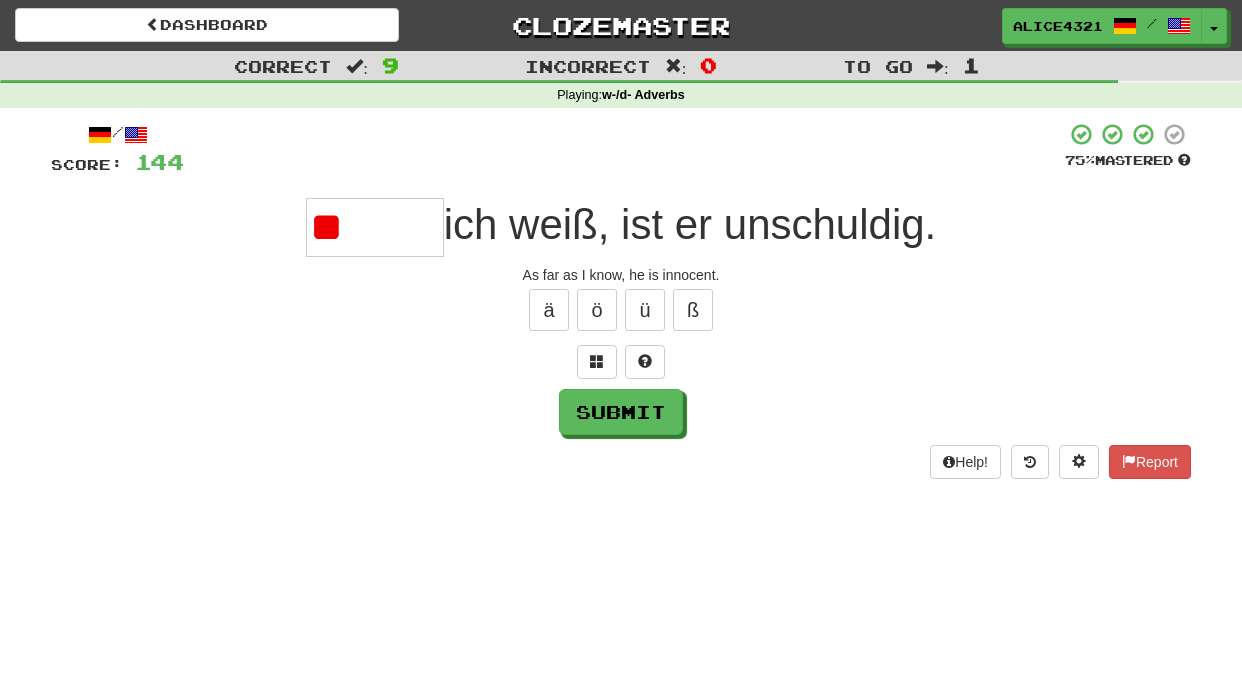 type on "*" 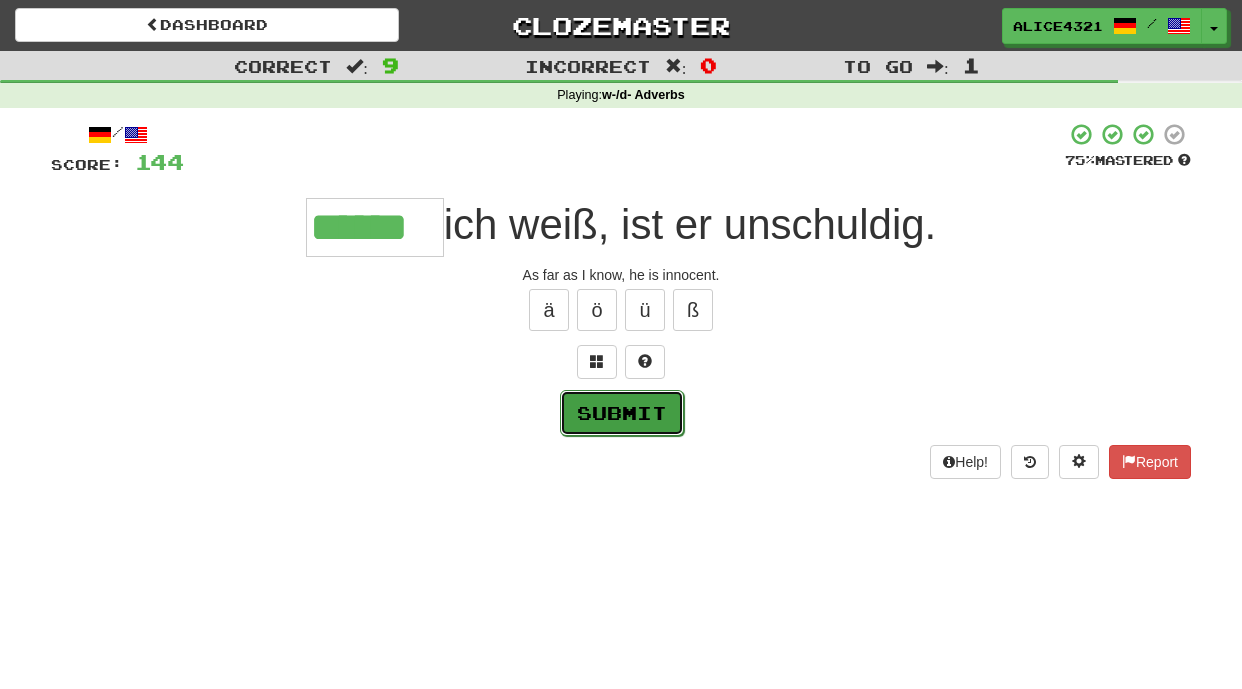 click on "Submit" at bounding box center (622, 413) 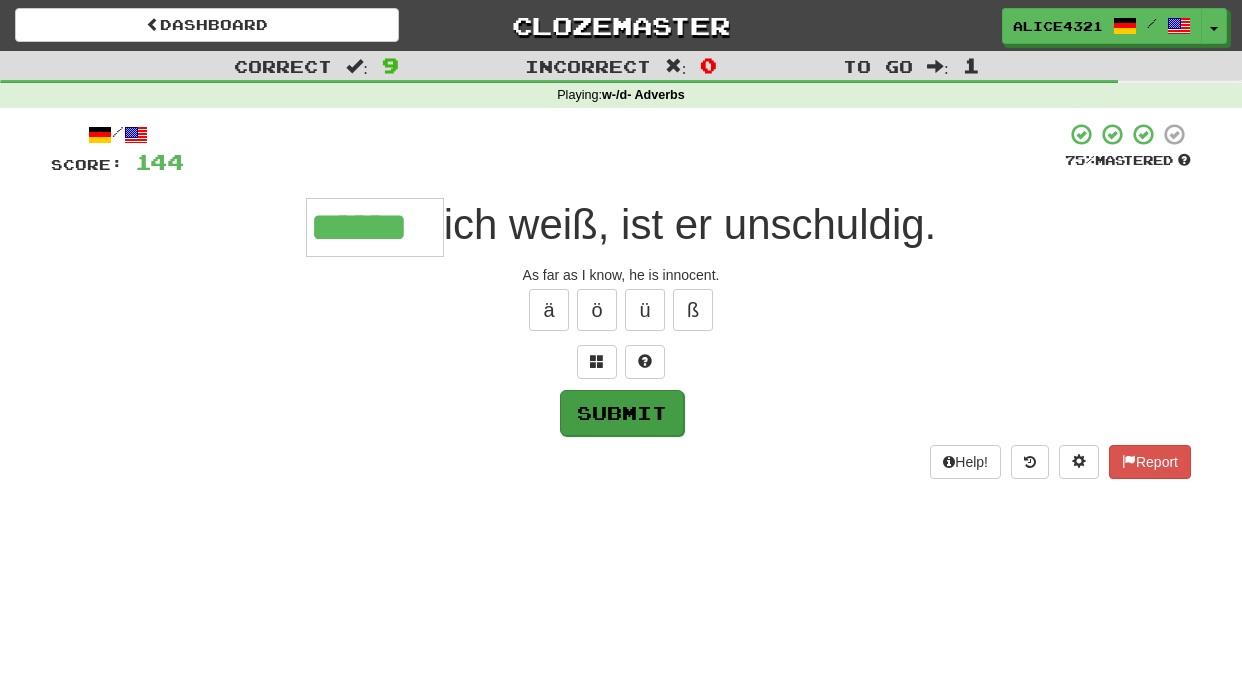 type on "******" 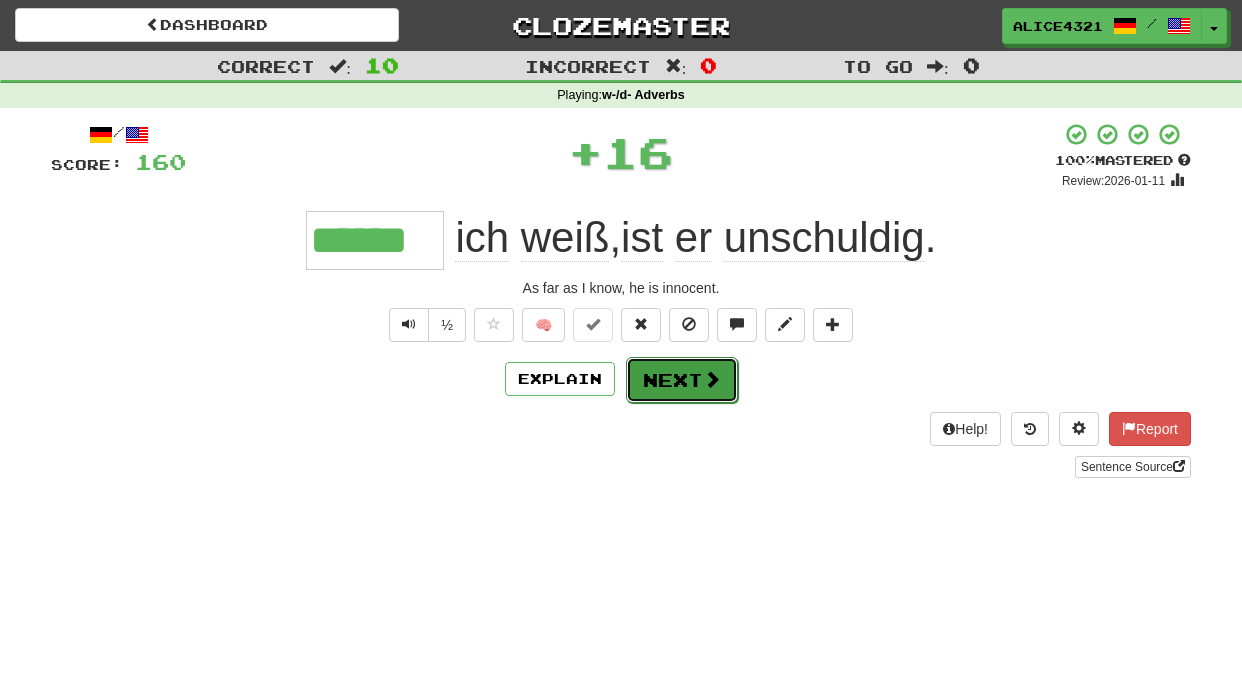 click at bounding box center [712, 379] 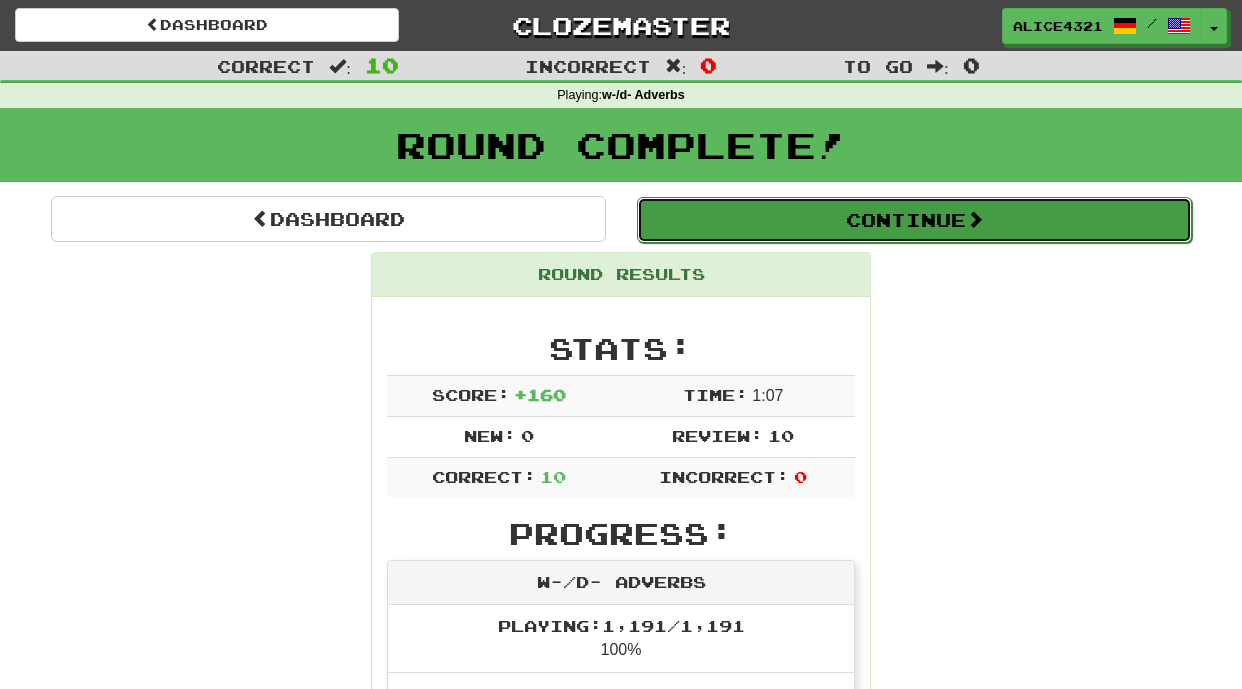 click on "Continue" at bounding box center [914, 220] 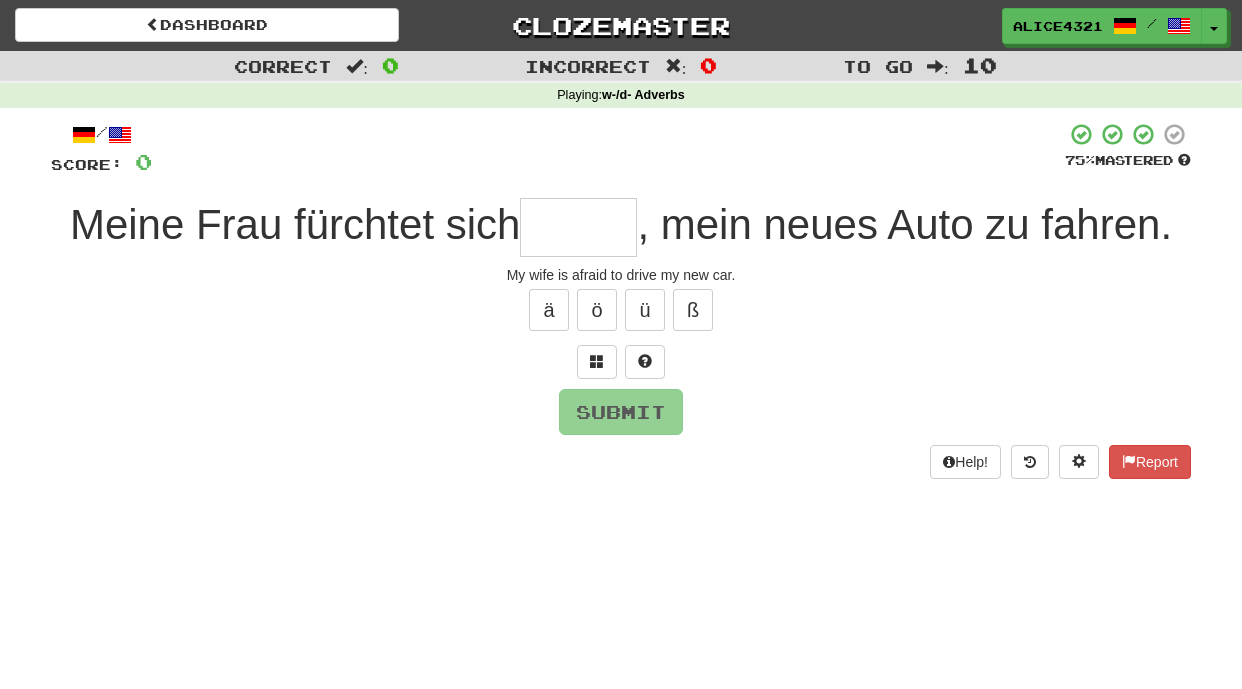 click on "/  Score:   0 75 %  Mastered Meine Frau fürchtet sich  , mein neues Auto zu fahren. My wife is afraid to drive my new car. ä ö ü ß Submit  Help!  Report" at bounding box center [621, 300] 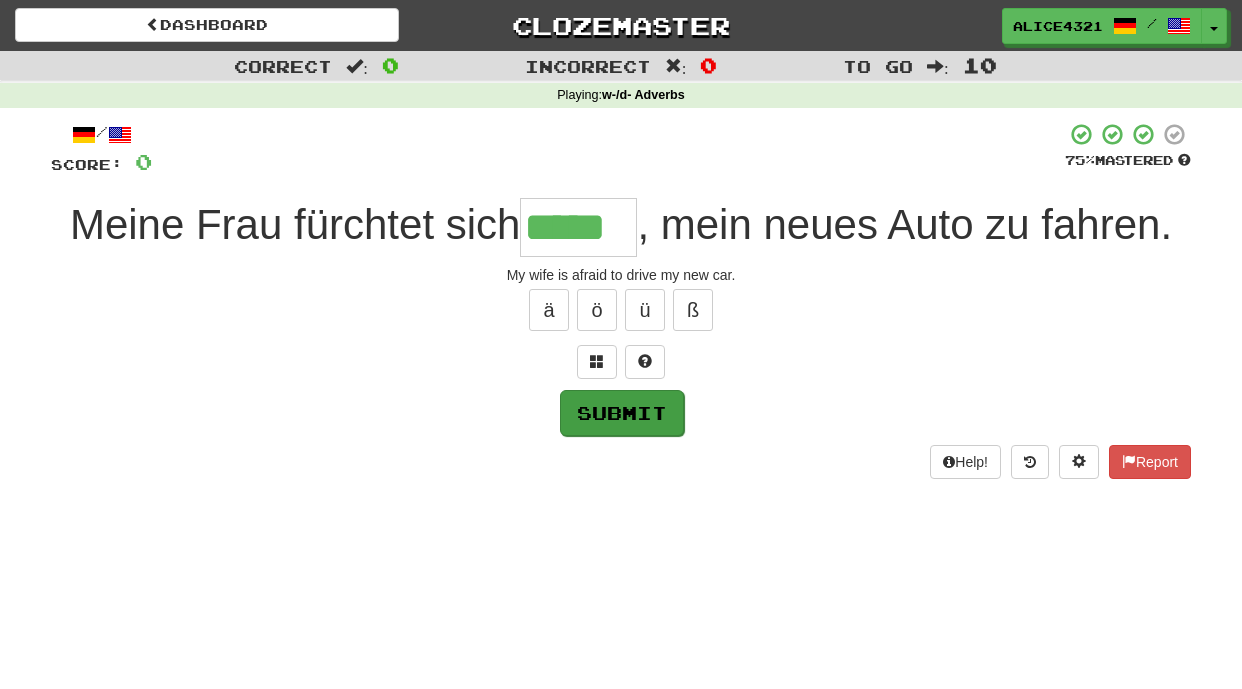 type on "*****" 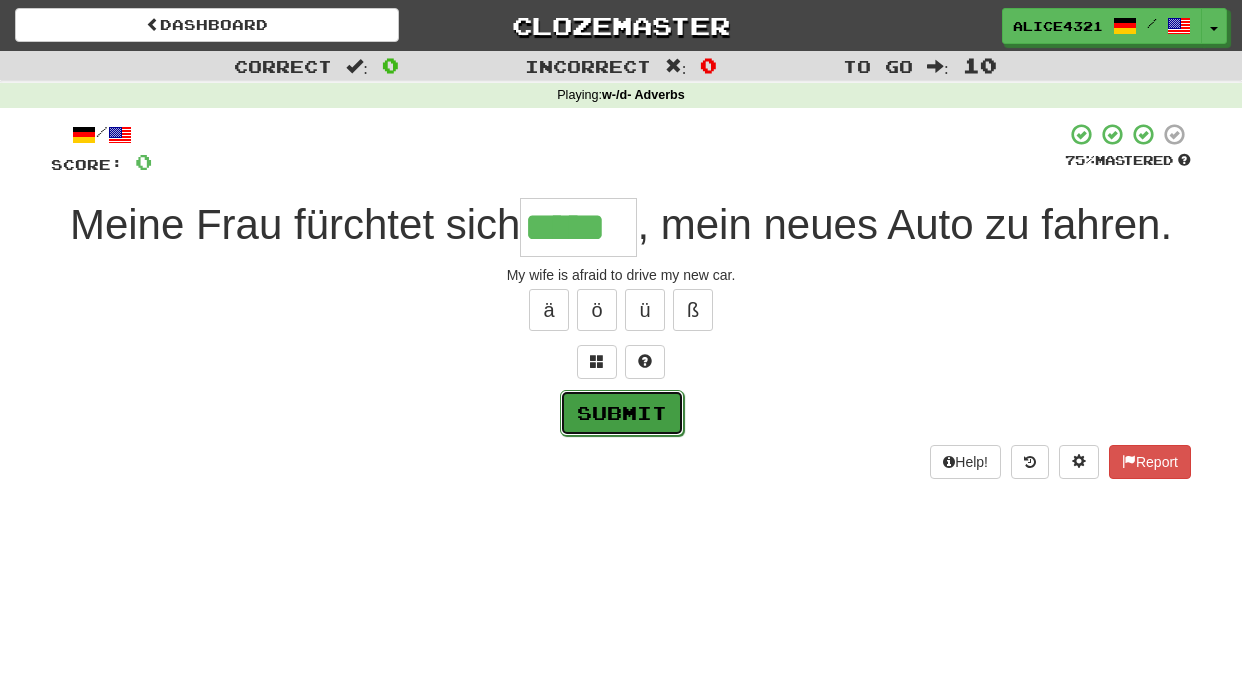 click on "Submit" at bounding box center (622, 413) 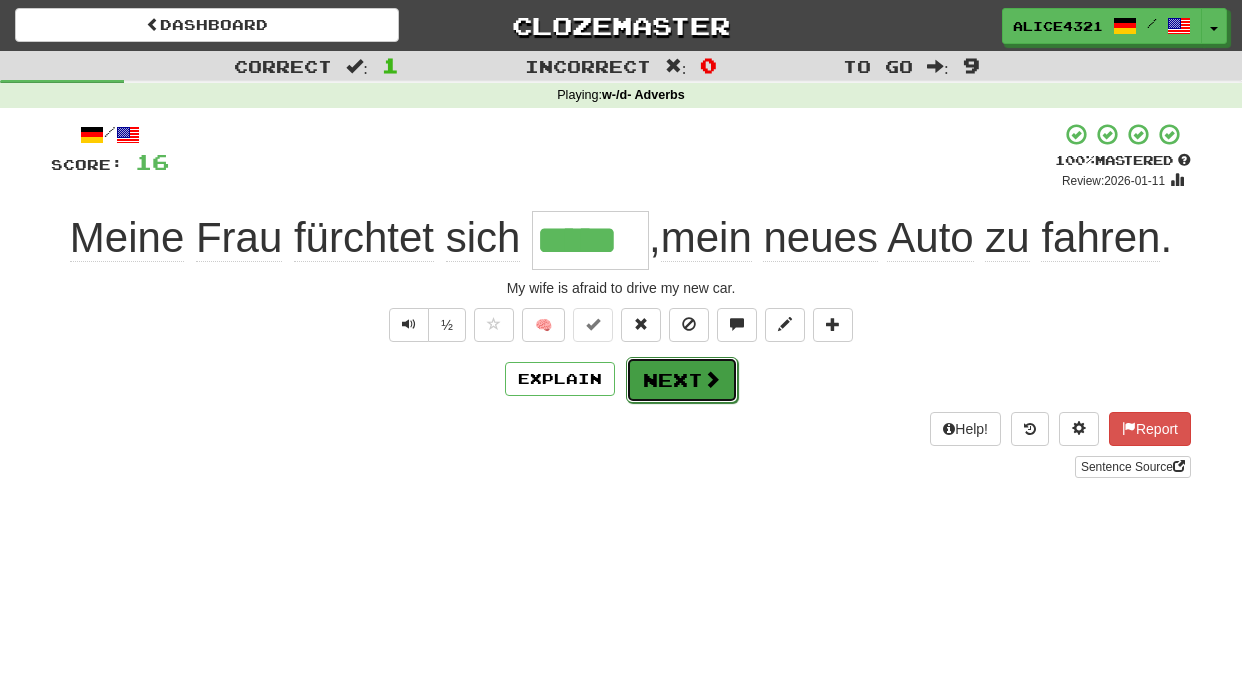 click on "Next" at bounding box center (682, 380) 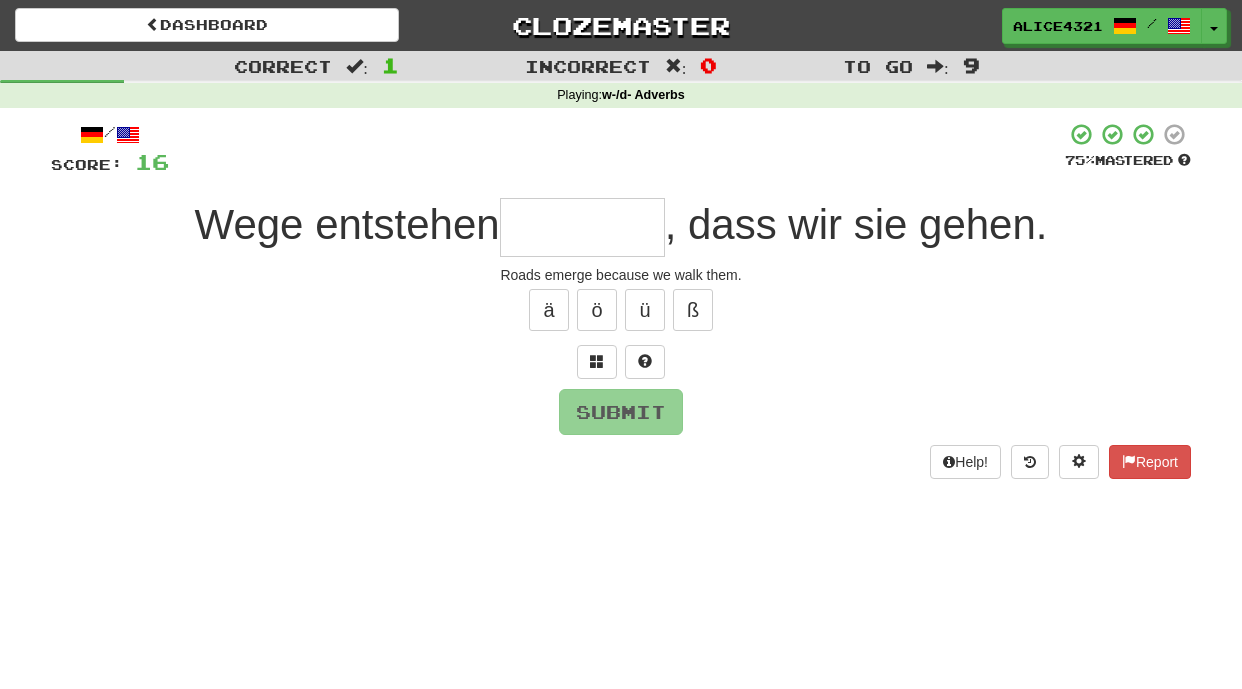 type on "*" 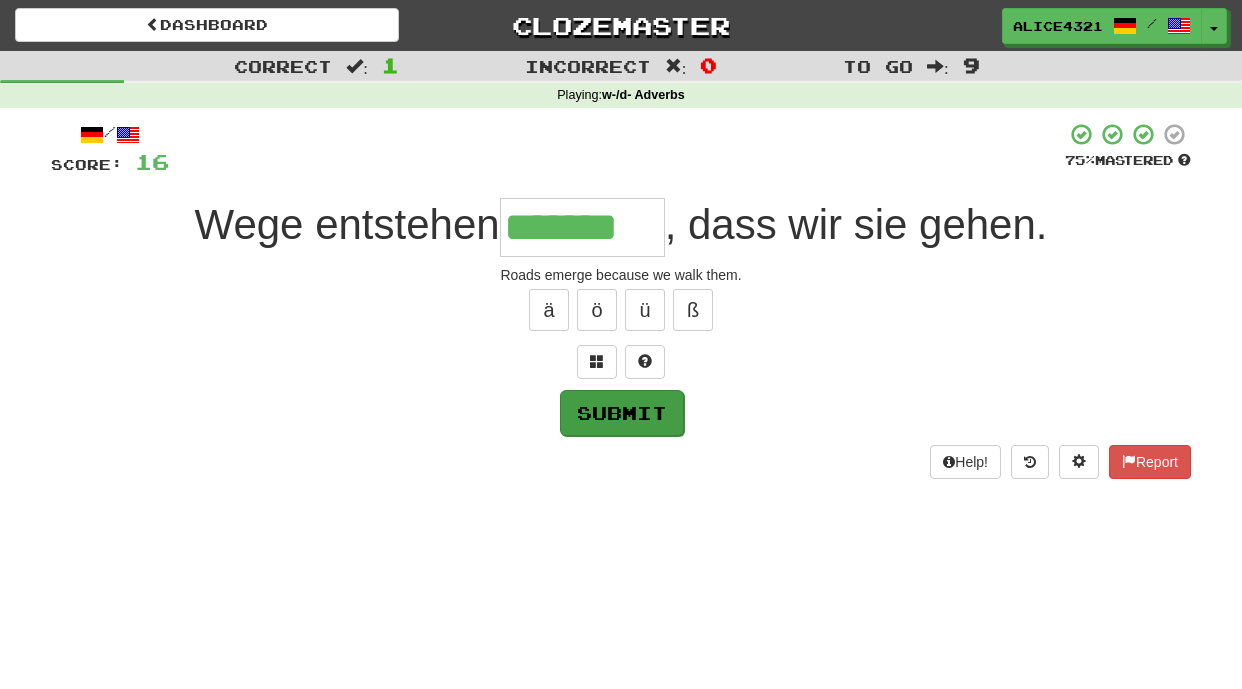 type on "*******" 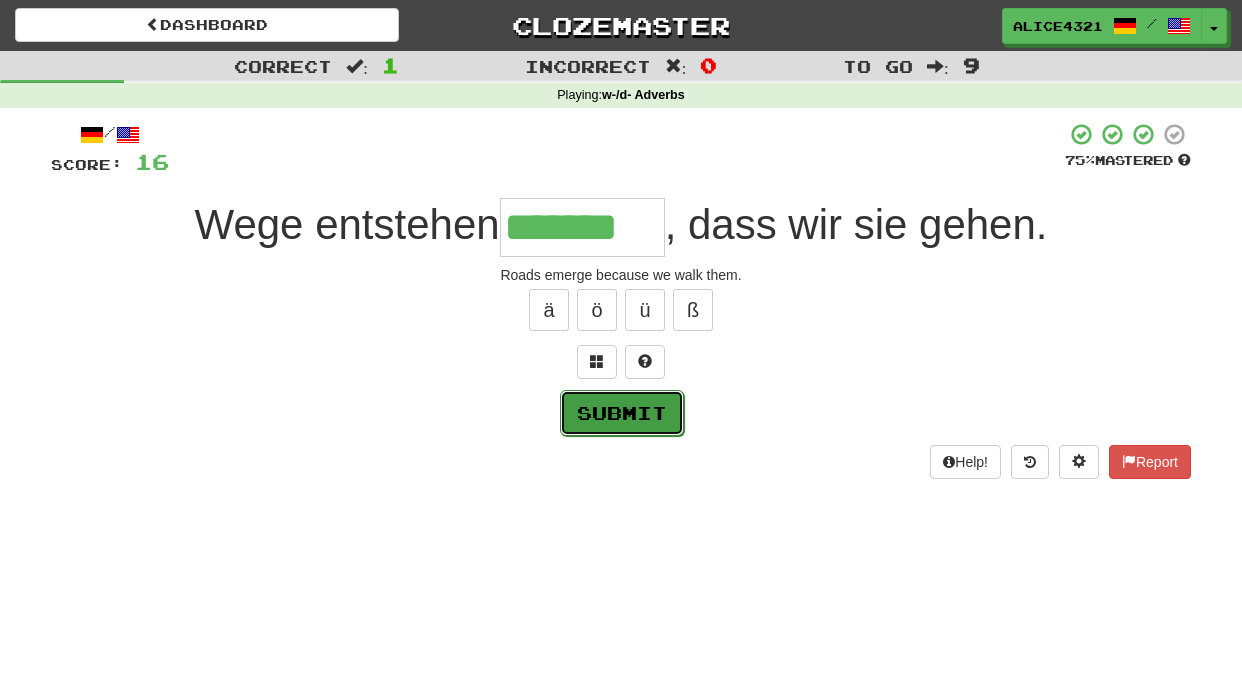 click on "Submit" at bounding box center (622, 413) 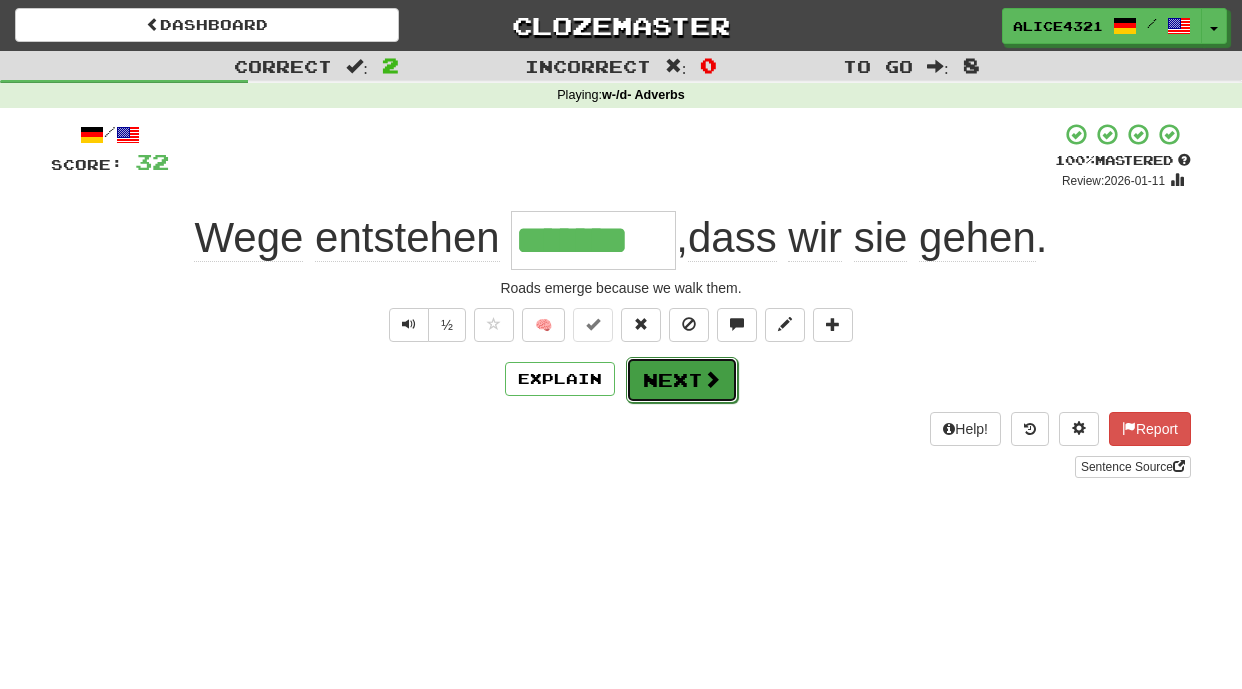 click at bounding box center [712, 379] 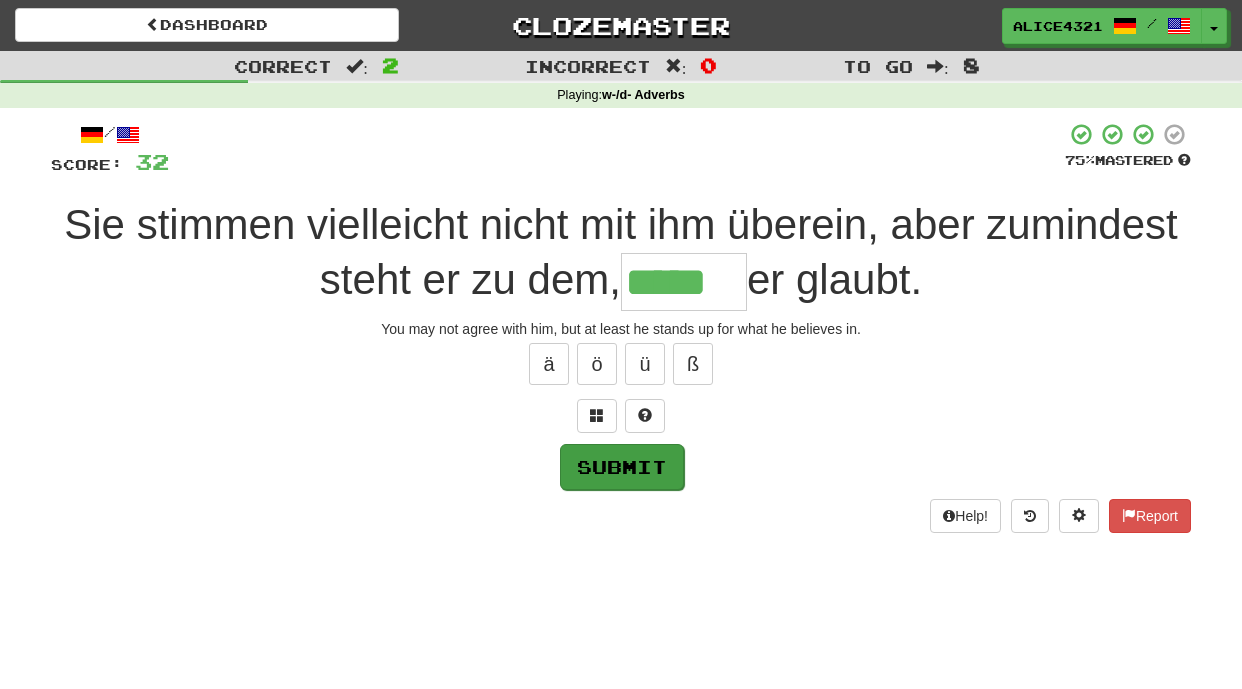 type on "*****" 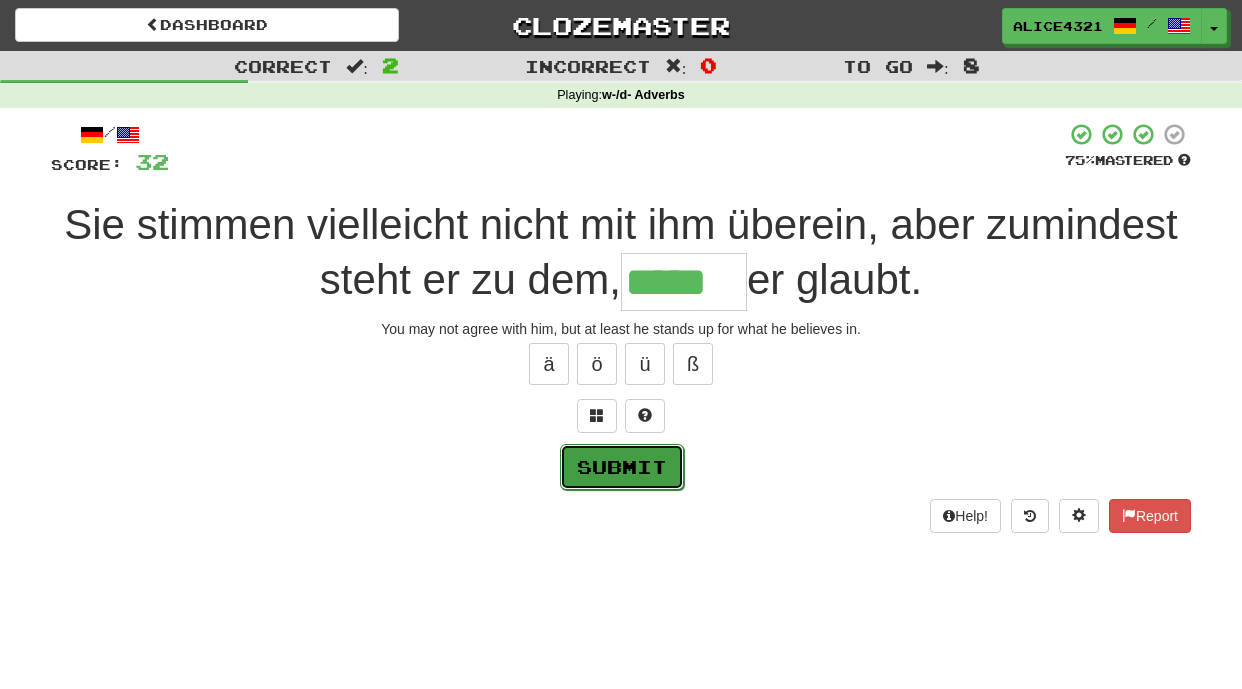 click on "Submit" at bounding box center (622, 467) 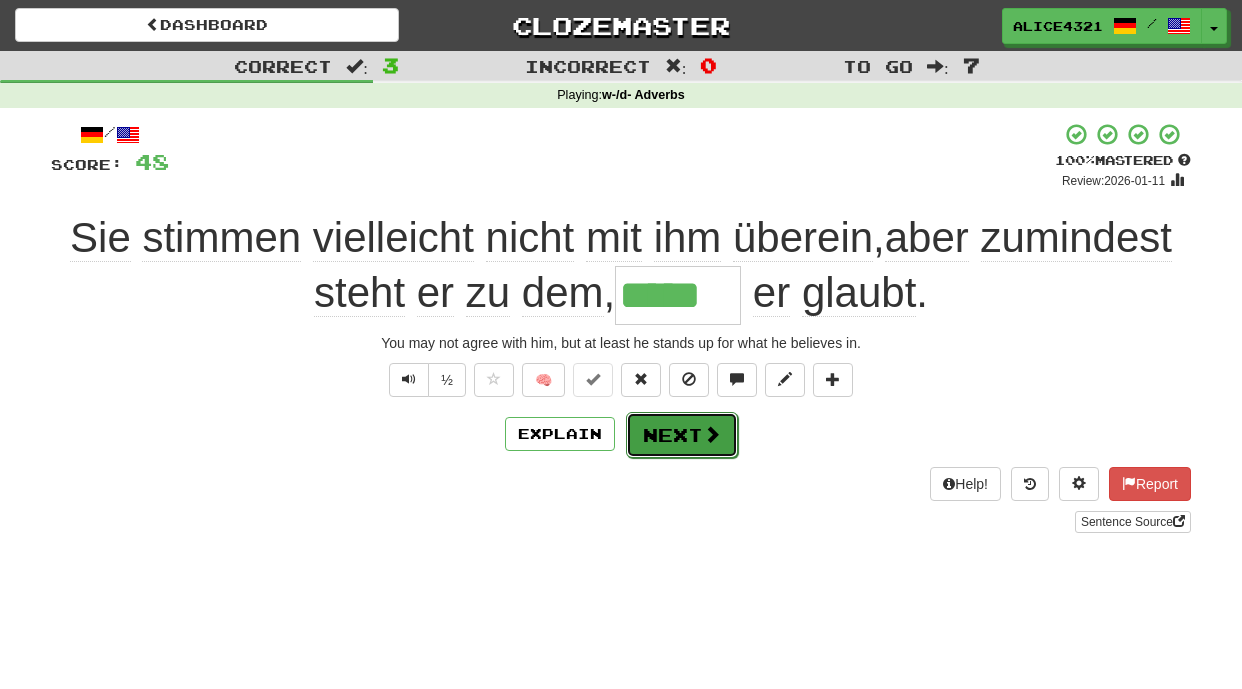 click on "Next" at bounding box center [682, 435] 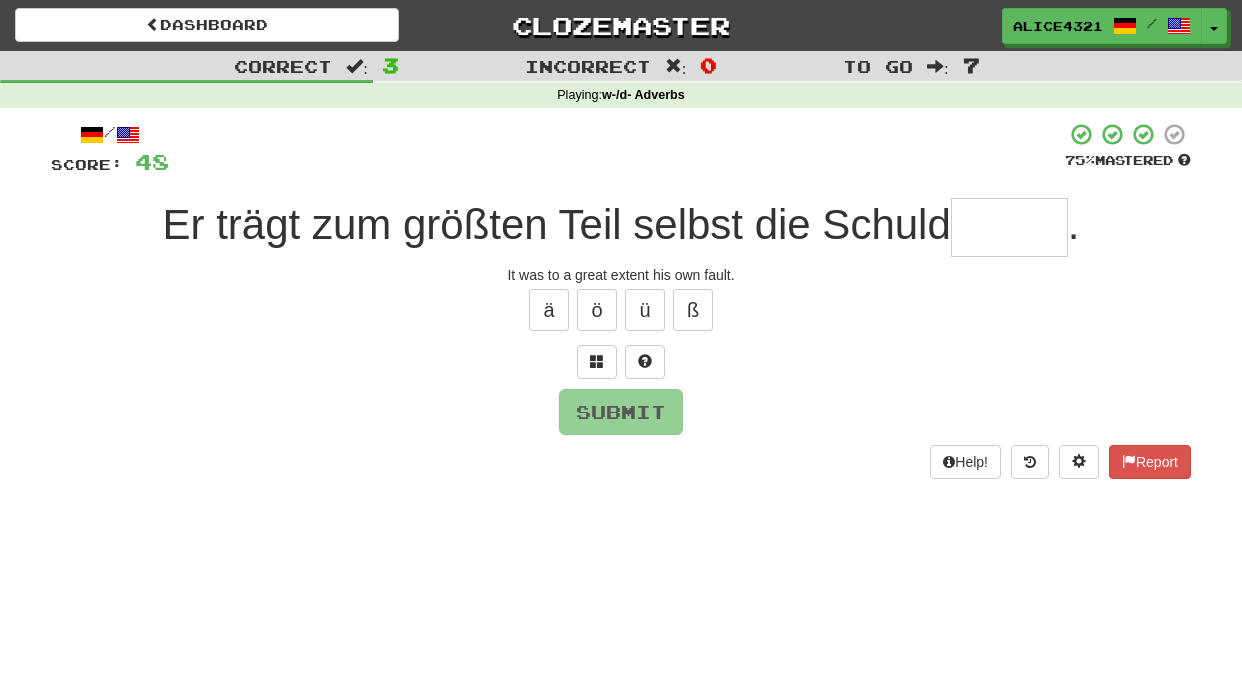 type on "*" 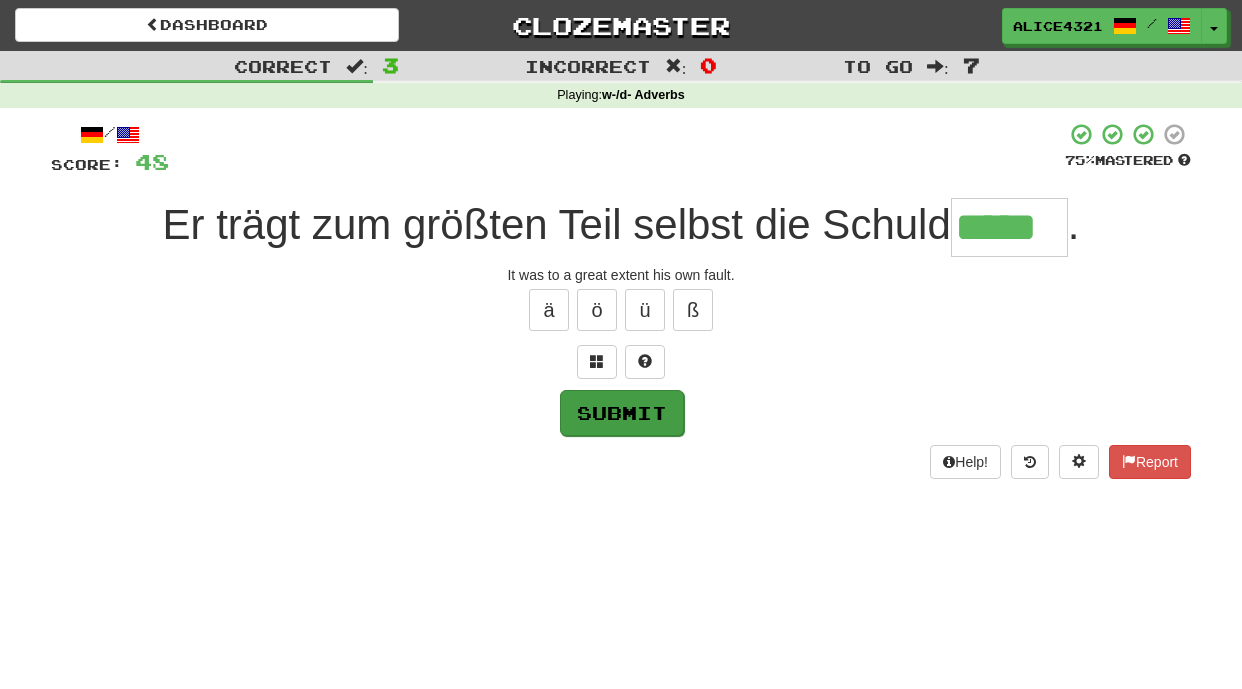 type on "*****" 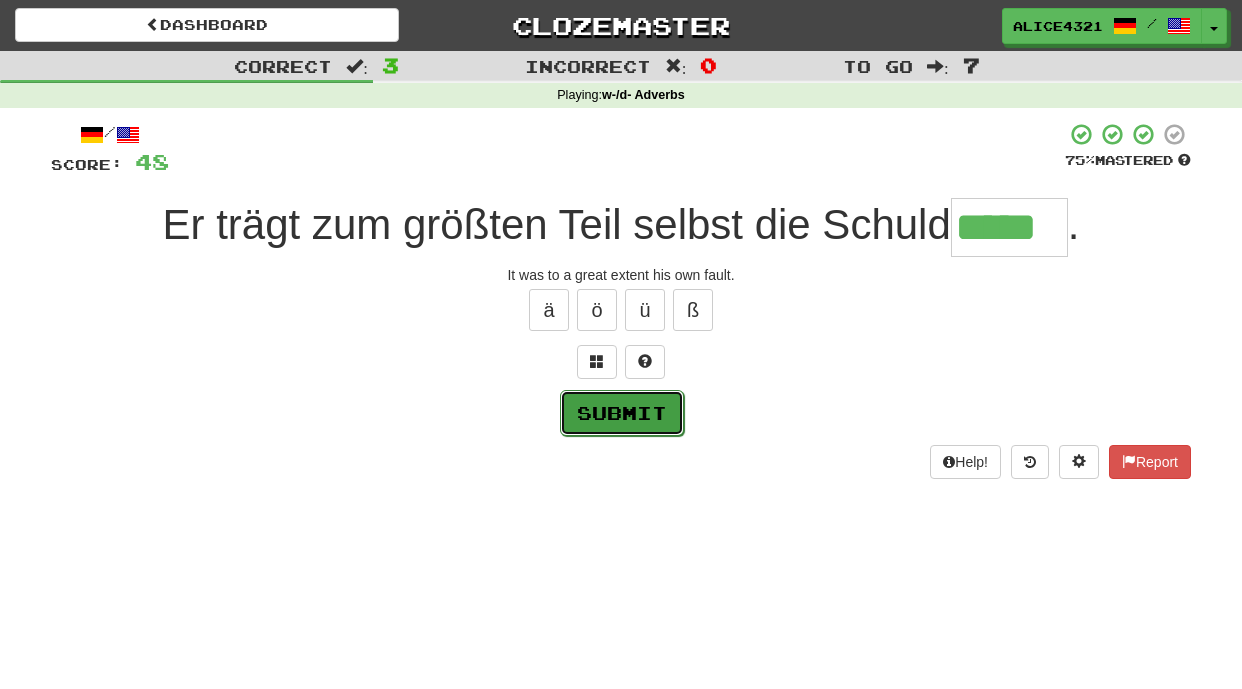 click on "Submit" at bounding box center (622, 413) 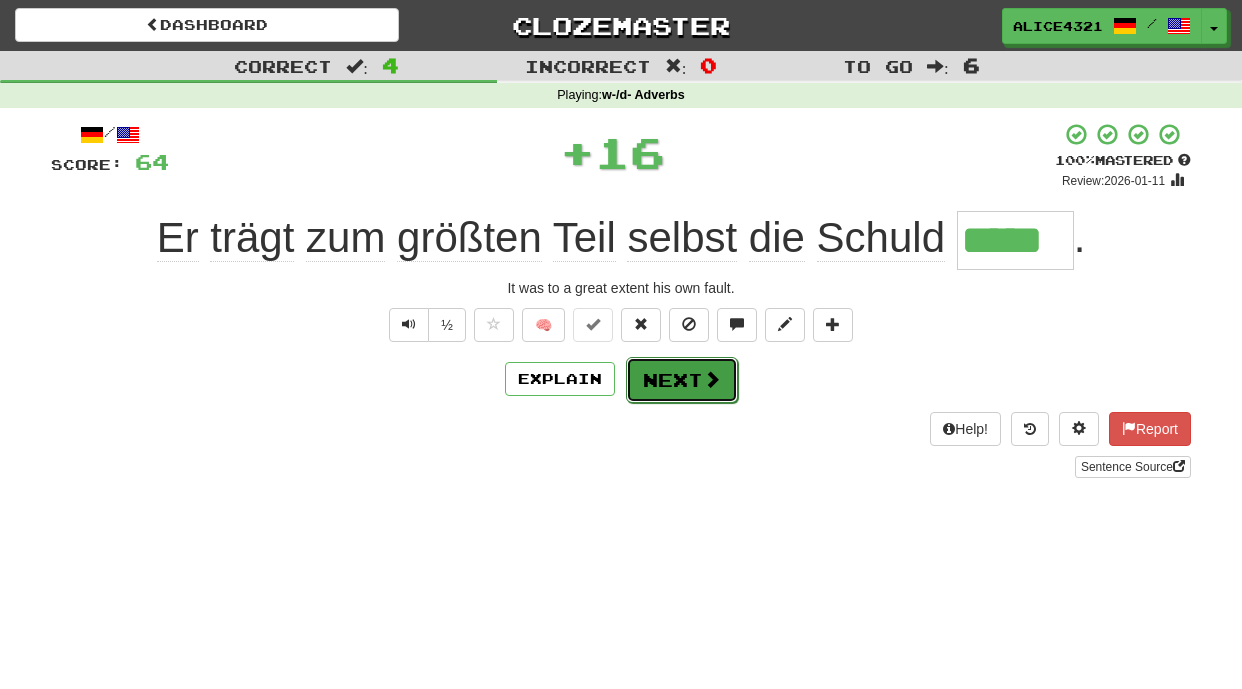 click on "Next" at bounding box center [682, 380] 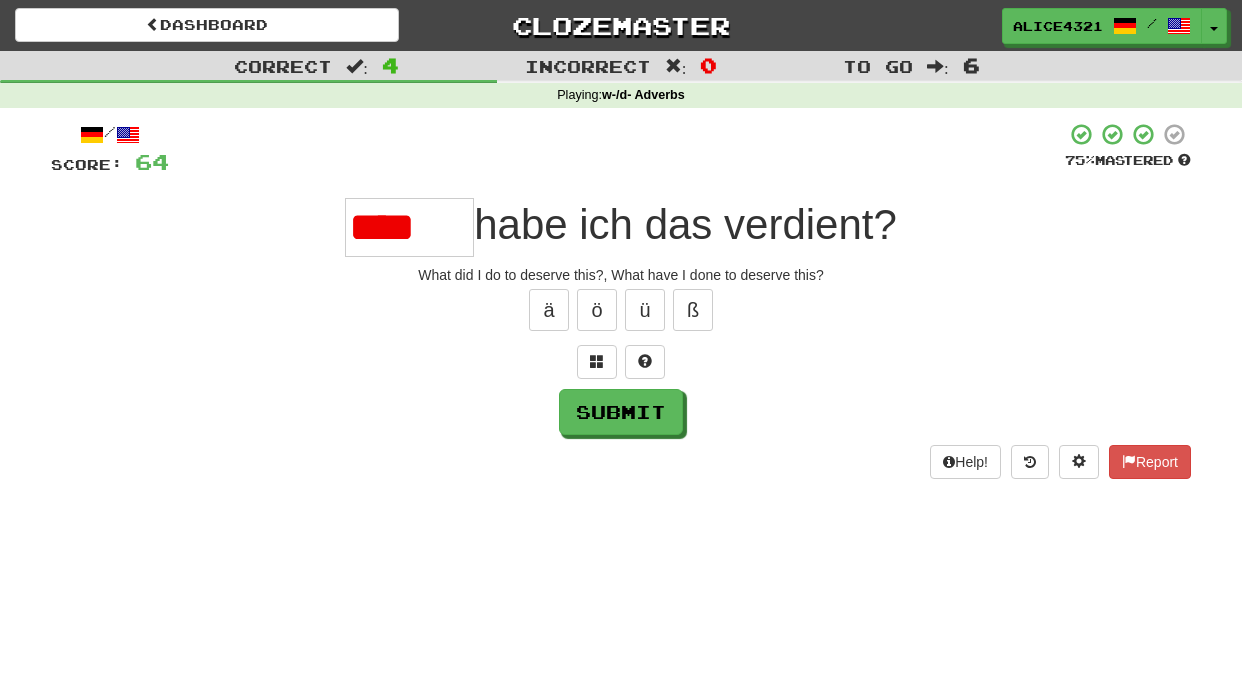 scroll, scrollTop: 0, scrollLeft: 0, axis: both 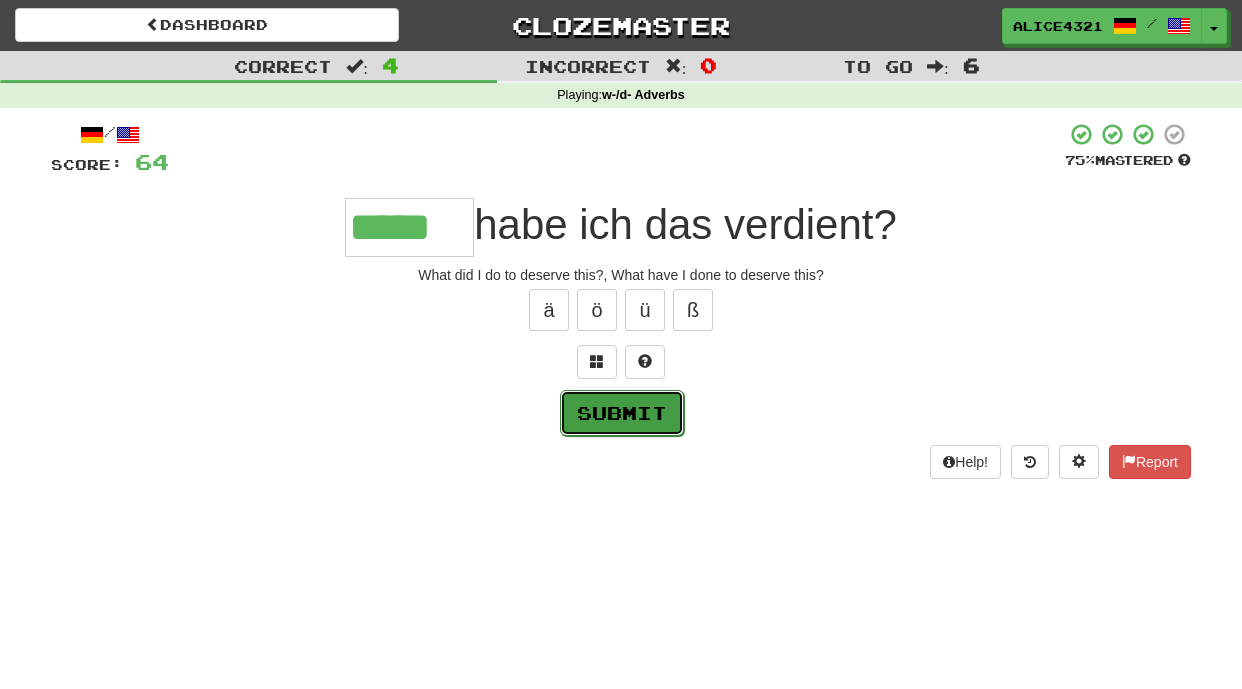 click on "Submit" at bounding box center (622, 413) 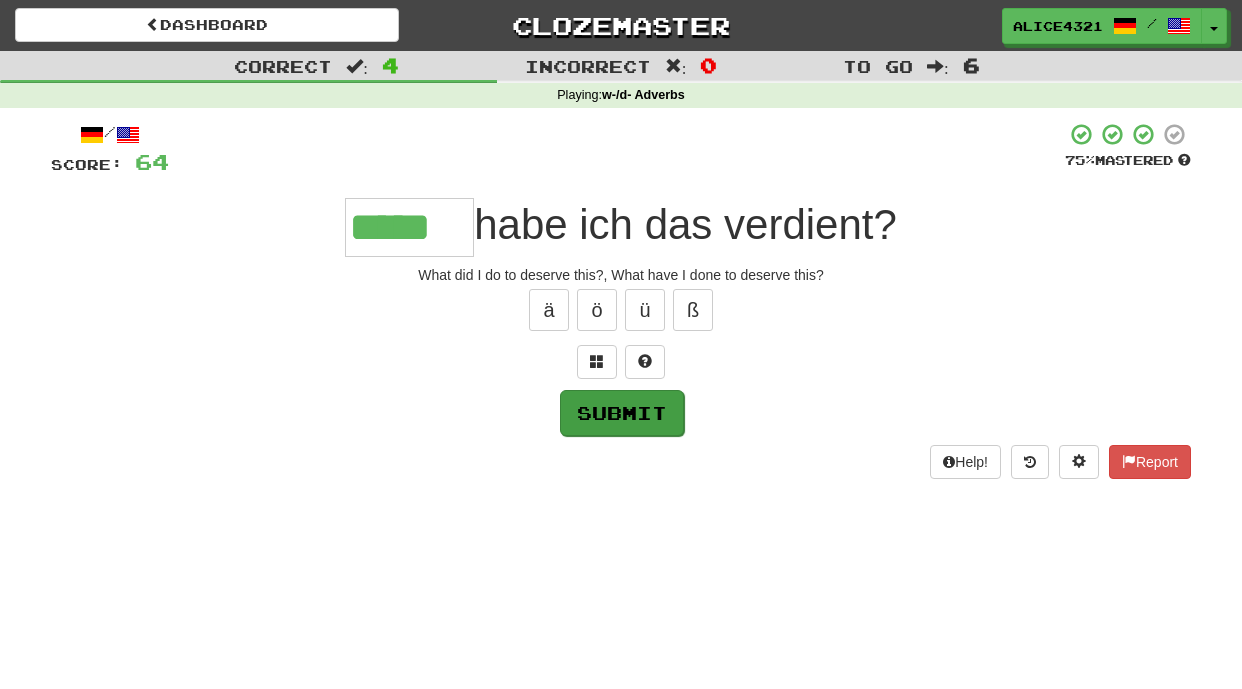 type on "*****" 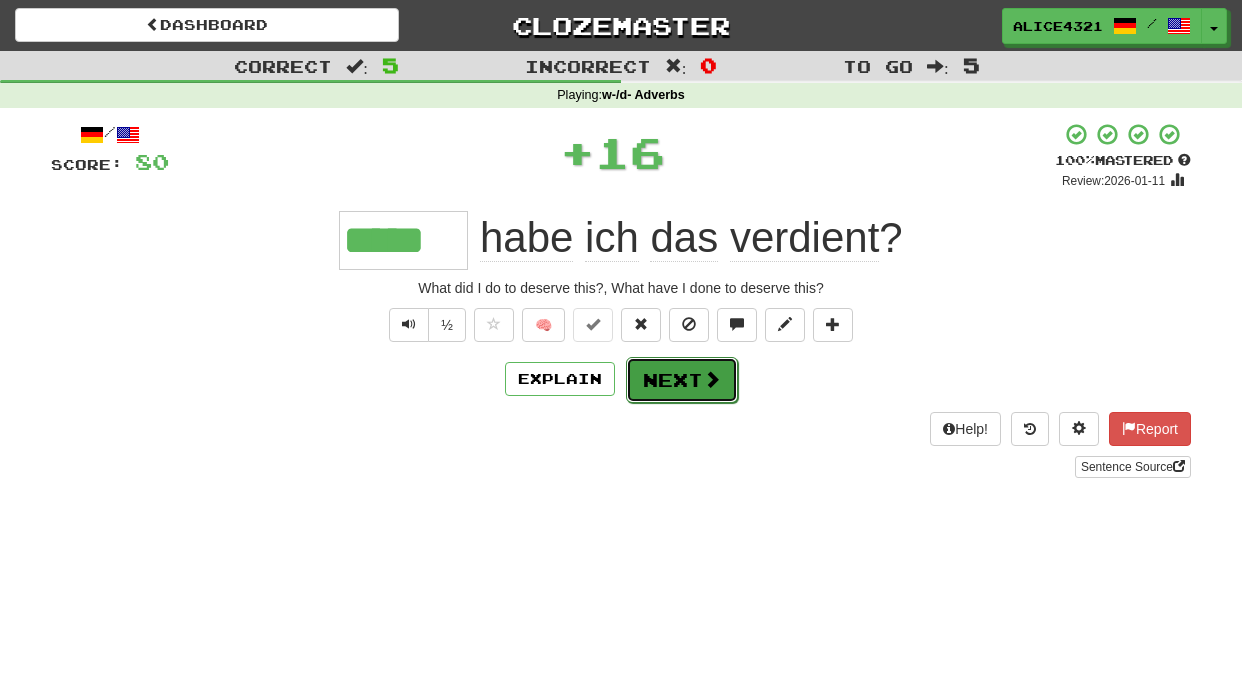 click on "Next" at bounding box center (682, 380) 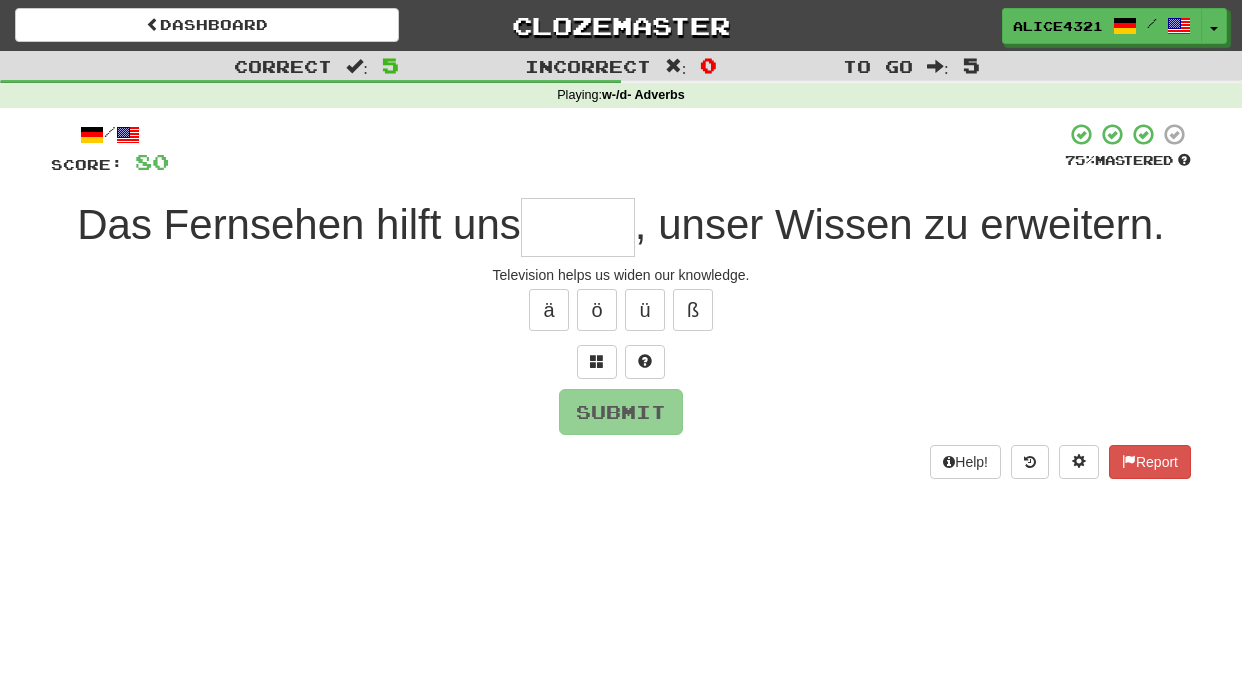 type on "*" 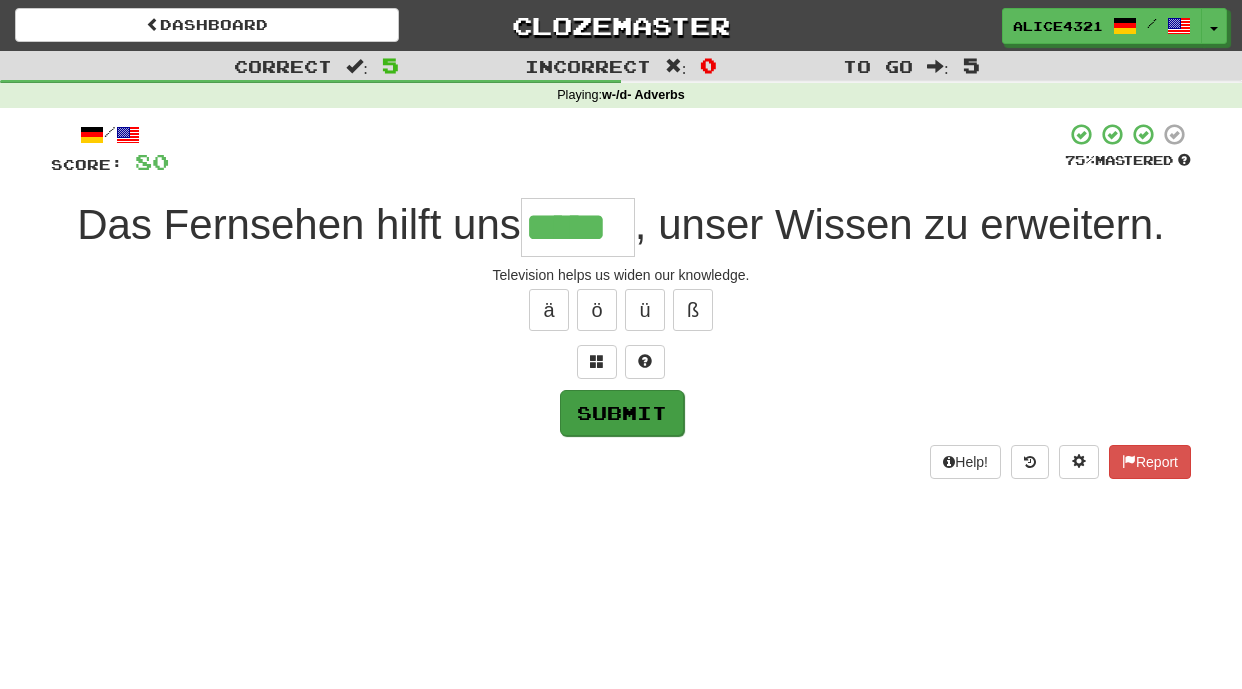 type on "*****" 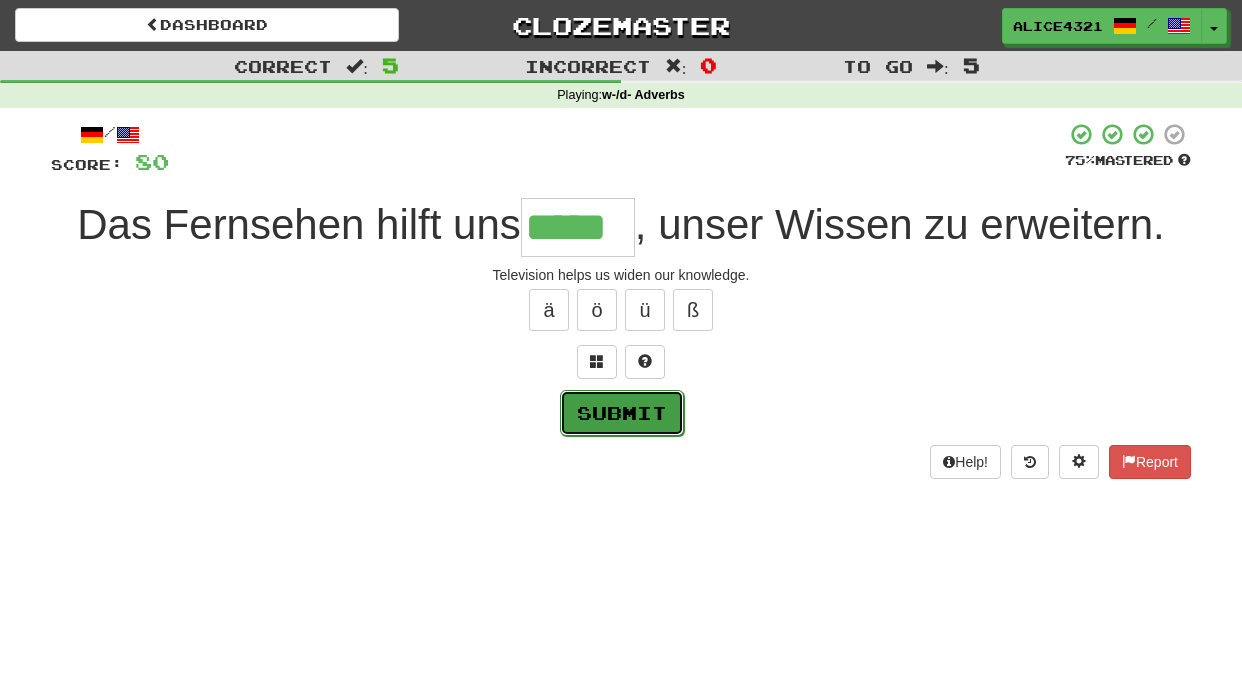 click on "Submit" at bounding box center (622, 413) 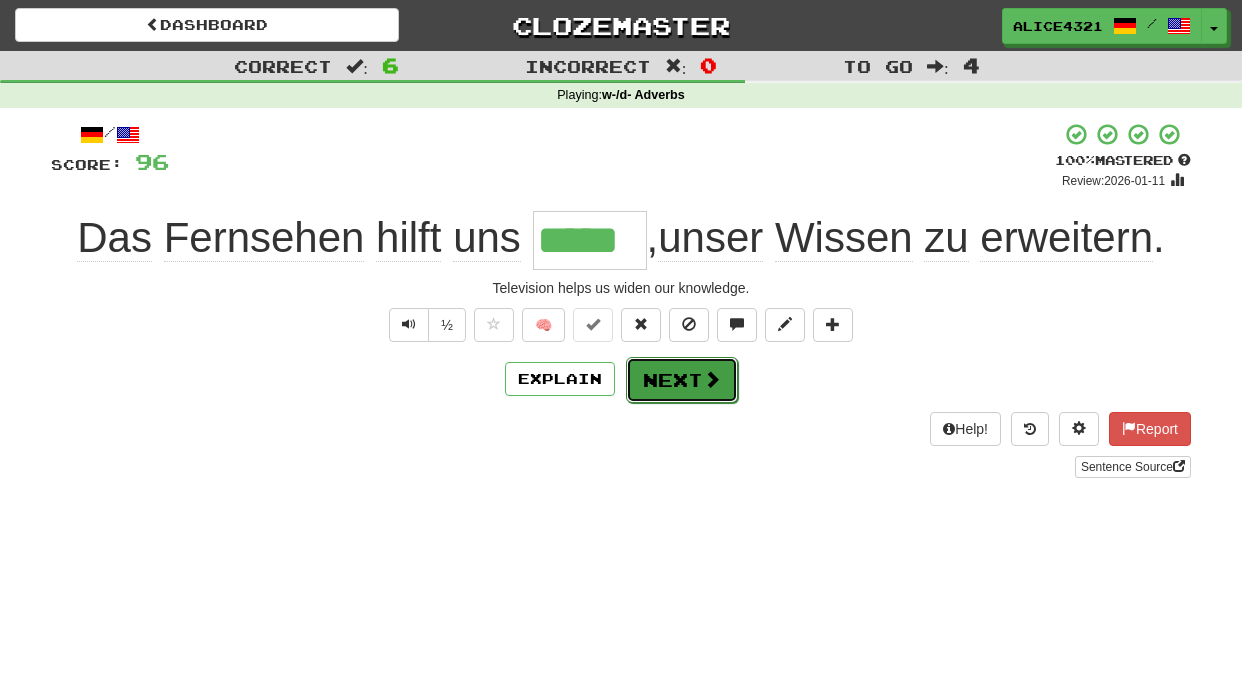 click at bounding box center [712, 379] 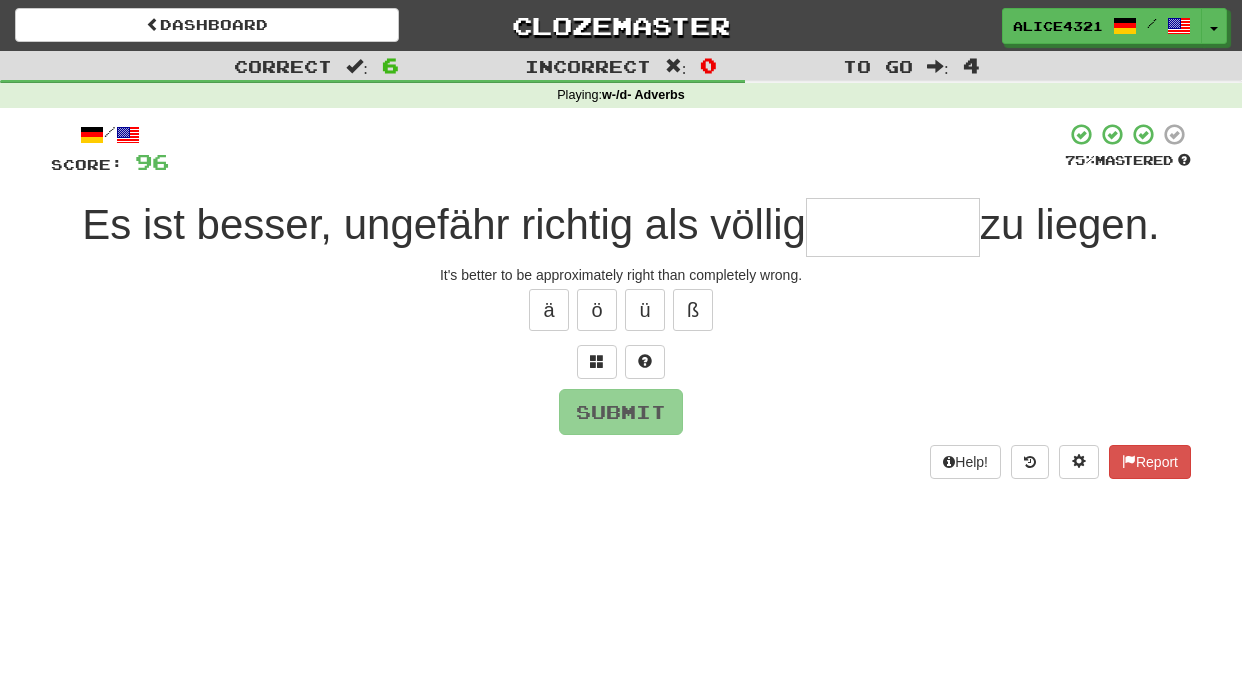 type on "*" 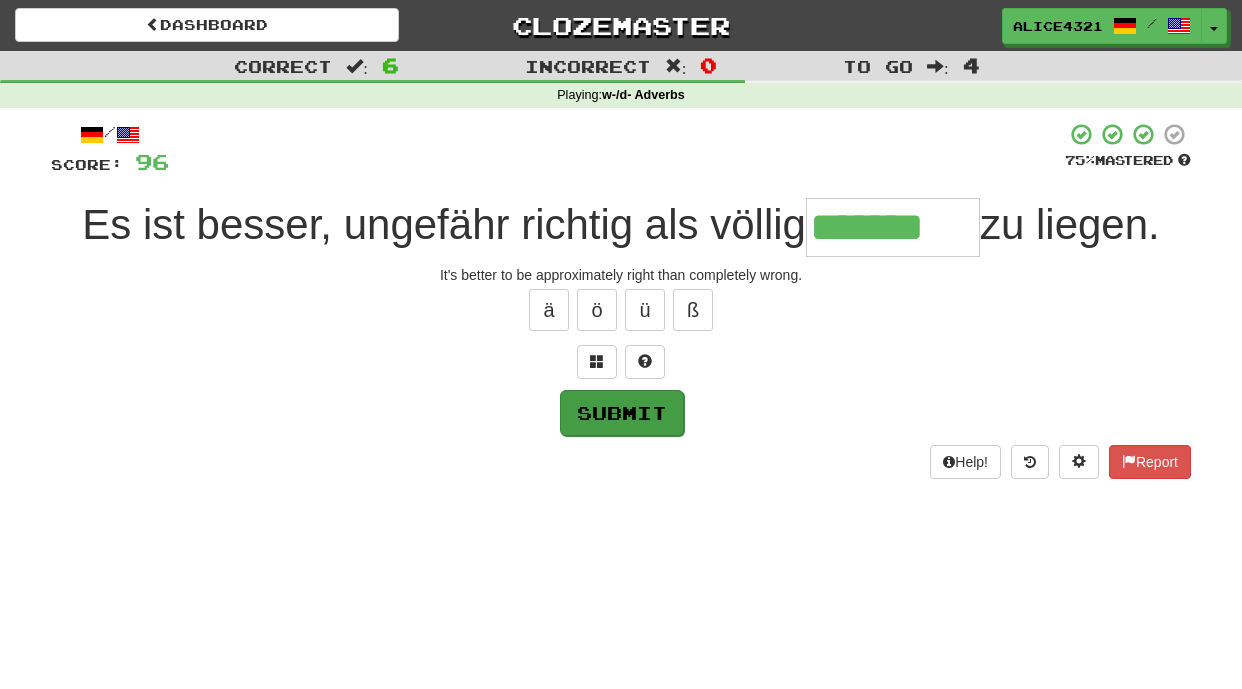 type on "*******" 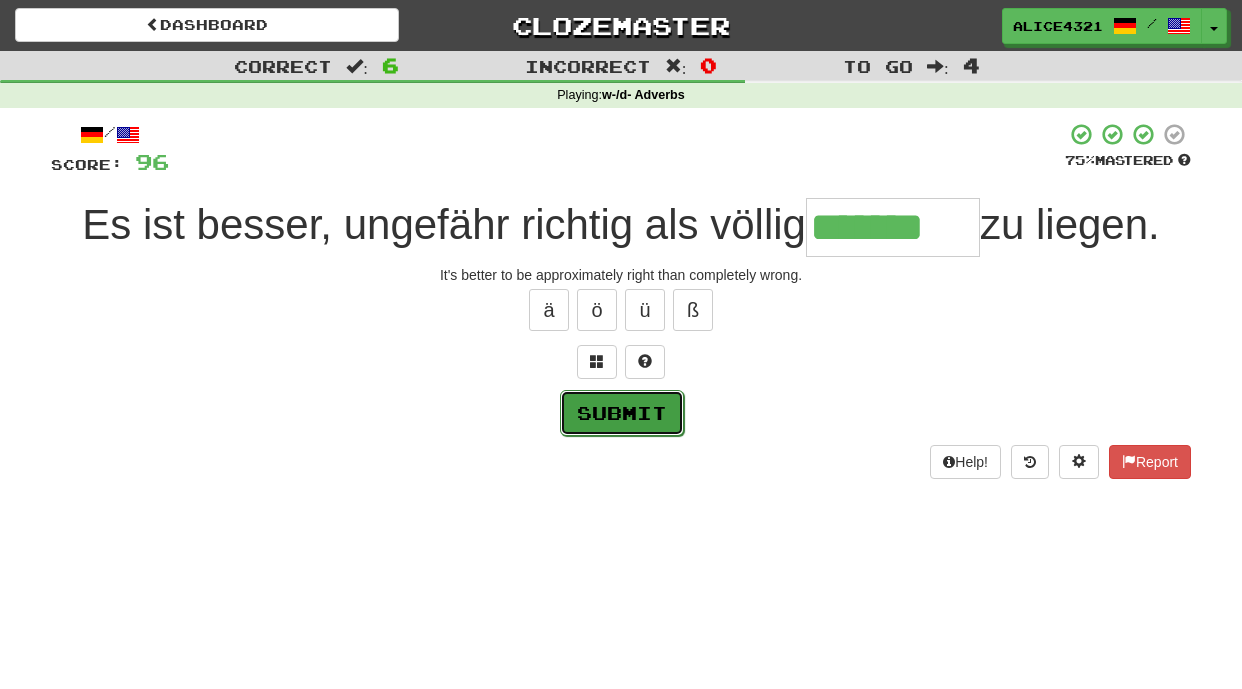 click on "Submit" at bounding box center [622, 413] 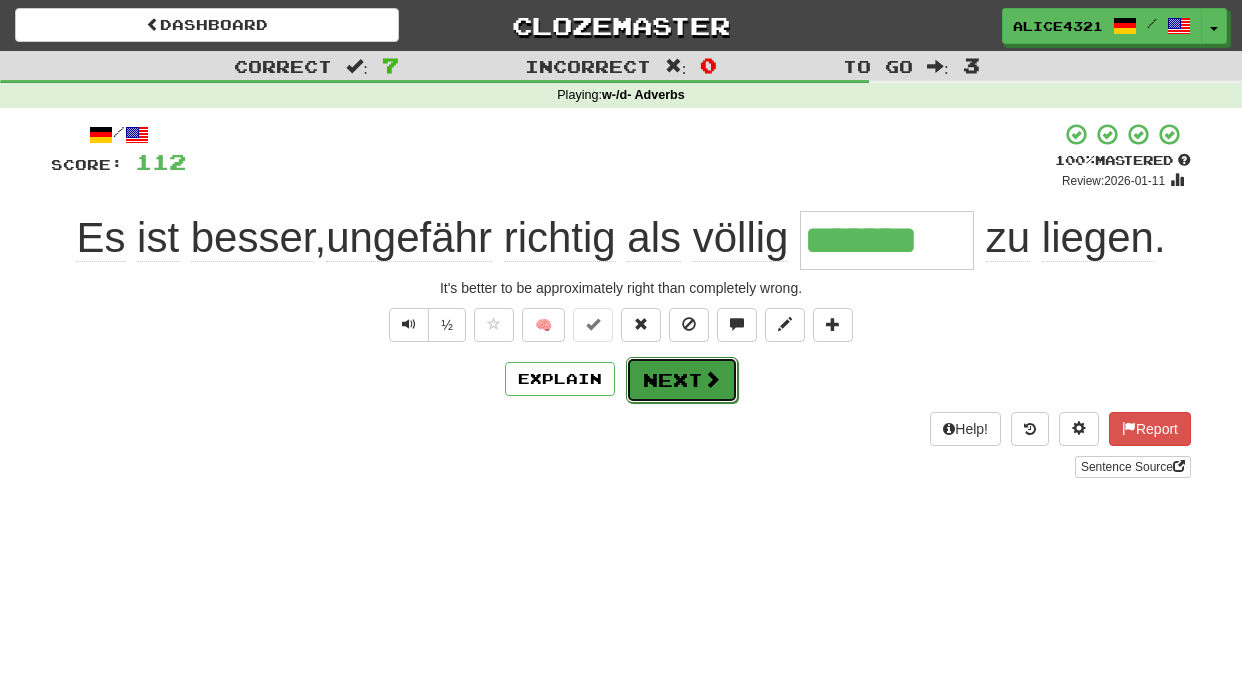 click on "Next" at bounding box center [682, 380] 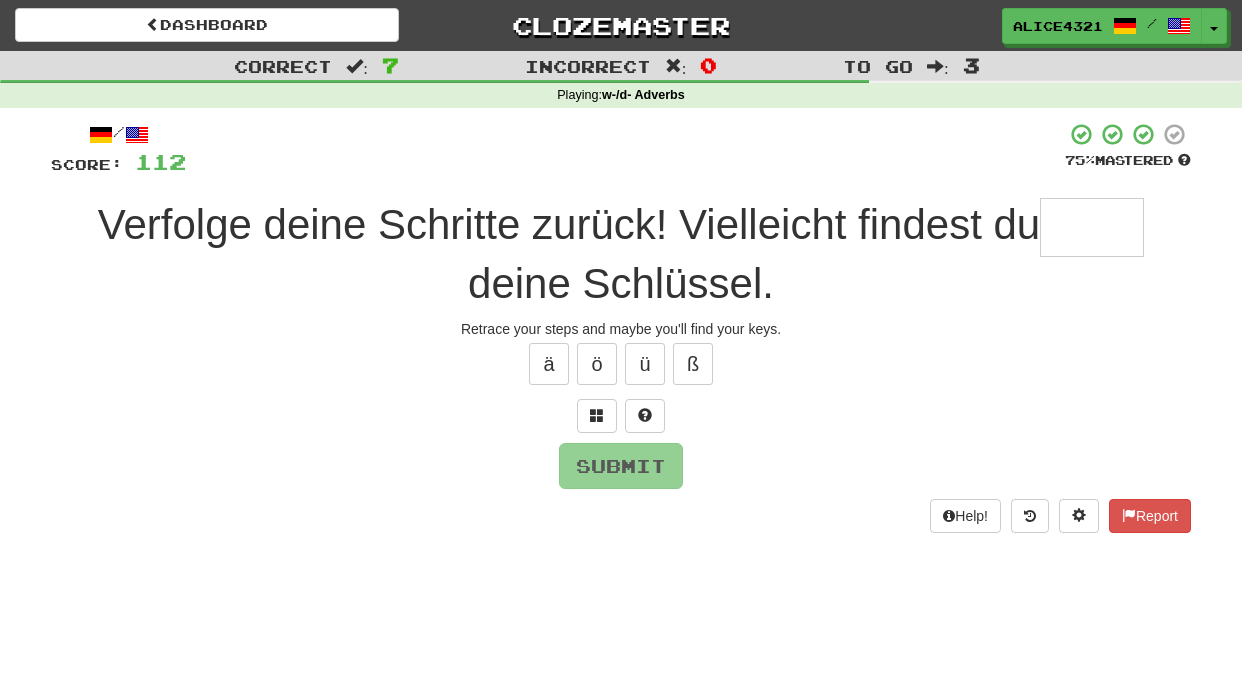 type on "*" 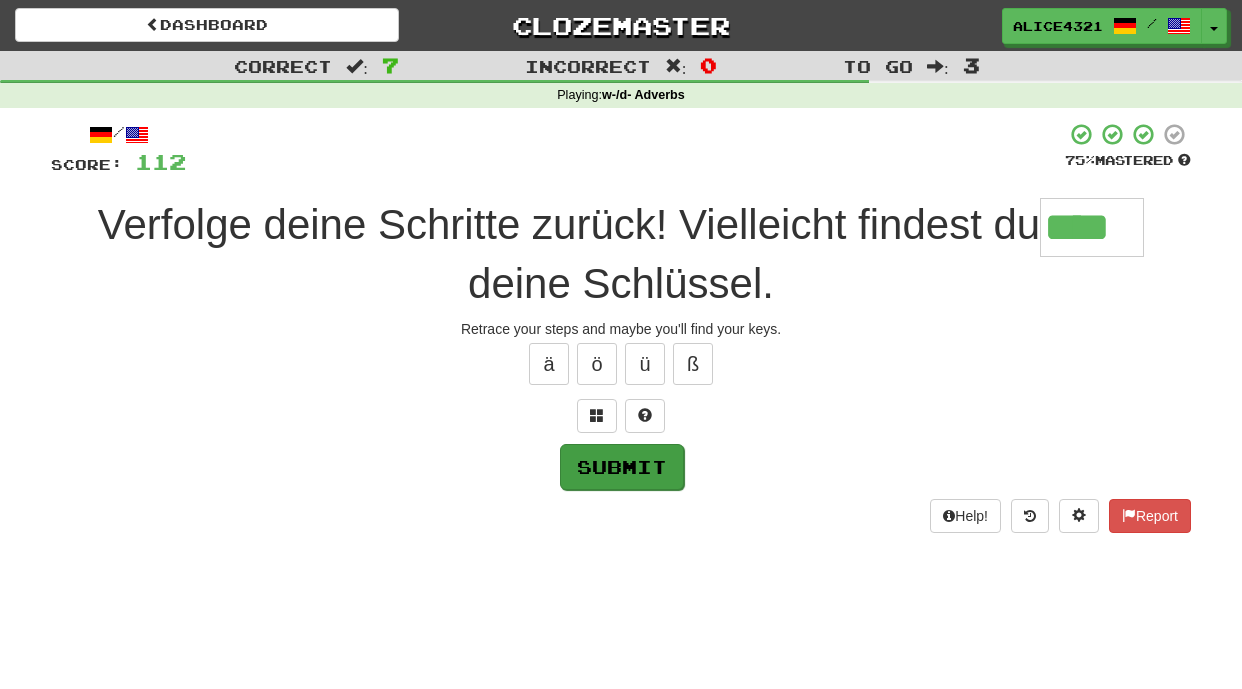 type on "****" 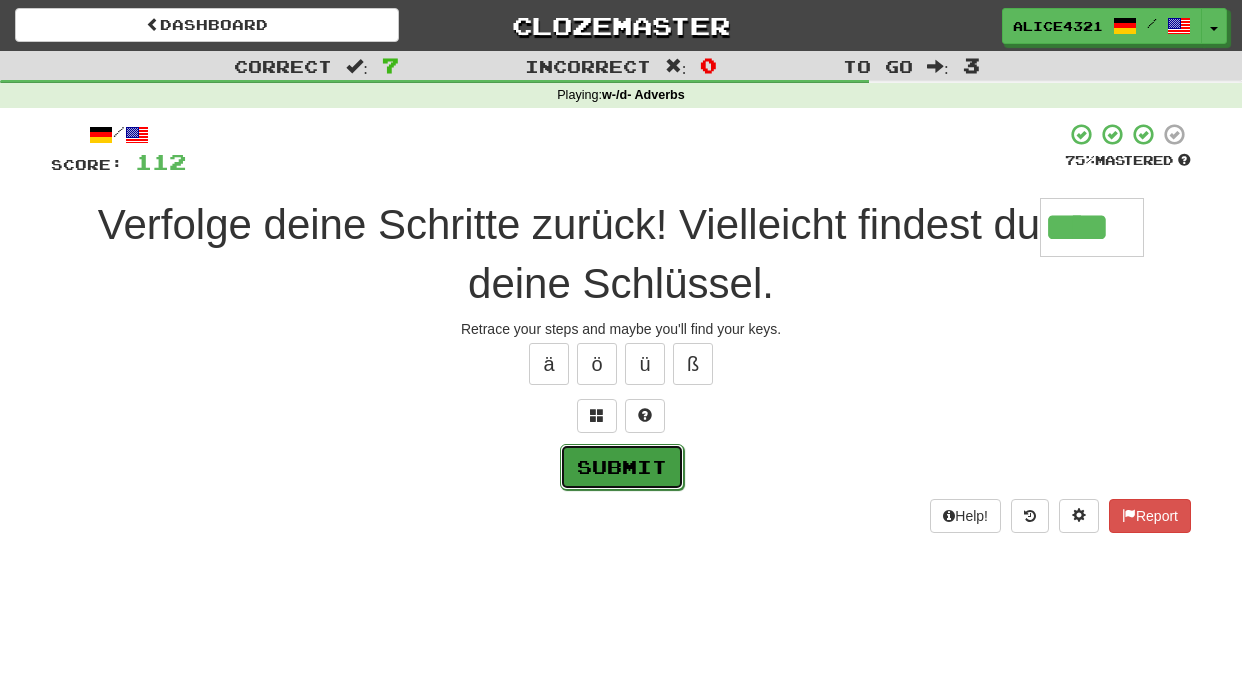 click on "Submit" at bounding box center (622, 467) 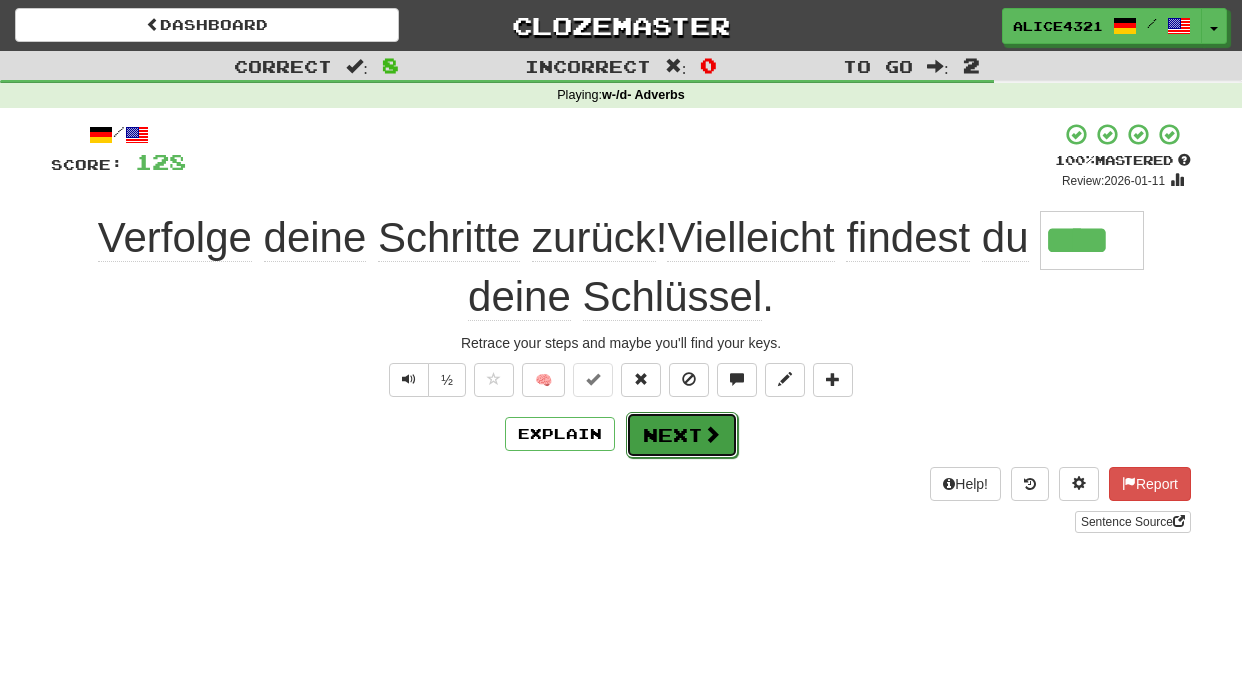 click on "Next" at bounding box center (682, 435) 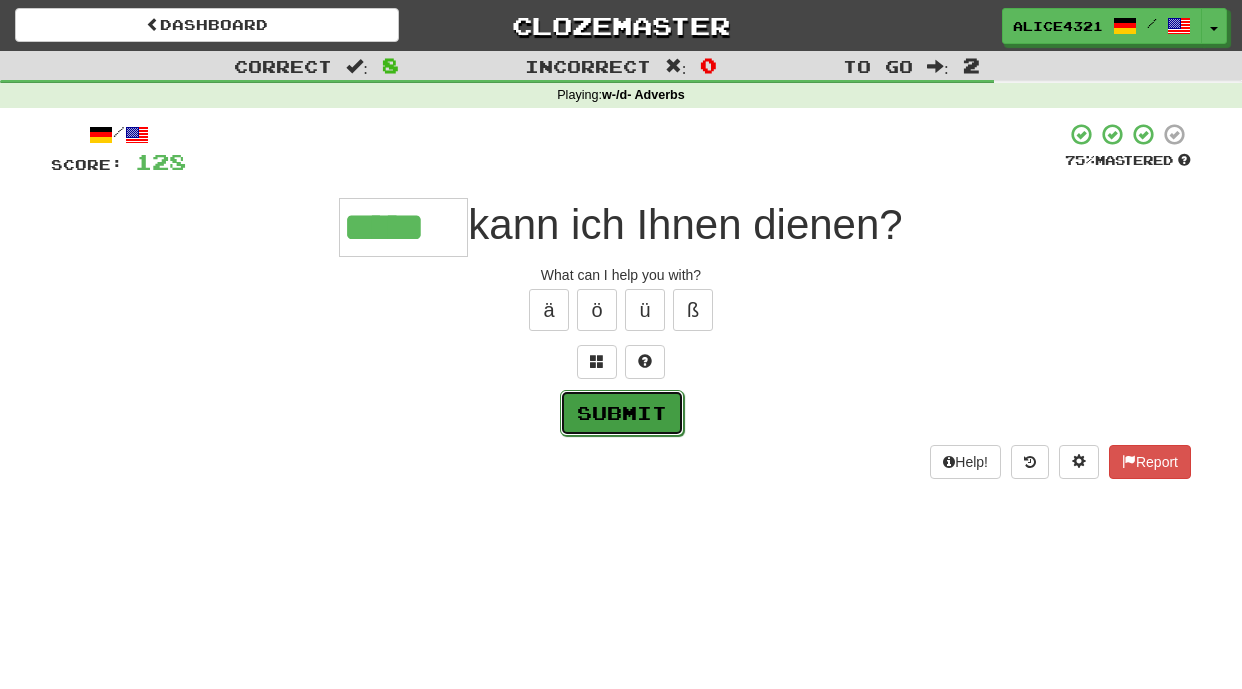 click on "Submit" at bounding box center (622, 413) 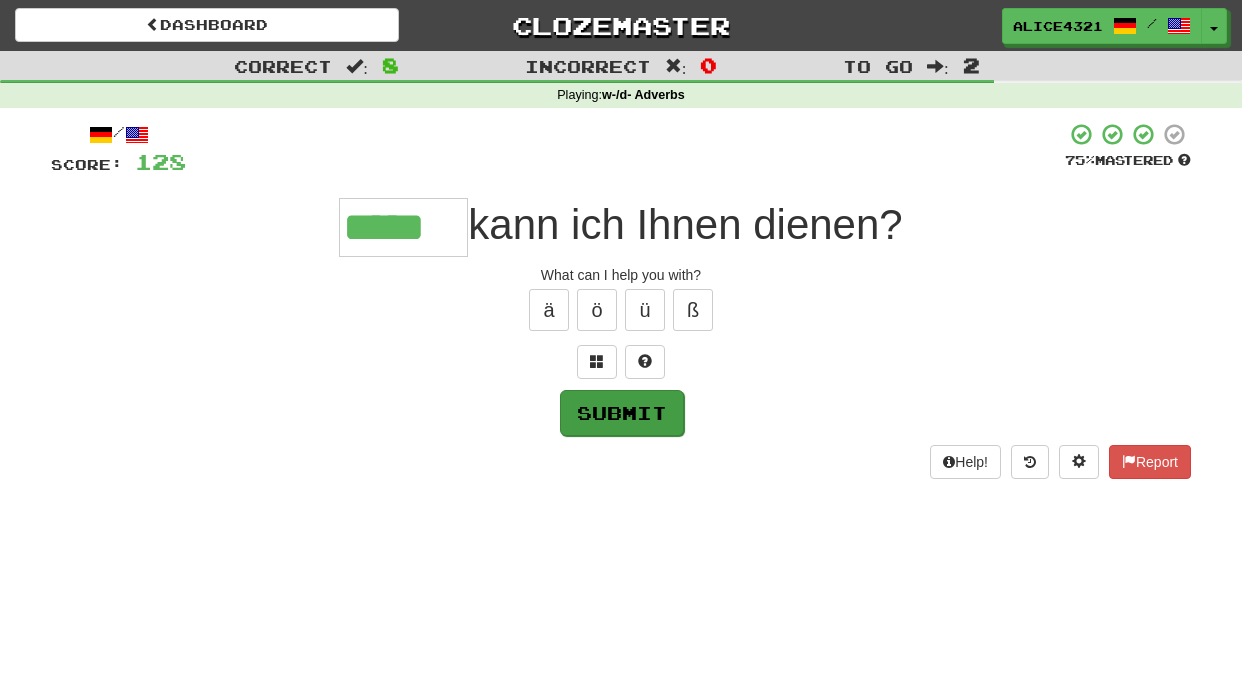 type on "*****" 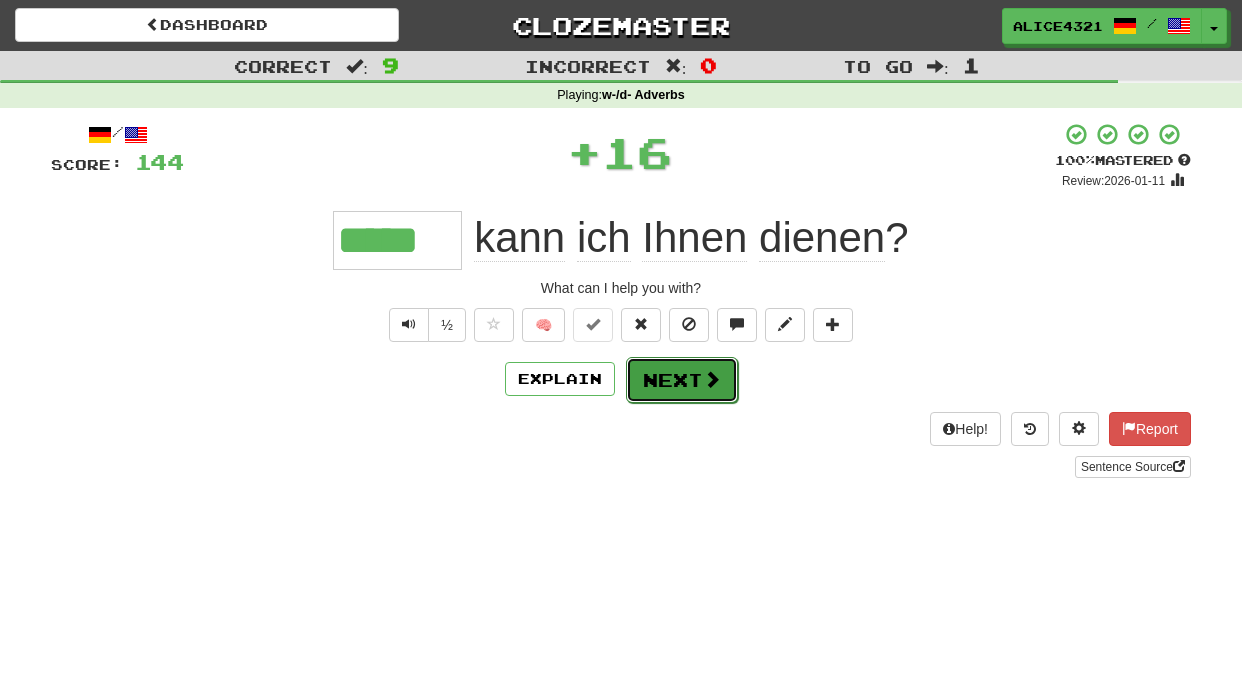 click on "Next" at bounding box center [682, 380] 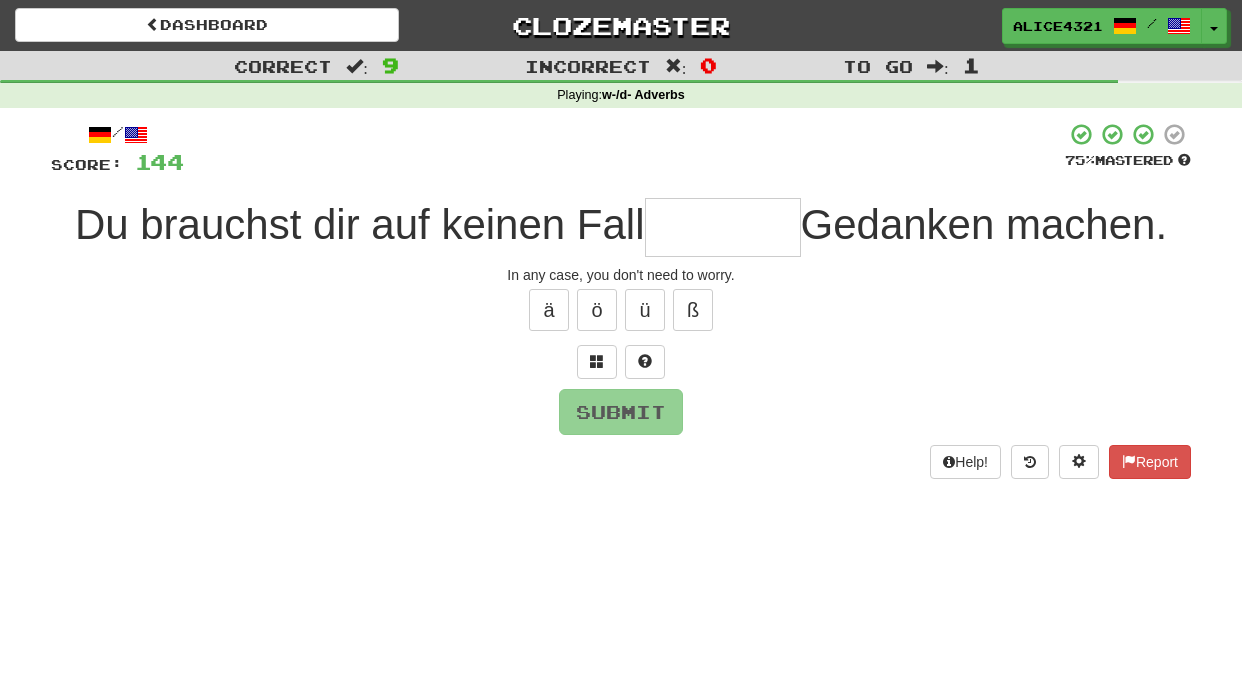 type on "*" 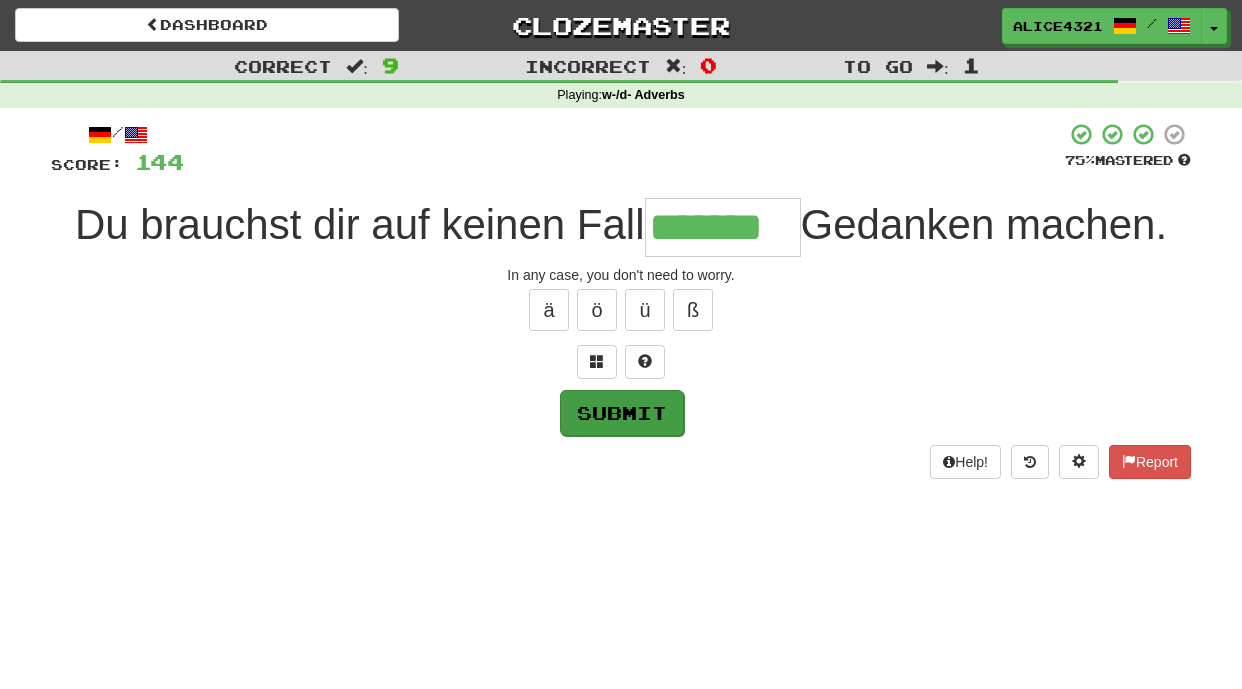 type on "*******" 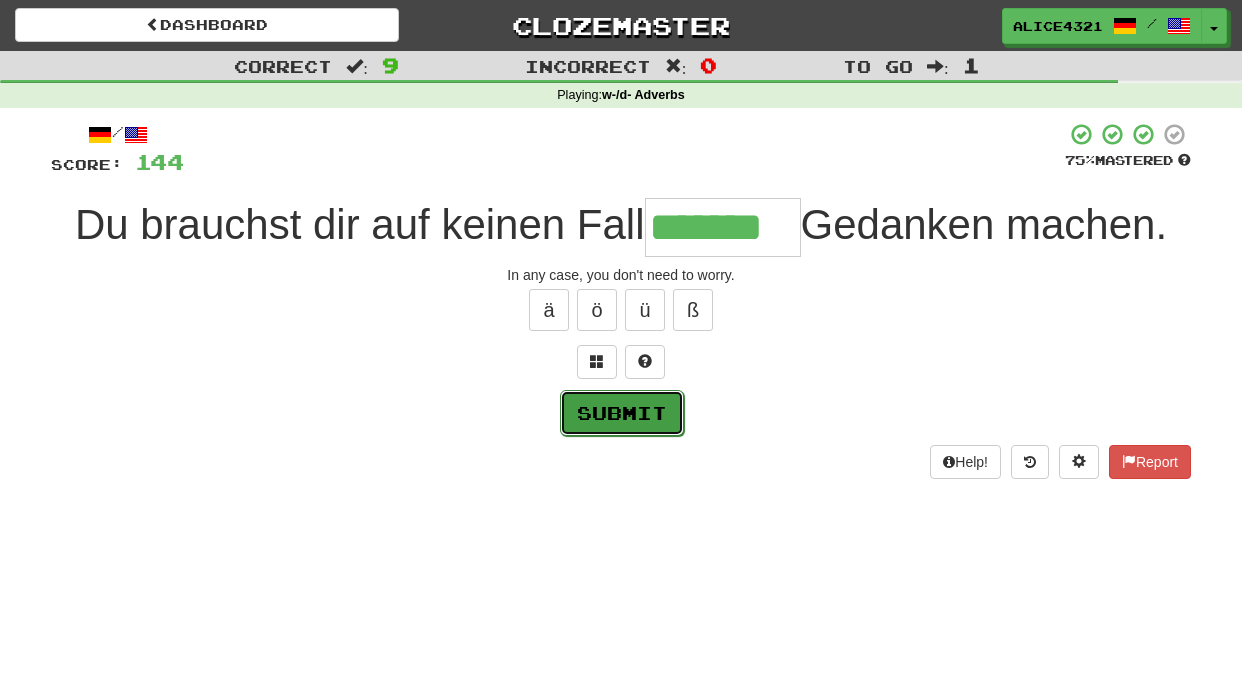 click on "Submit" at bounding box center [622, 413] 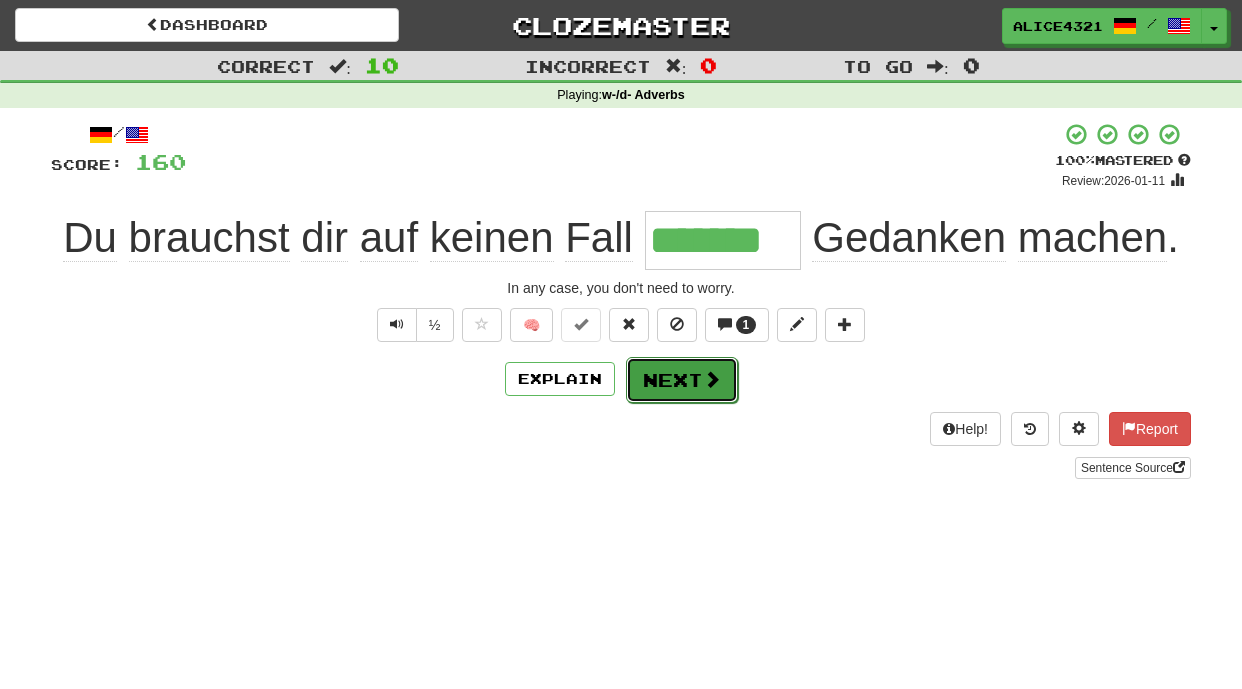 click on "Next" at bounding box center (682, 380) 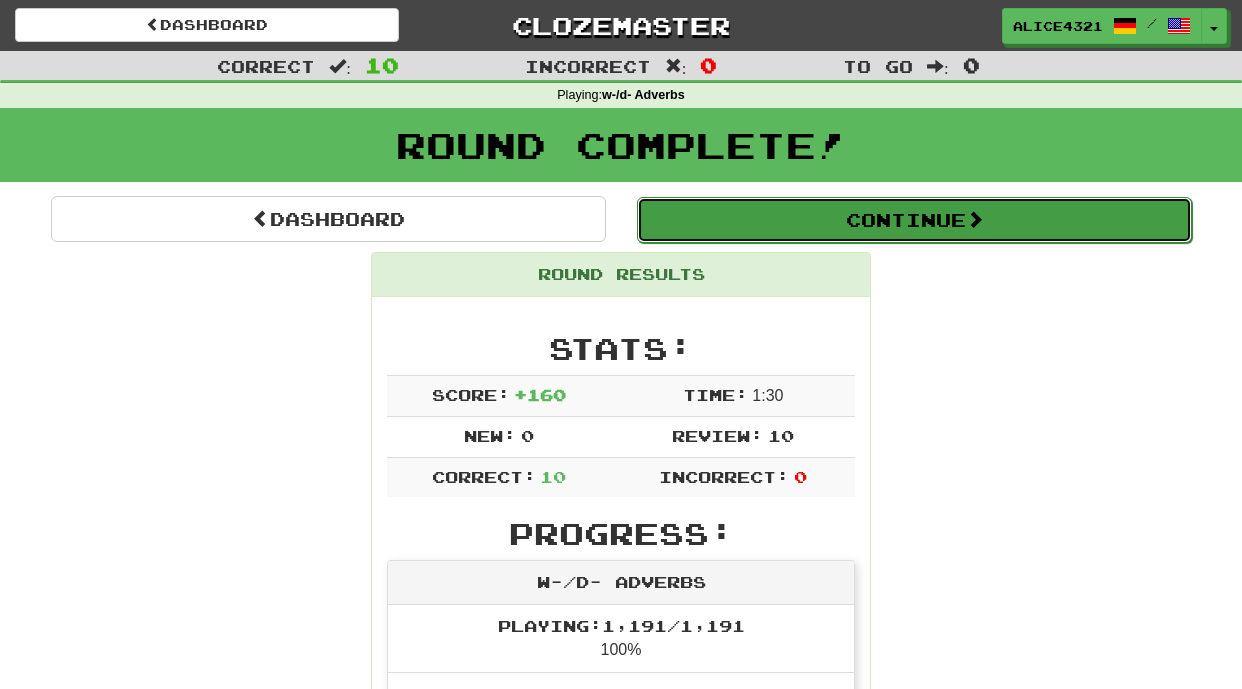 click on "Continue" at bounding box center (914, 220) 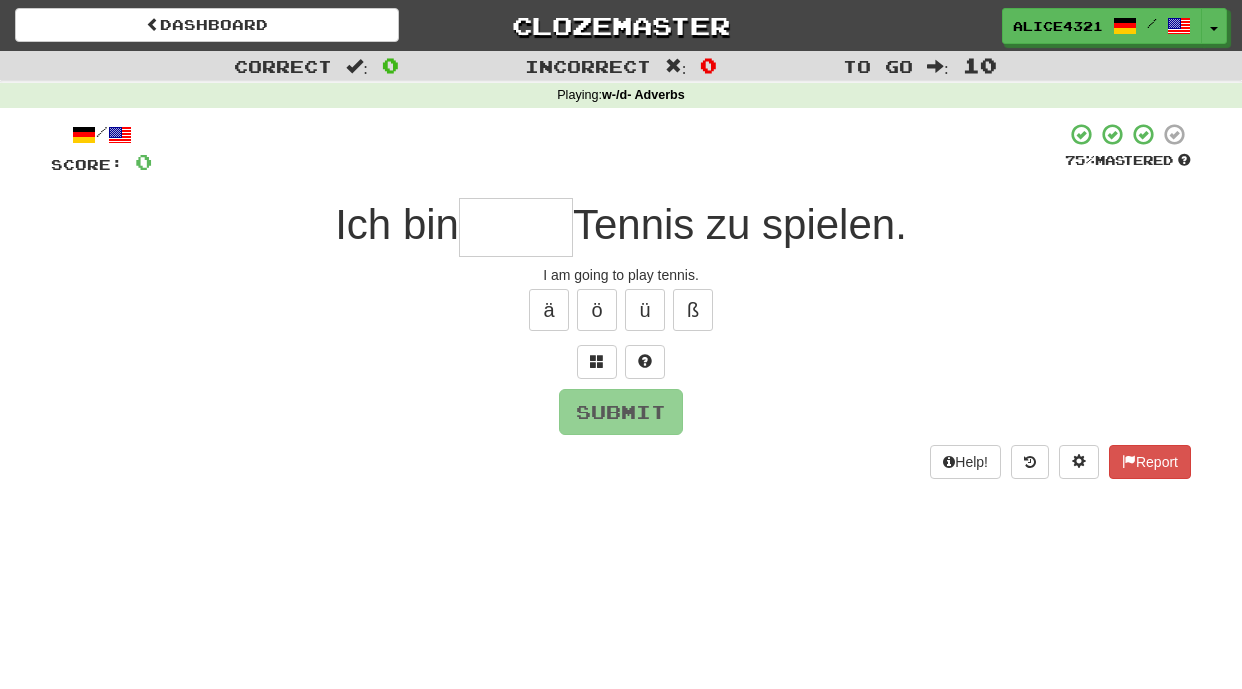 type on "*" 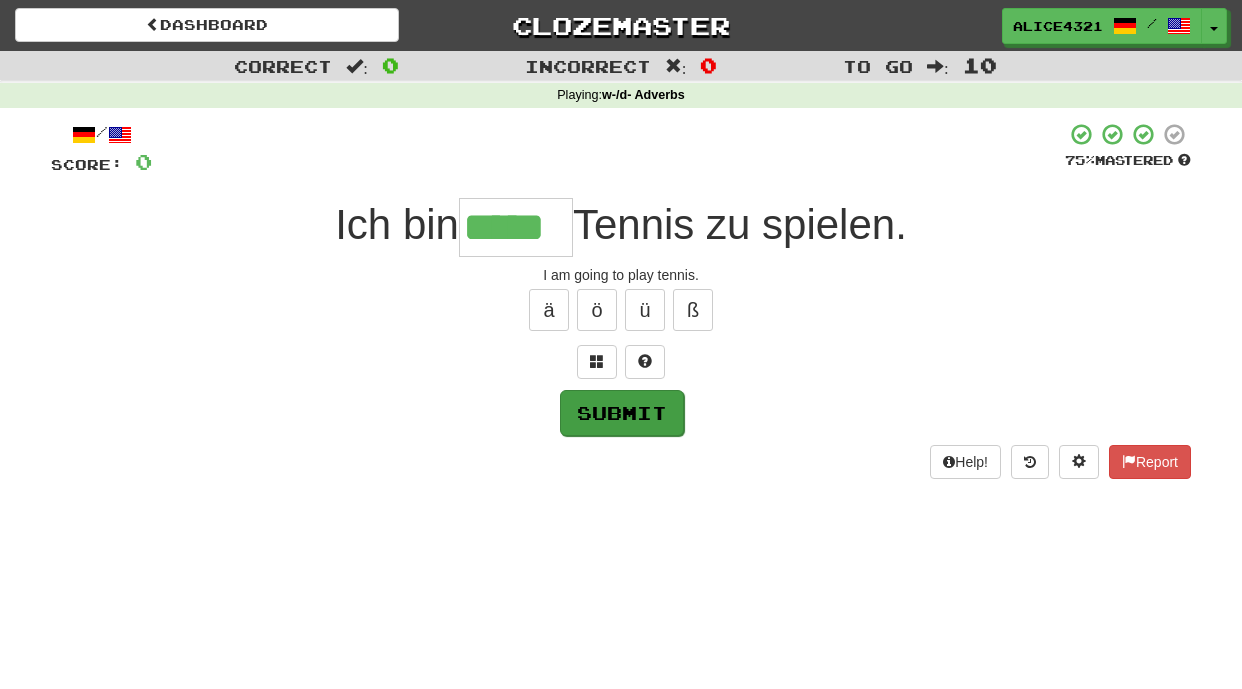 type on "*****" 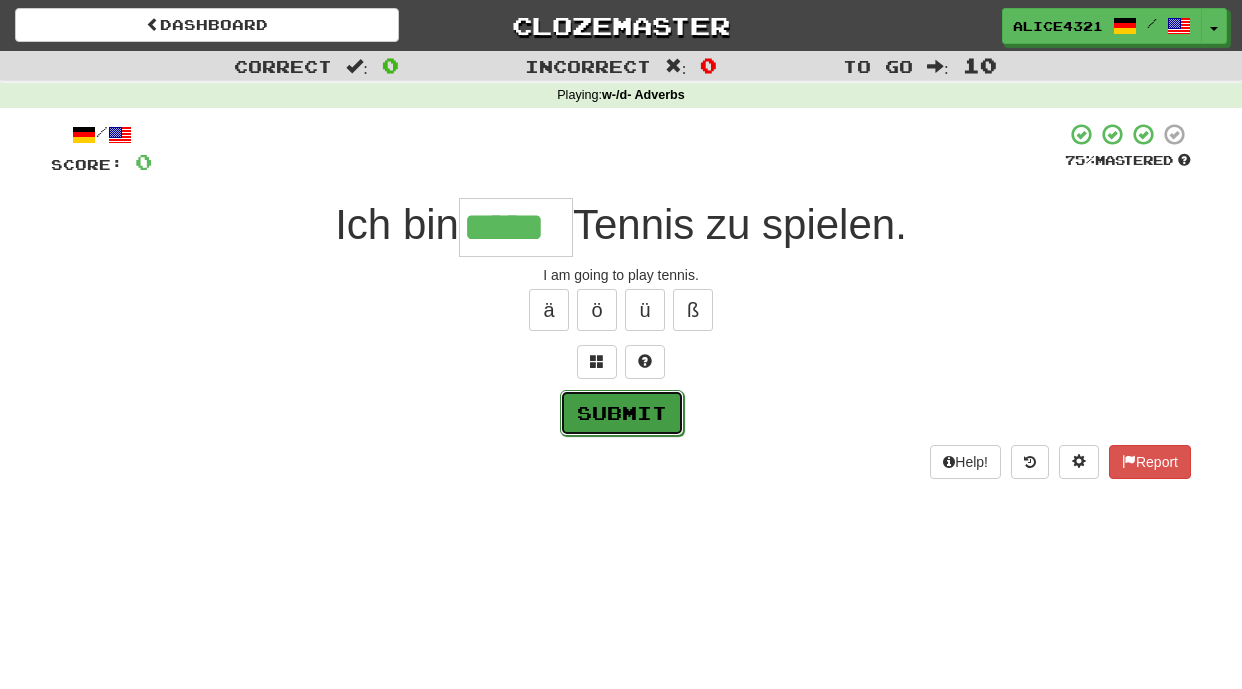 click on "Submit" at bounding box center [622, 413] 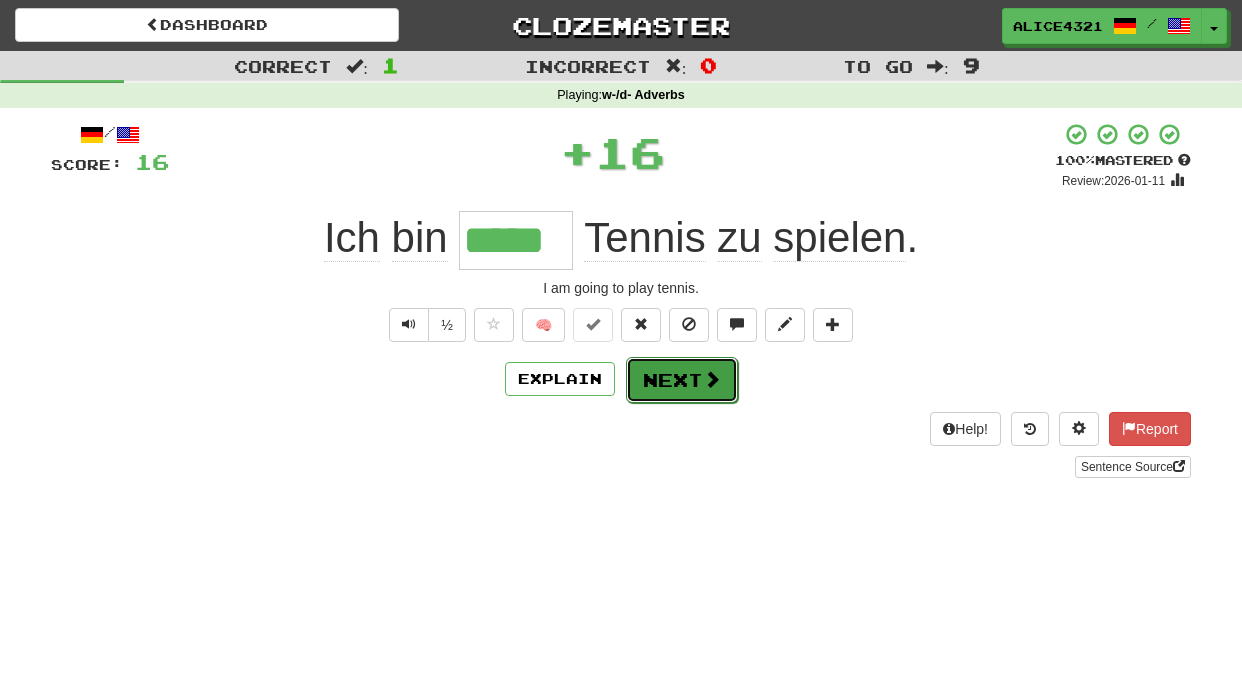 click on "Next" at bounding box center [682, 380] 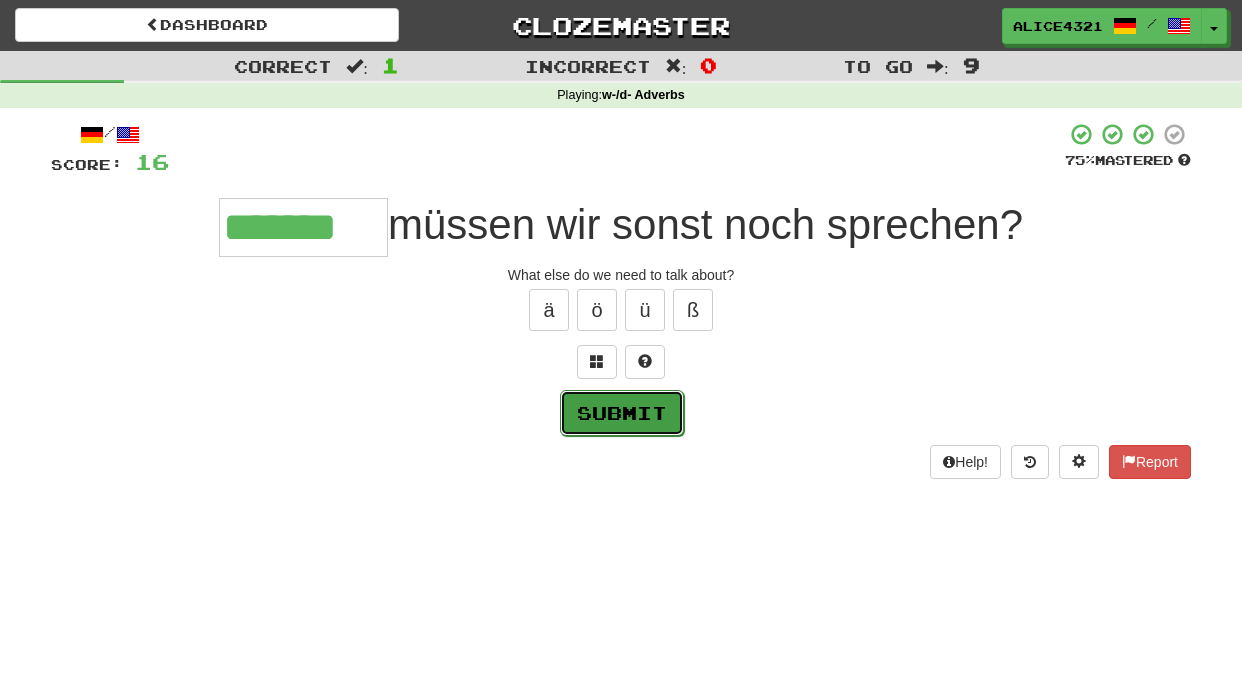 click on "Submit" at bounding box center (622, 413) 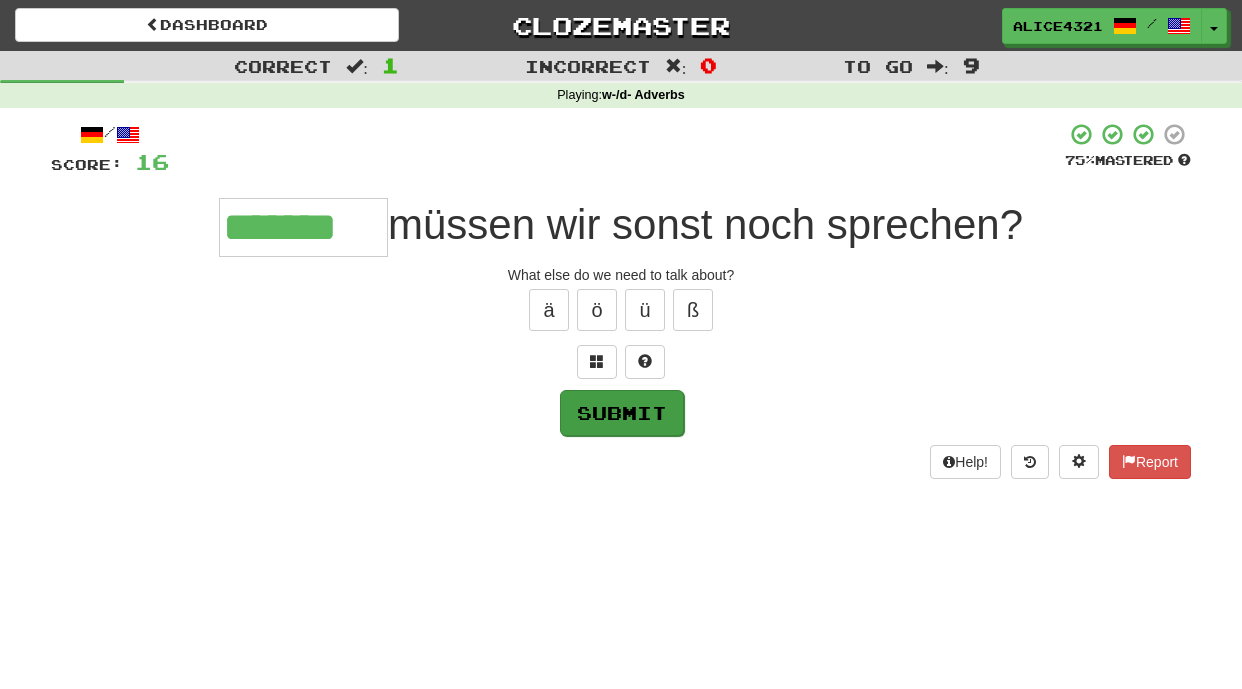 type on "*******" 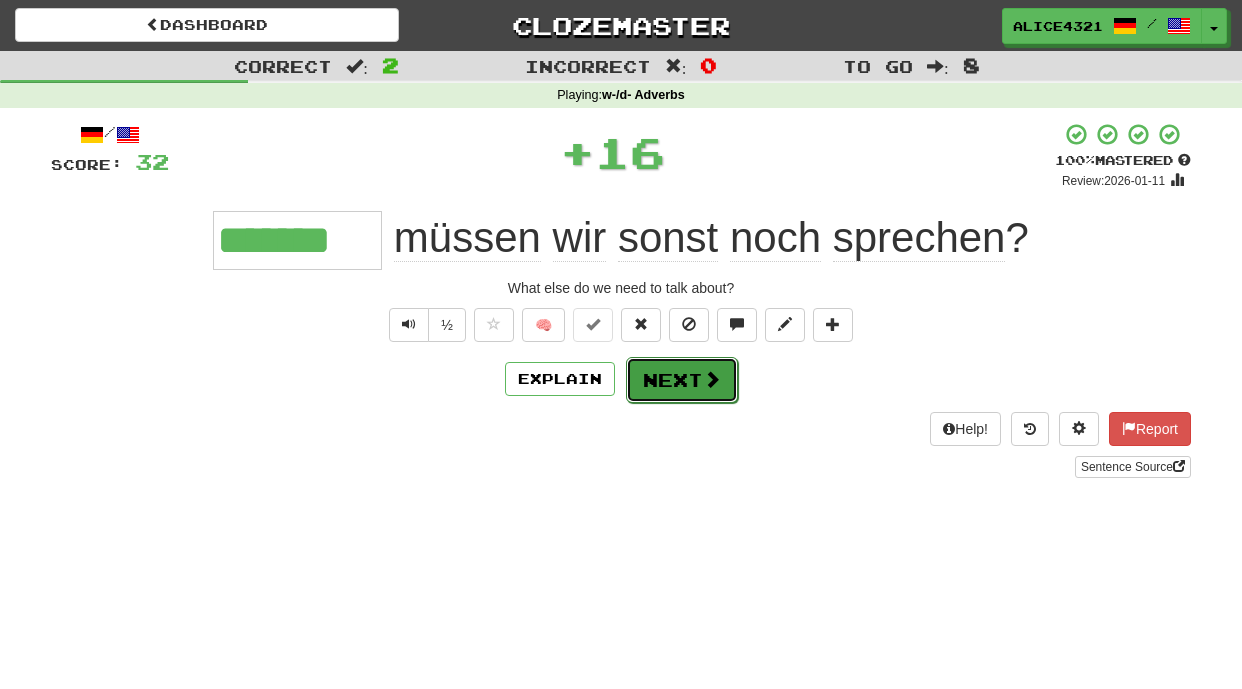 click on "Next" at bounding box center (682, 380) 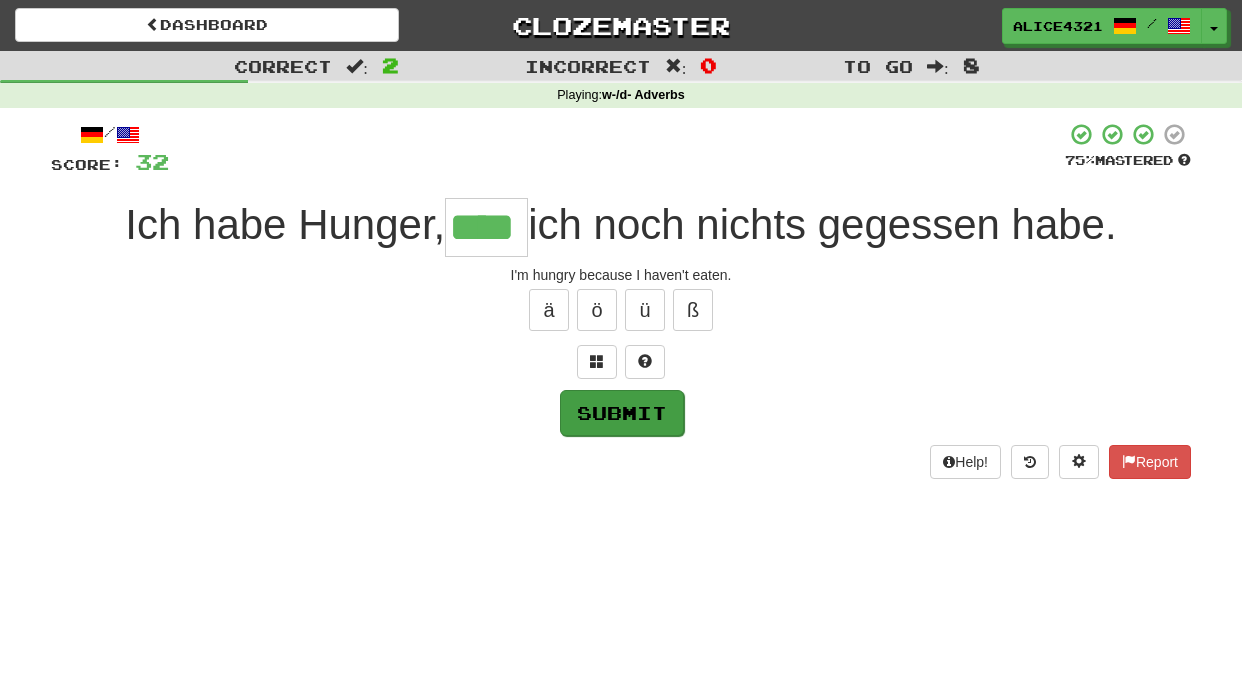 type on "****" 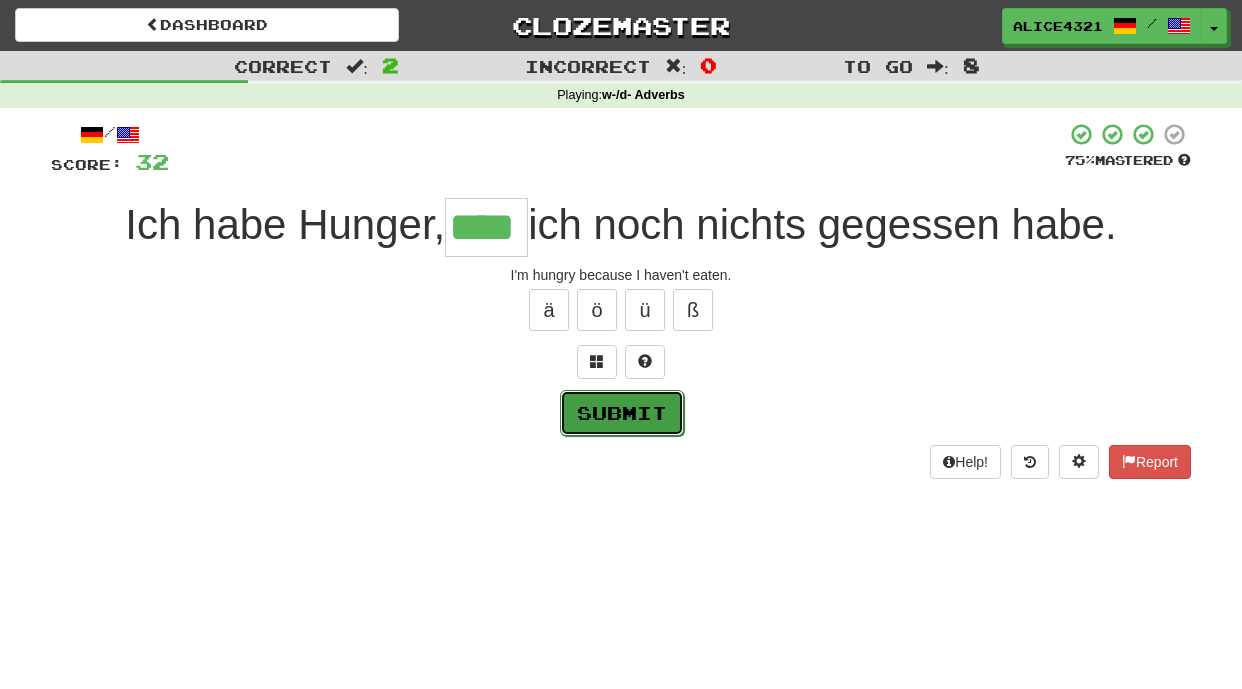 click on "Submit" at bounding box center (622, 413) 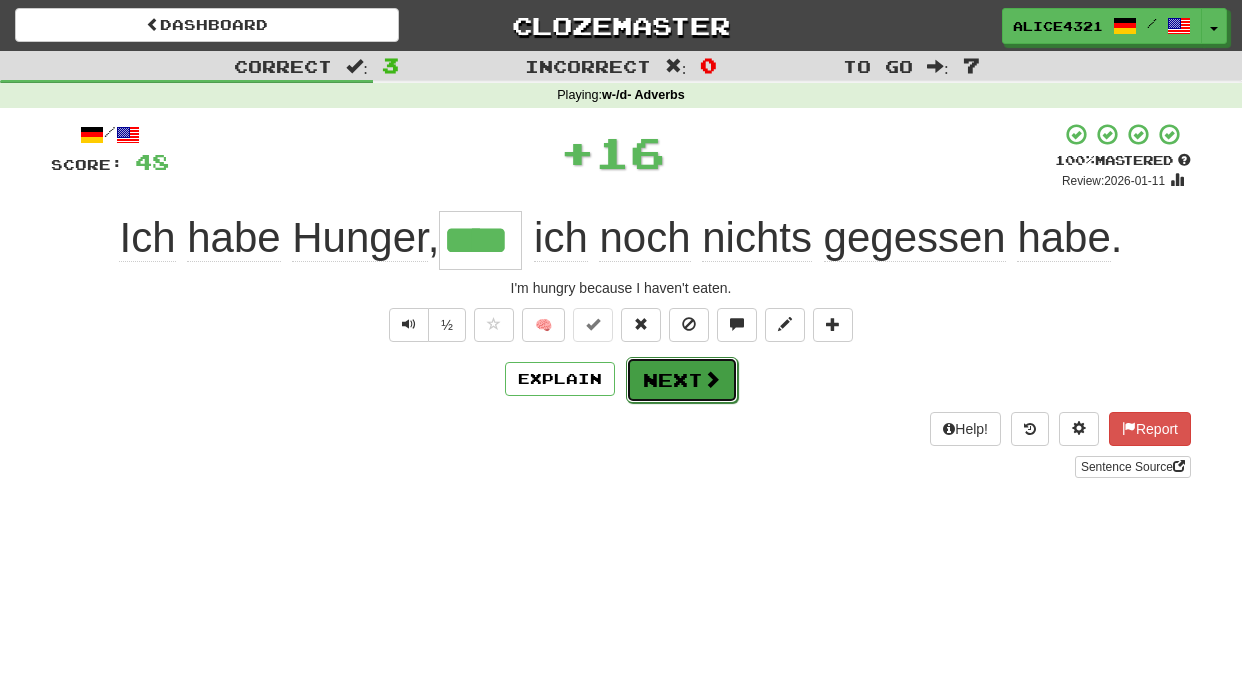 click on "Next" at bounding box center [682, 380] 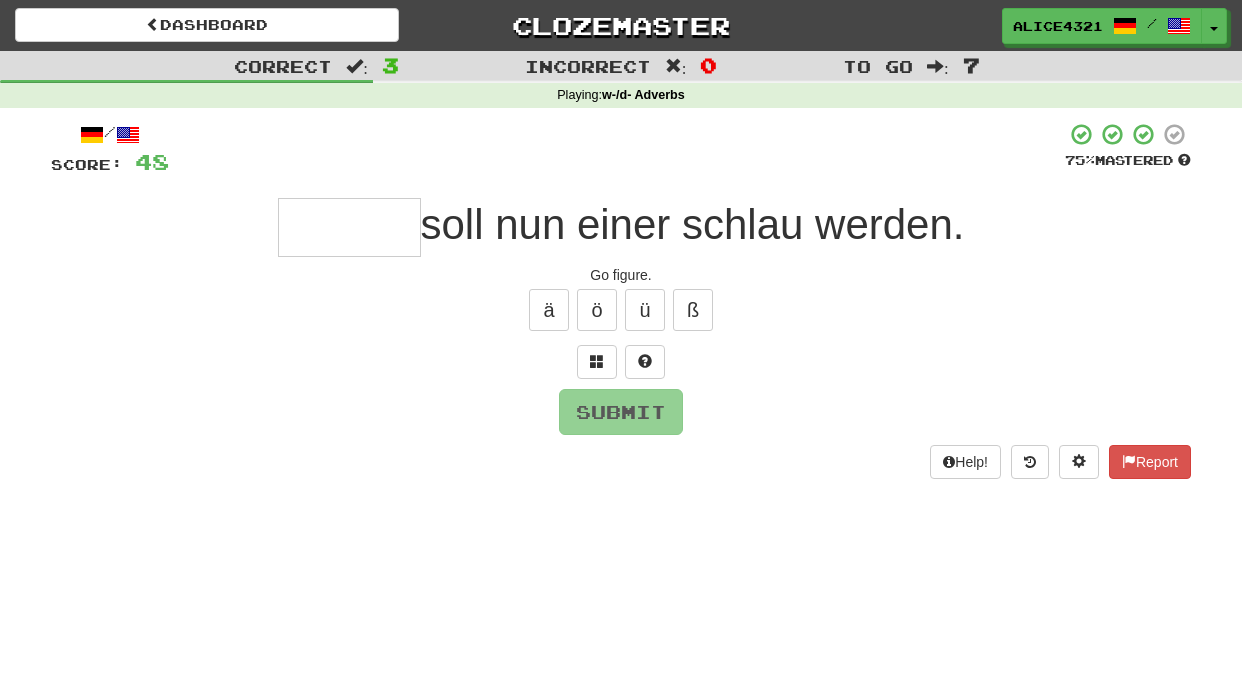 type on "*" 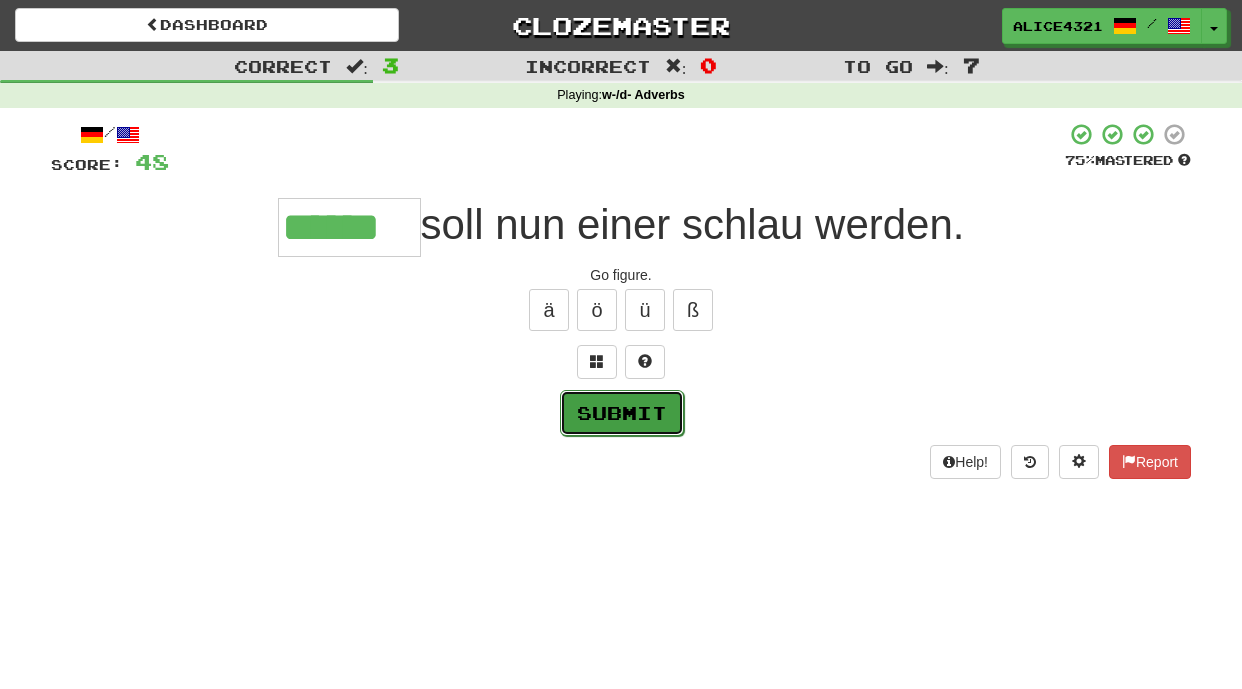 click on "Submit" at bounding box center [622, 413] 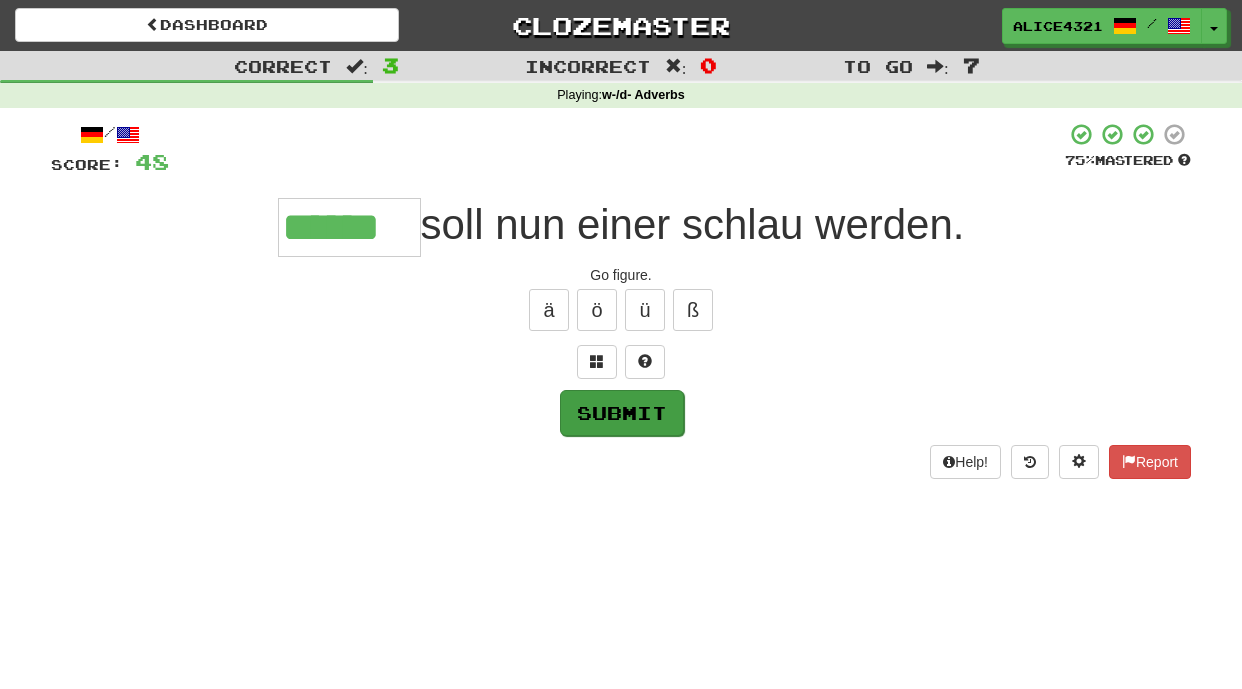 type on "******" 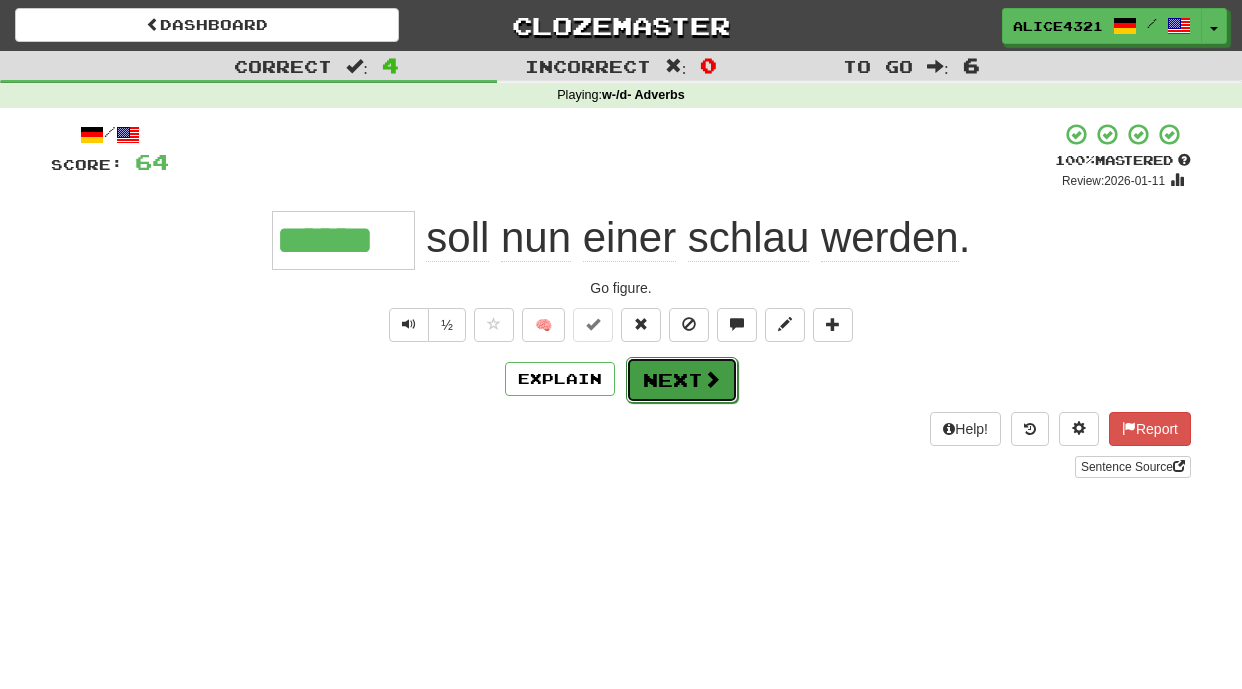 click at bounding box center (712, 379) 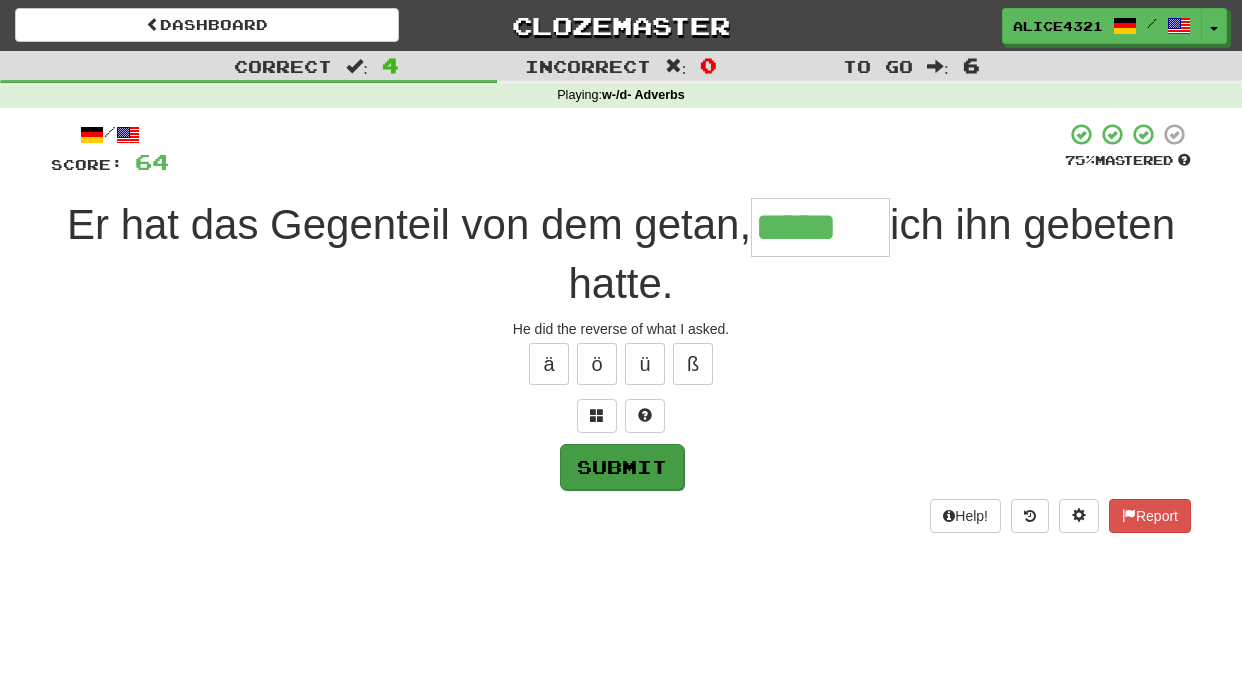 type on "*****" 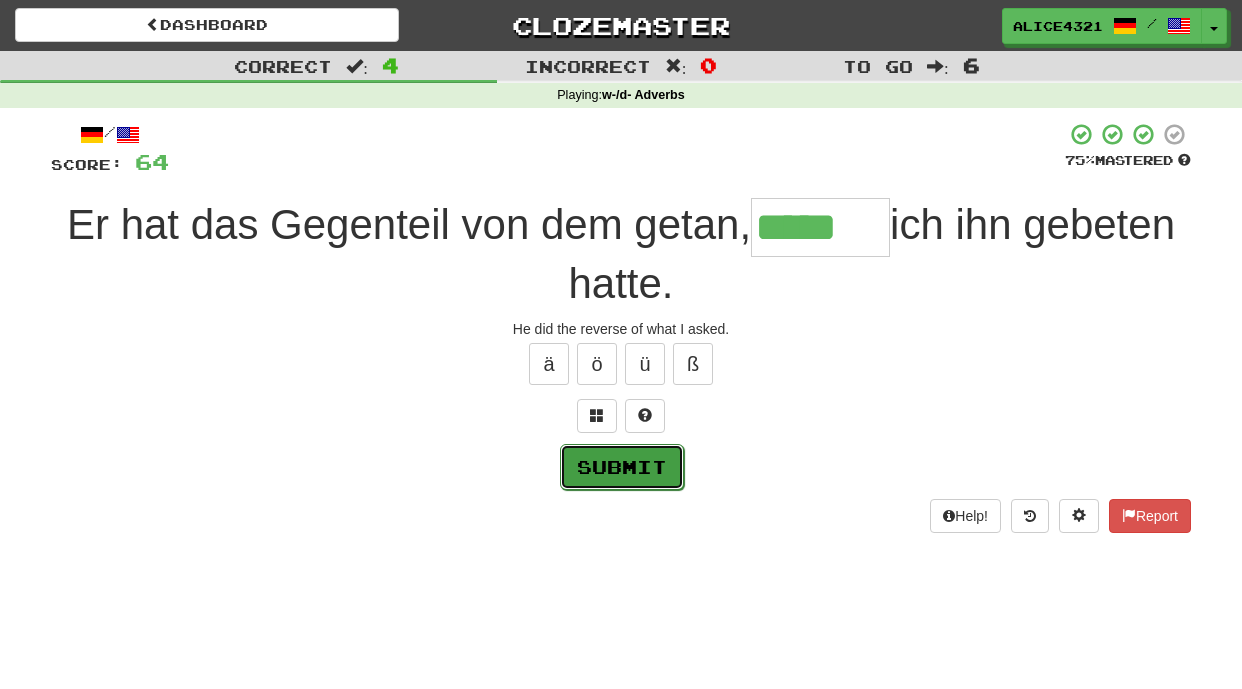 click on "Submit" at bounding box center (622, 467) 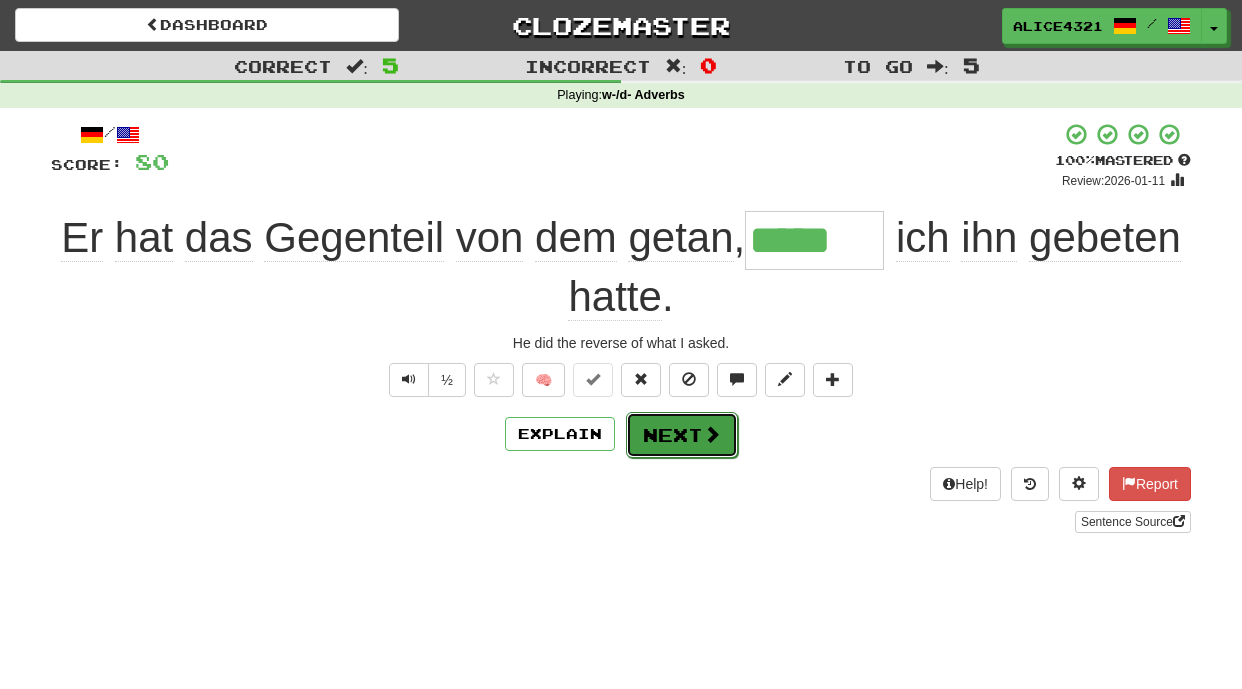 click on "Next" at bounding box center [682, 435] 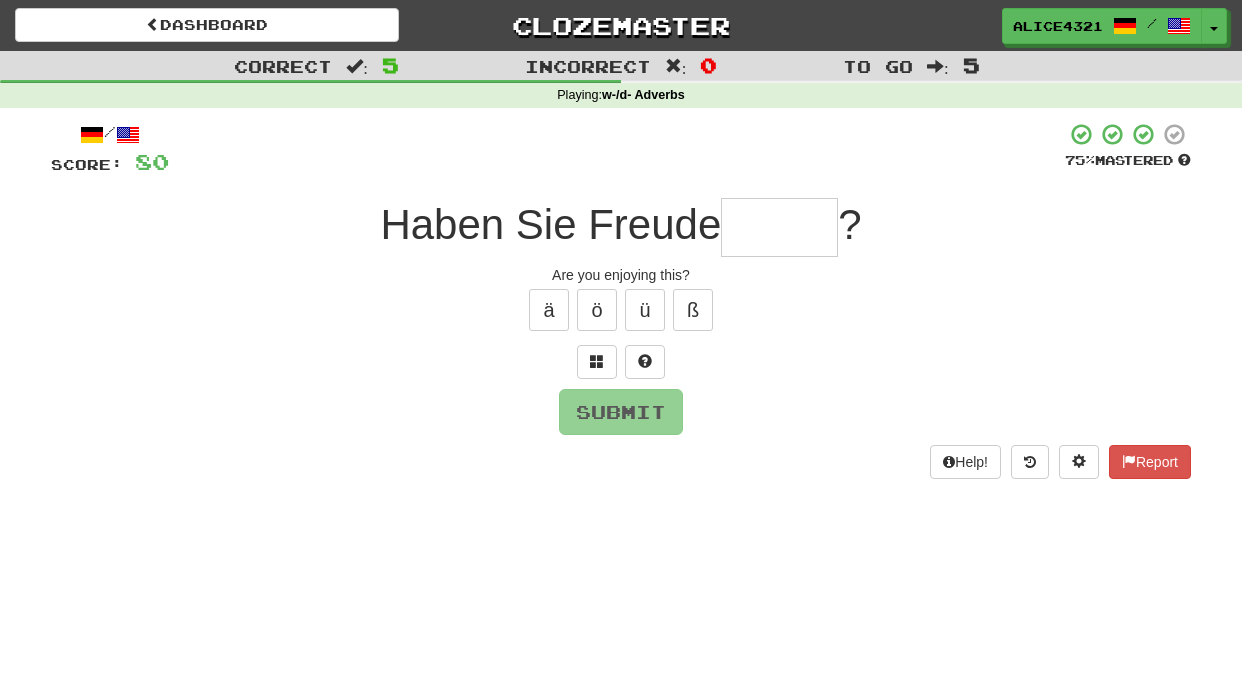 type on "*" 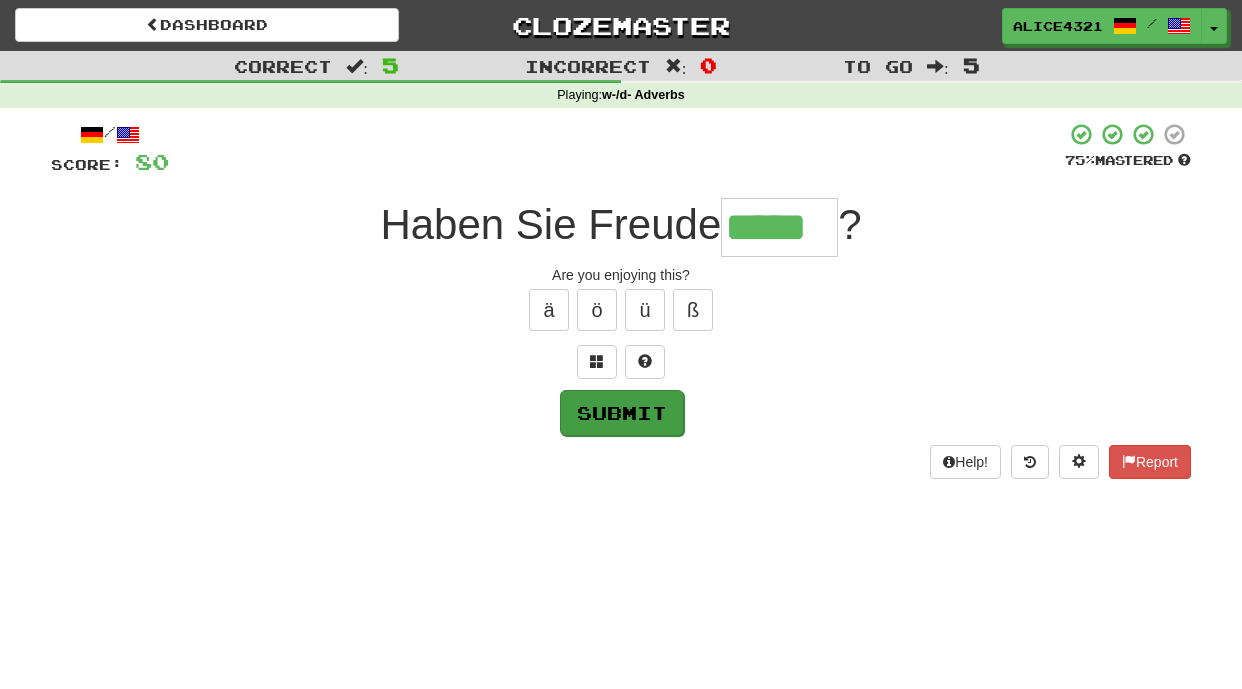 type on "*****" 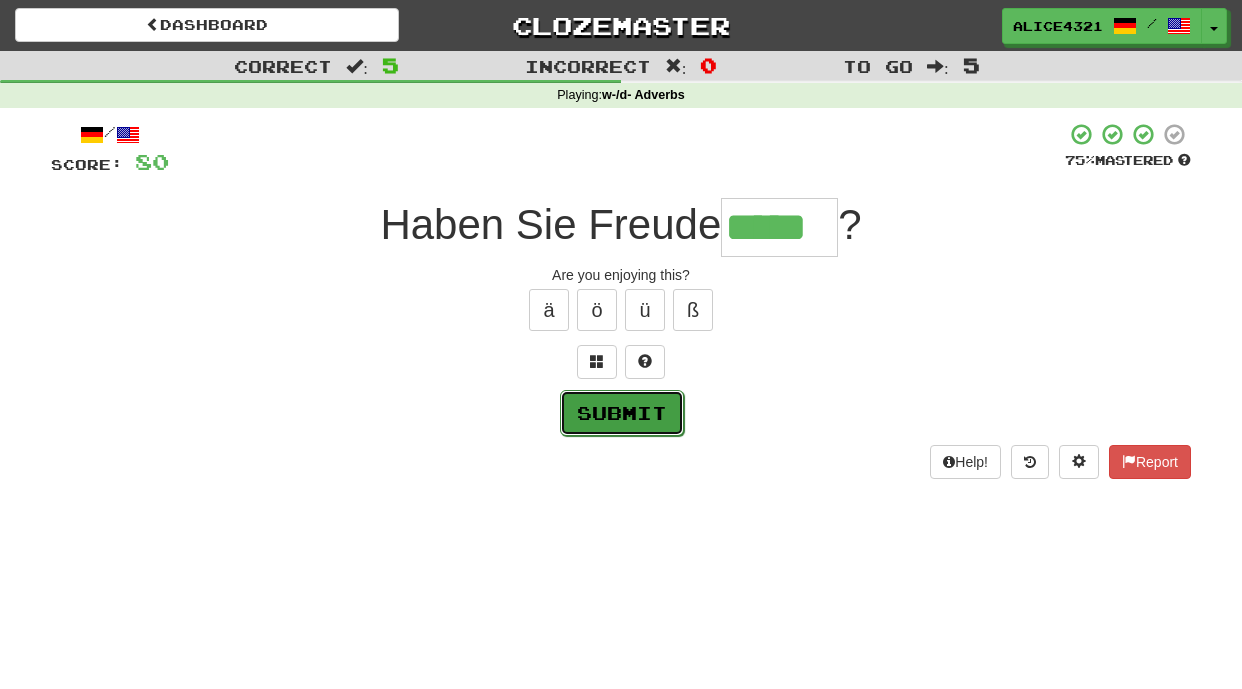 click on "Submit" at bounding box center (622, 413) 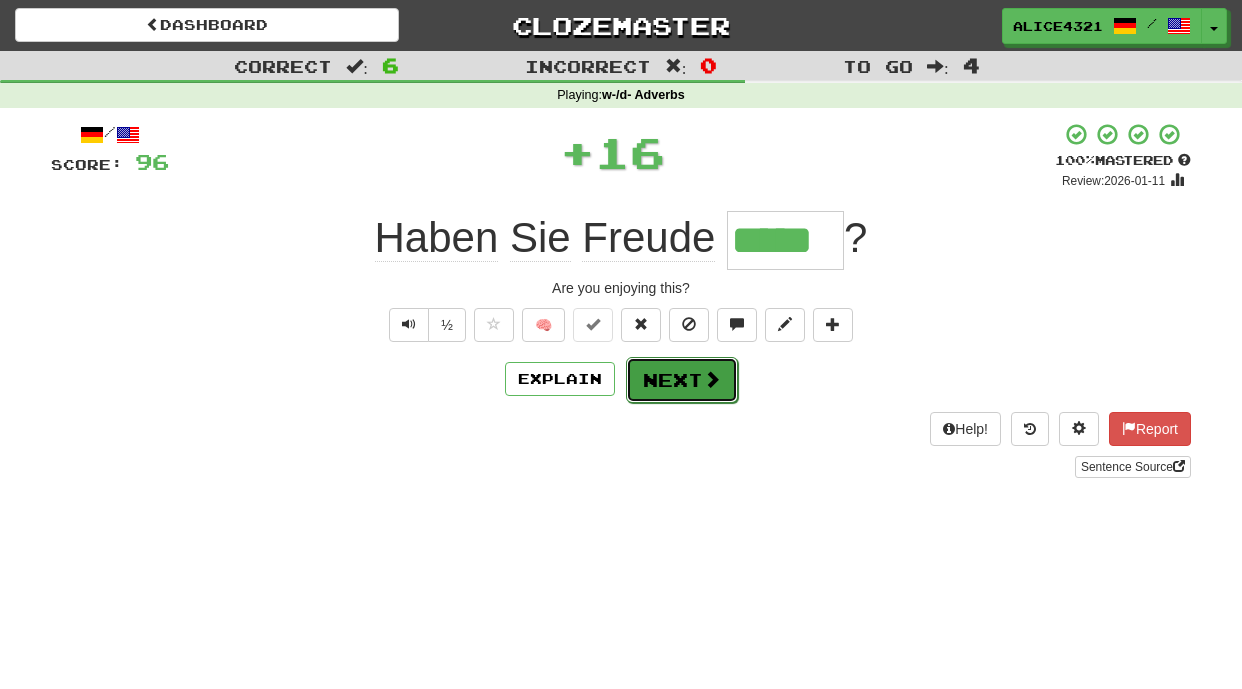 click on "Next" at bounding box center [682, 380] 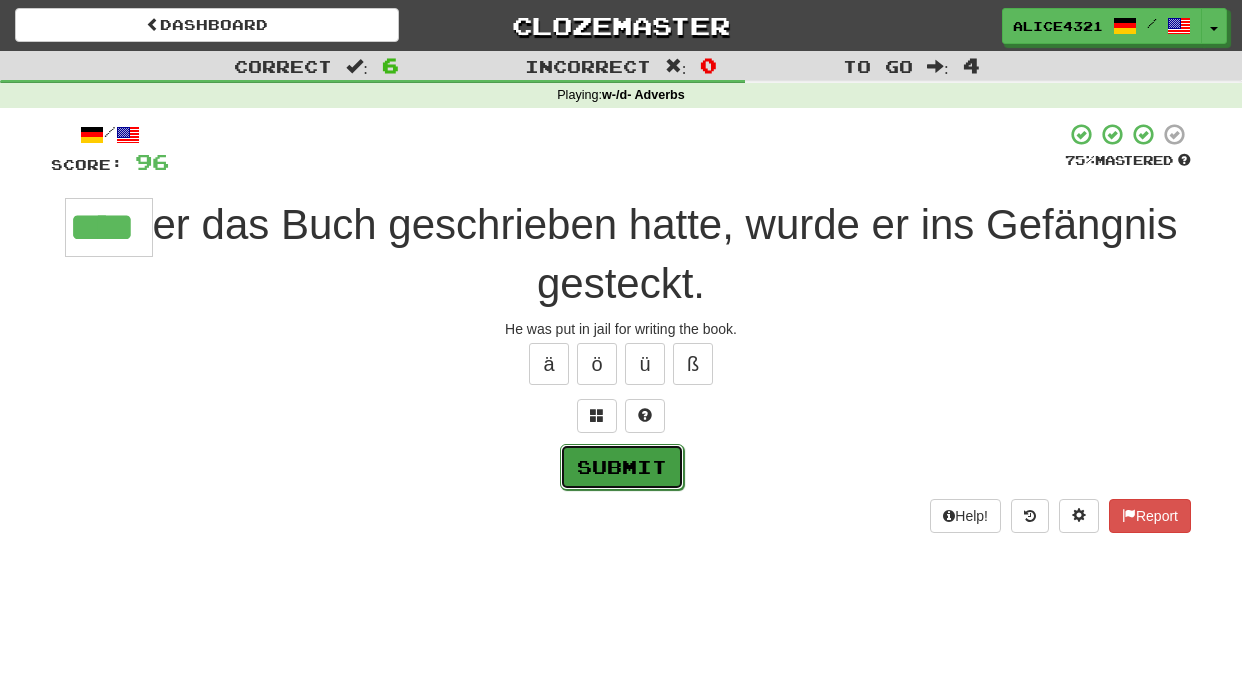 click on "Submit" at bounding box center [622, 467] 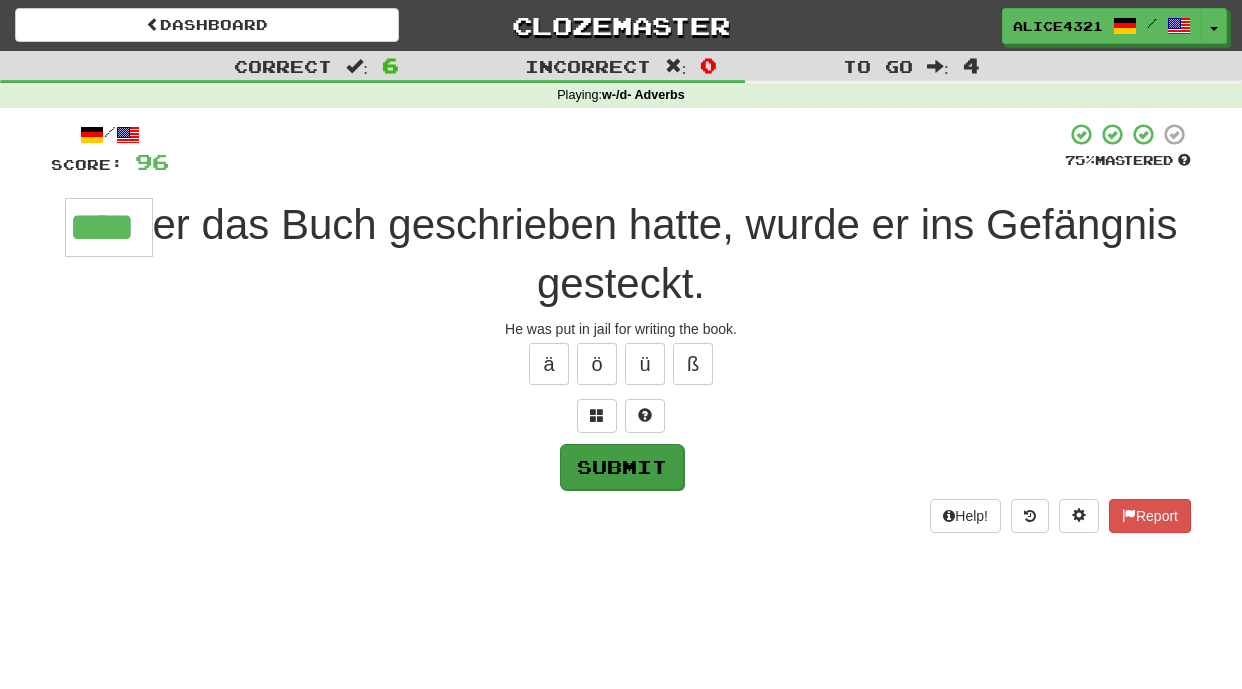 type on "****" 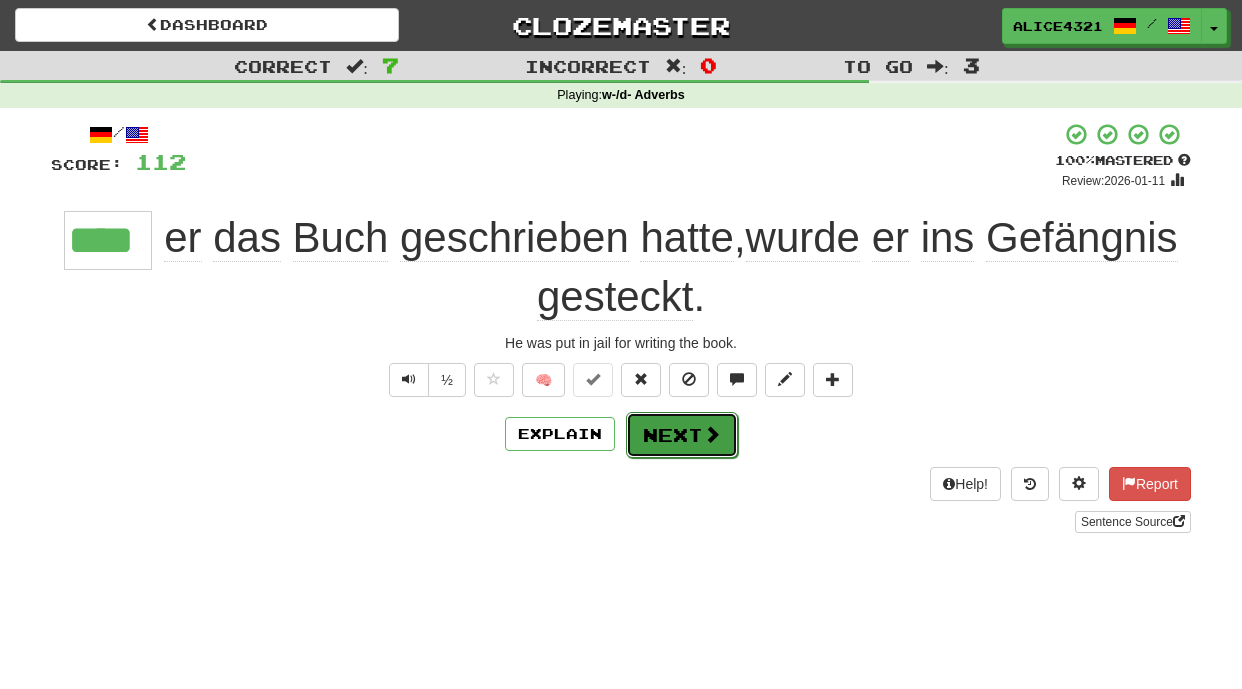 click on "Next" at bounding box center [682, 435] 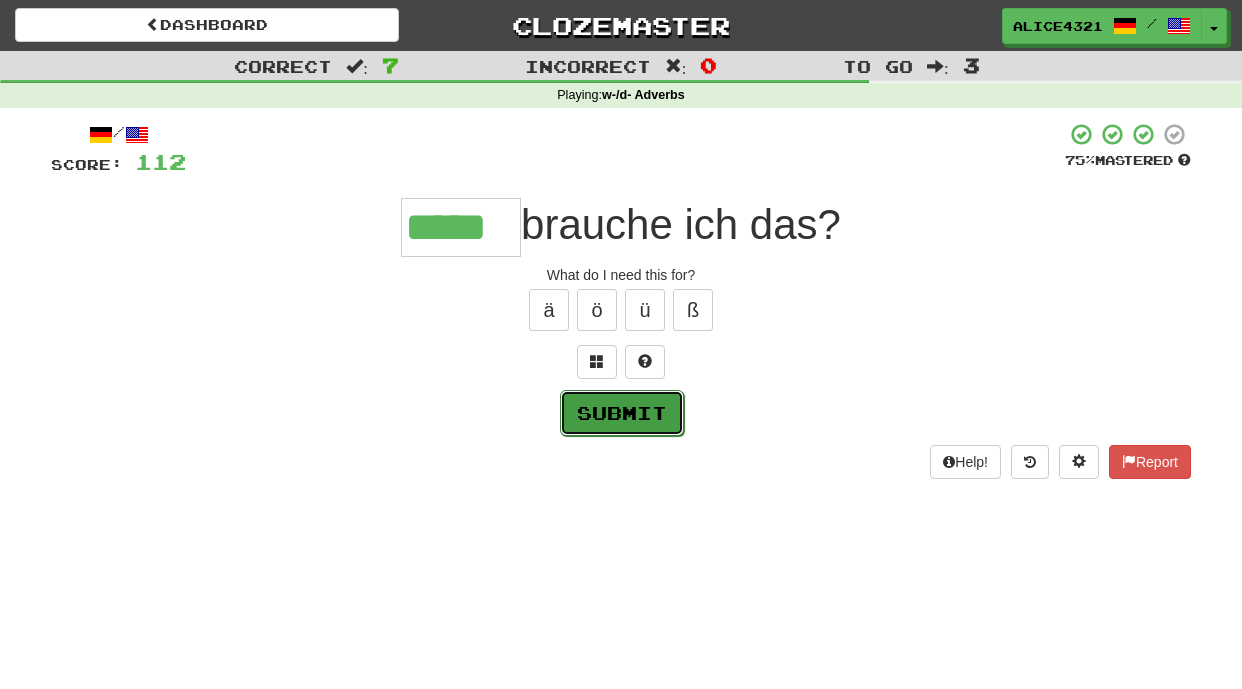 click on "Submit" at bounding box center (622, 413) 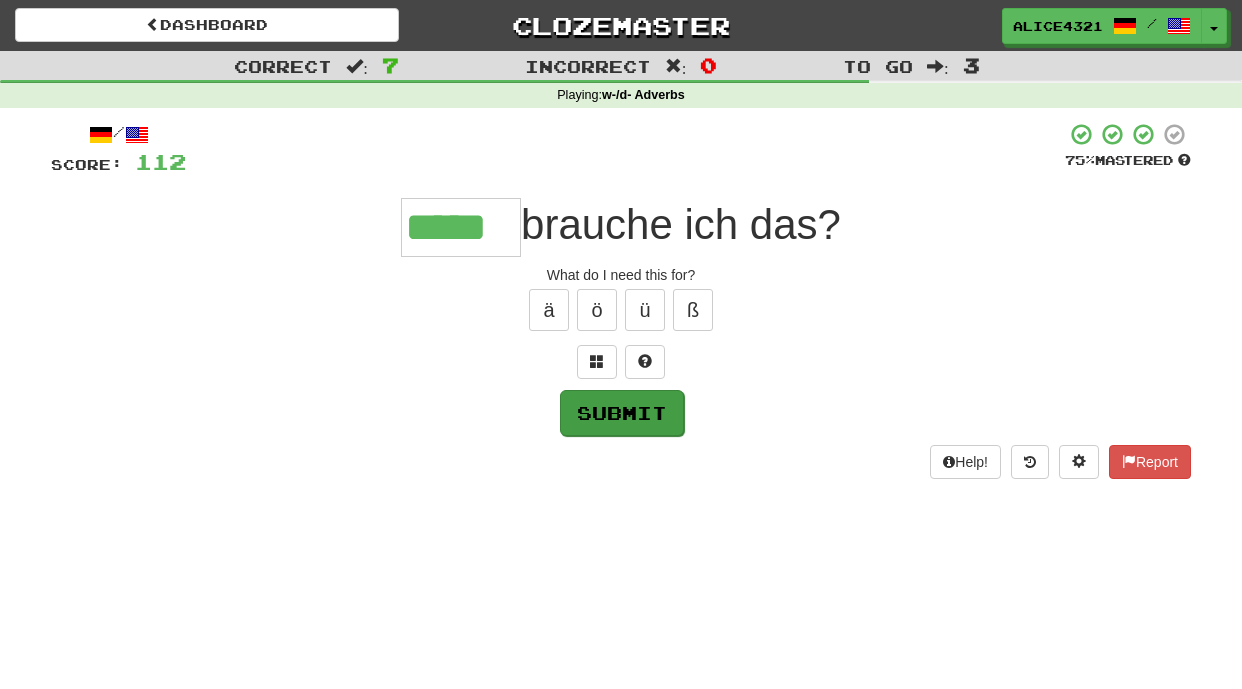 type on "*****" 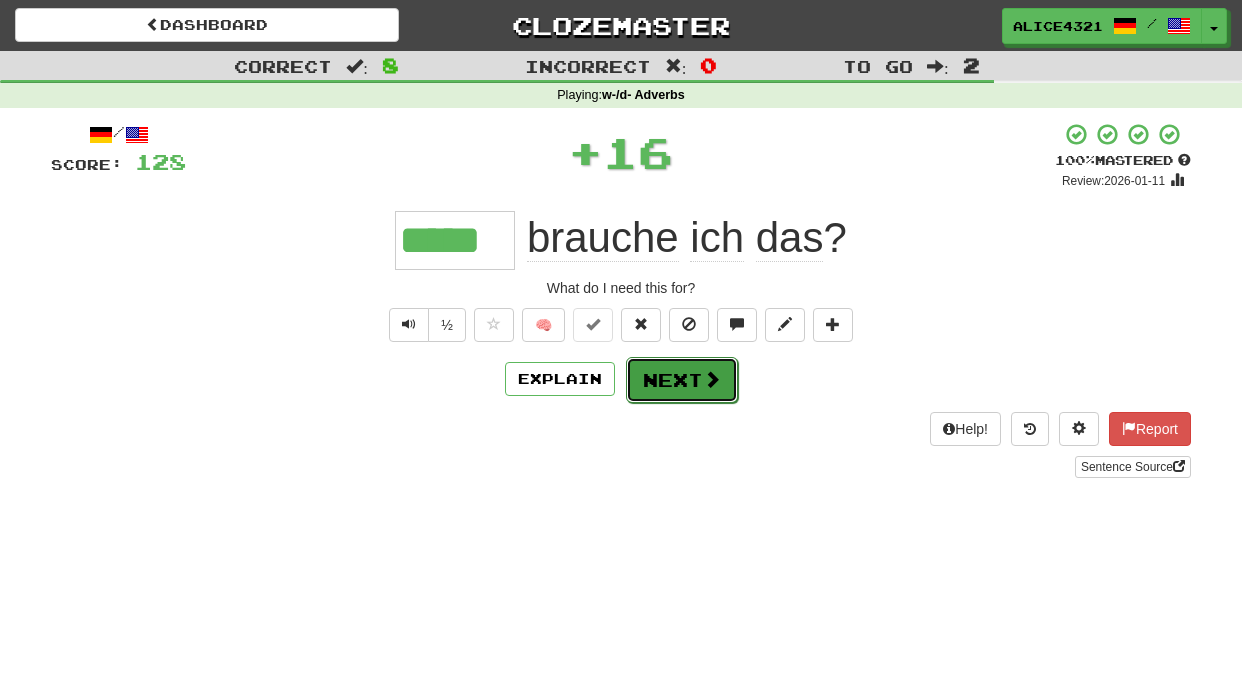 click on "Next" at bounding box center [682, 380] 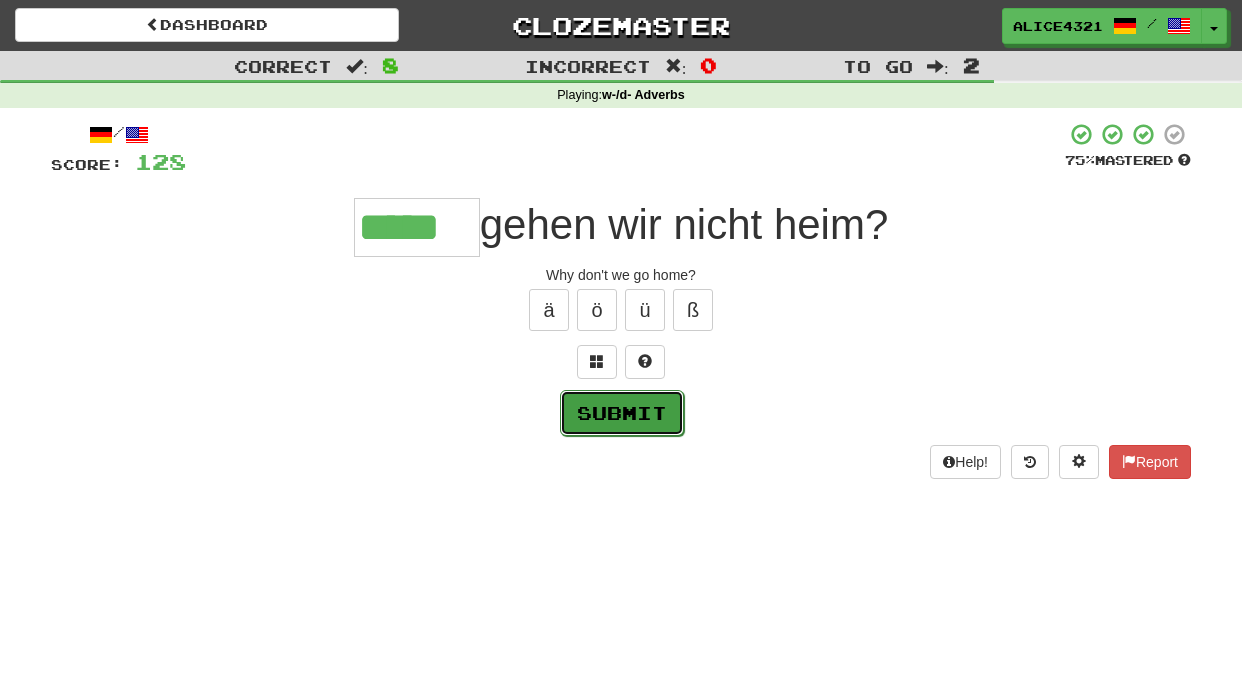 click on "Submit" at bounding box center [622, 413] 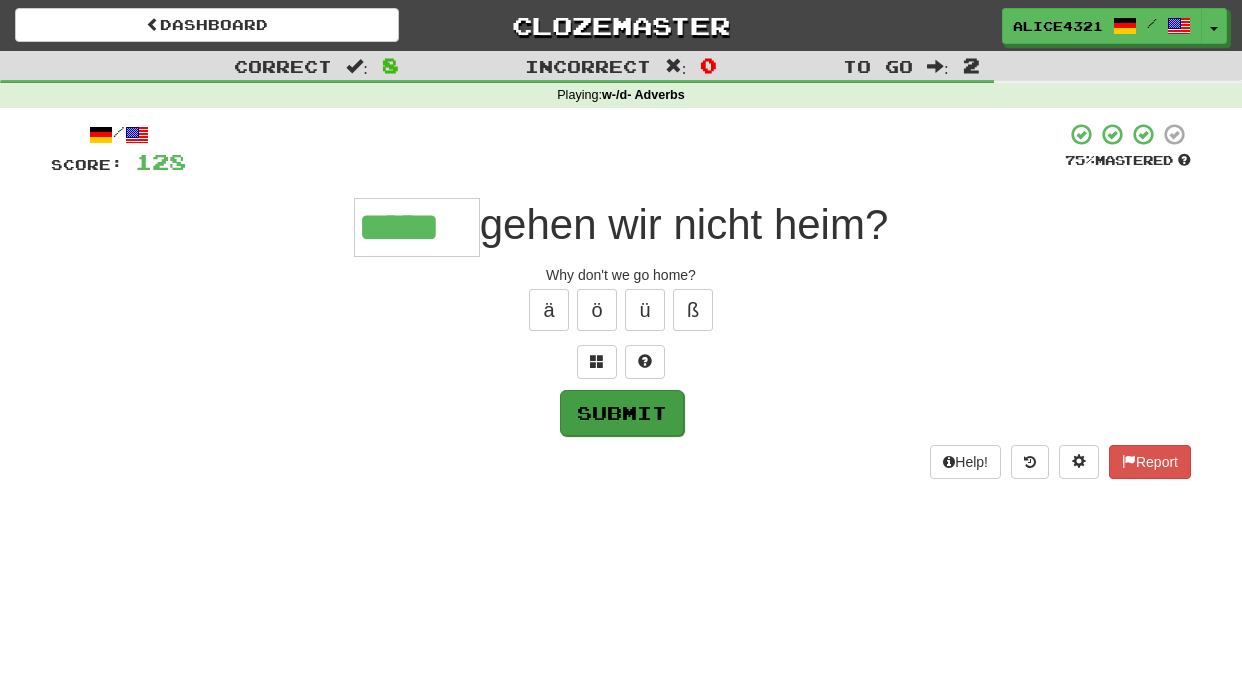 type on "*****" 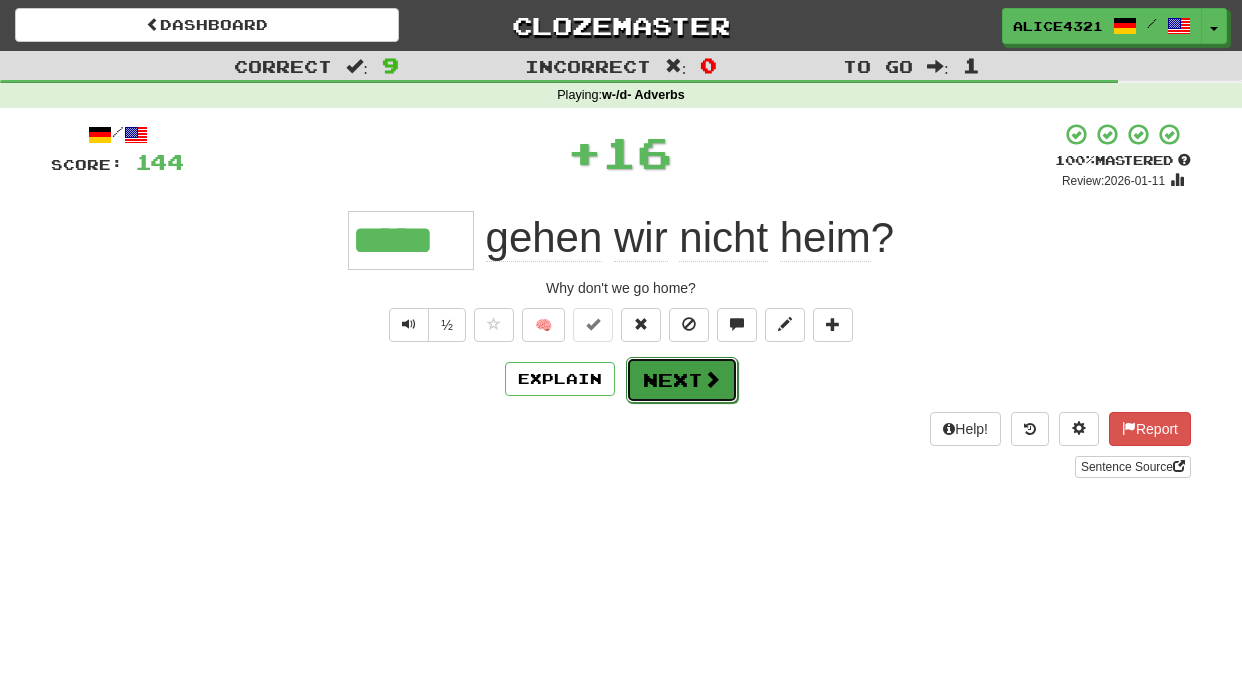 click on "Next" at bounding box center [682, 380] 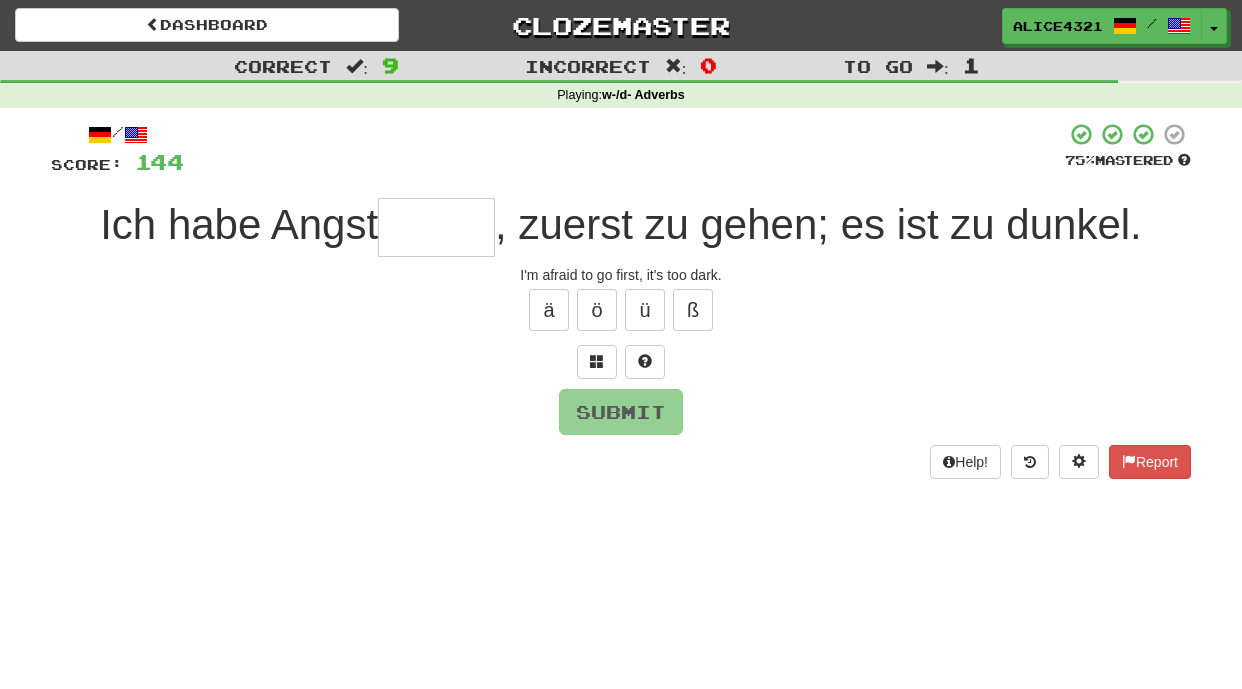 type on "*" 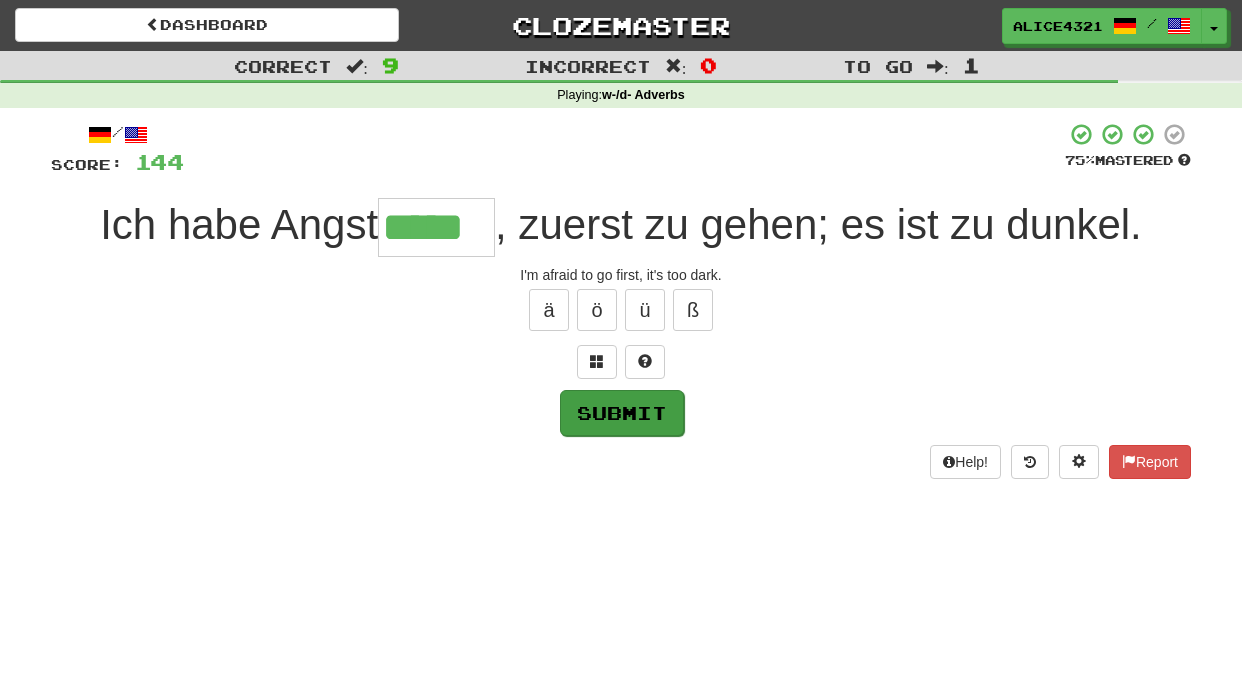 type on "*****" 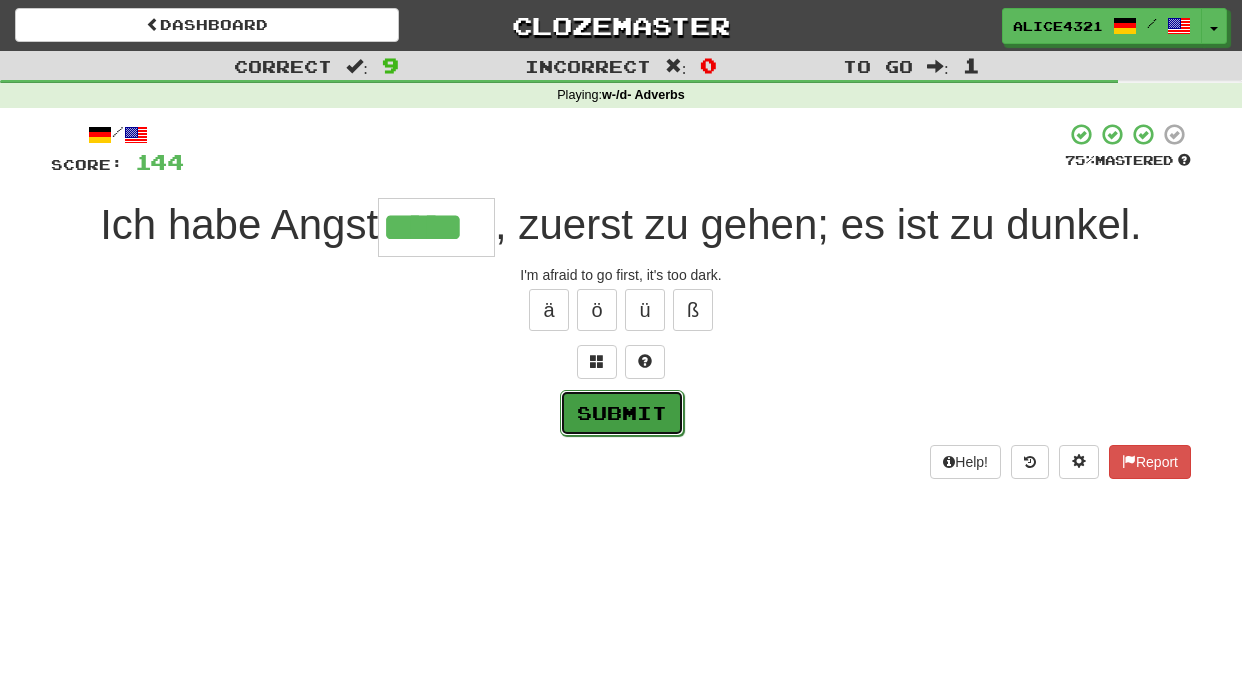 click on "Submit" at bounding box center [622, 413] 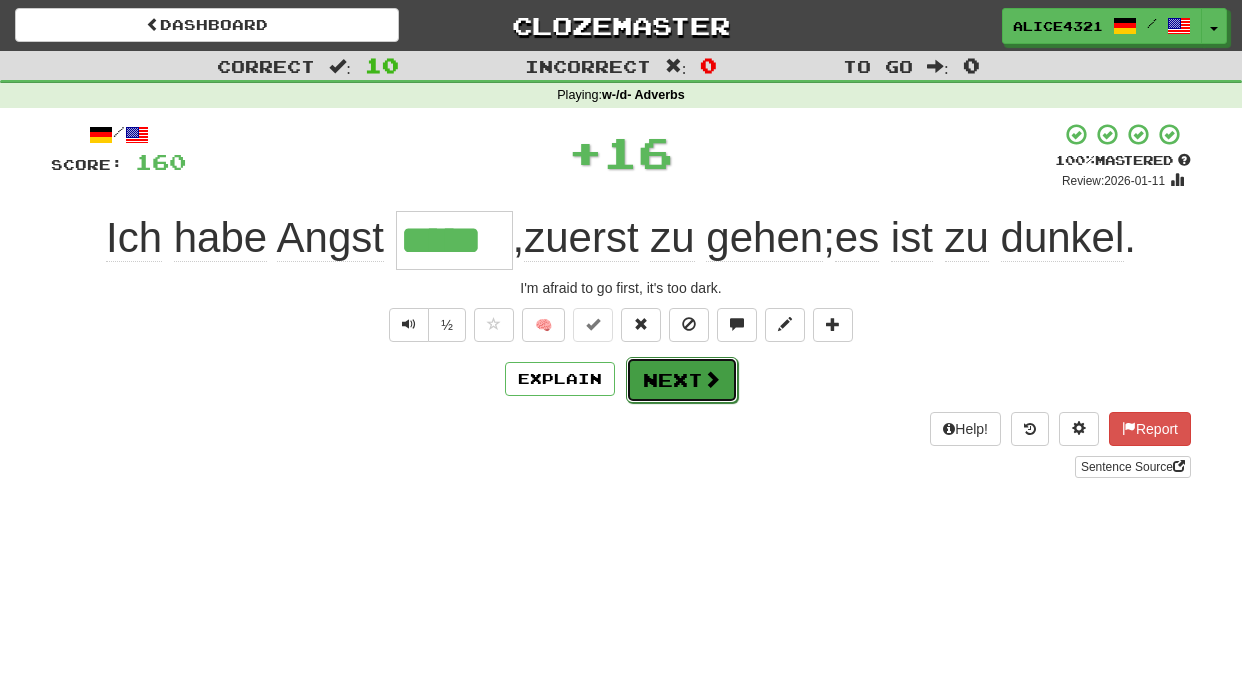 click at bounding box center (712, 379) 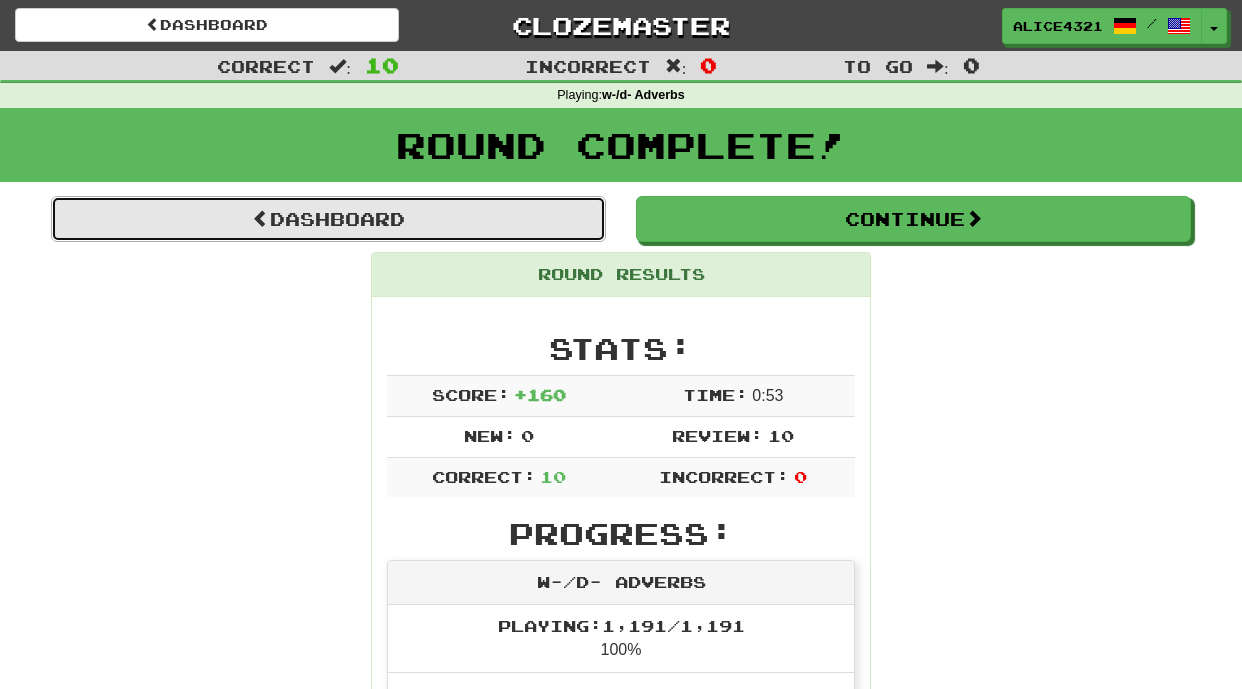 click on "Dashboard" at bounding box center (328, 219) 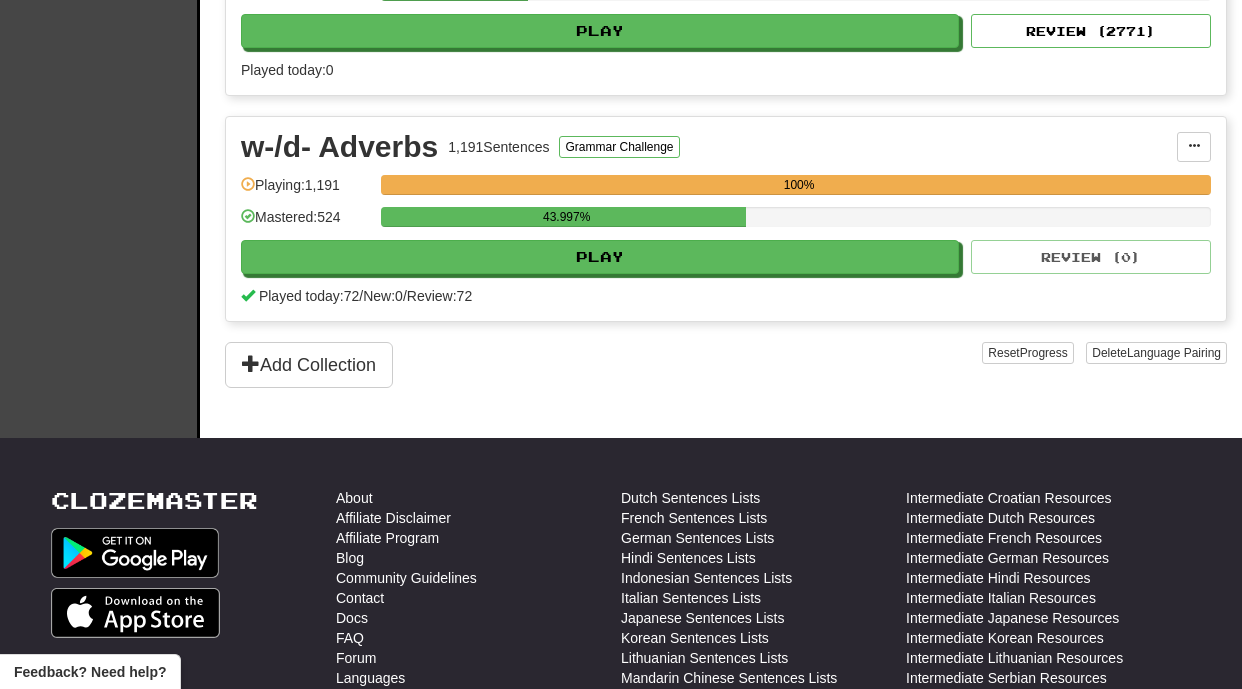 scroll, scrollTop: 1488, scrollLeft: 0, axis: vertical 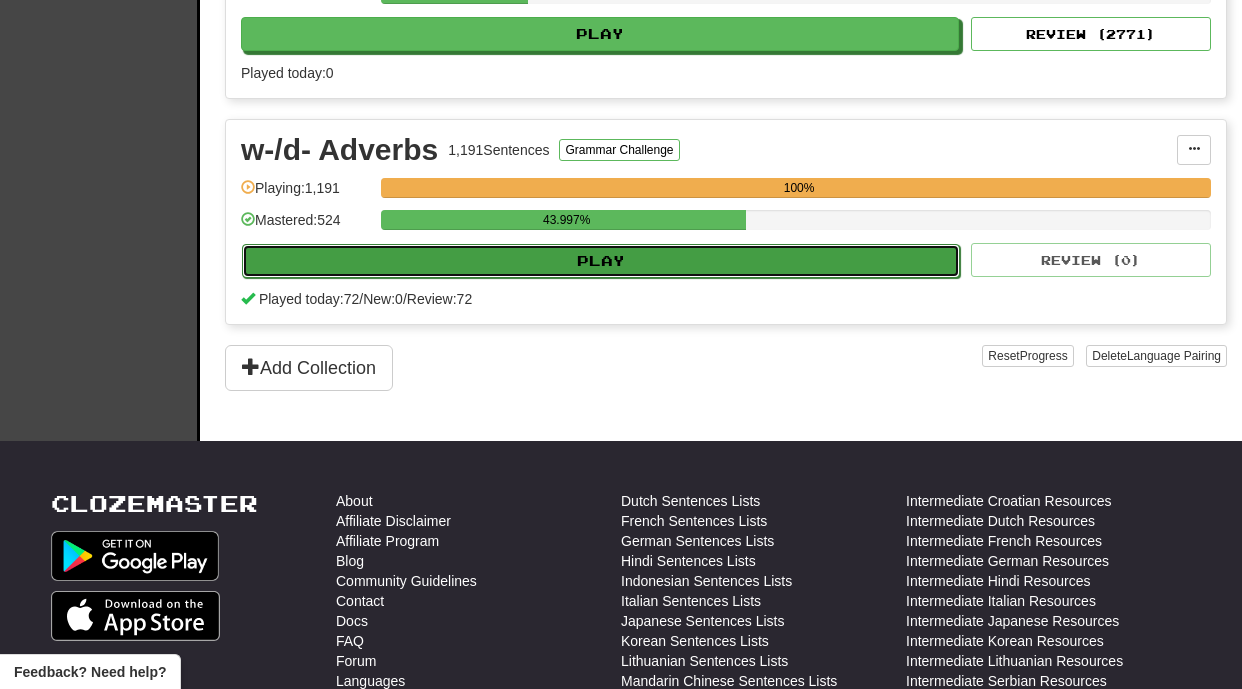 click on "Play" at bounding box center (601, 261) 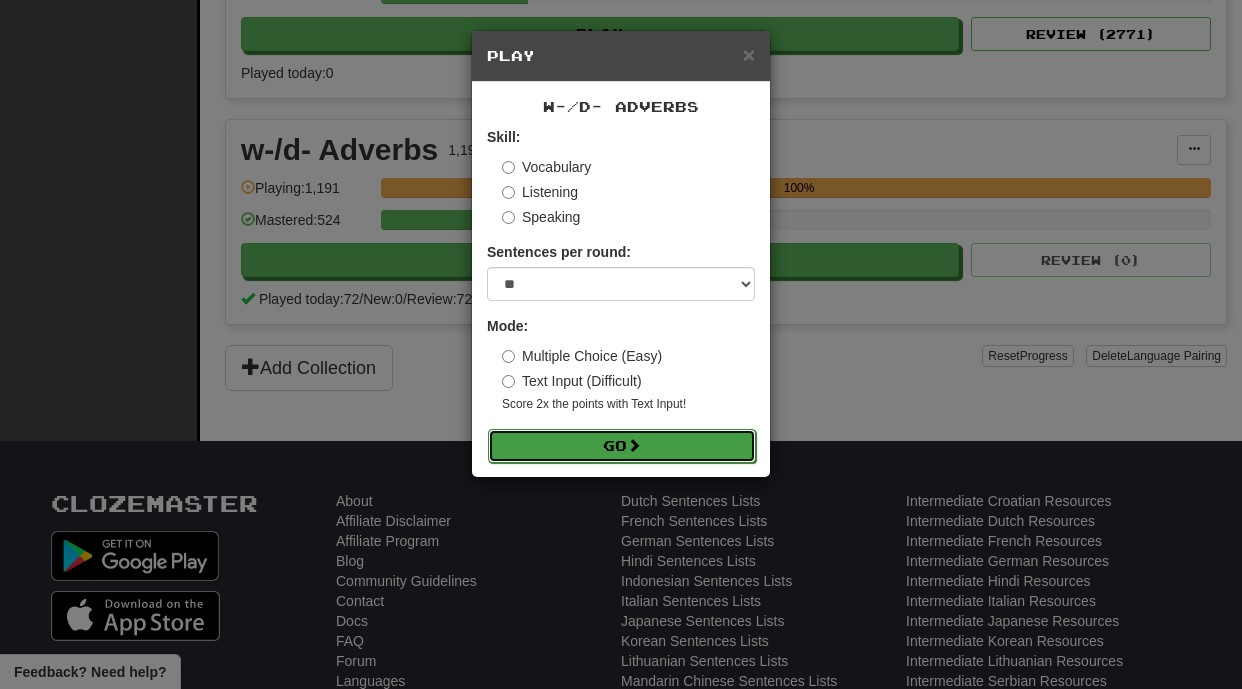 click on "Go" at bounding box center [622, 446] 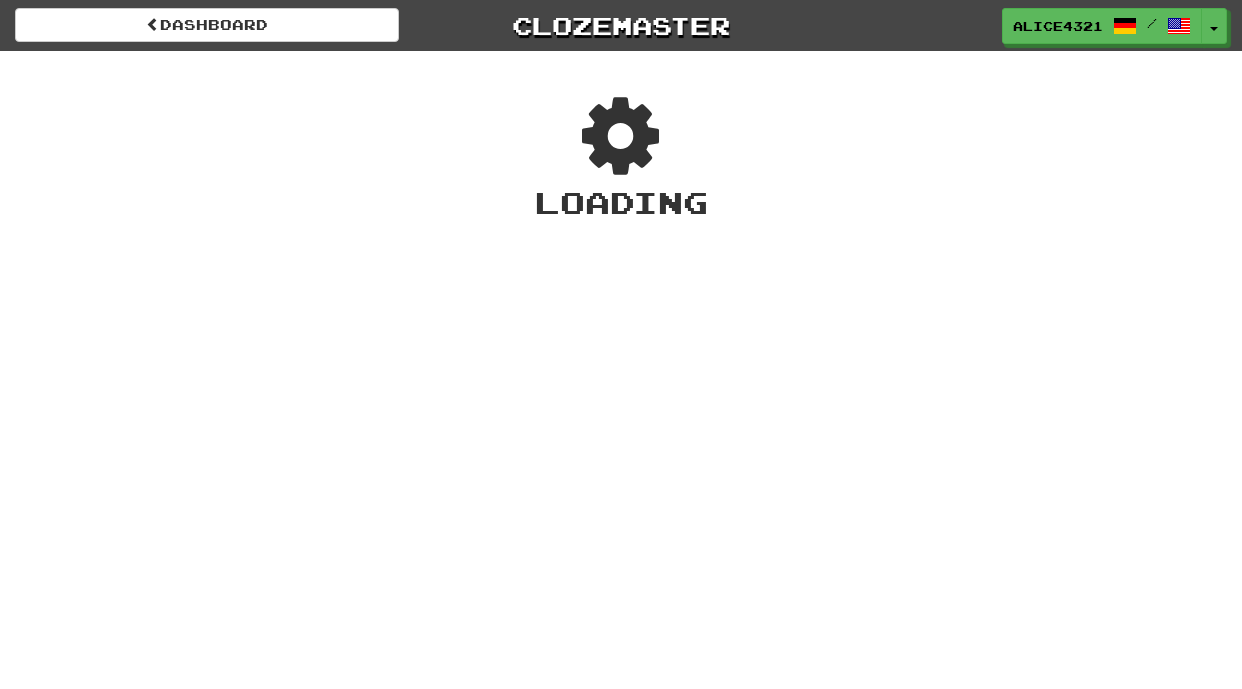 scroll, scrollTop: 0, scrollLeft: 0, axis: both 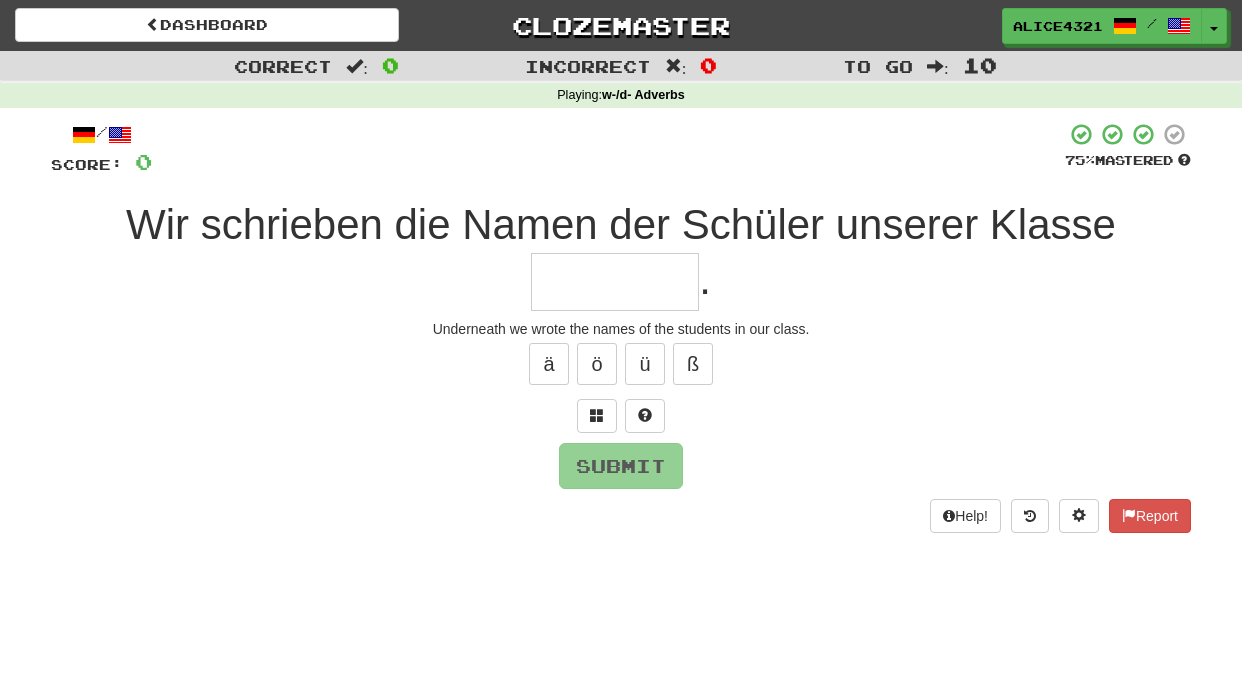 type on "*" 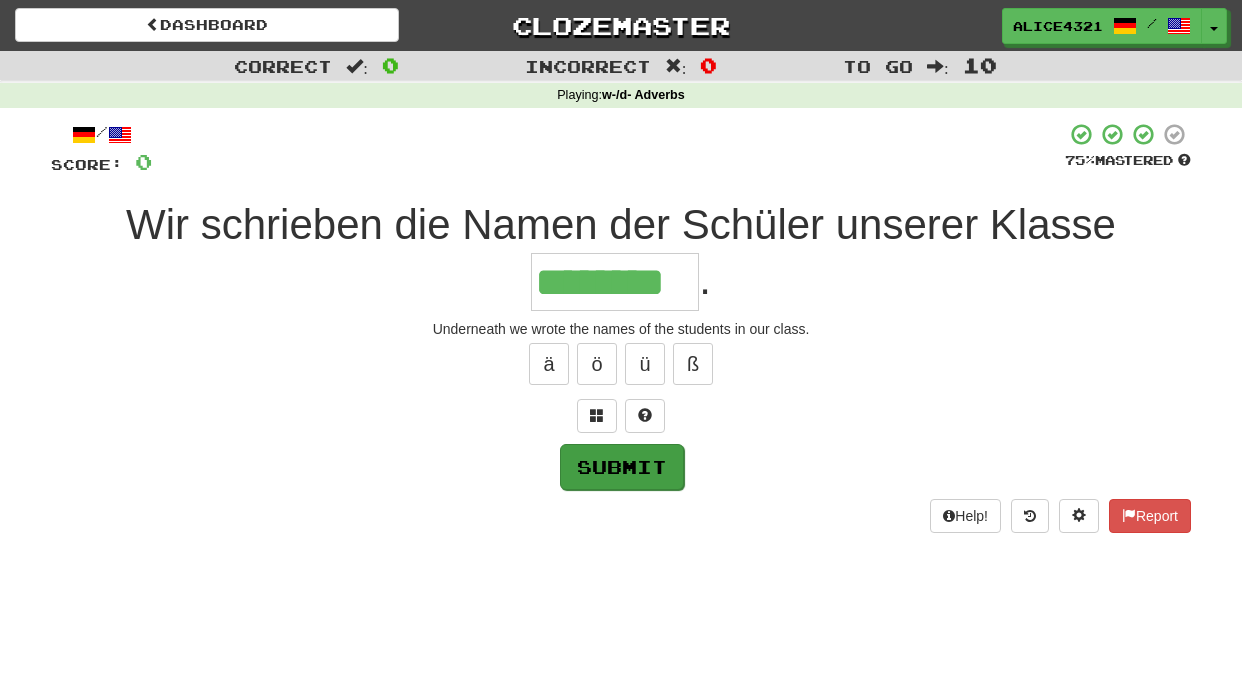 type on "********" 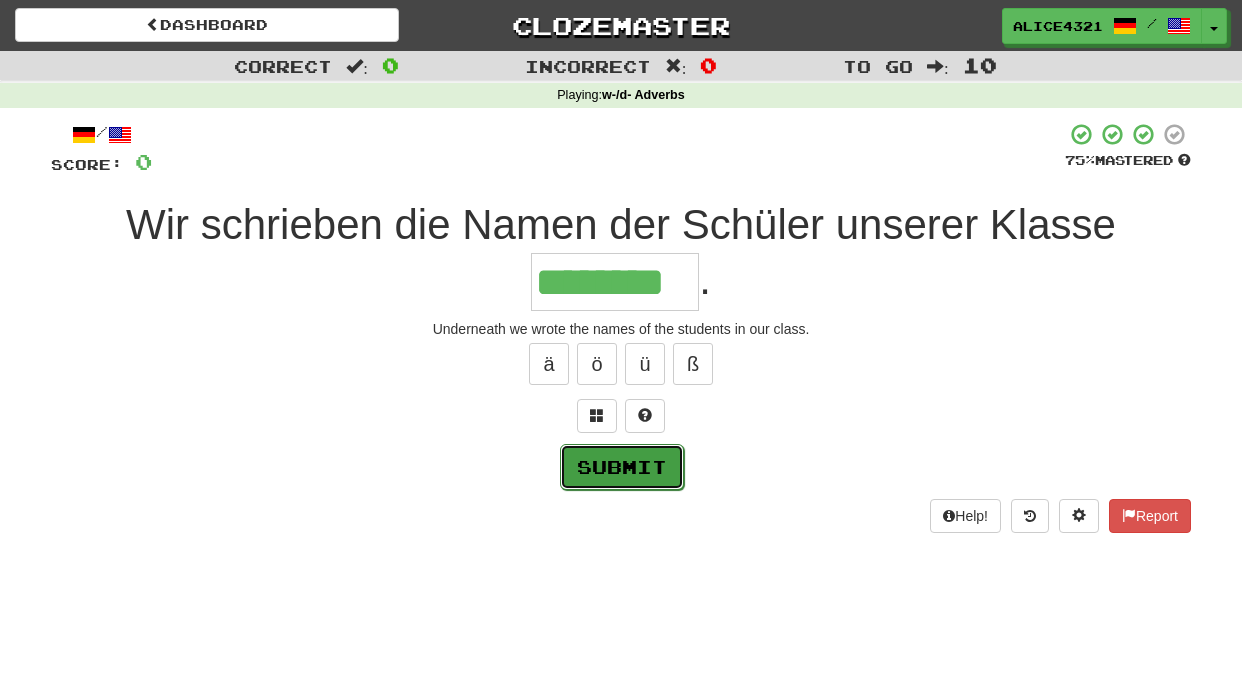 click on "Submit" at bounding box center (622, 467) 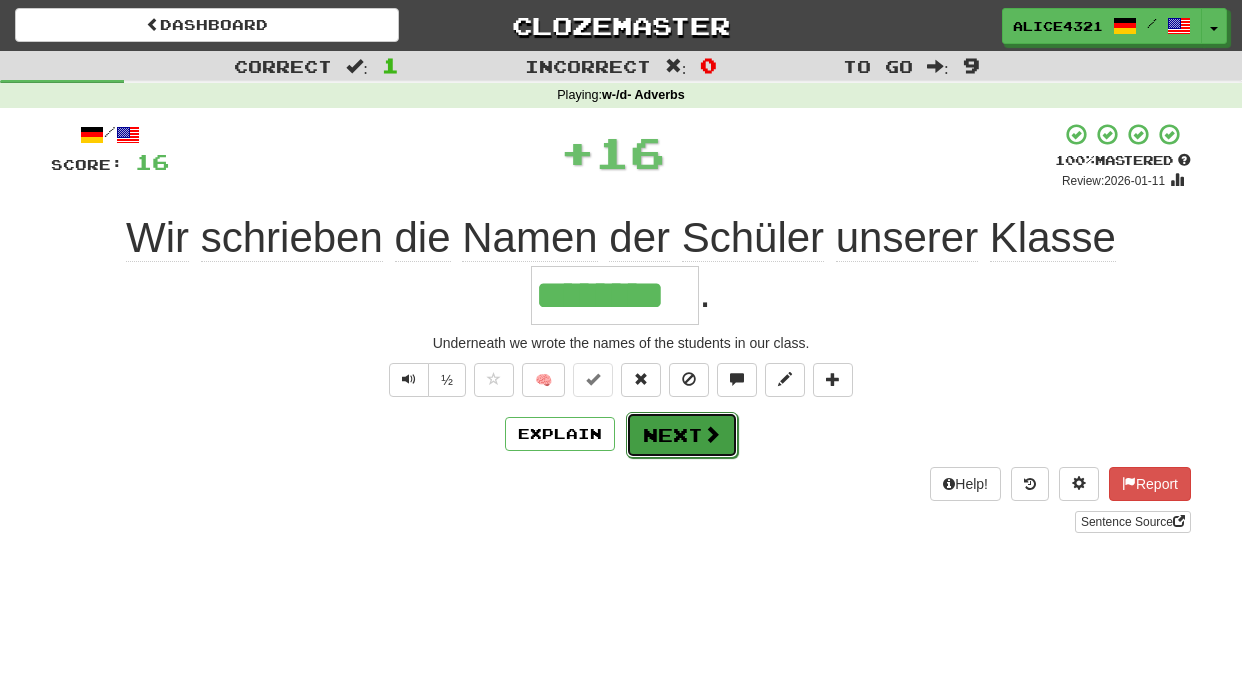 click on "Next" at bounding box center [682, 435] 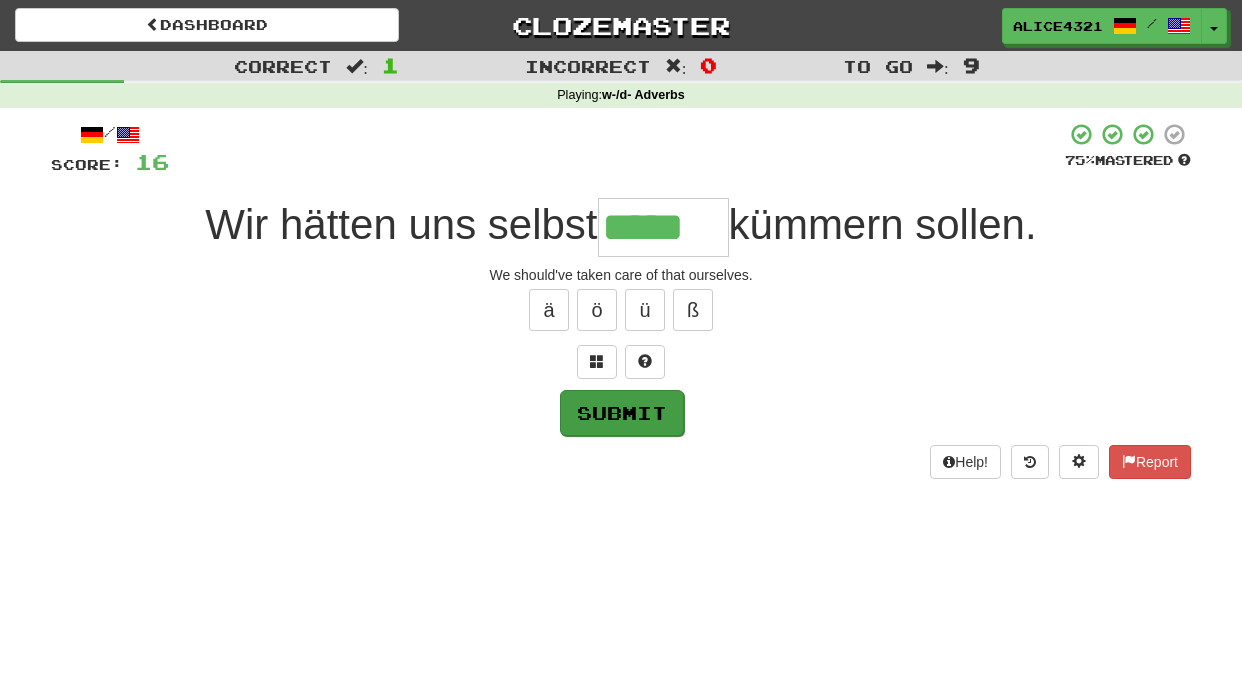 type on "*****" 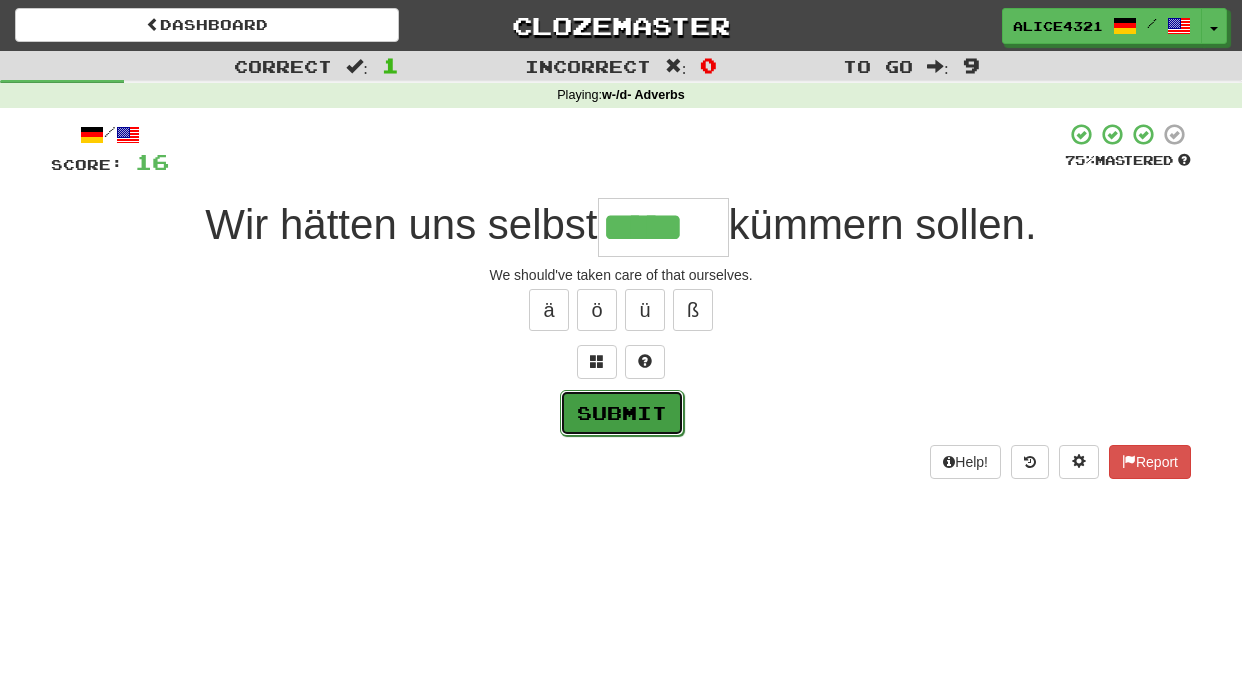 click on "Submit" at bounding box center [622, 413] 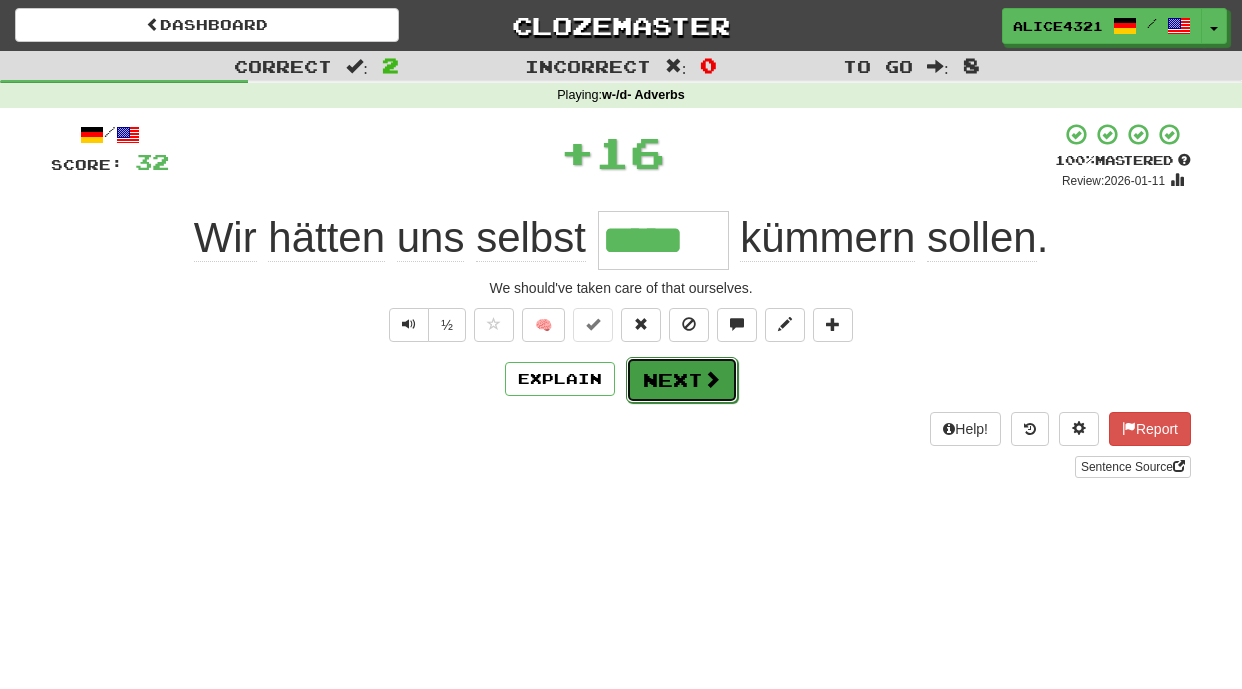 click on "Next" at bounding box center (682, 380) 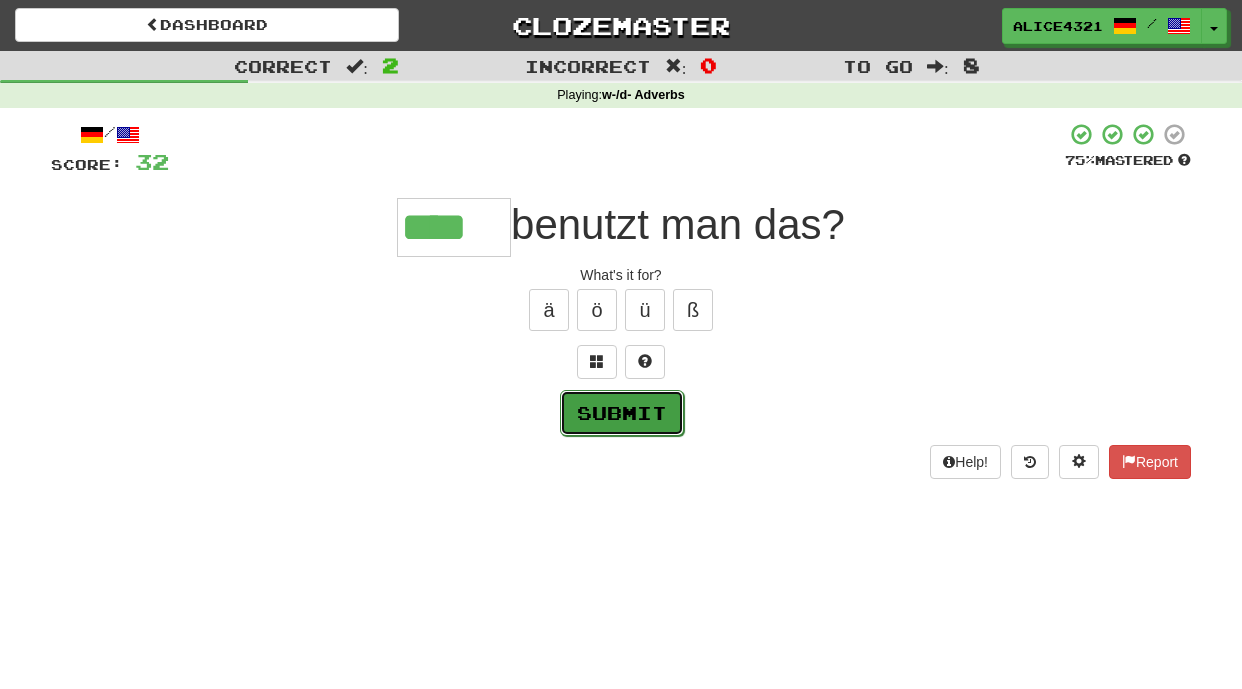 click on "Submit" at bounding box center (622, 413) 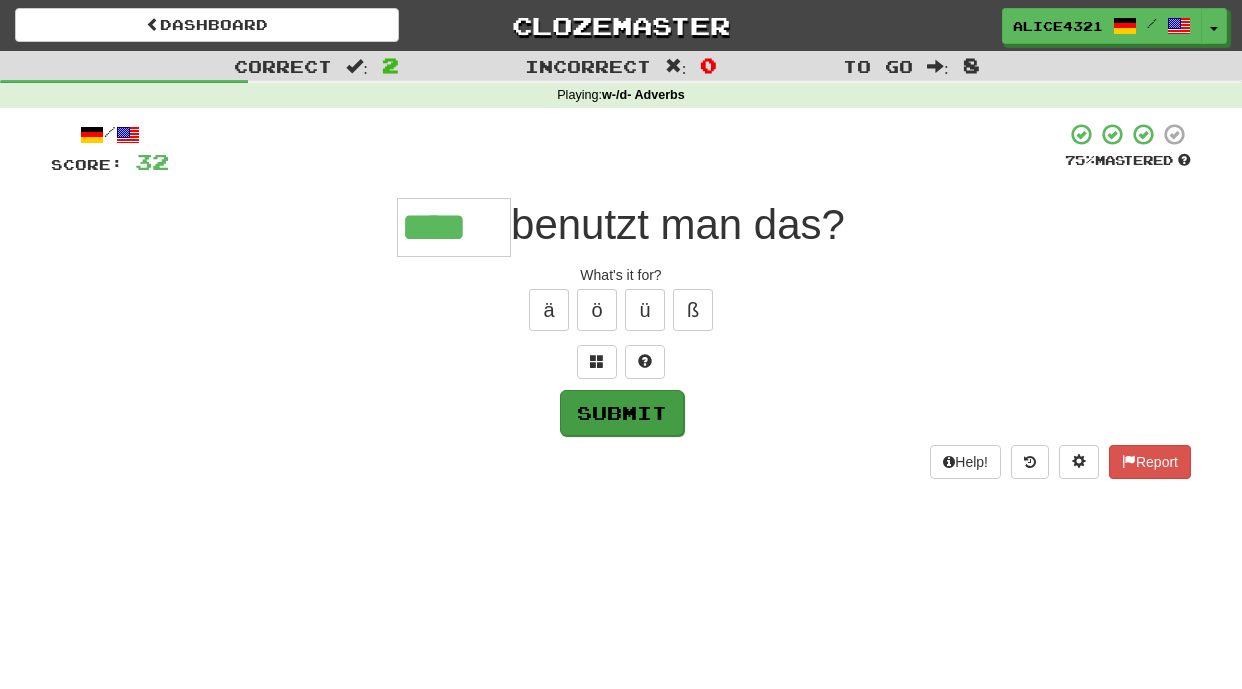 type on "****" 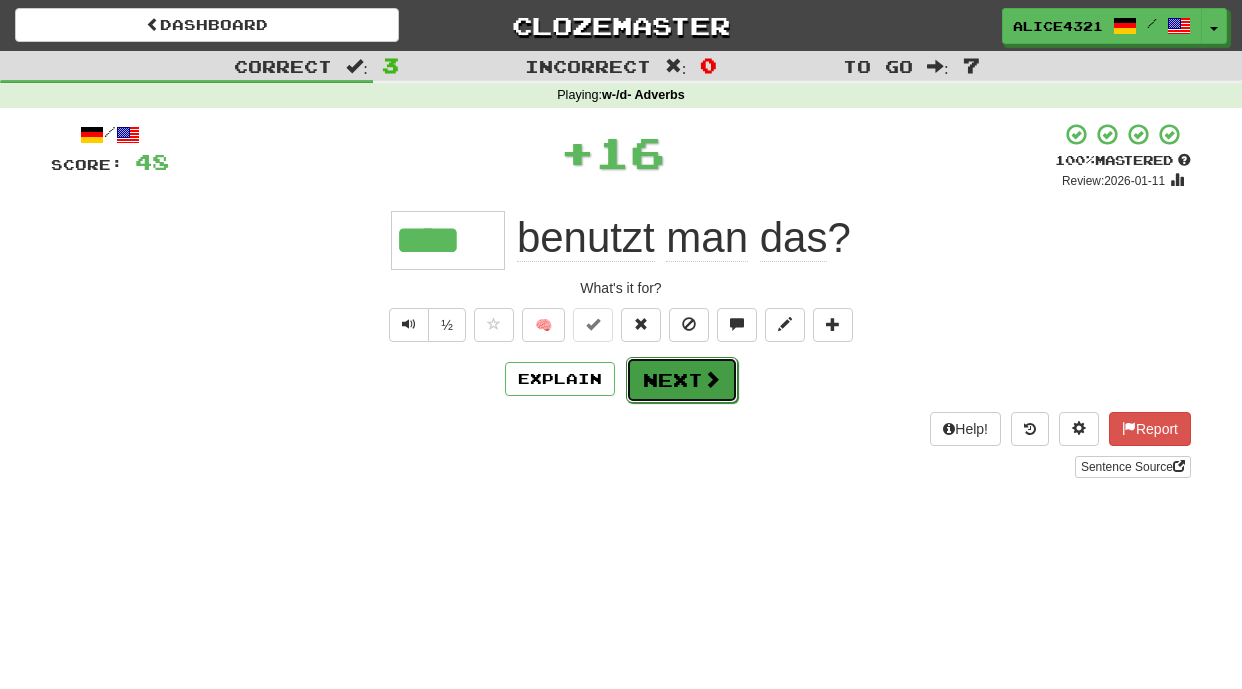 click on "Next" at bounding box center (682, 380) 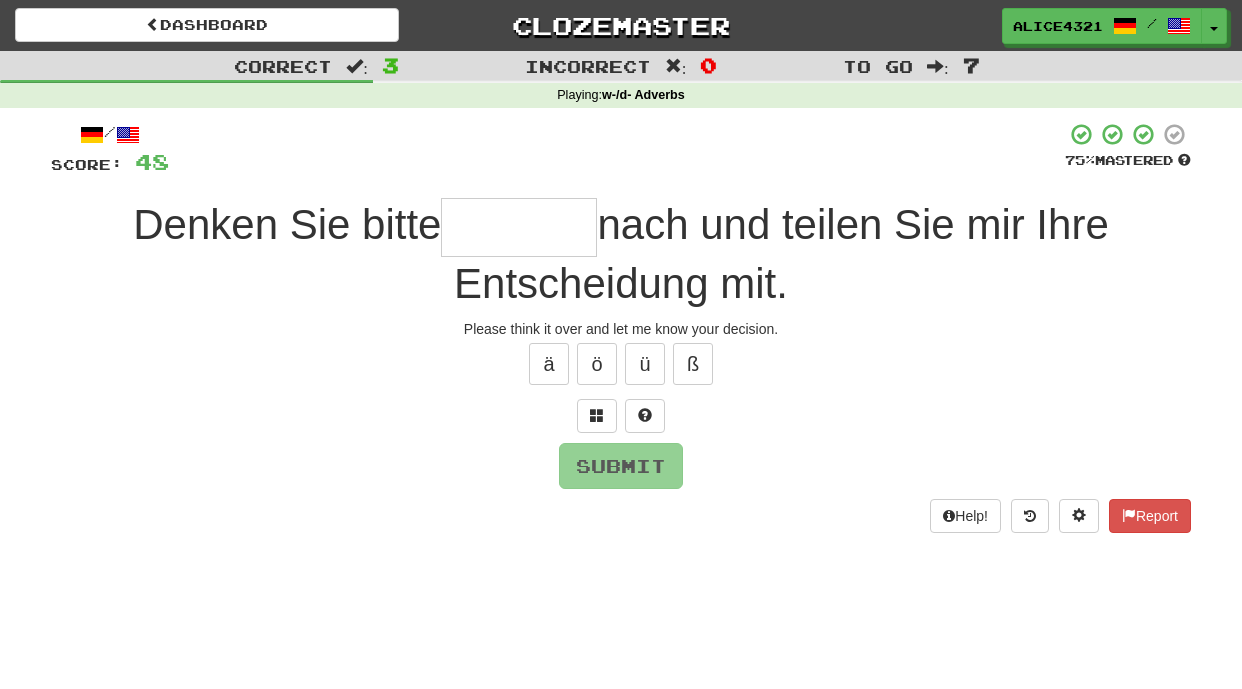 type on "*" 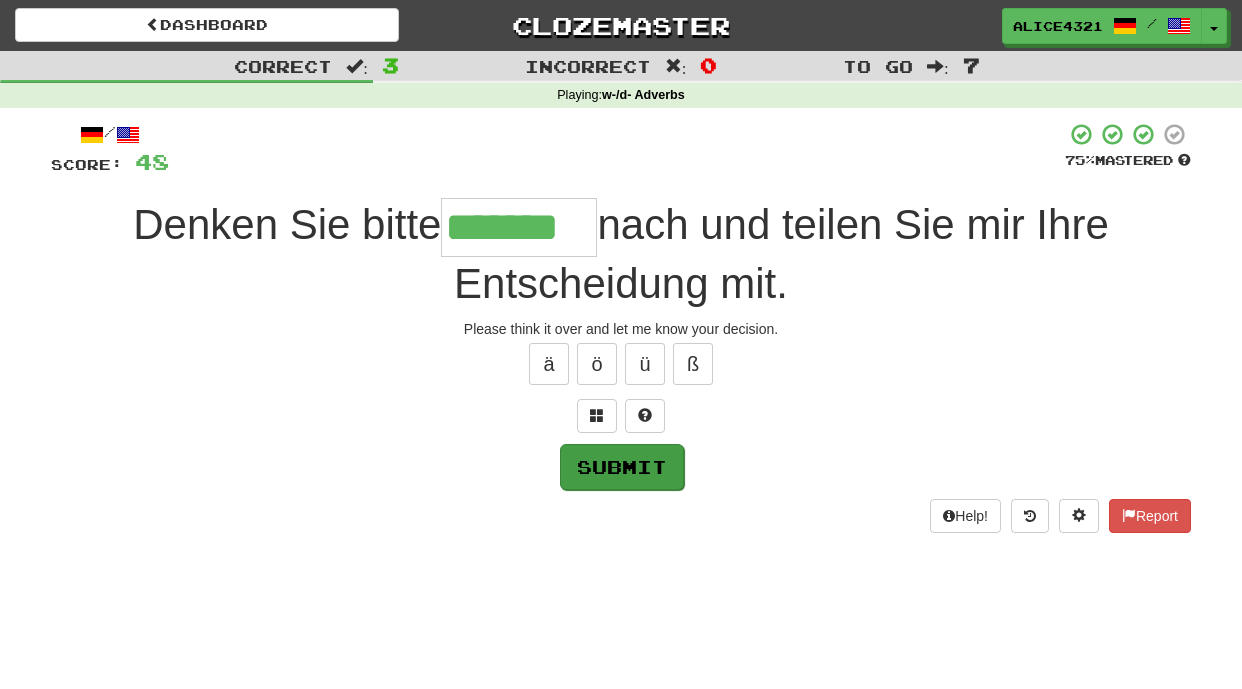 type on "*******" 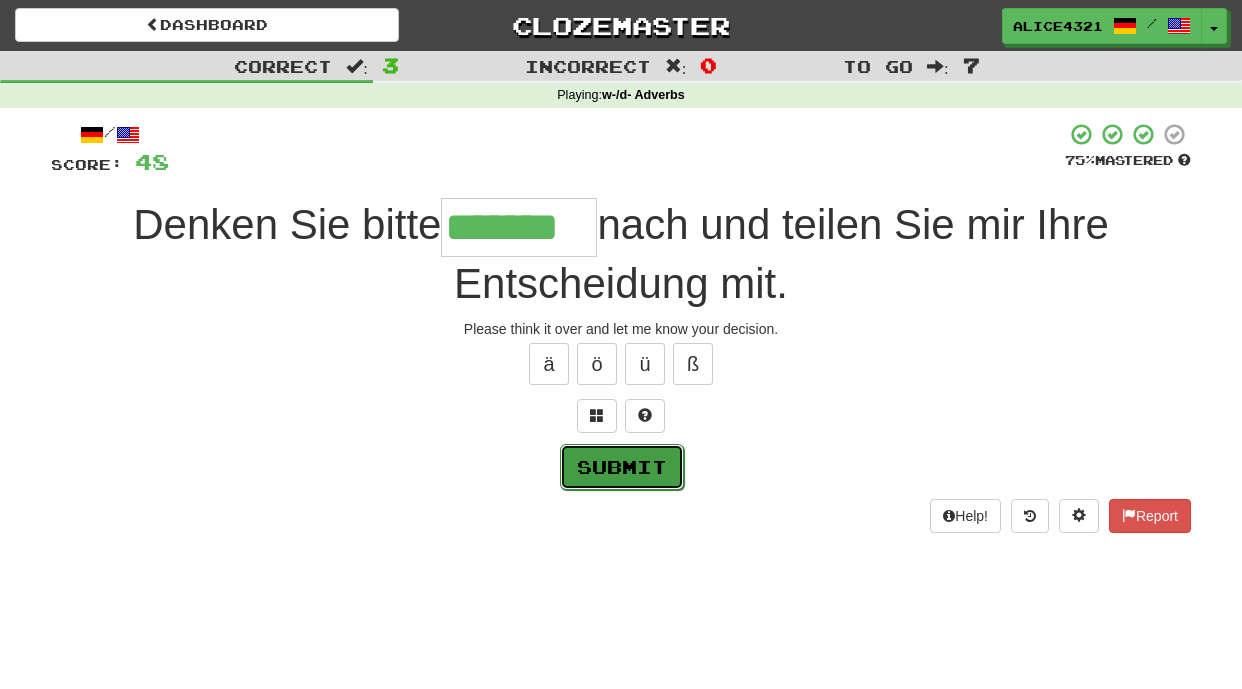 click on "Submit" at bounding box center (622, 467) 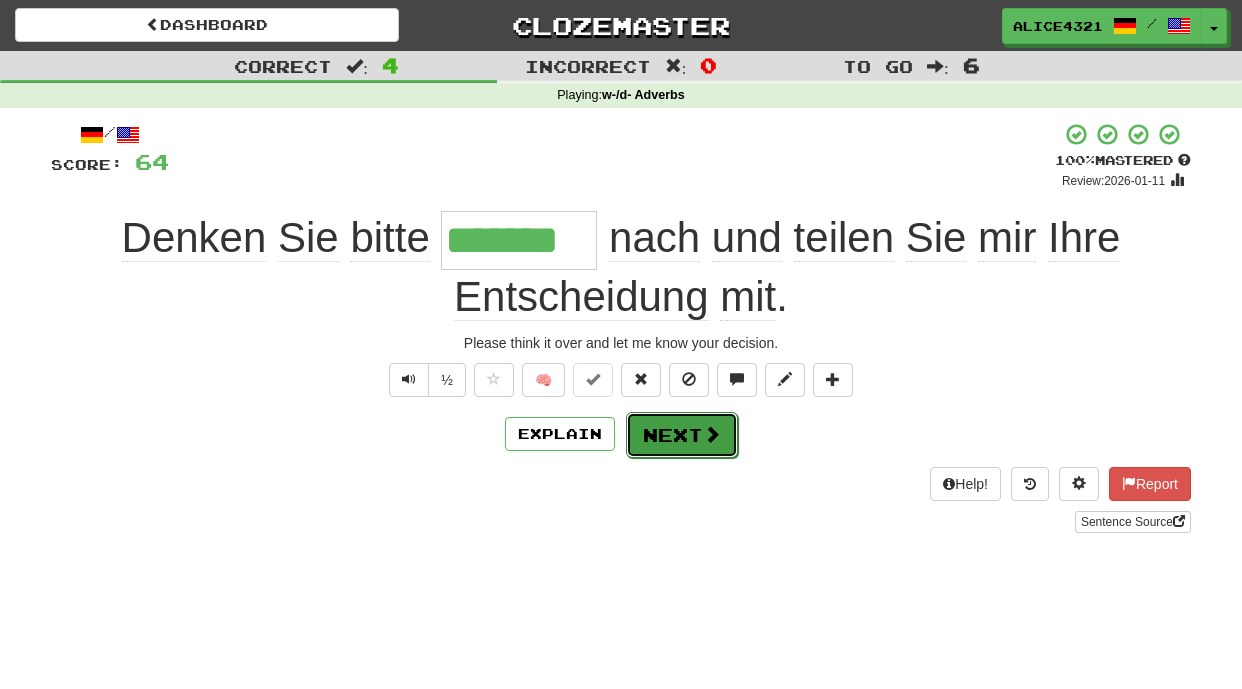 click on "Next" at bounding box center [682, 435] 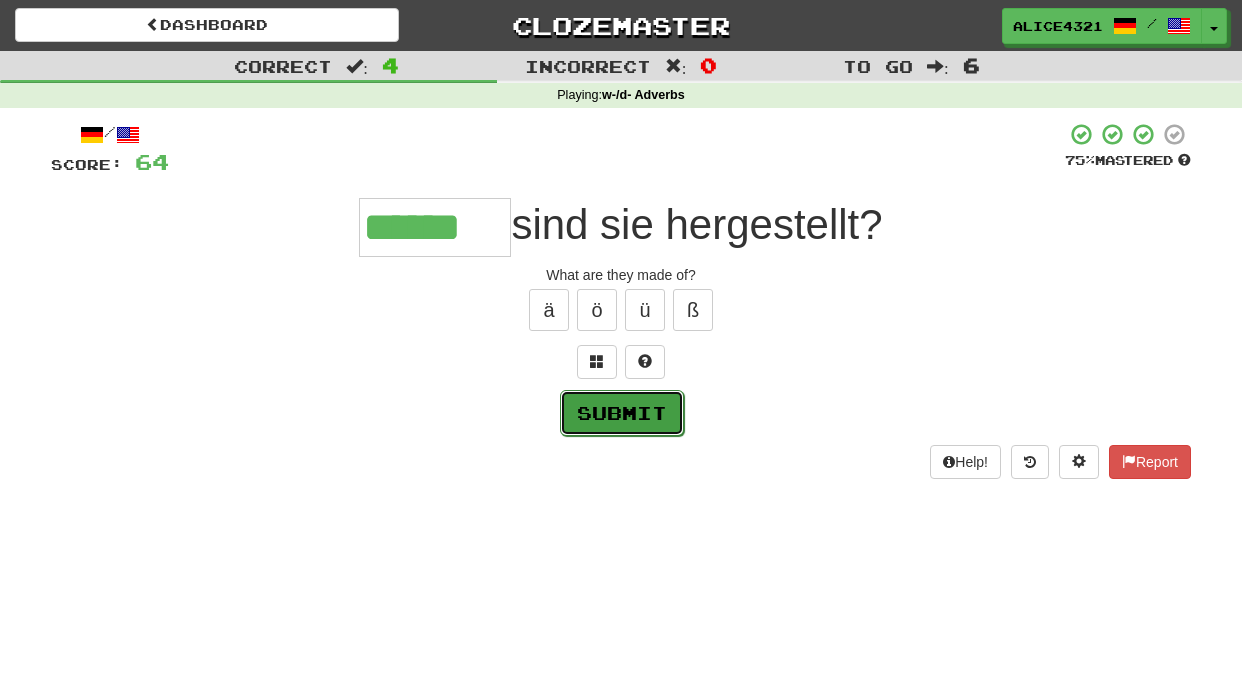 click on "Submit" at bounding box center [622, 413] 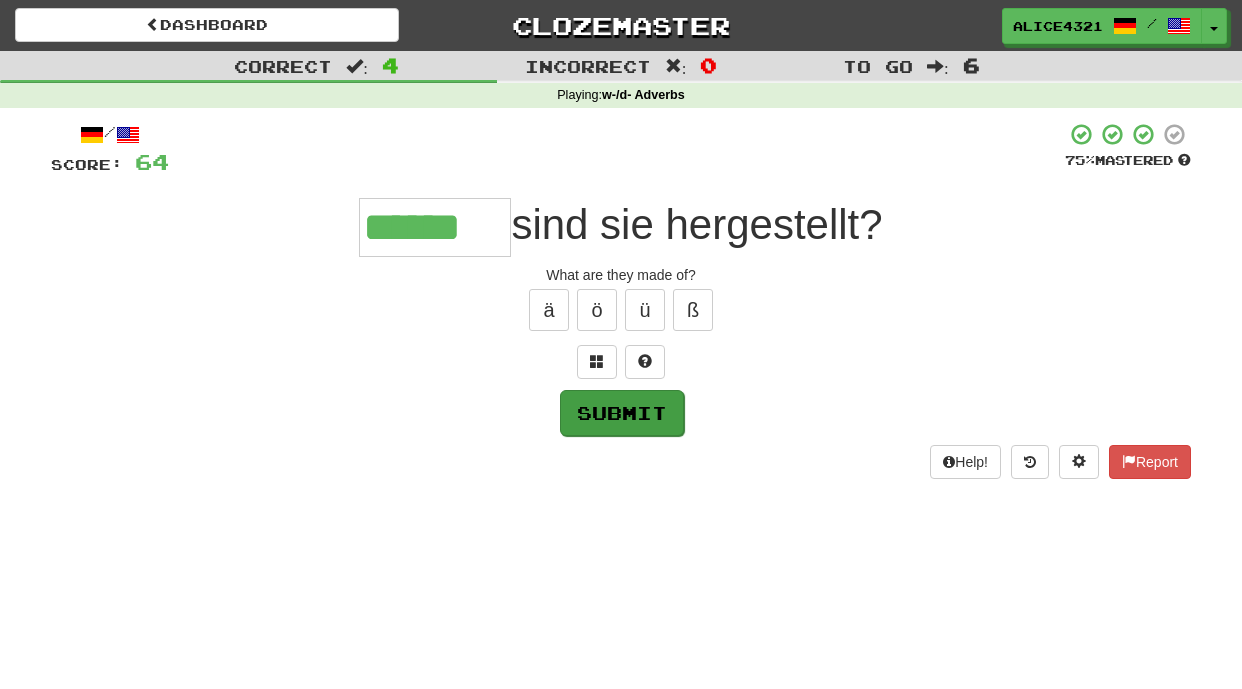 type on "******" 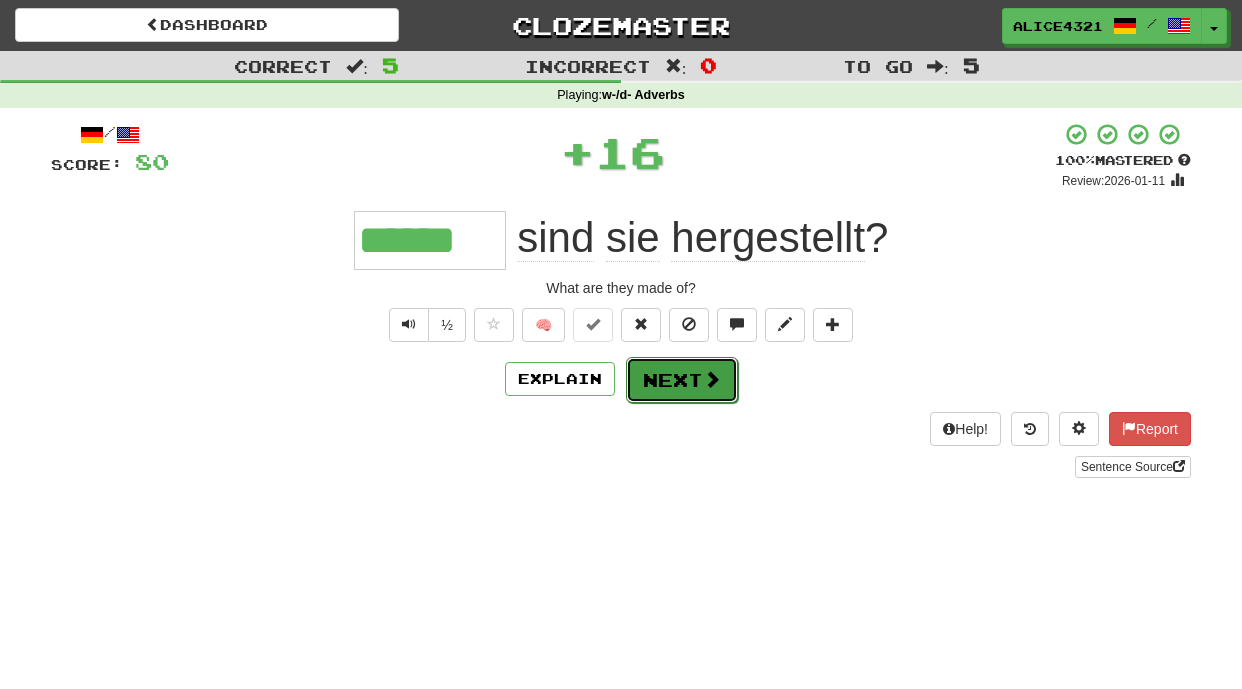click on "Next" at bounding box center (682, 380) 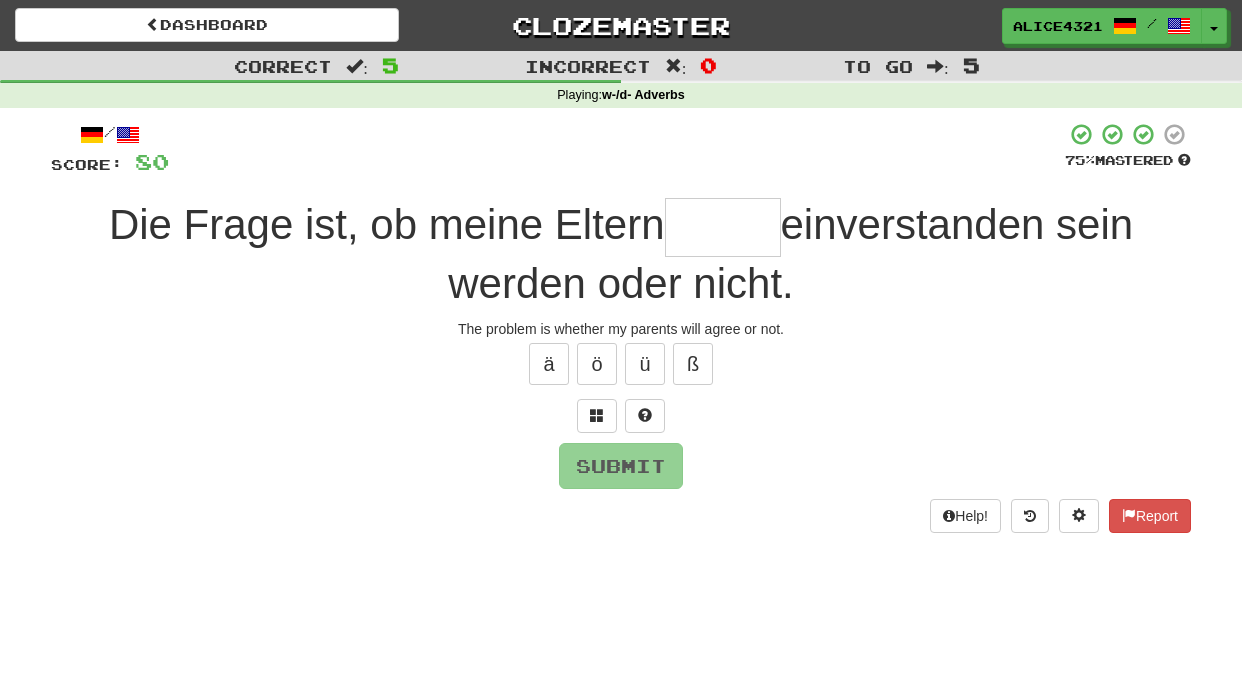 type on "*" 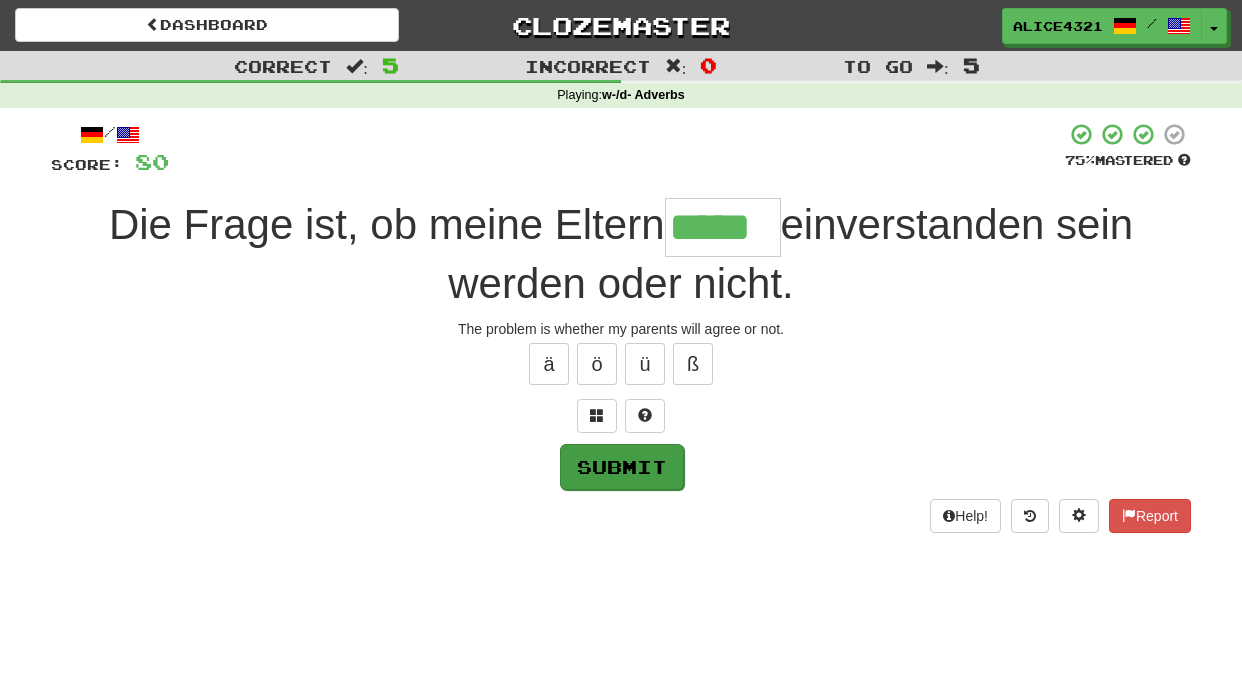 type on "*****" 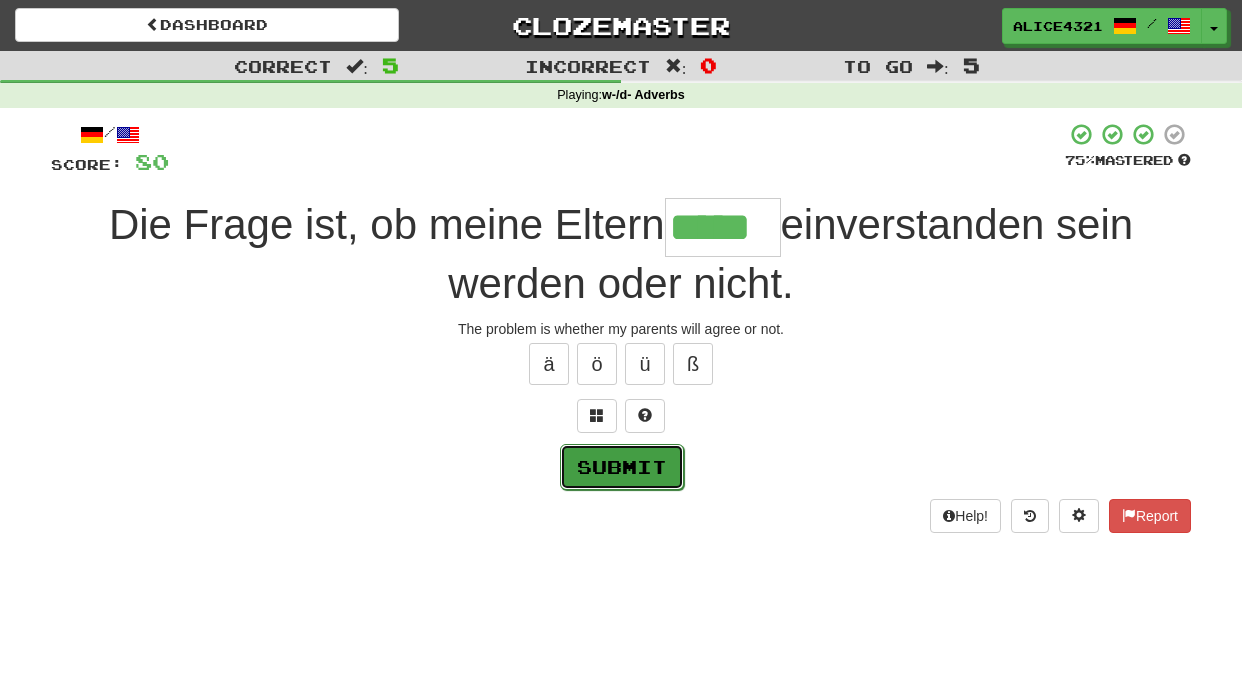 click on "Submit" at bounding box center (622, 467) 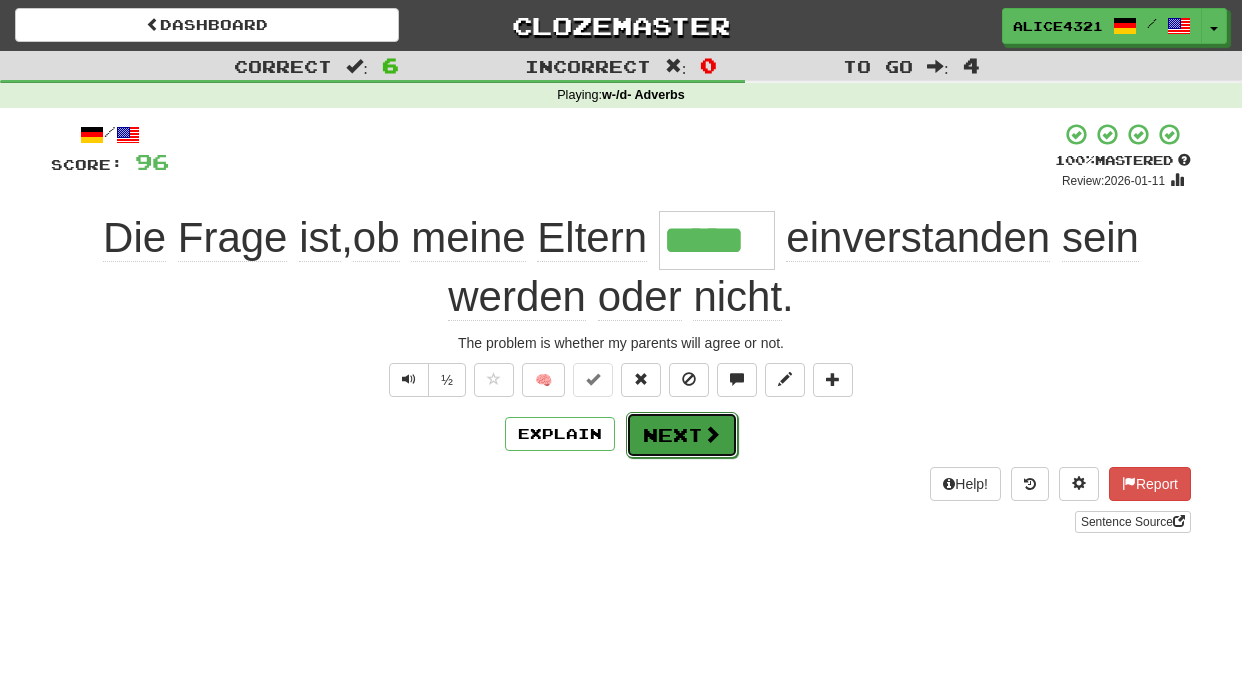 click on "Next" at bounding box center (682, 435) 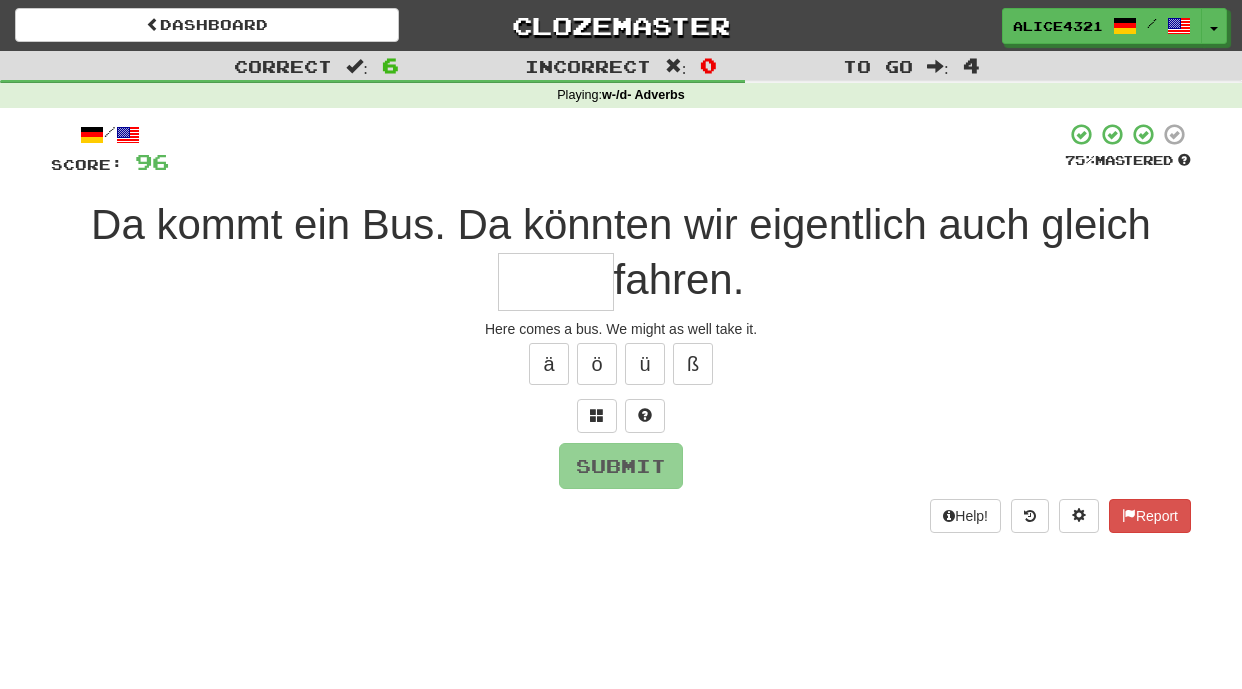 type on "*" 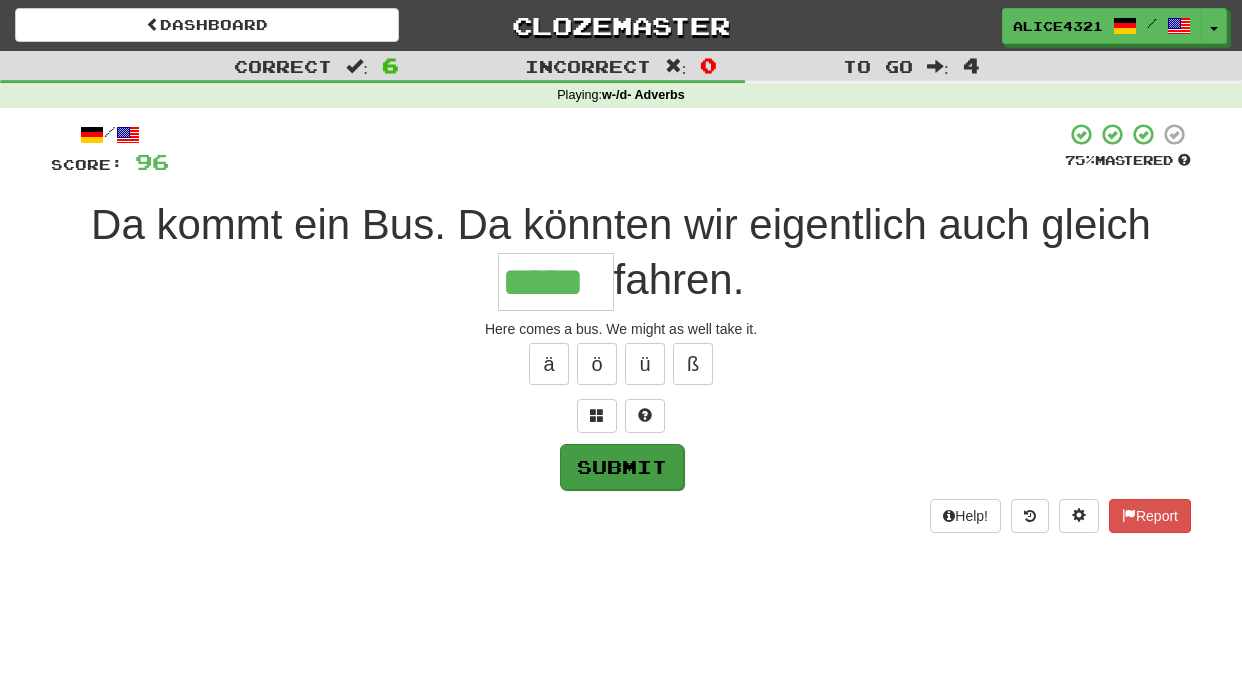 type on "*****" 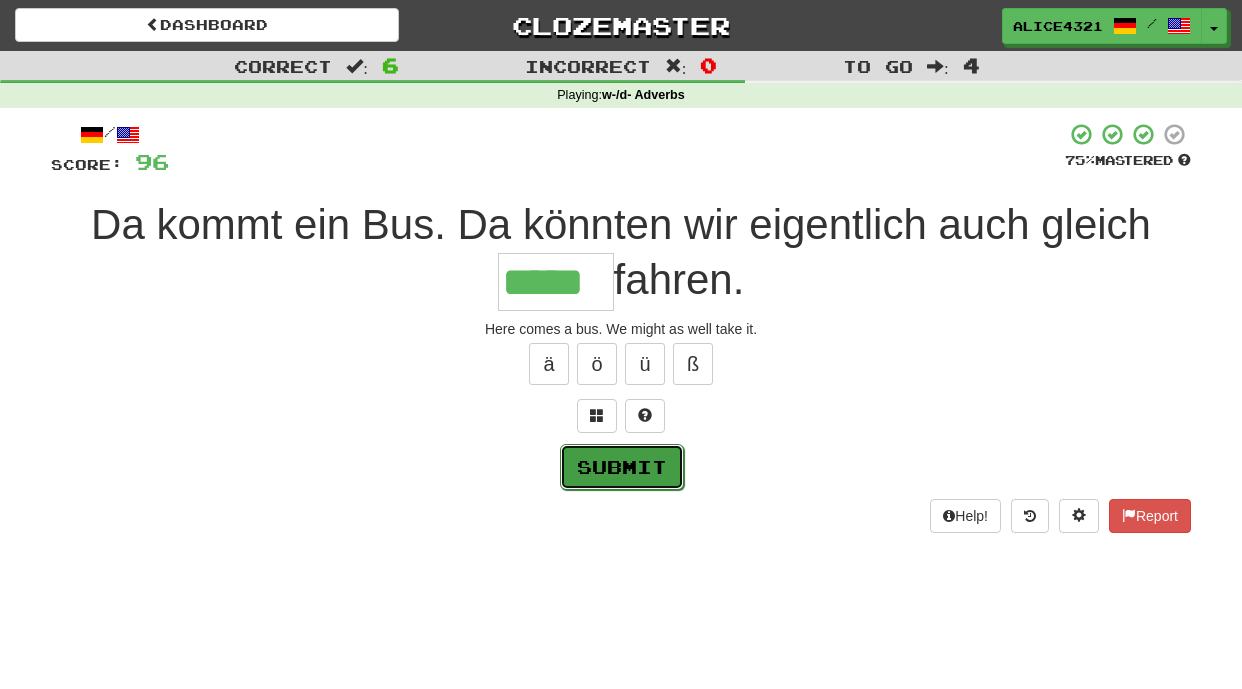 click on "Submit" at bounding box center (622, 467) 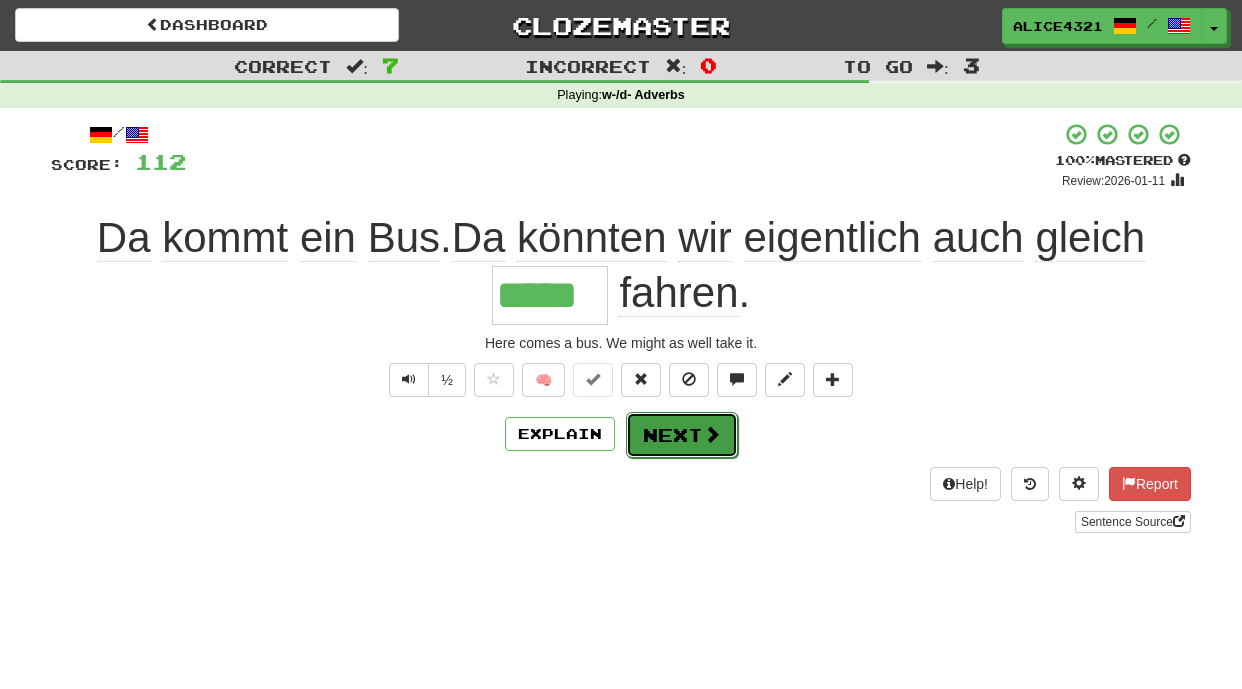 click on "Next" at bounding box center [682, 435] 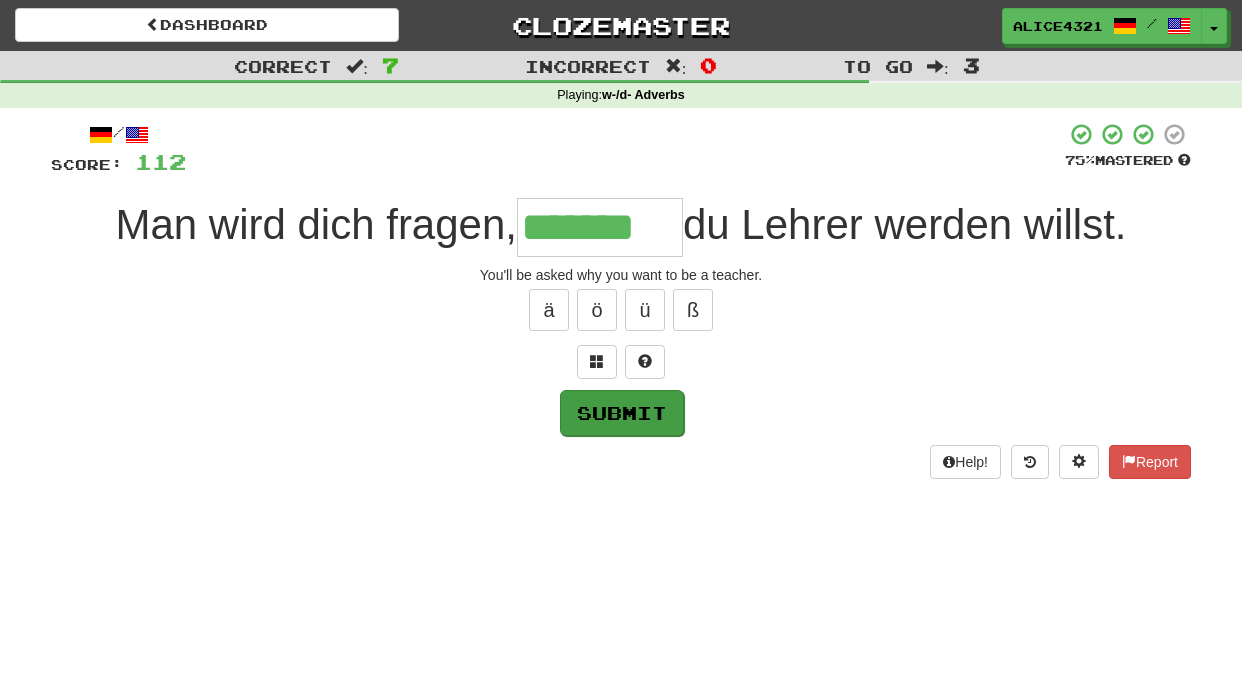 type on "*******" 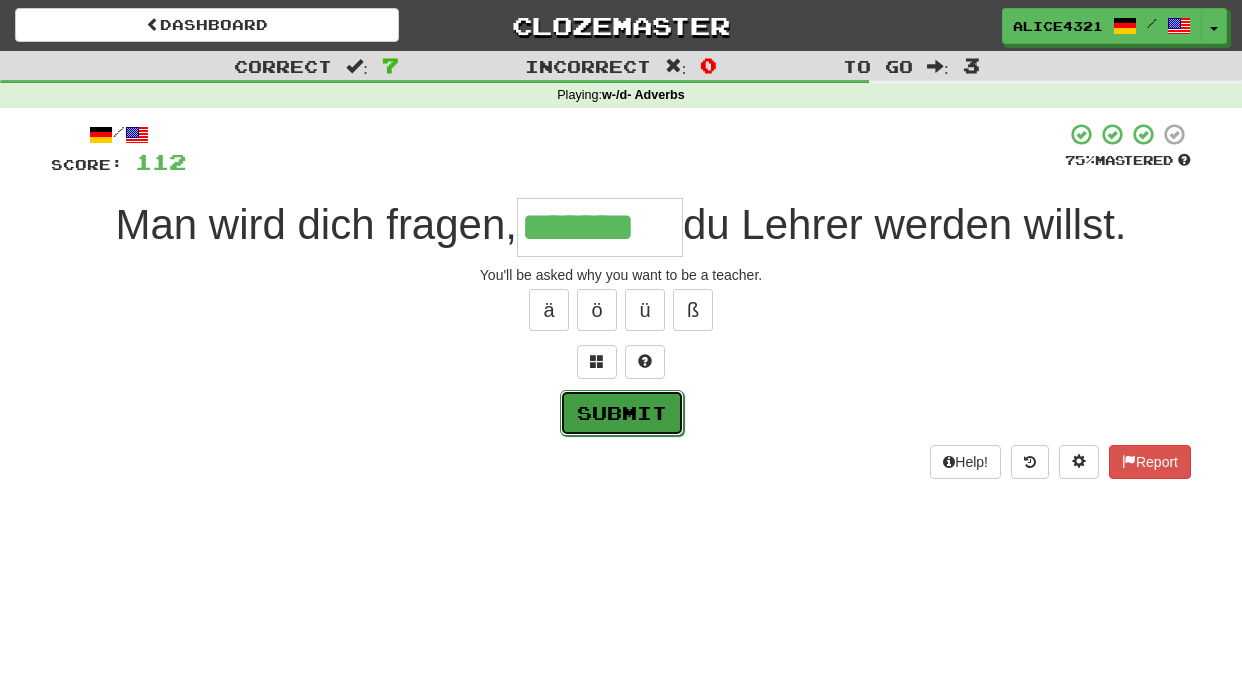 click on "Submit" at bounding box center (622, 413) 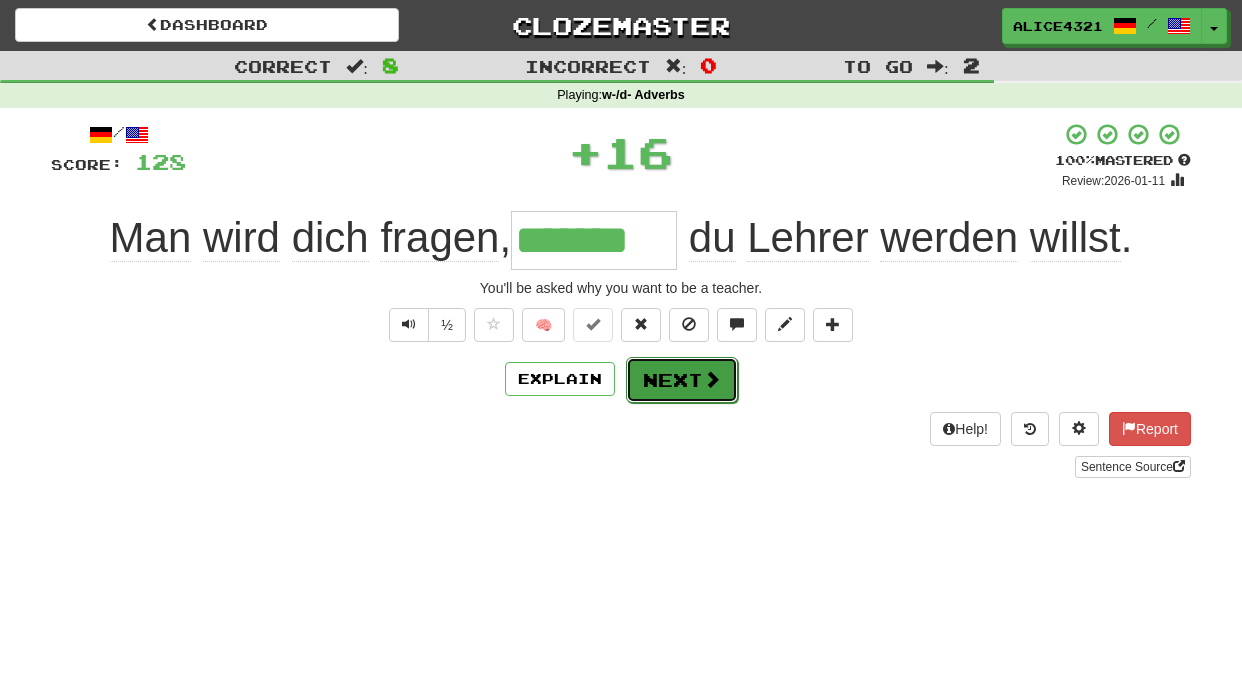 click on "Next" at bounding box center (682, 380) 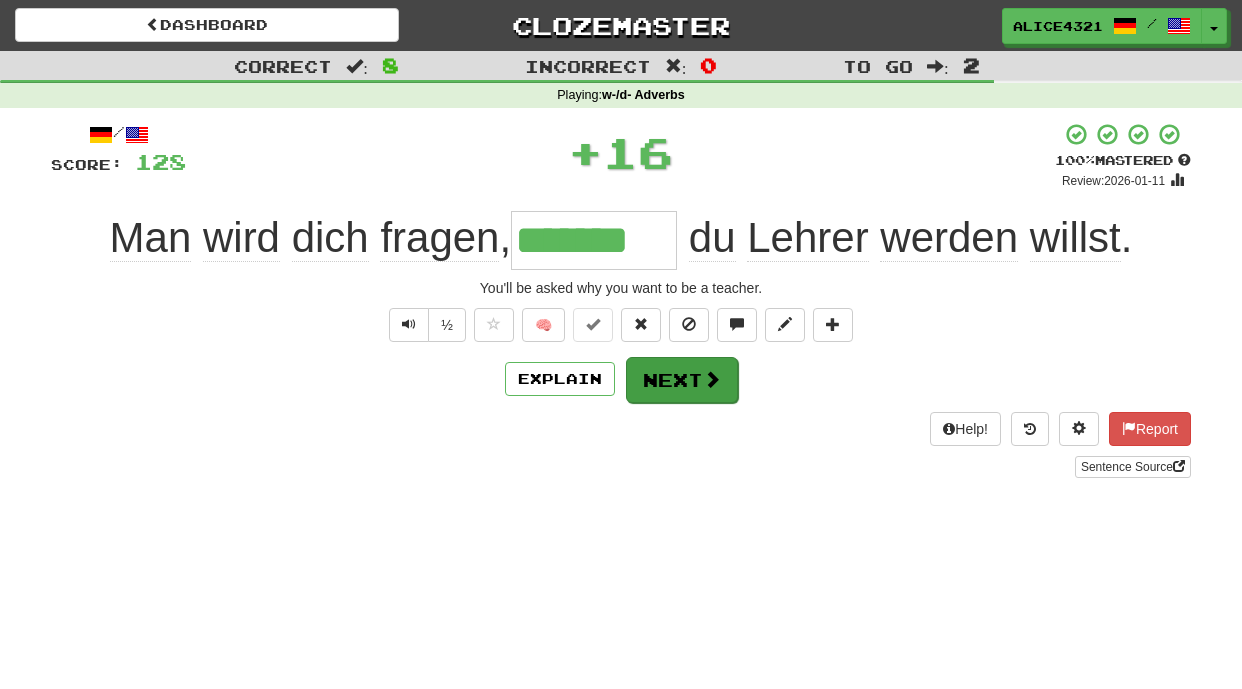 type 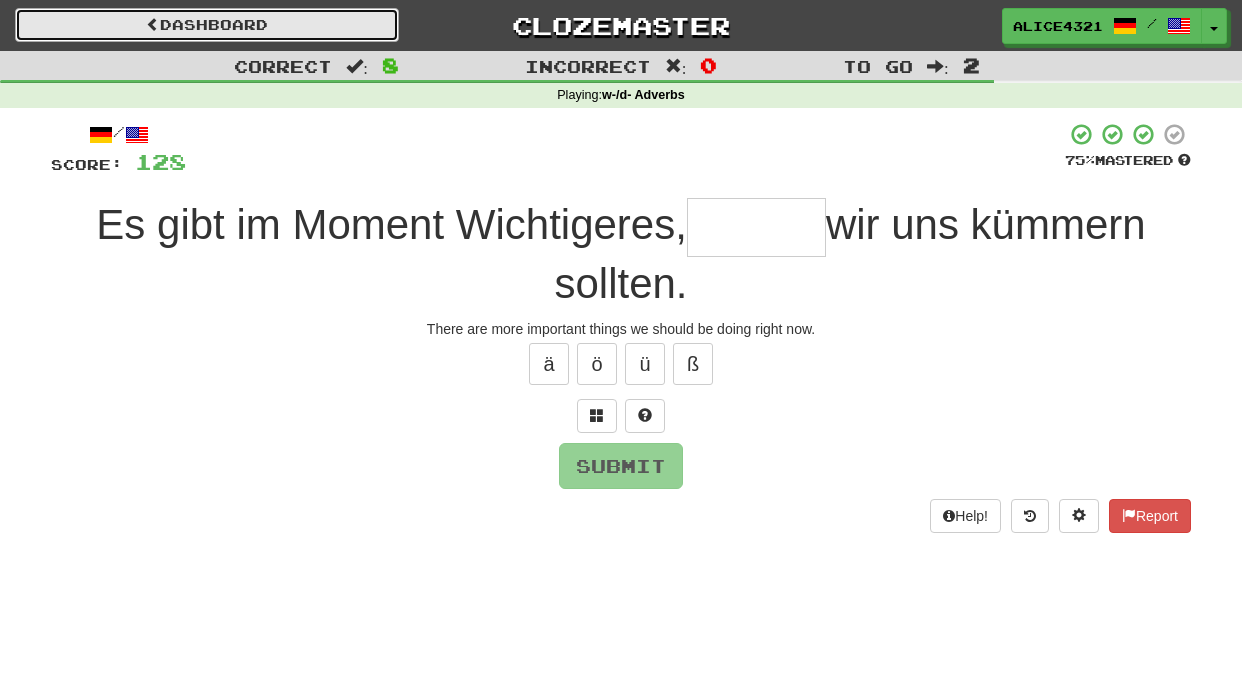 click on "Dashboard" at bounding box center (207, 25) 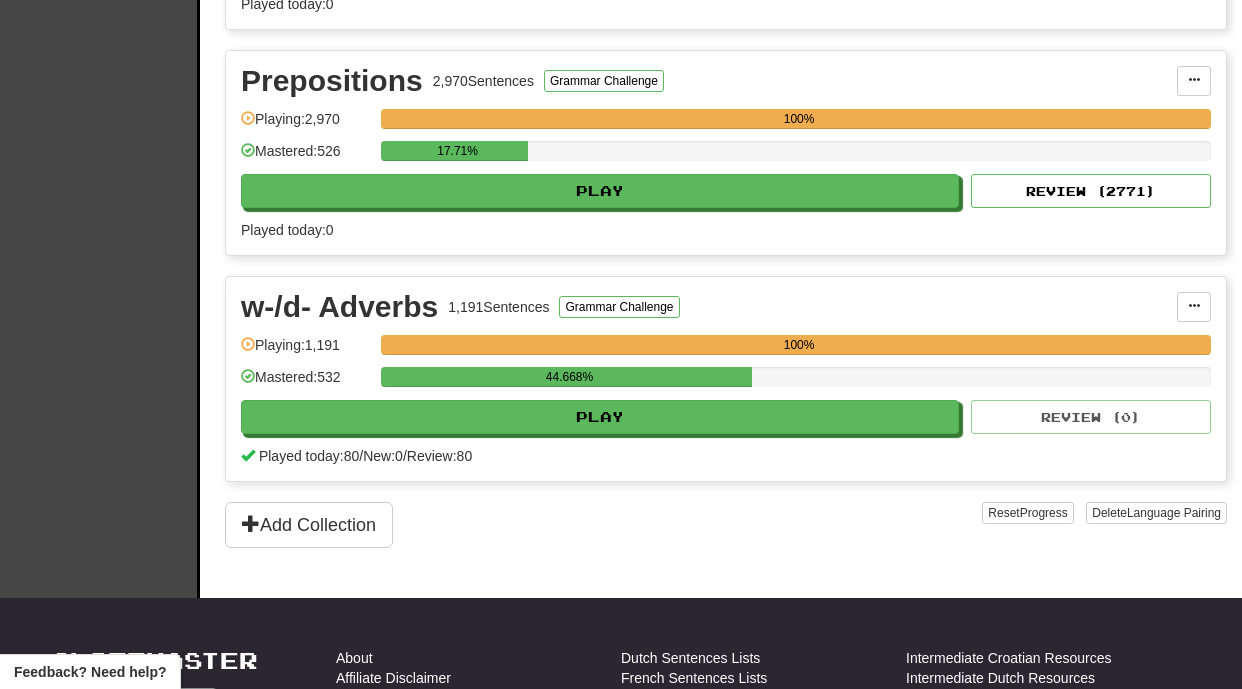scroll, scrollTop: 1304, scrollLeft: 0, axis: vertical 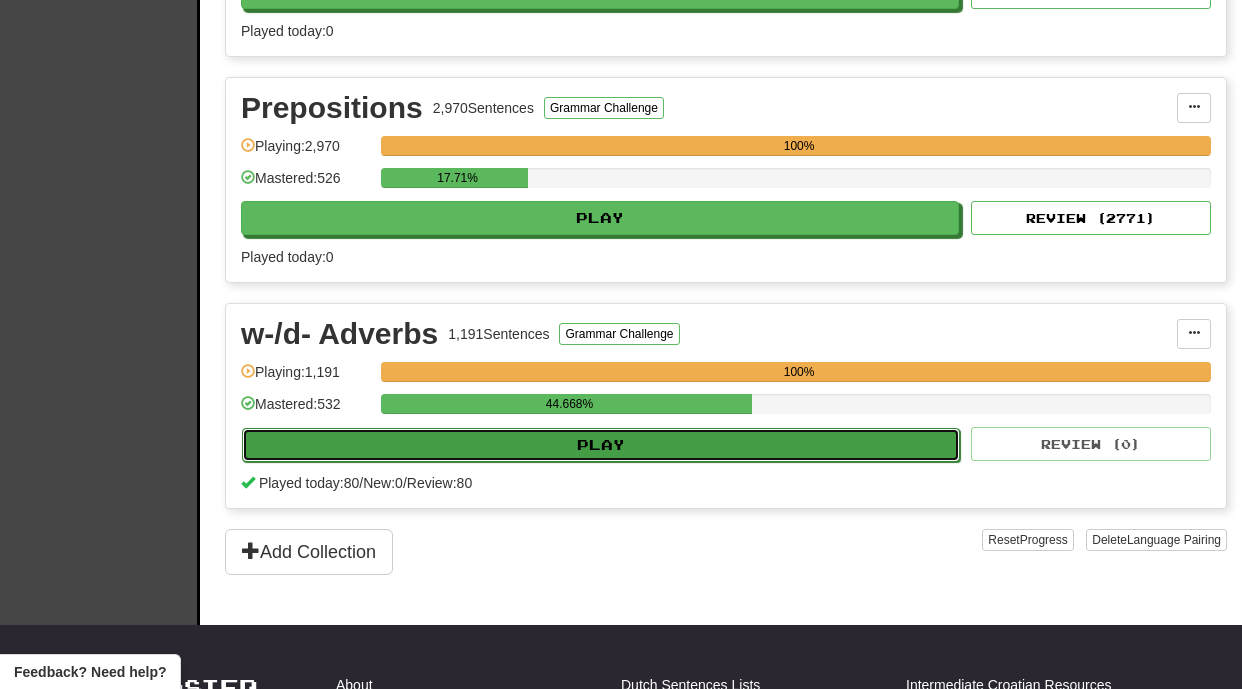 click on "Play" at bounding box center [601, 445] 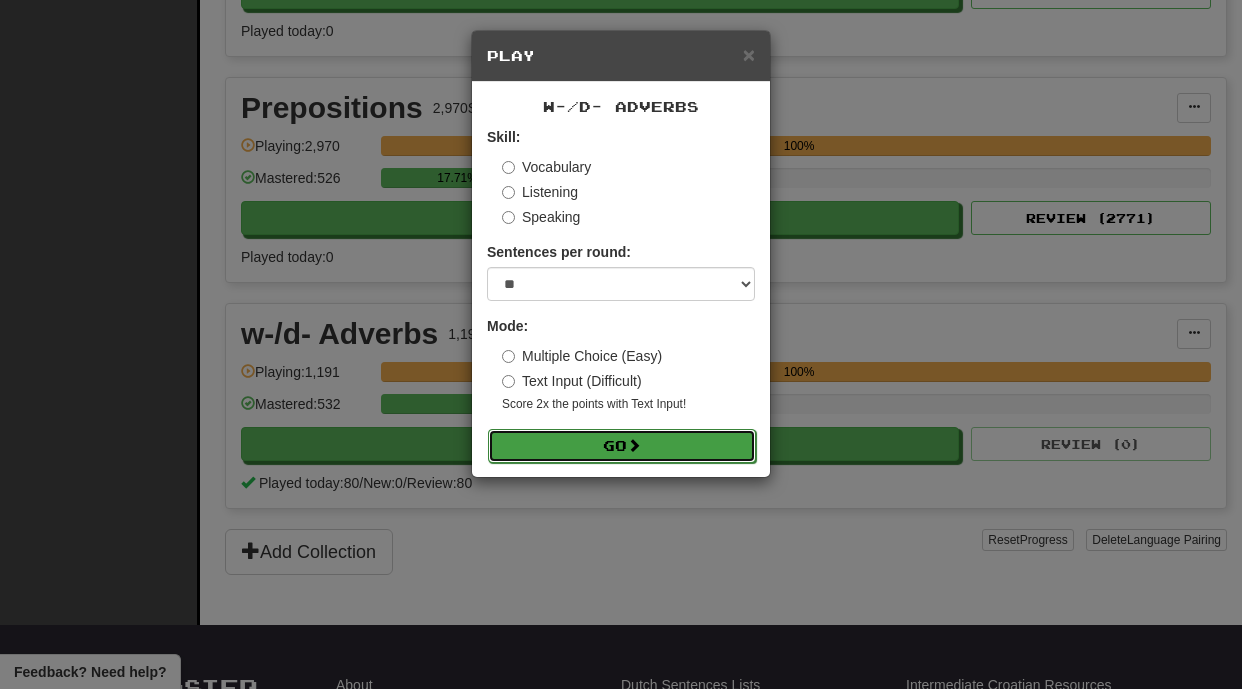 click on "Go" at bounding box center [622, 446] 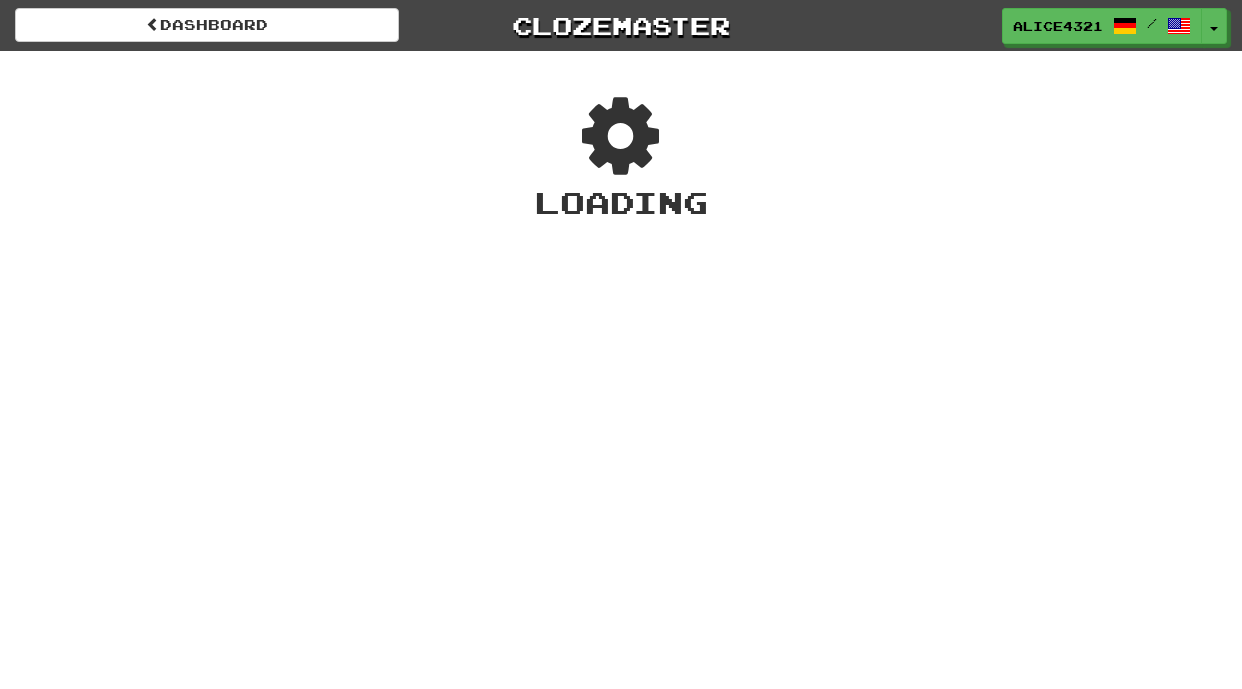 scroll, scrollTop: 0, scrollLeft: 0, axis: both 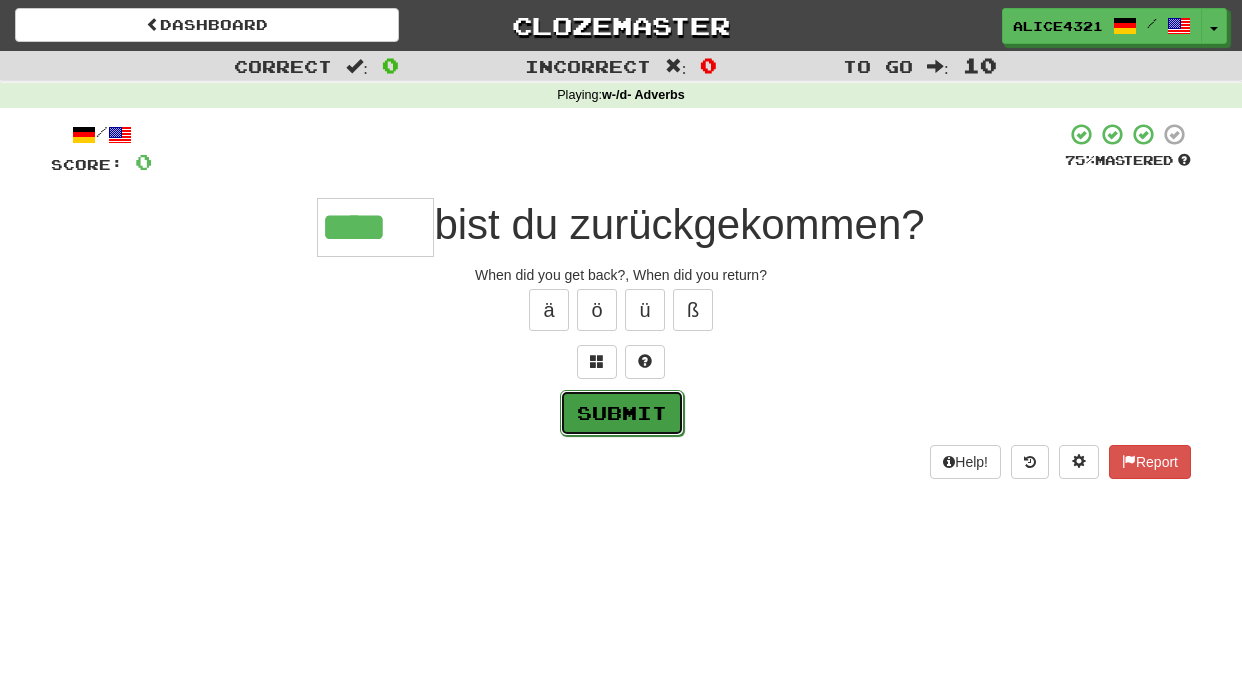 click on "Submit" at bounding box center [622, 413] 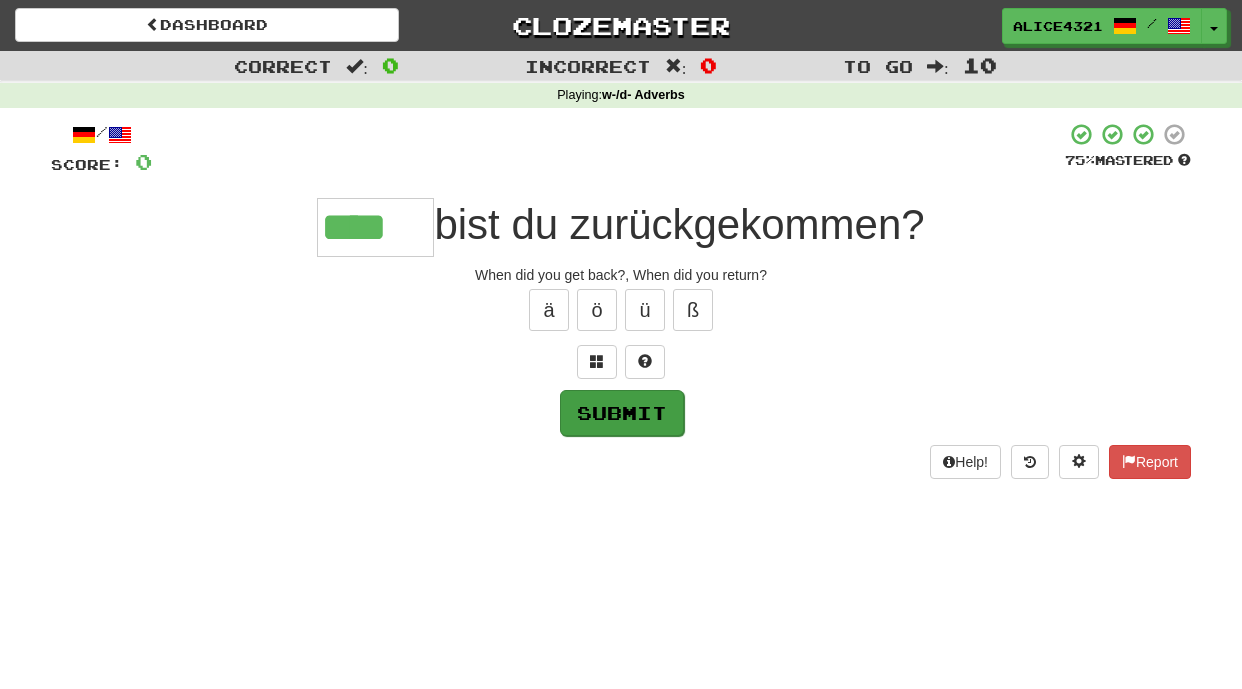type on "****" 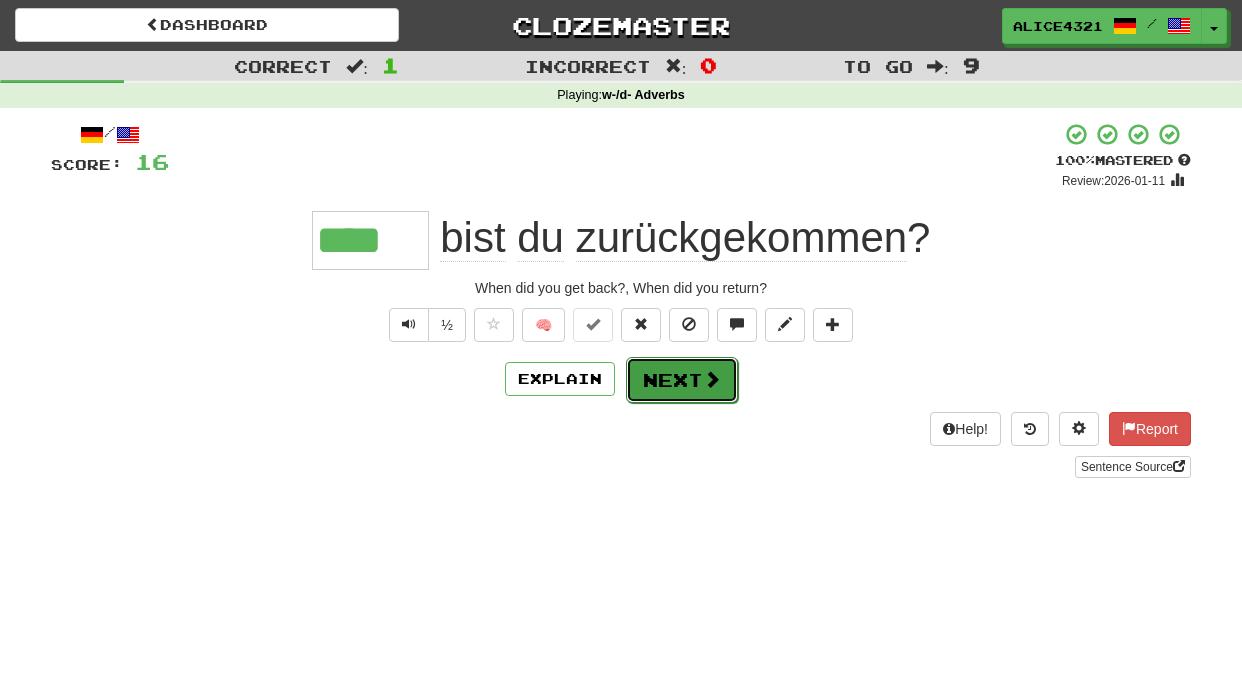 click on "Next" at bounding box center (682, 380) 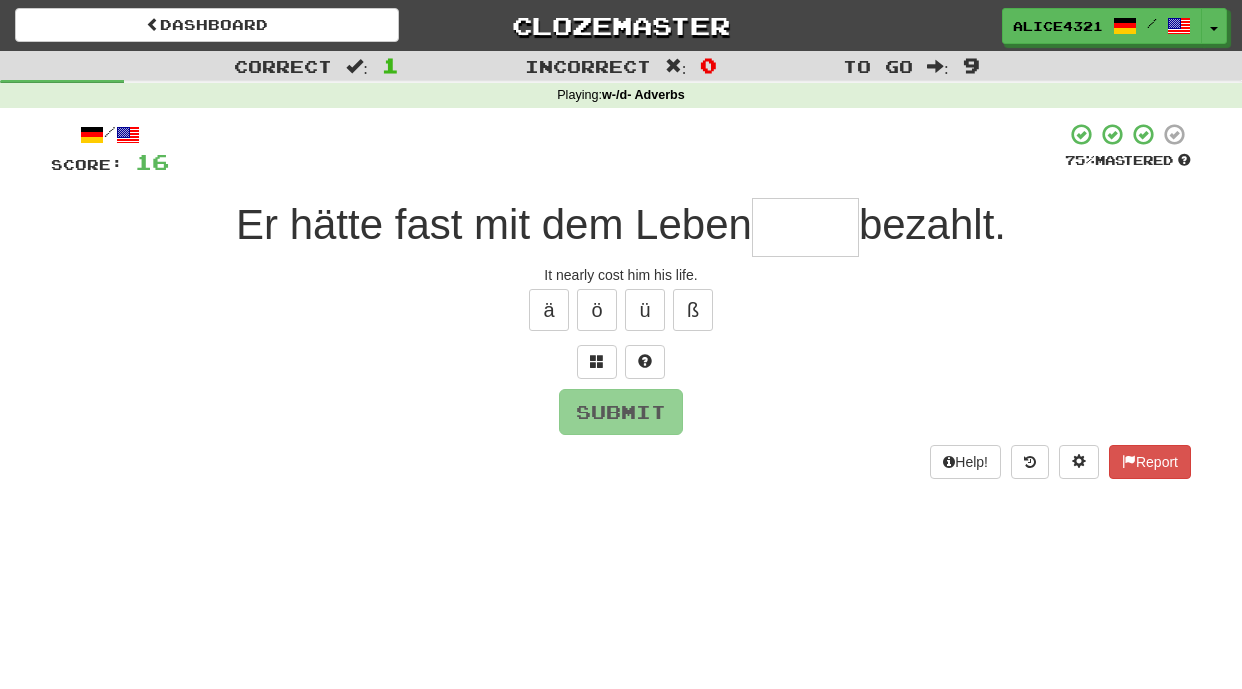 type on "*" 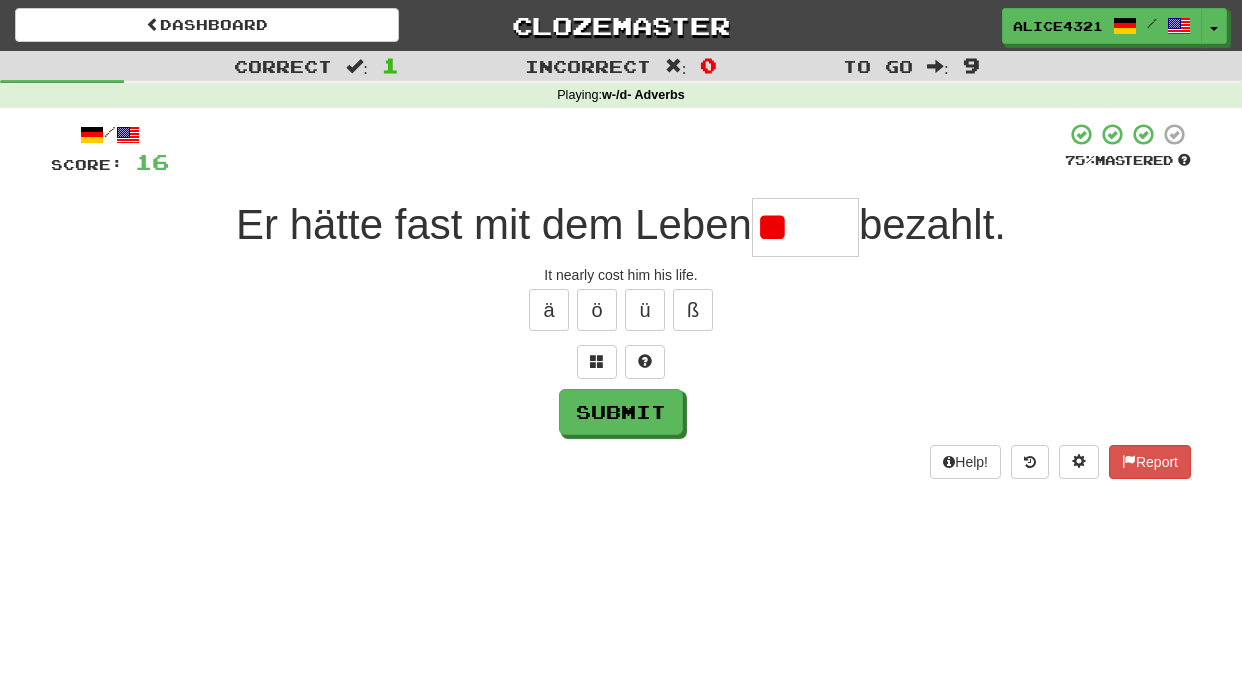 type on "*" 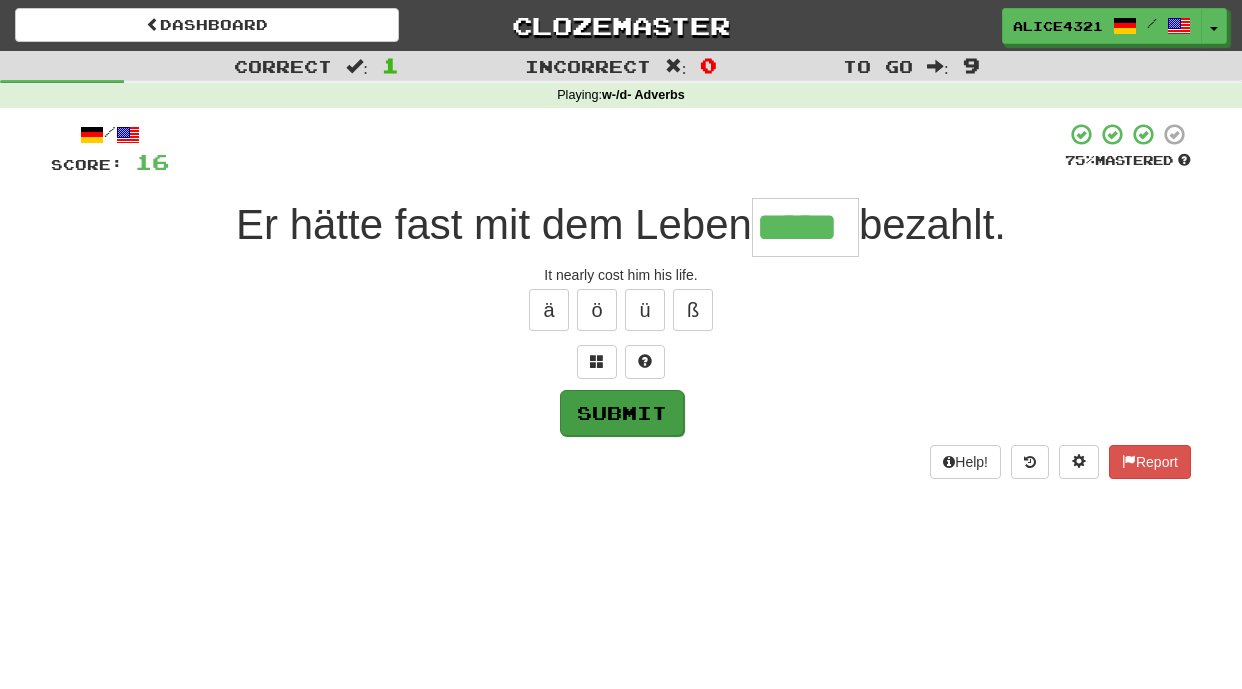 type on "*****" 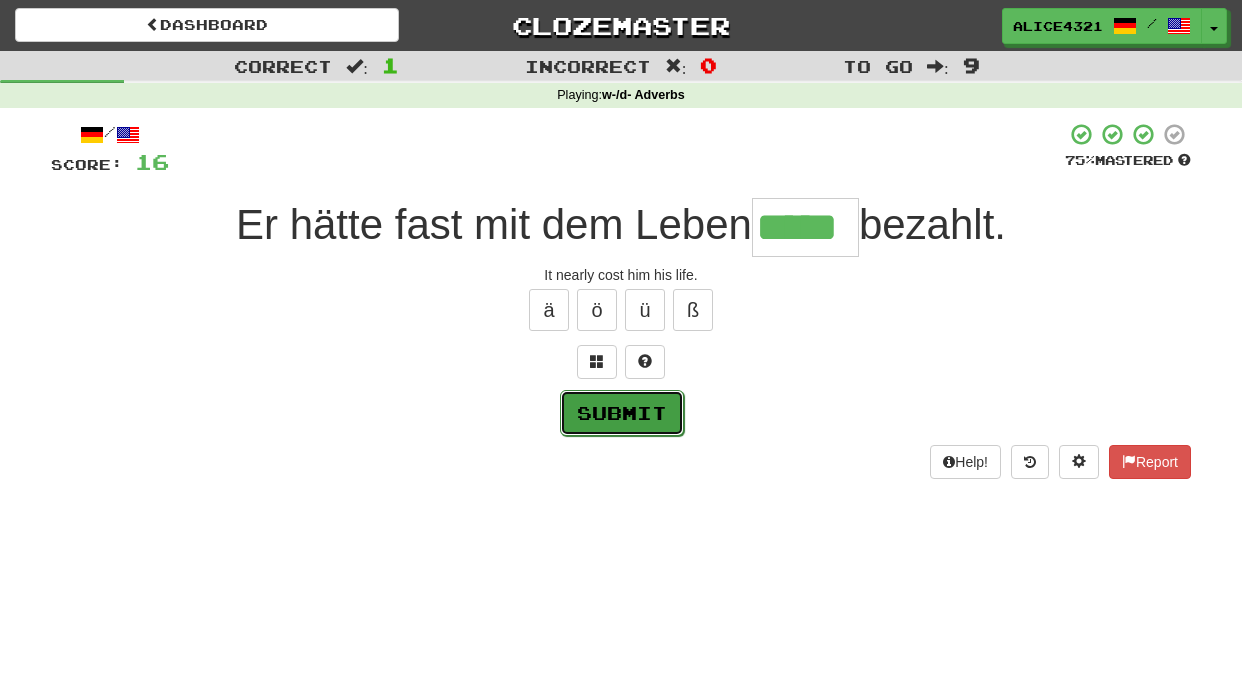 click on "Submit" at bounding box center (622, 413) 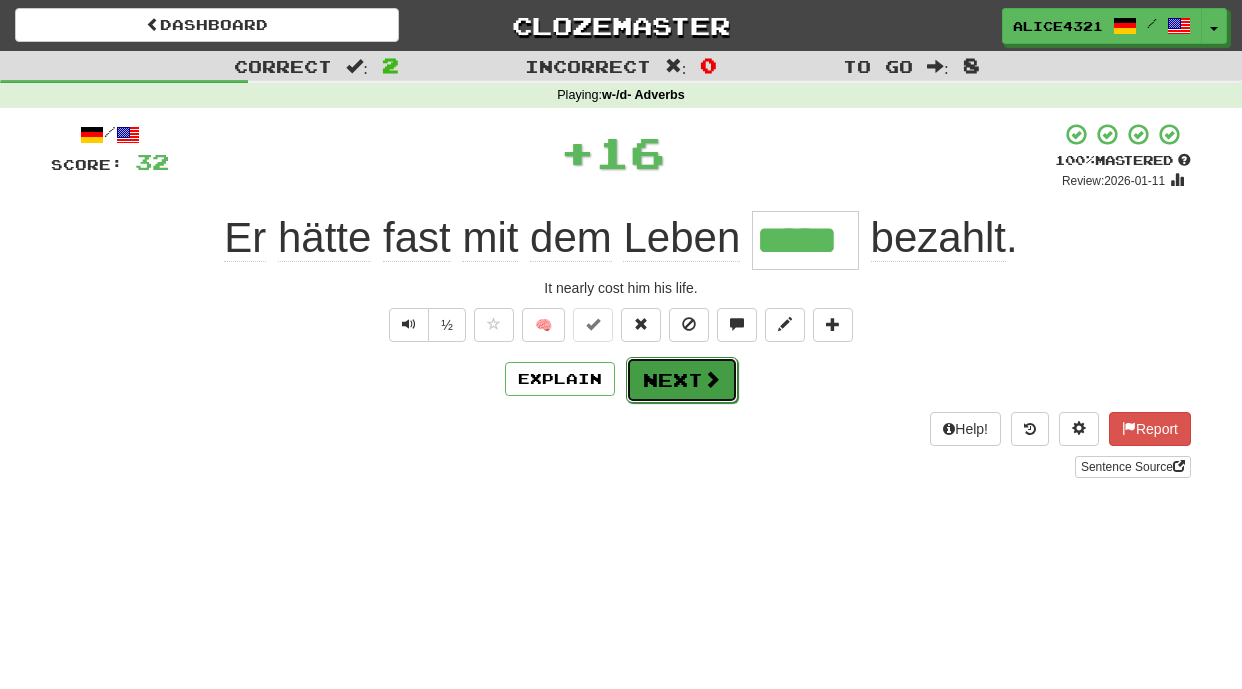 click on "Next" at bounding box center (682, 380) 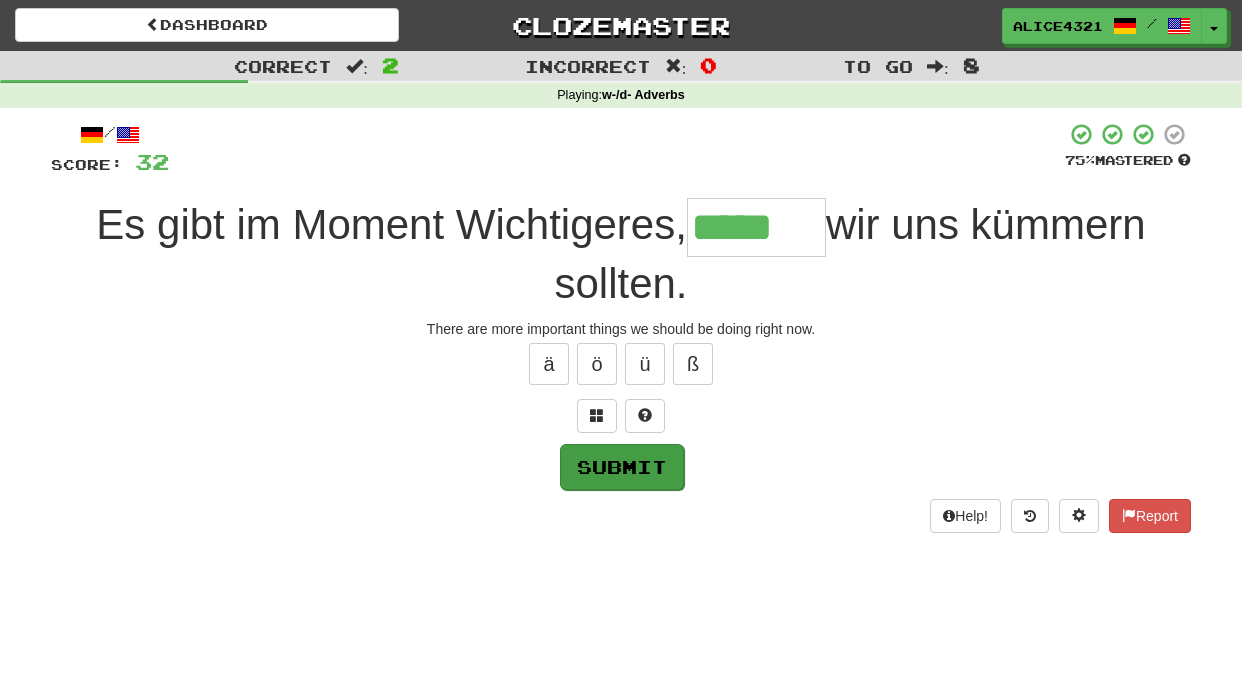 type on "*****" 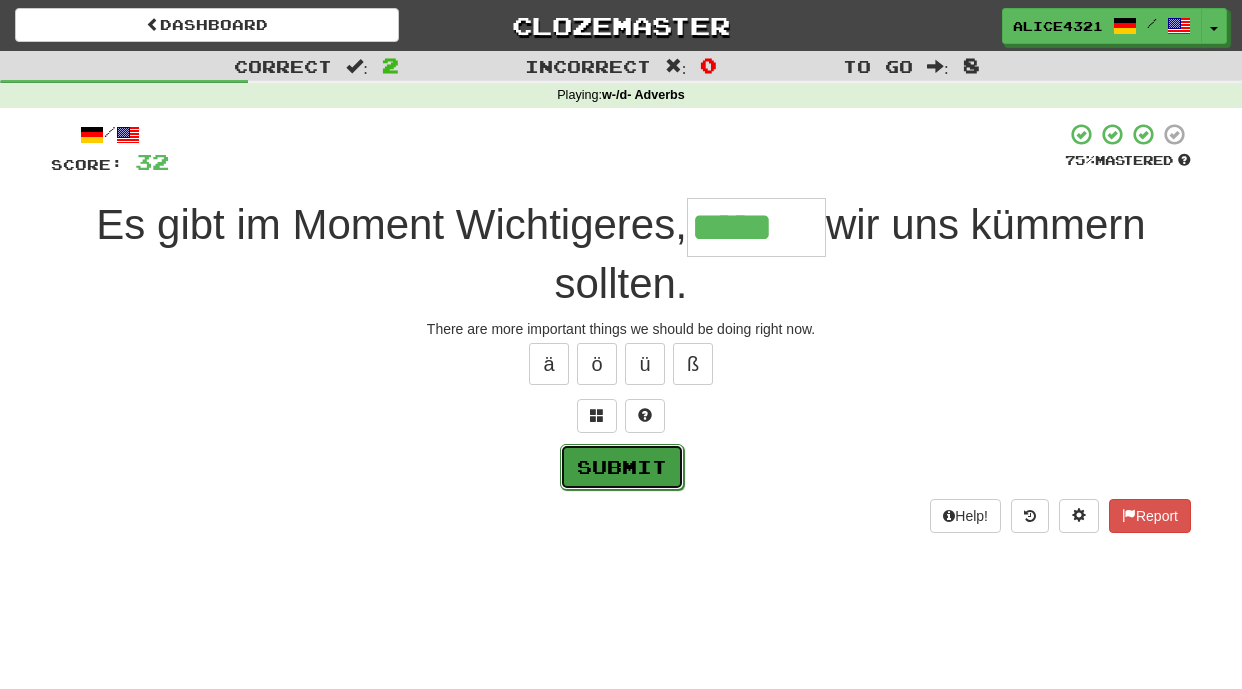 click on "Submit" at bounding box center [622, 467] 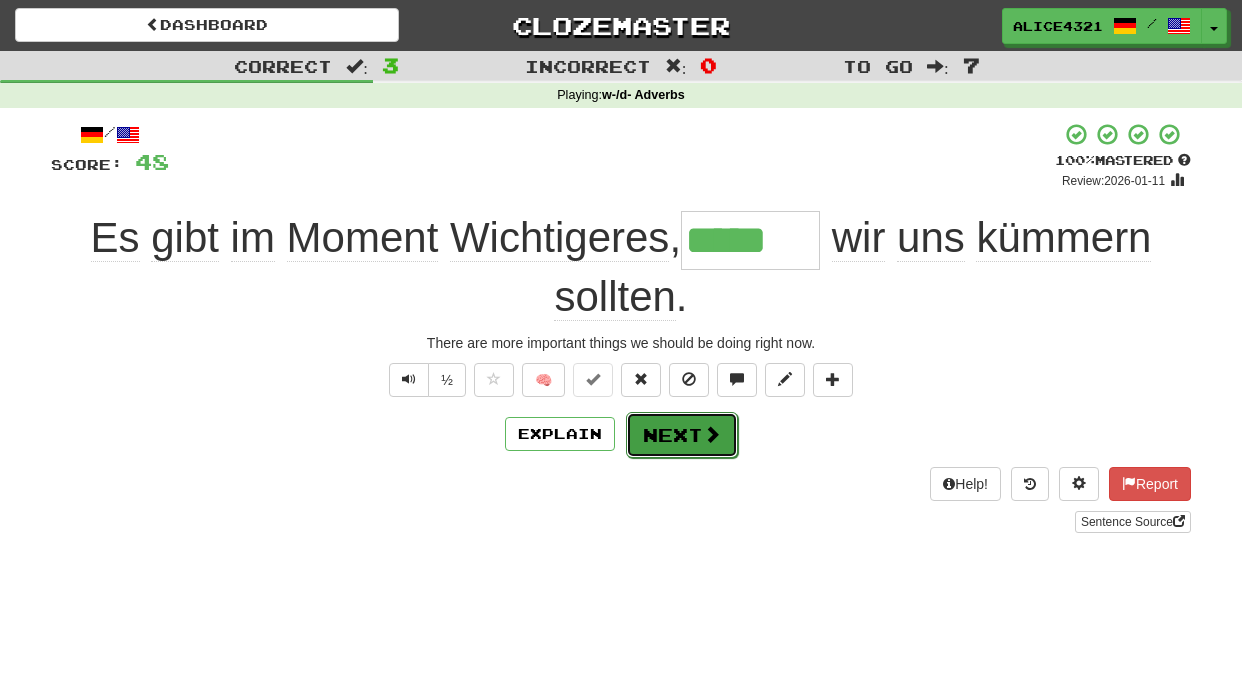 click on "Next" at bounding box center (682, 435) 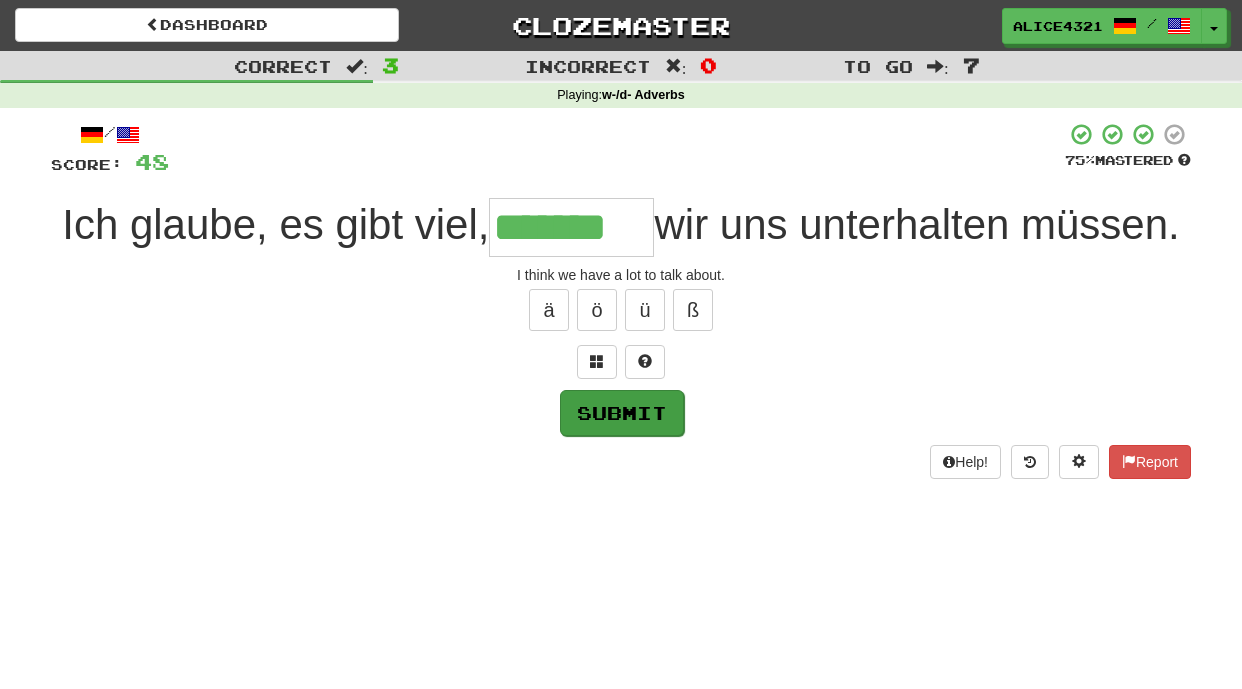 type on "*******" 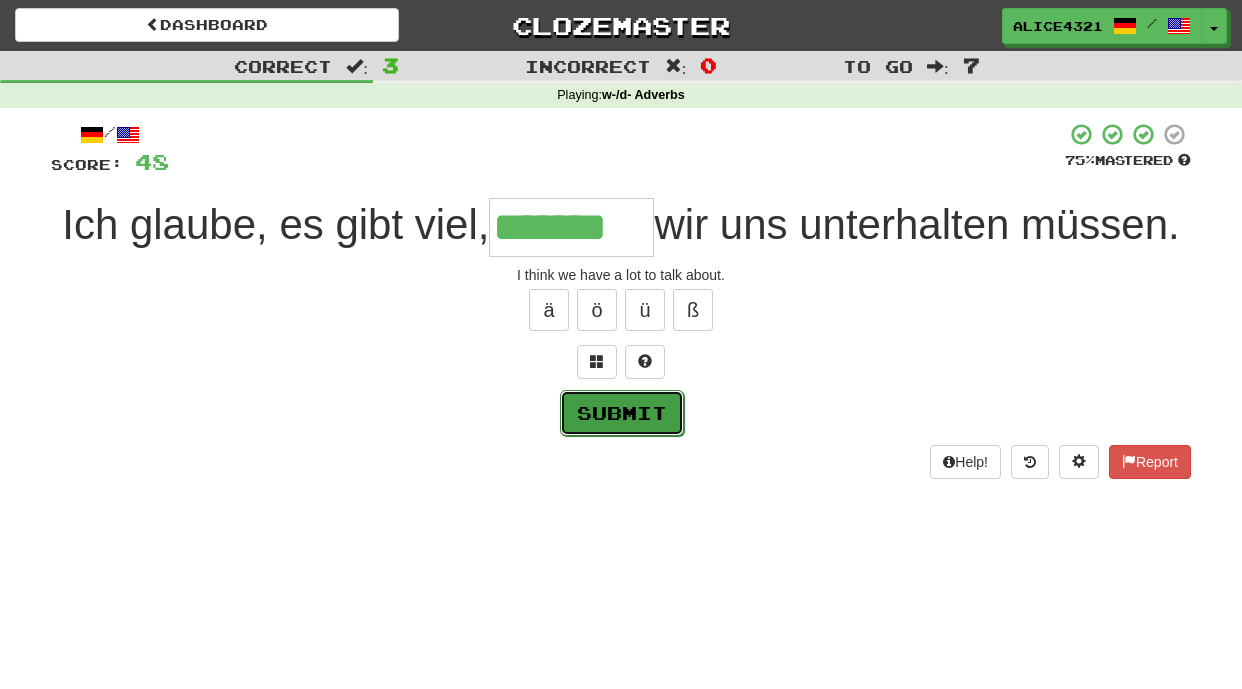 click on "Submit" at bounding box center (622, 413) 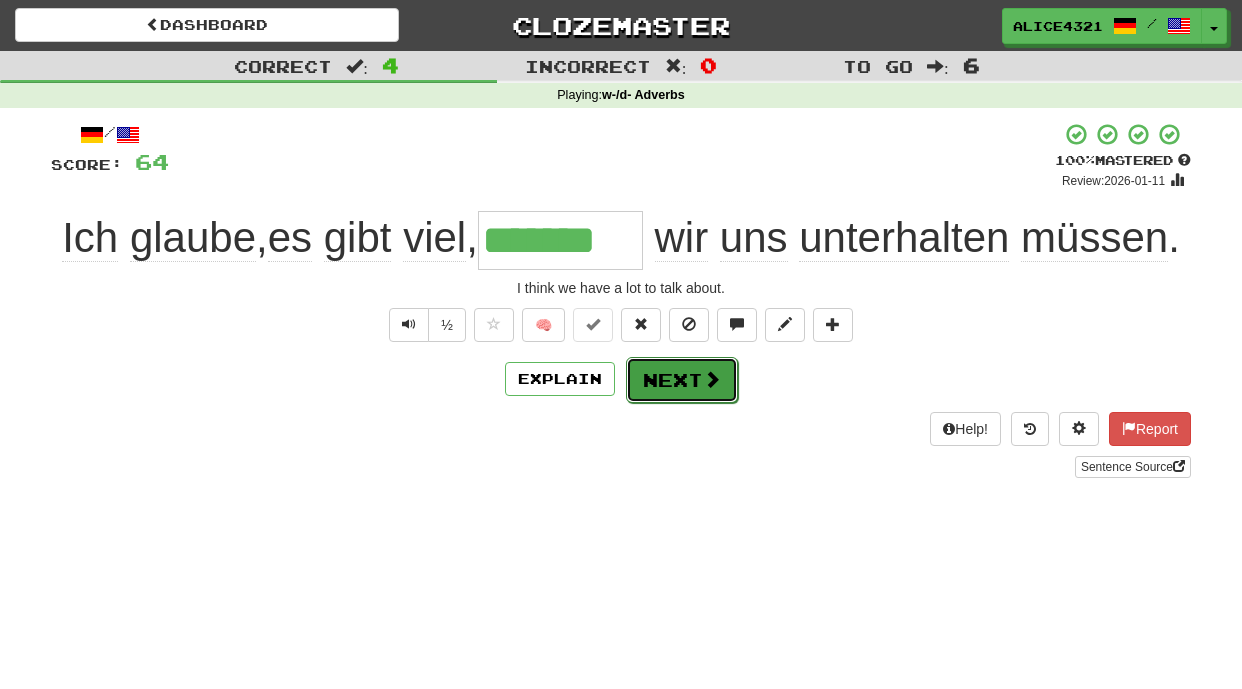 click on "Next" at bounding box center (682, 380) 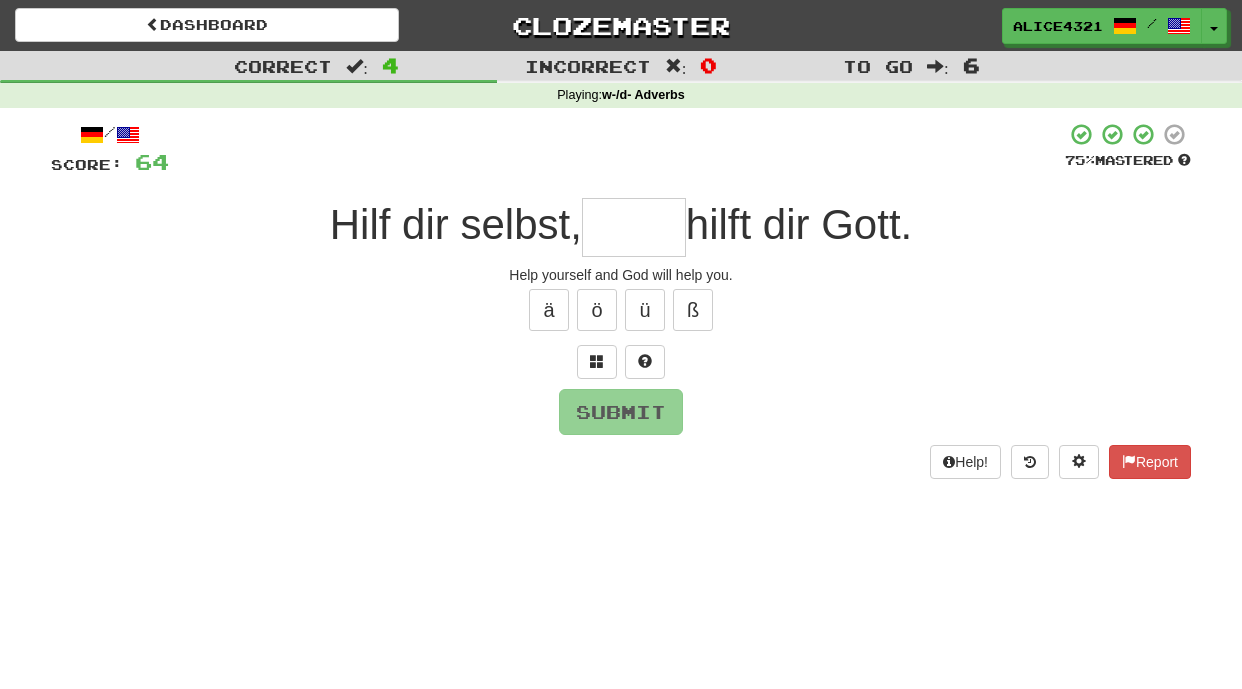 type on "*" 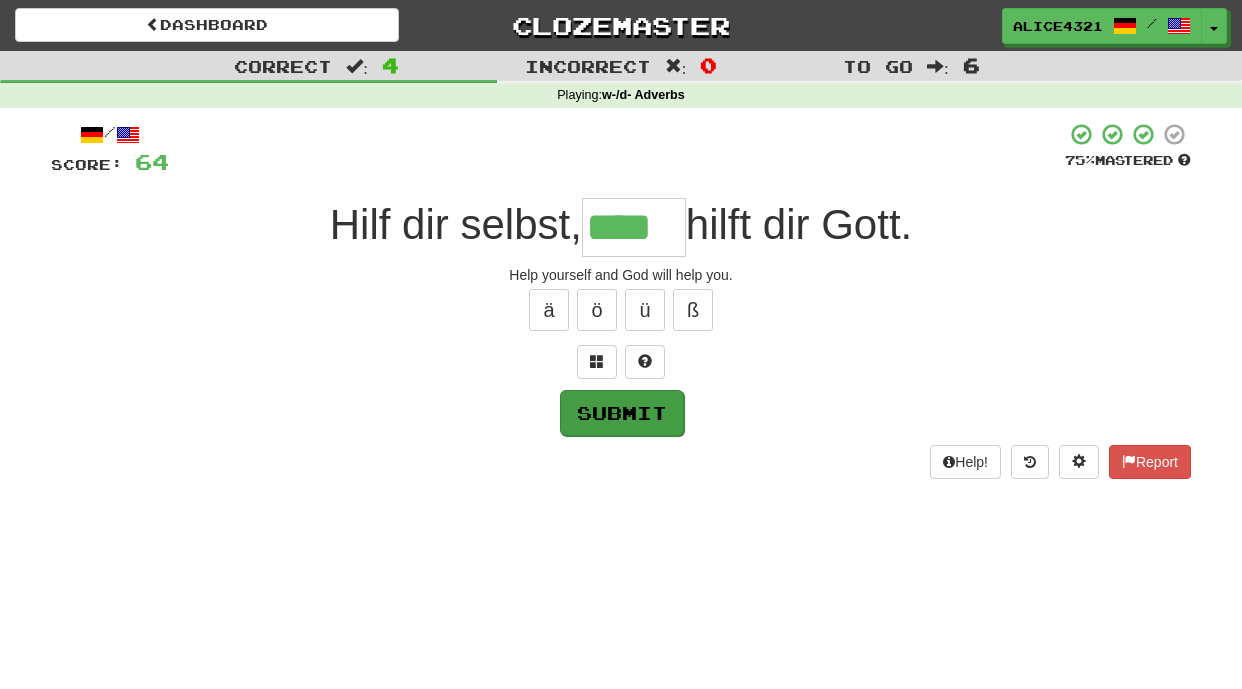 type on "****" 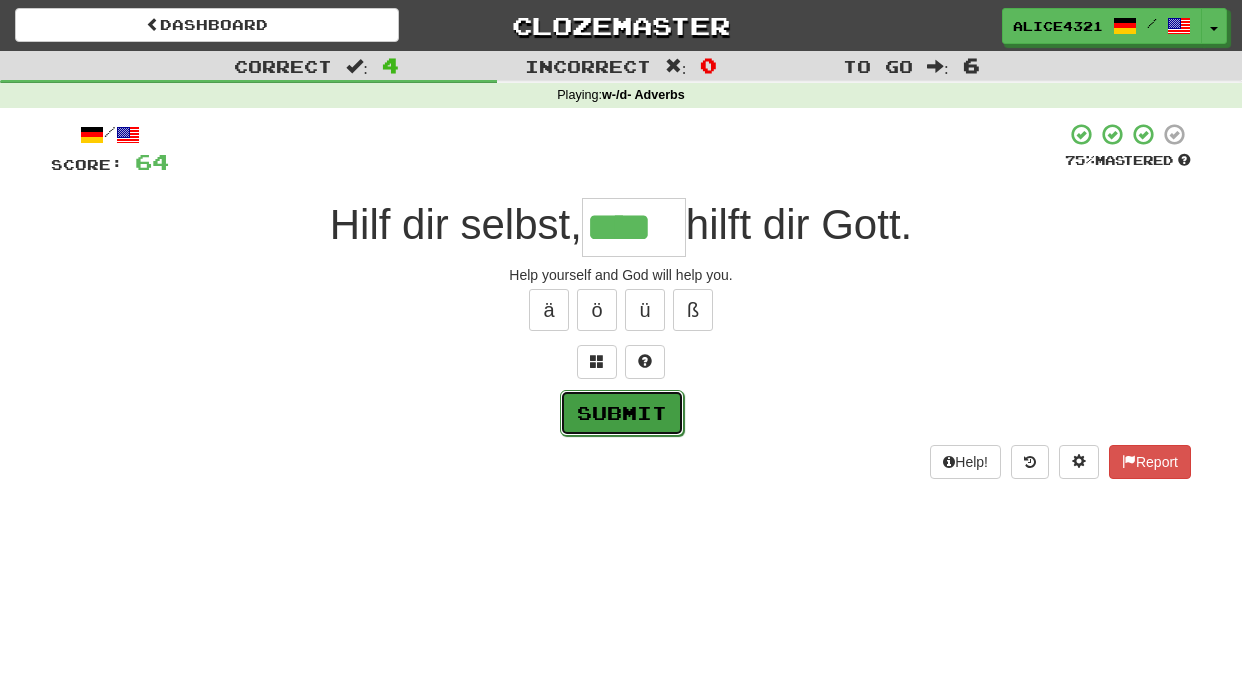 click on "Submit" at bounding box center [622, 413] 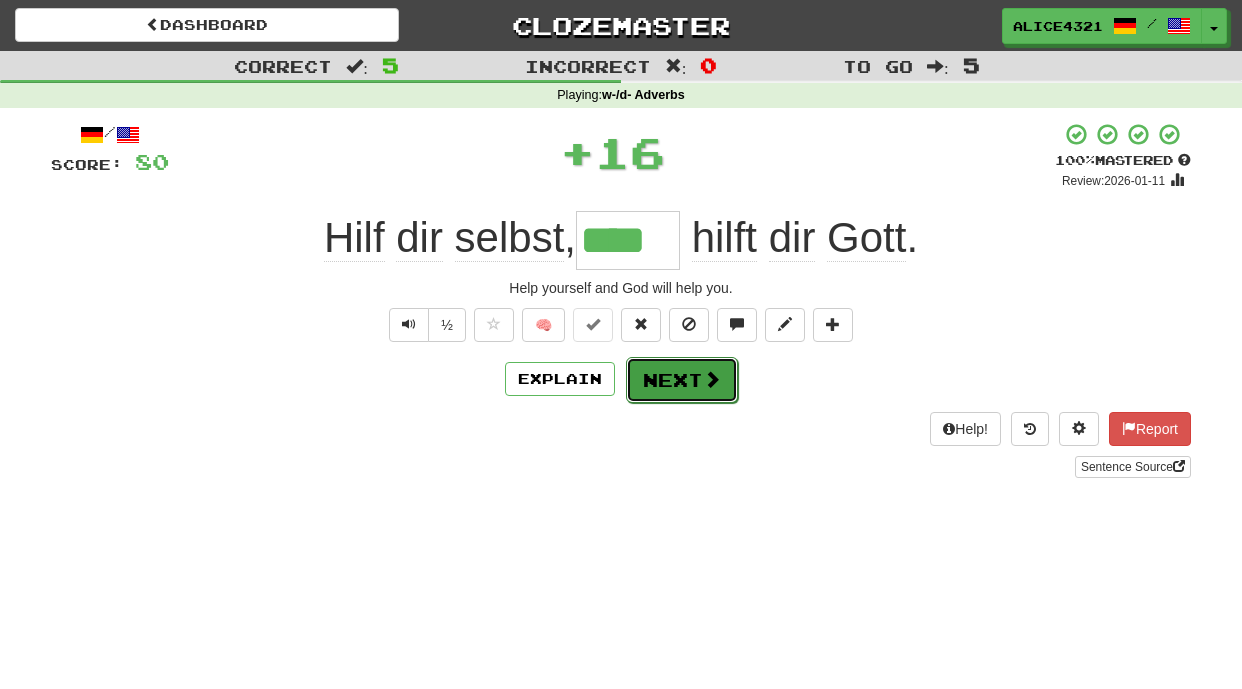 click on "Next" at bounding box center [682, 380] 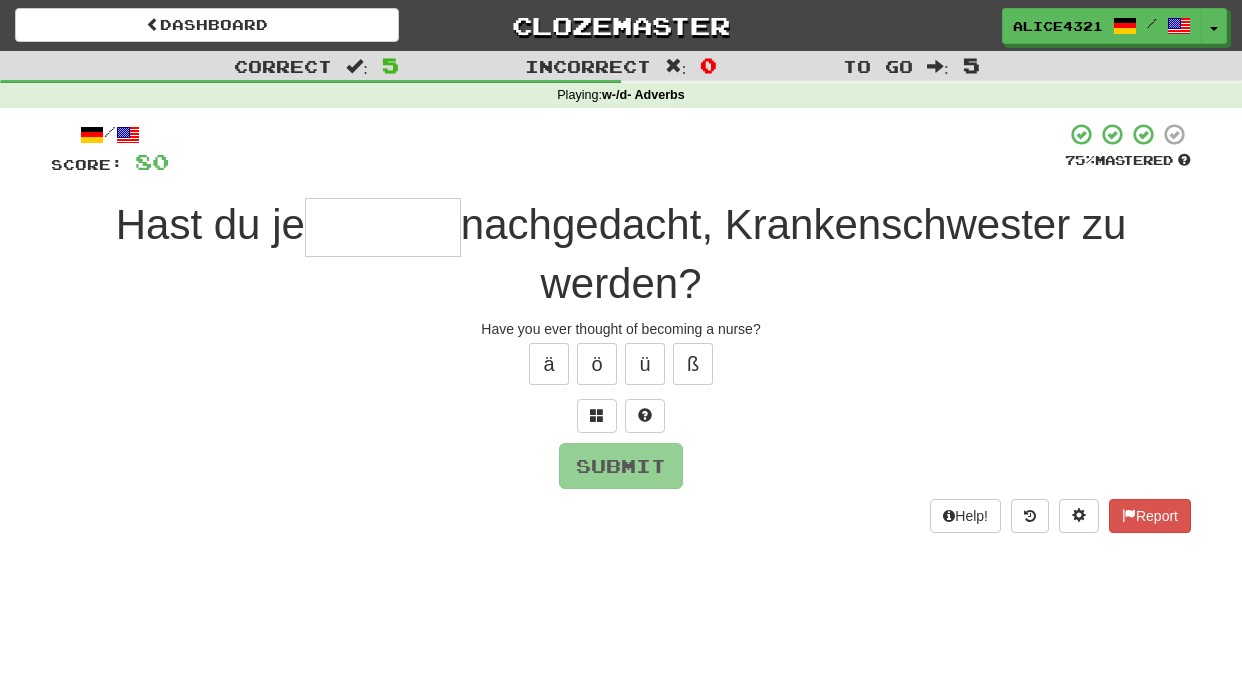 type on "*" 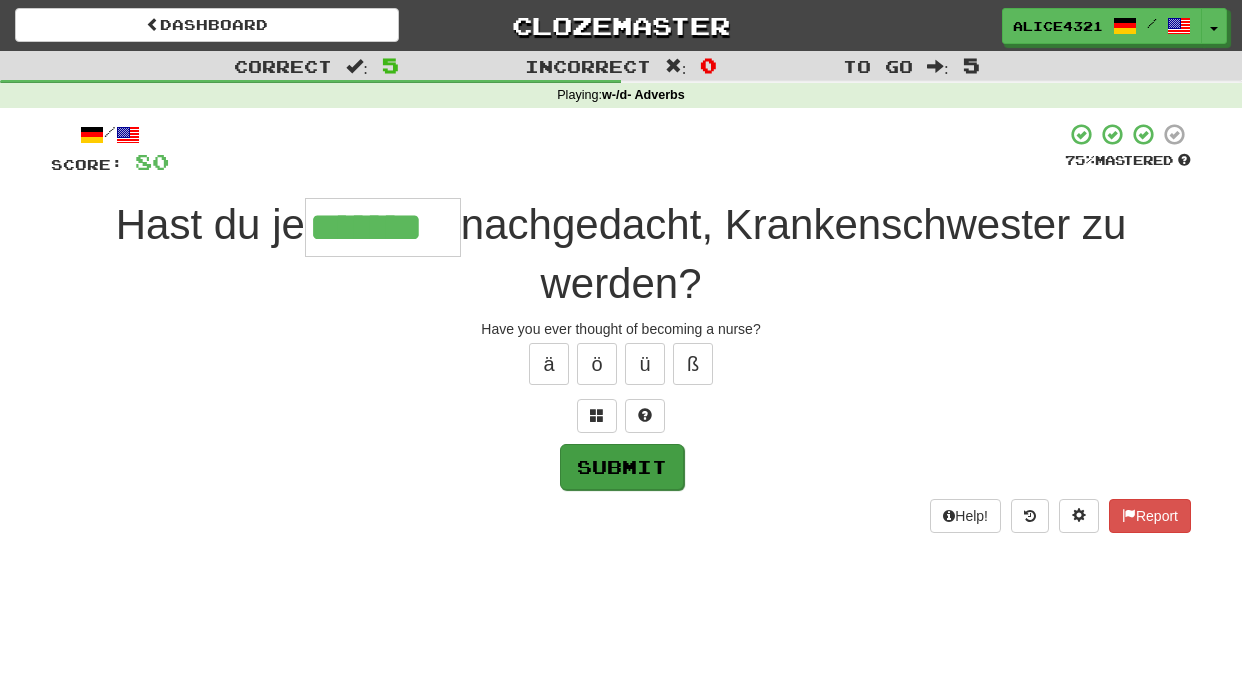 type on "*******" 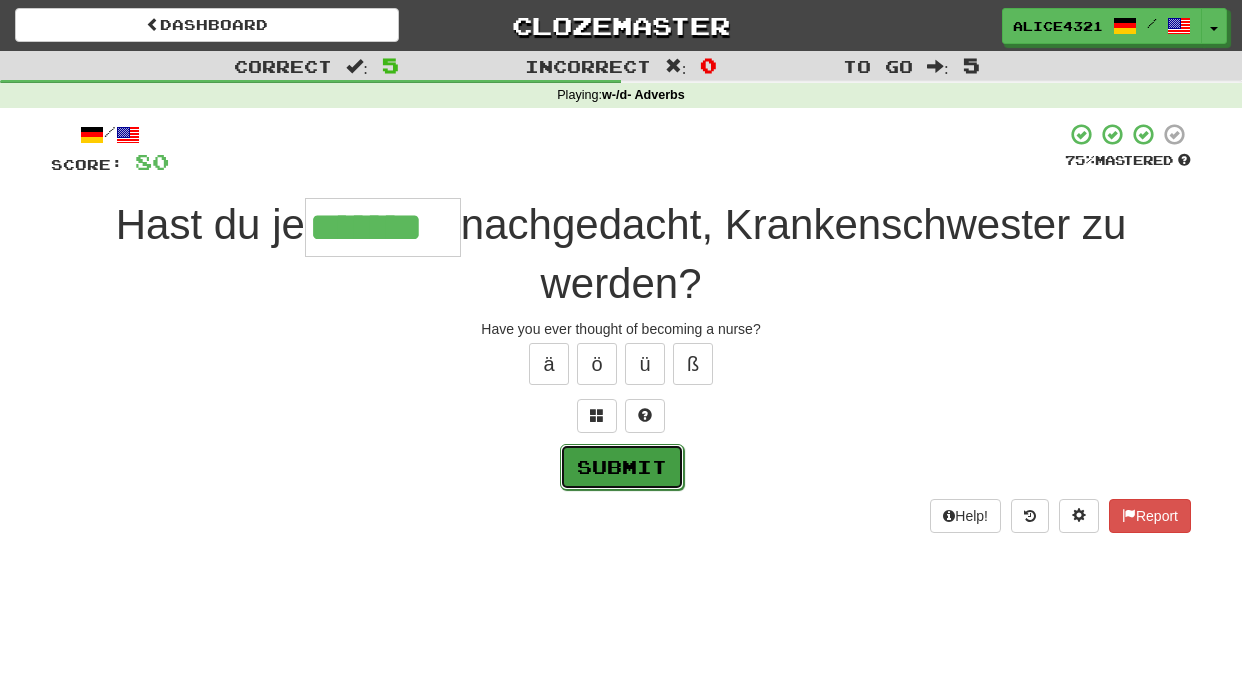 click on "Submit" at bounding box center [622, 467] 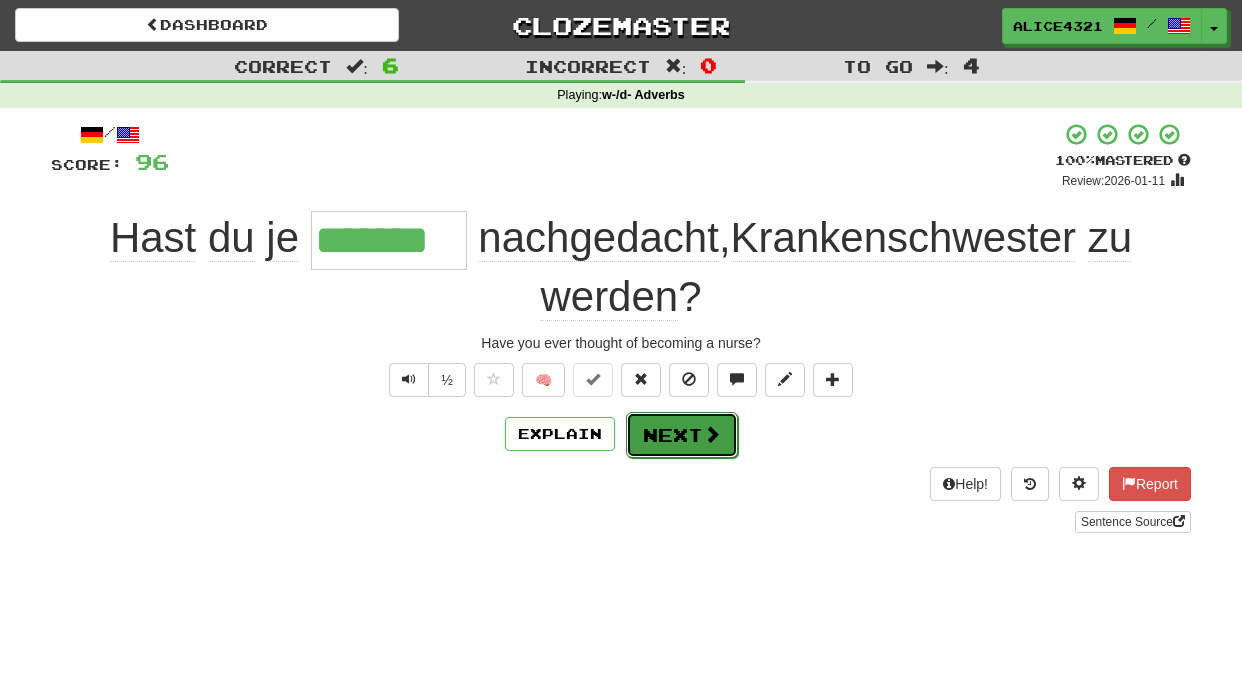 click on "Next" at bounding box center [682, 435] 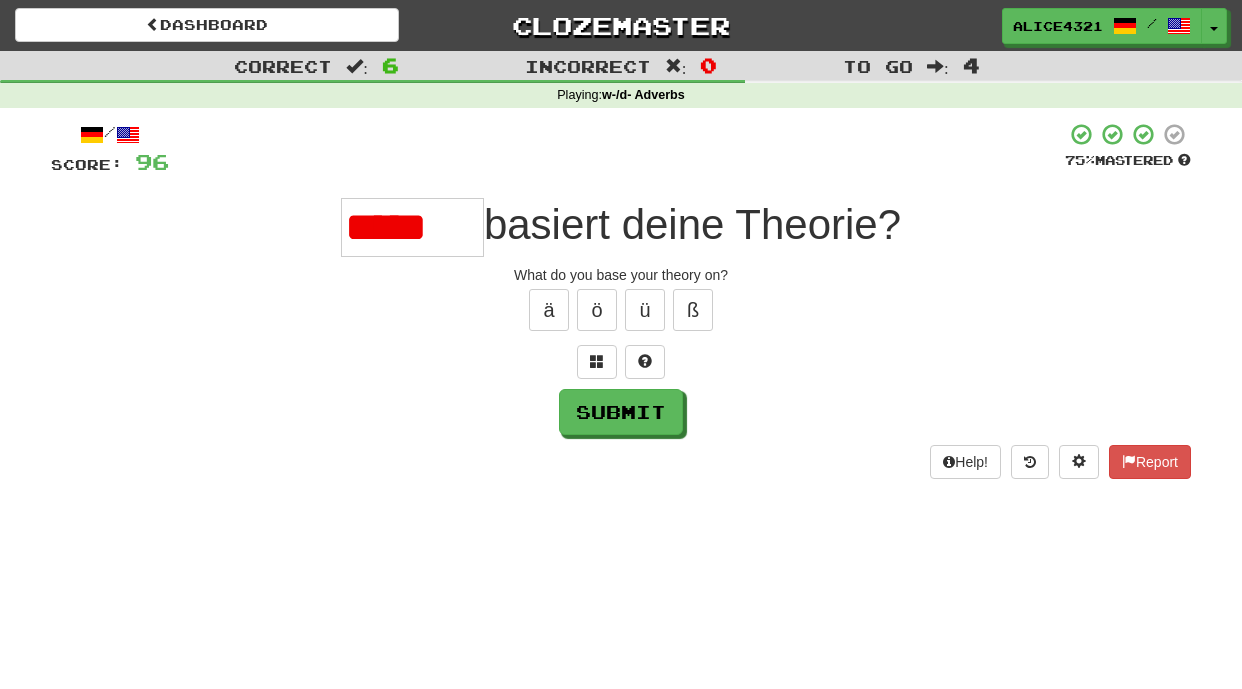 scroll, scrollTop: 0, scrollLeft: 0, axis: both 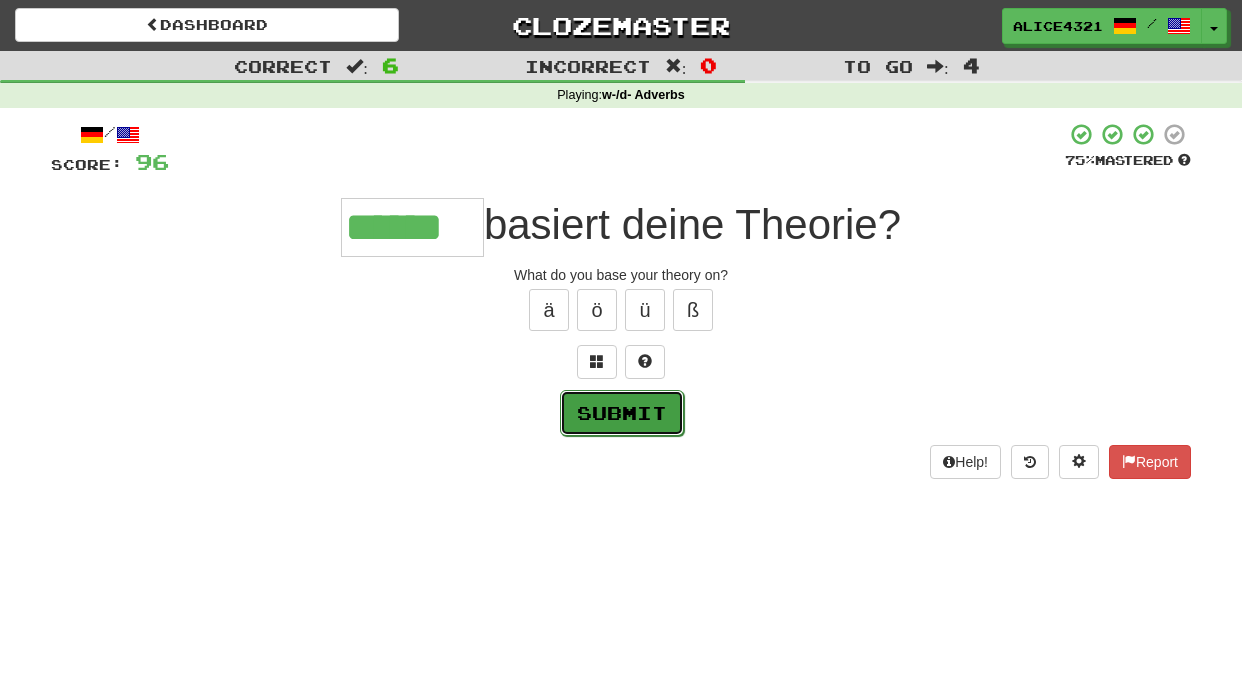 click on "Submit" at bounding box center [622, 413] 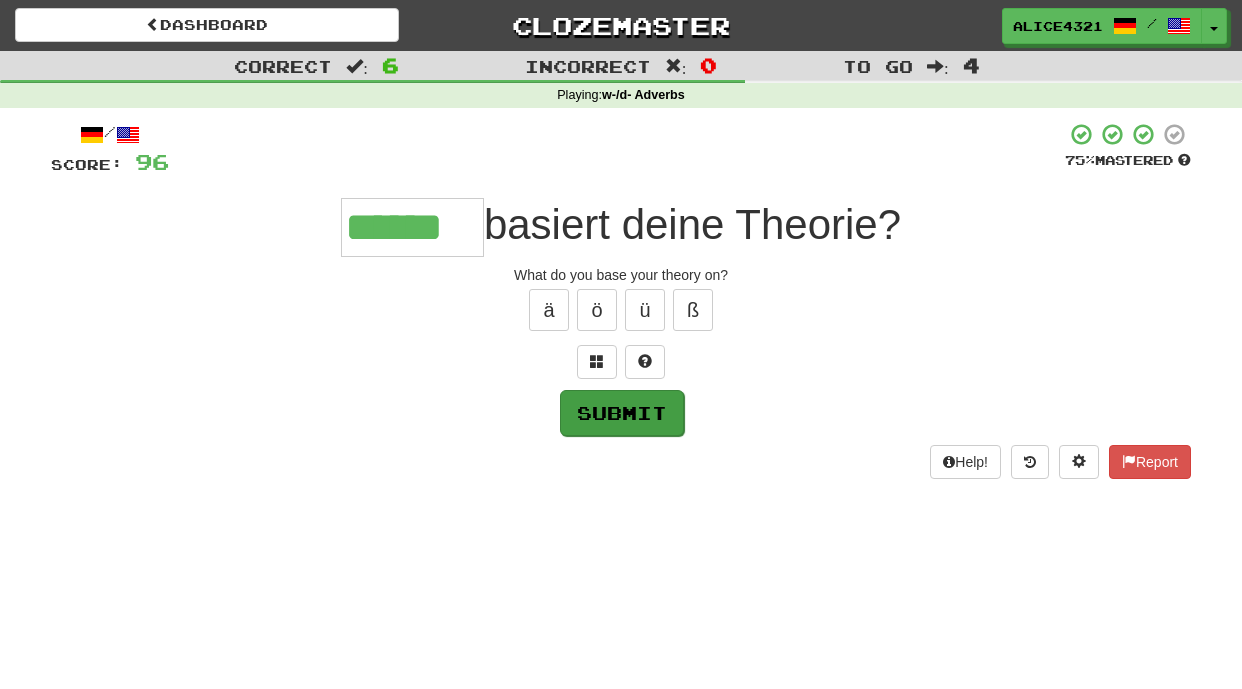 type on "******" 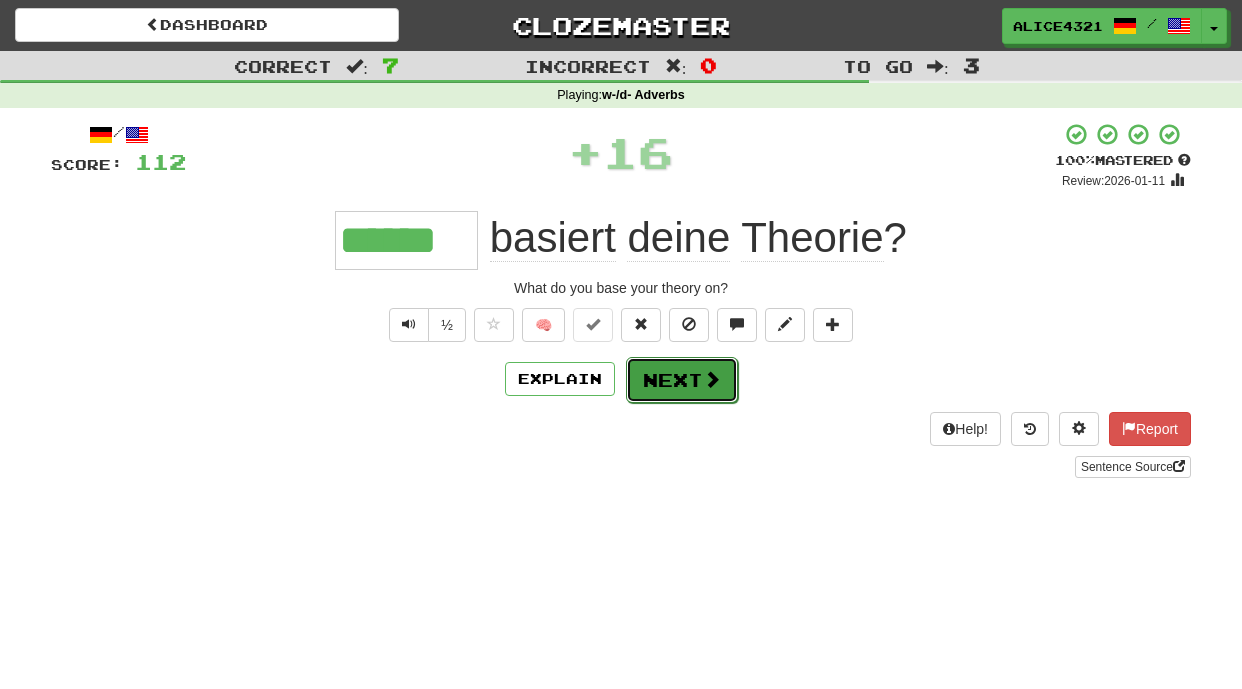 click on "Next" at bounding box center [682, 380] 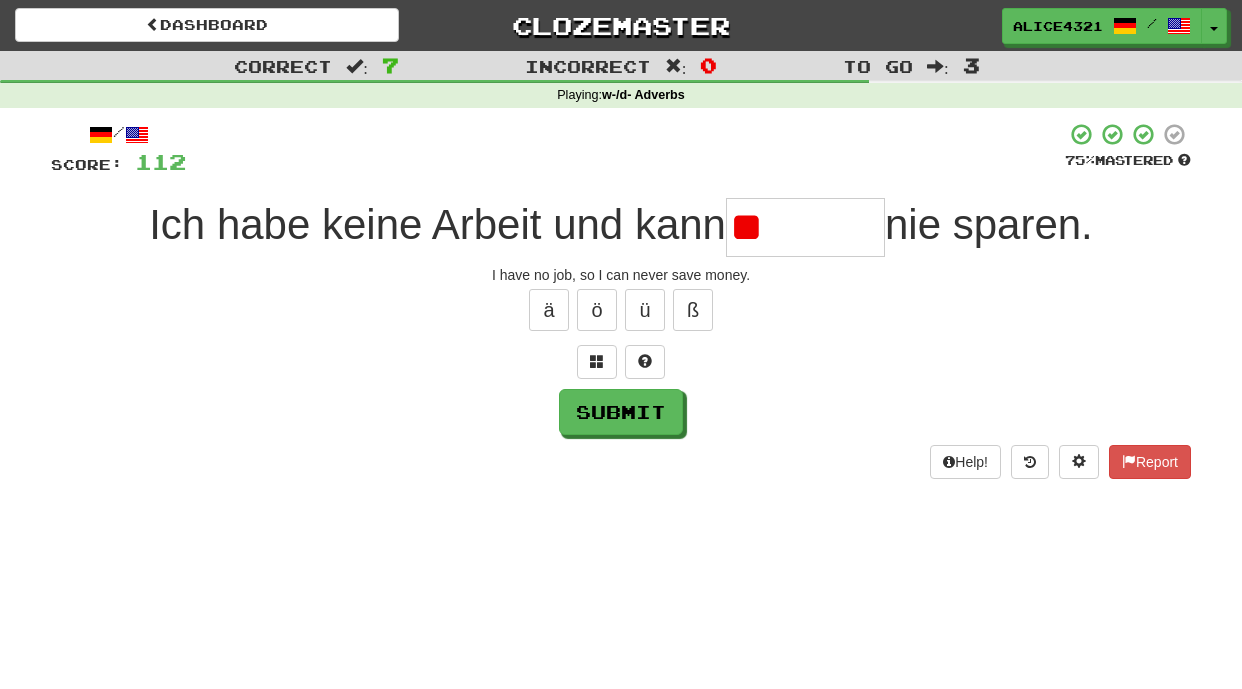type on "*" 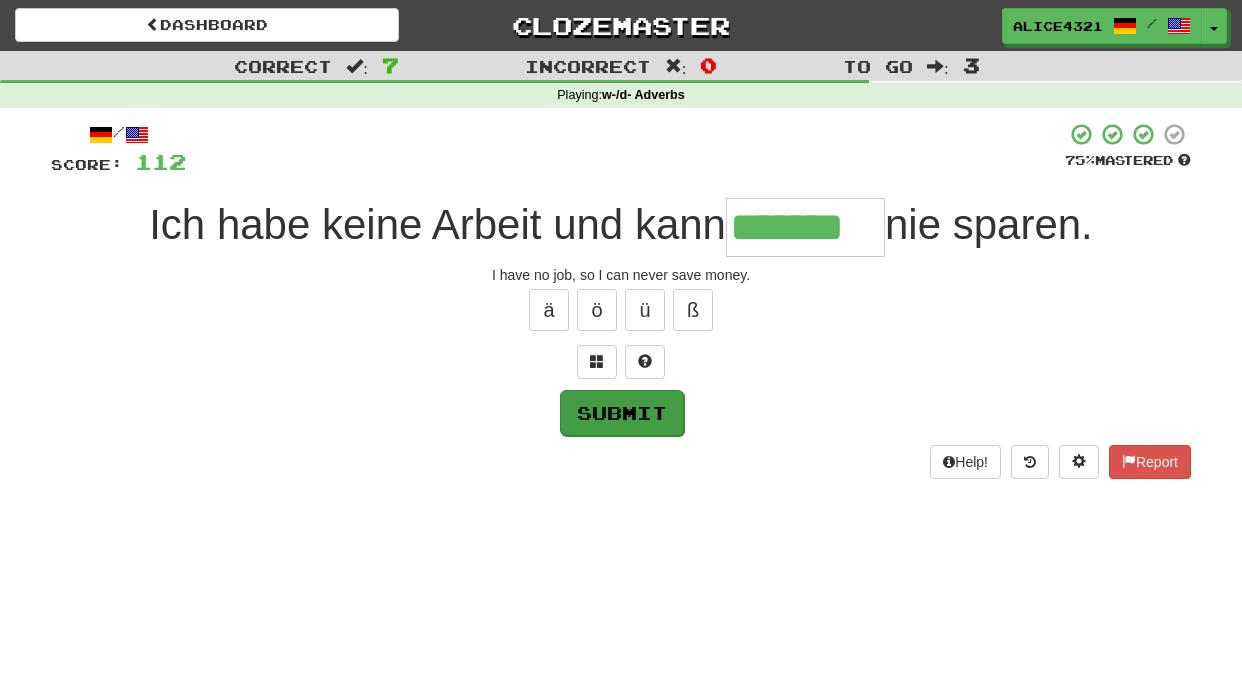 type on "*******" 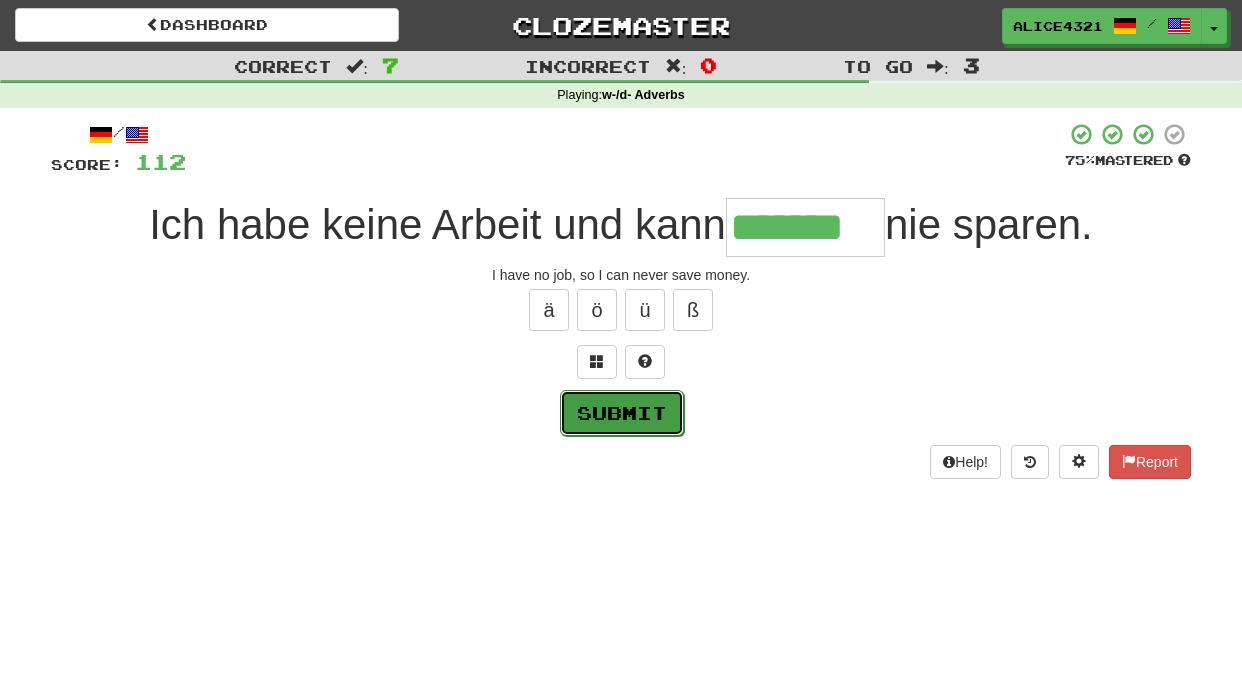 click on "Submit" at bounding box center (622, 413) 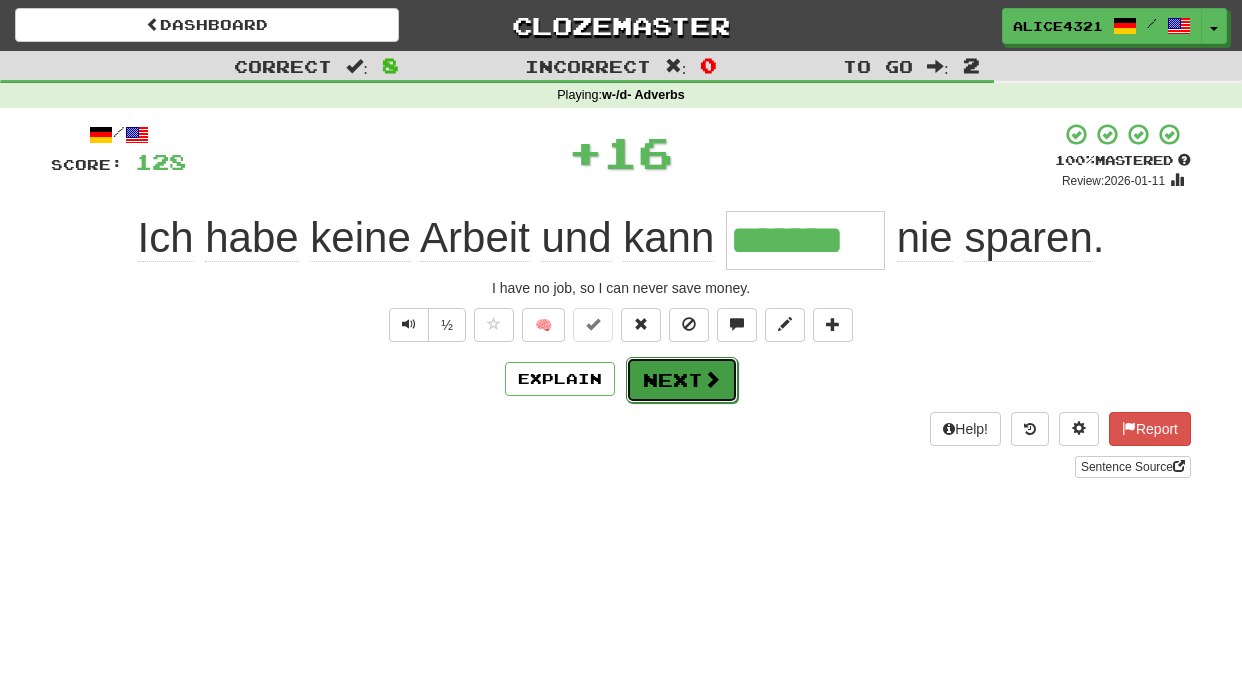 click on "Next" at bounding box center (682, 380) 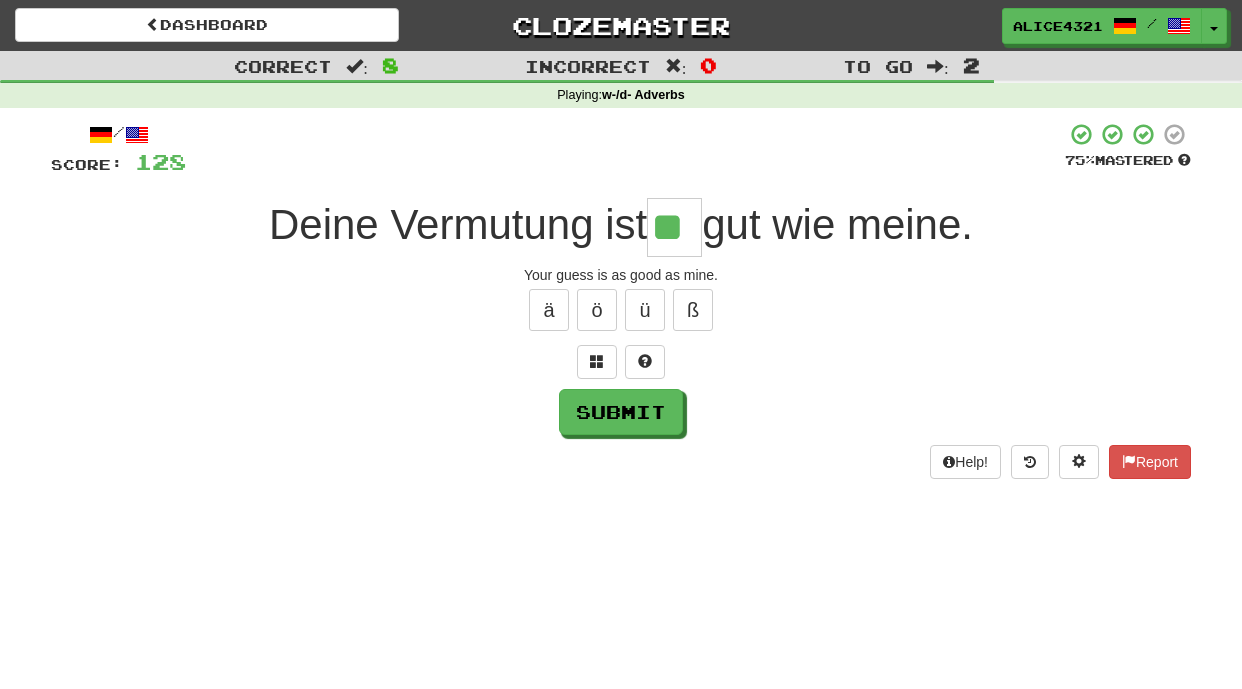 type on "**" 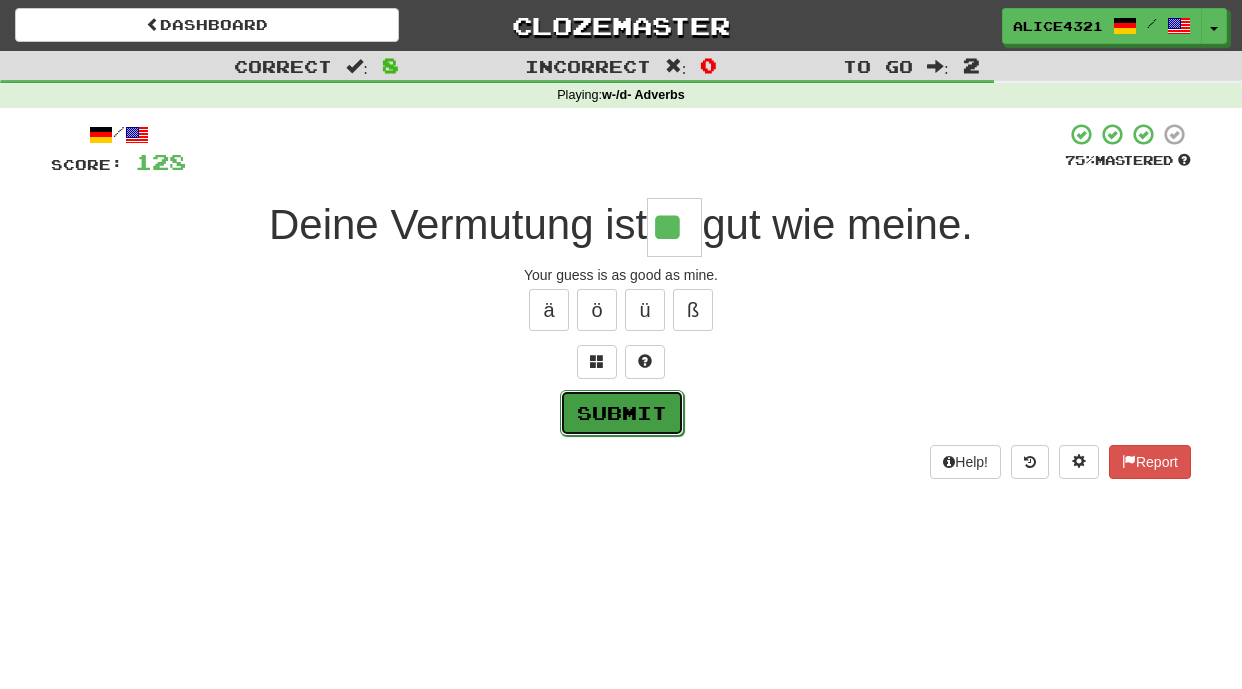 click on "Submit" at bounding box center (622, 413) 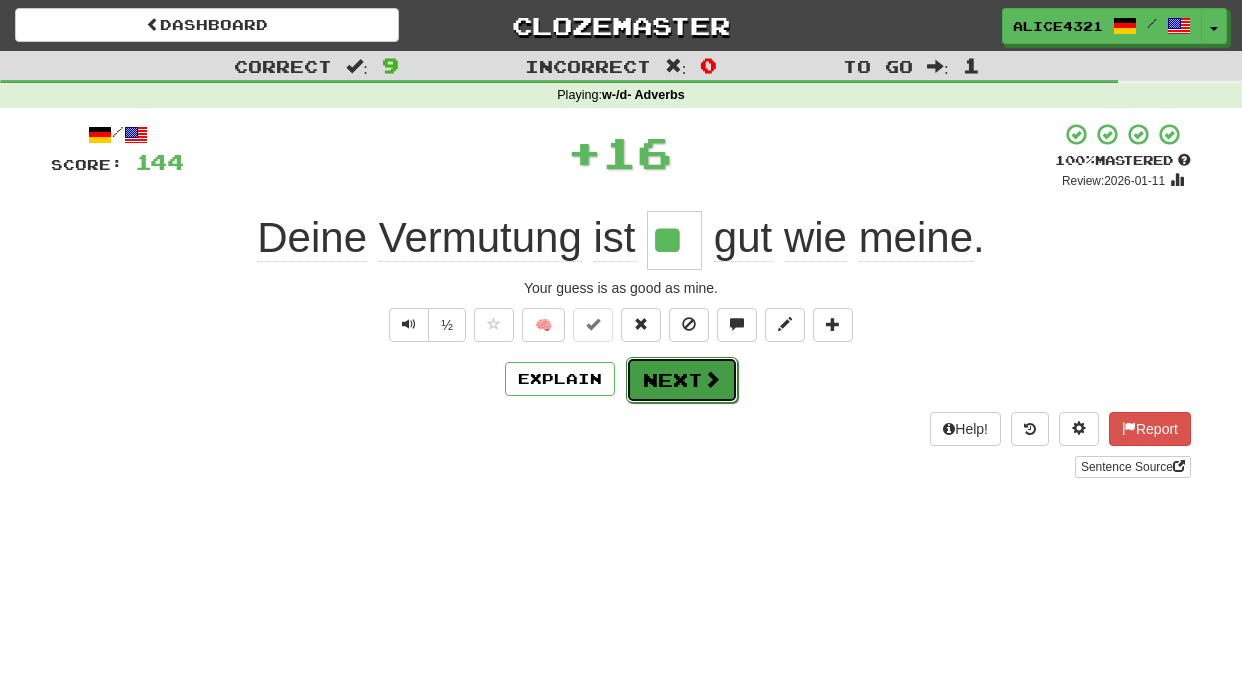 click on "Next" at bounding box center [682, 380] 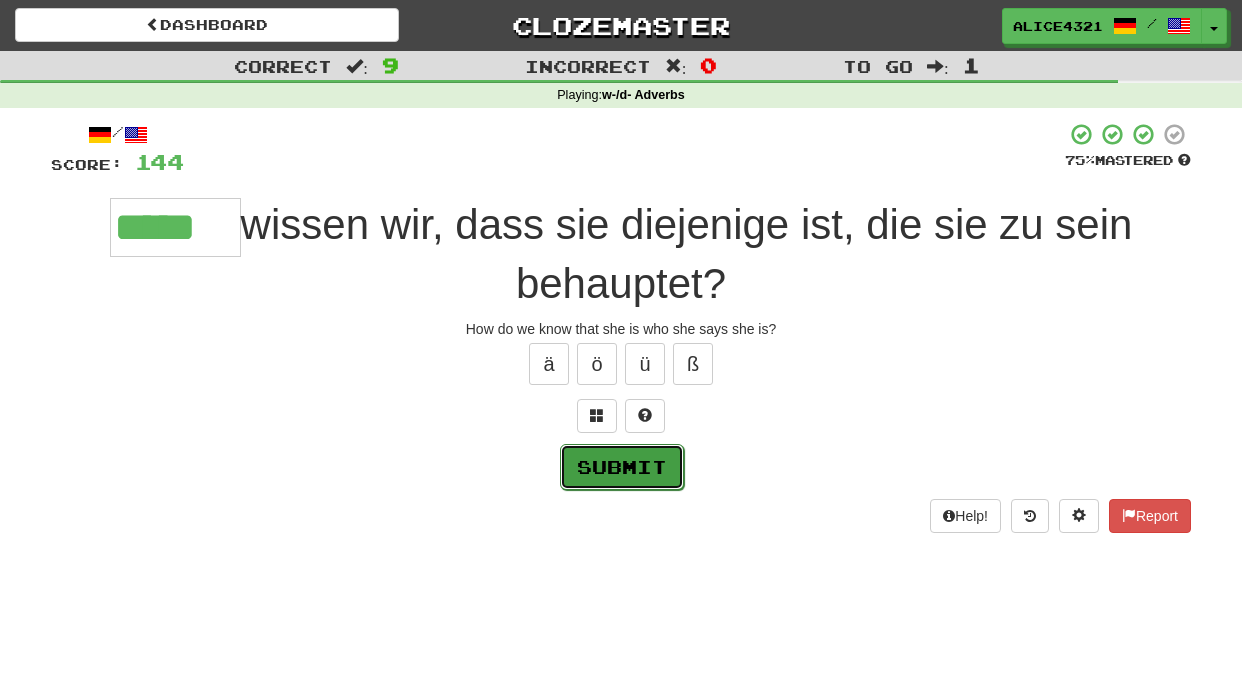 click on "Submit" at bounding box center (622, 467) 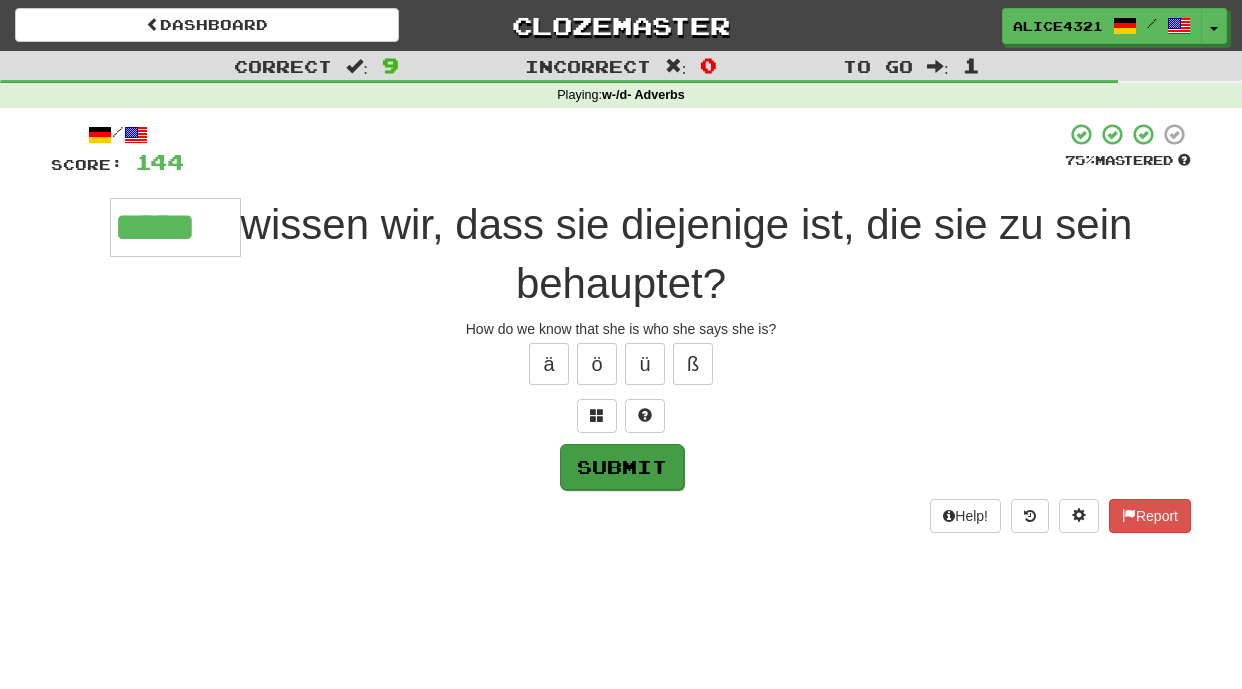 type on "*****" 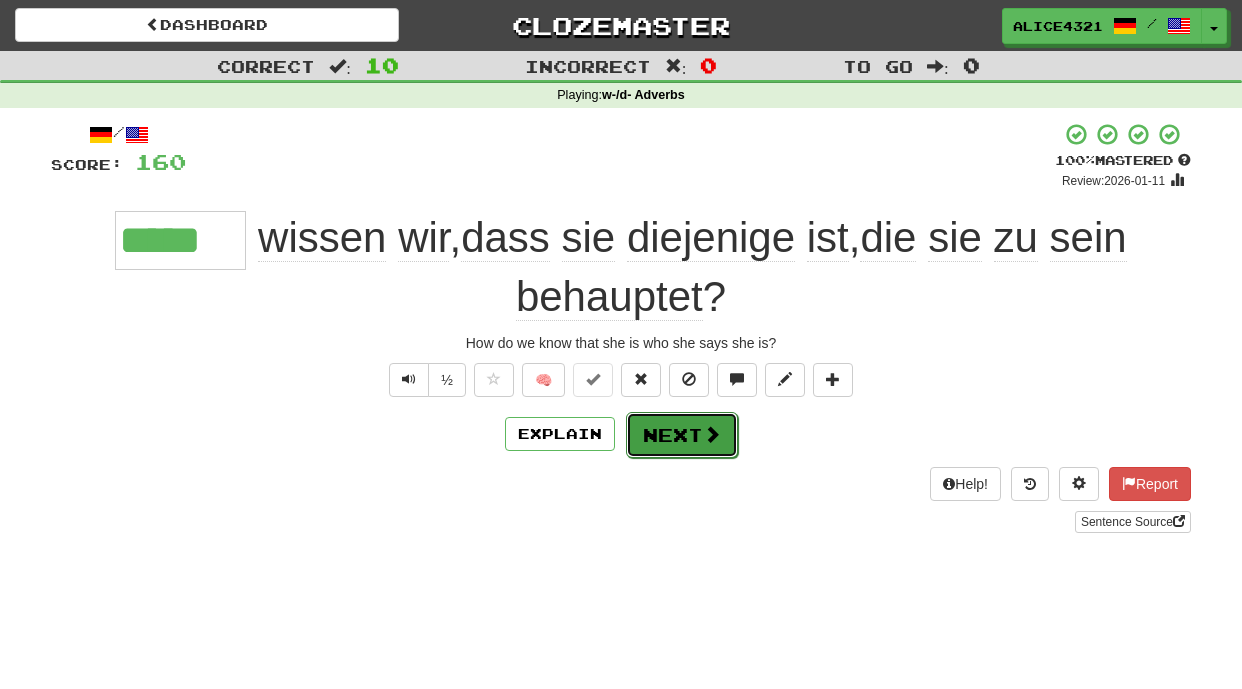 click on "Next" at bounding box center [682, 435] 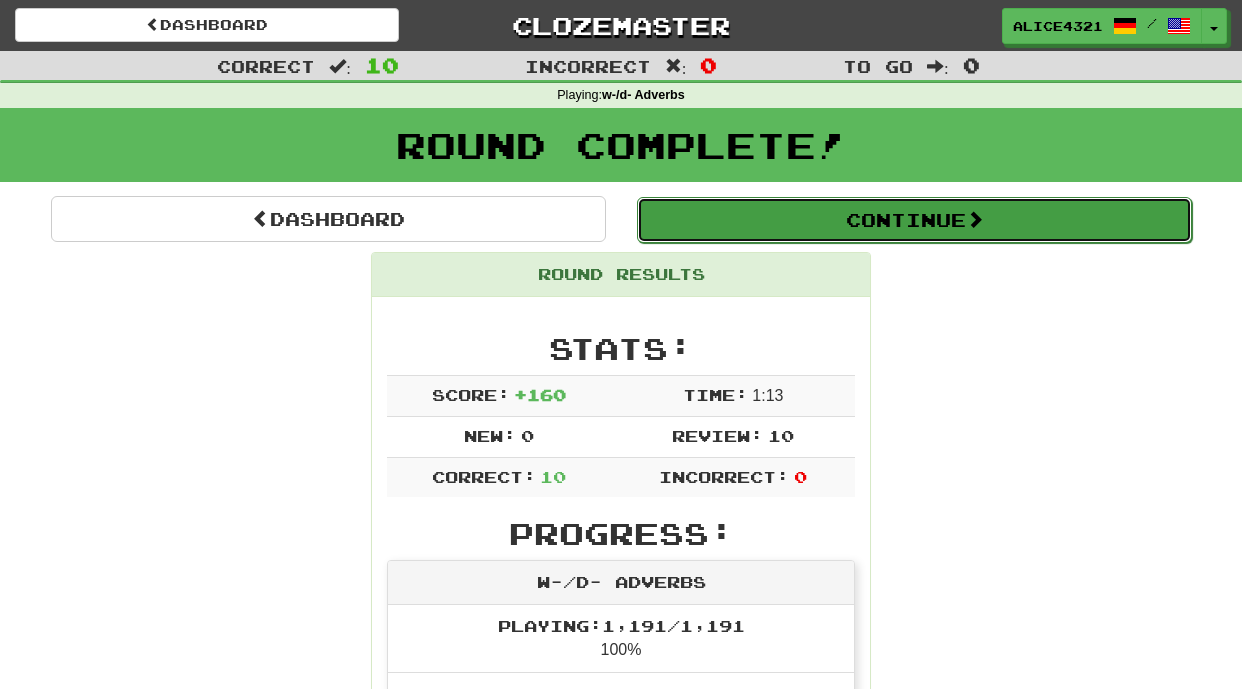click on "Continue" at bounding box center (914, 220) 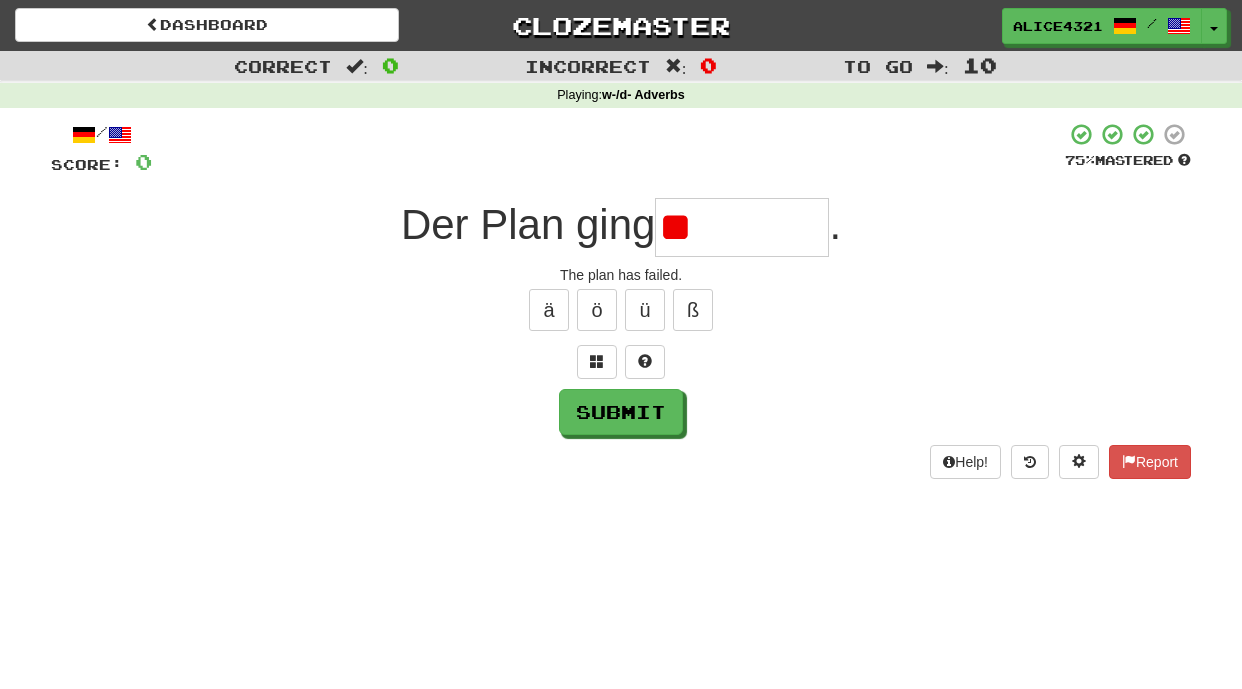 type on "*" 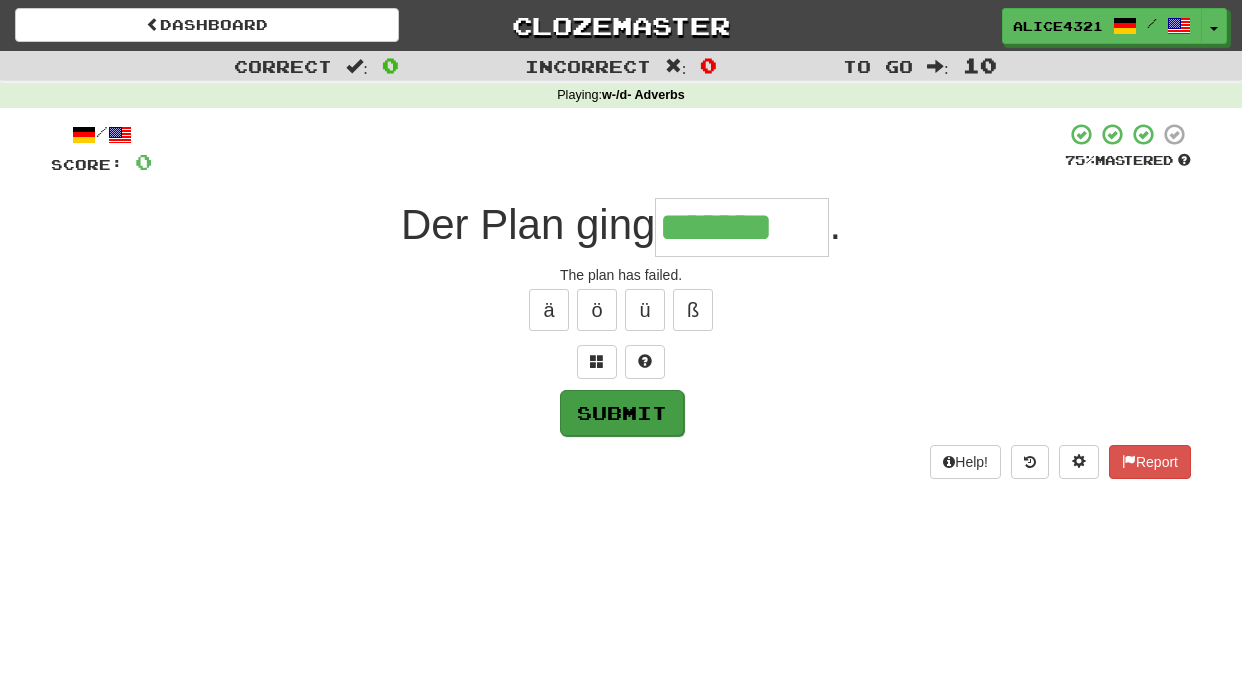 type on "*******" 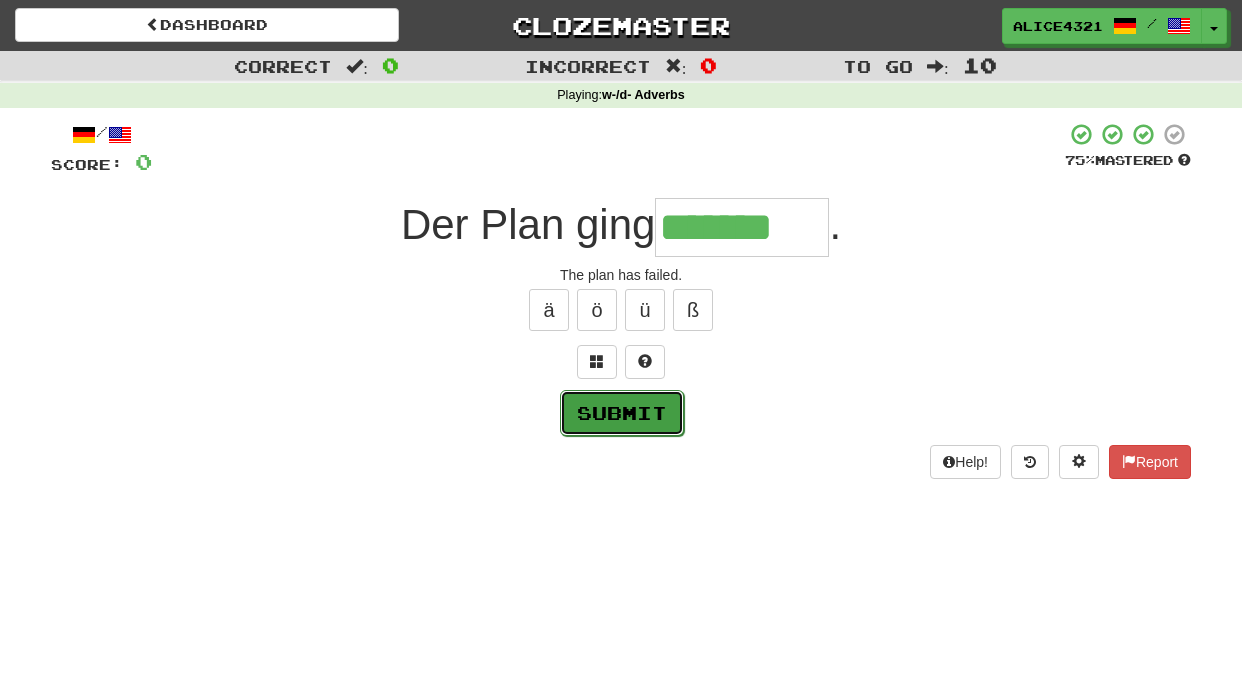 click on "Submit" at bounding box center (622, 413) 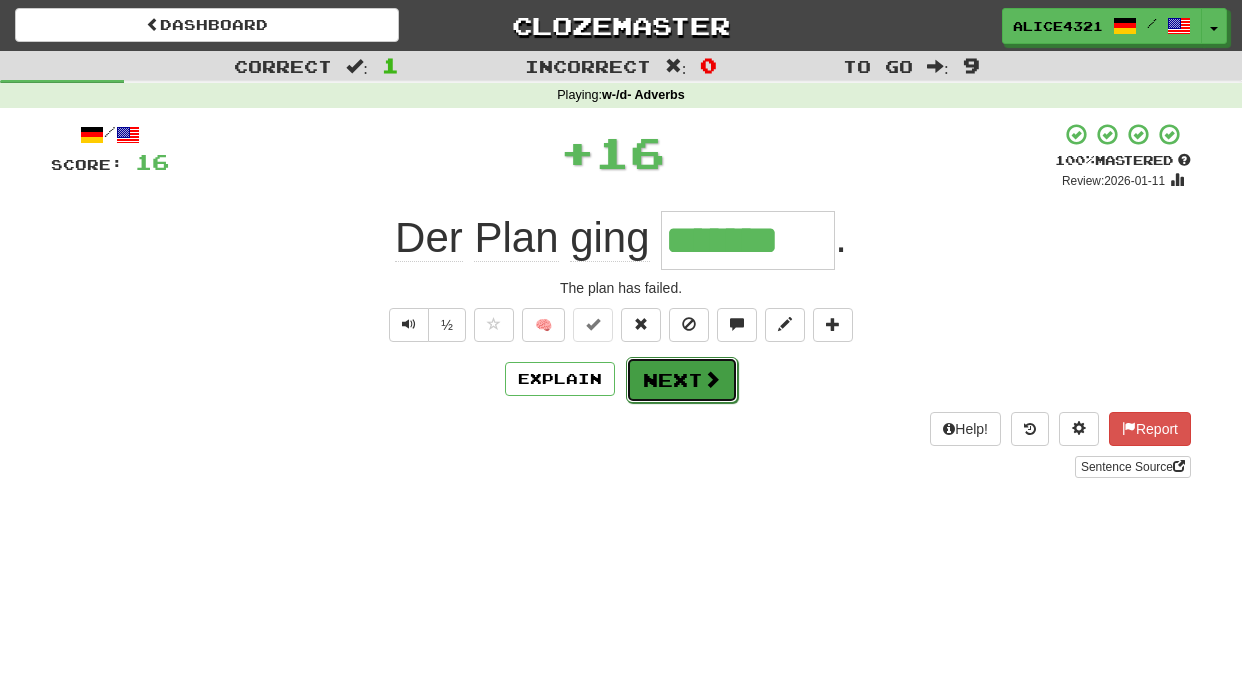 click on "Next" at bounding box center (682, 380) 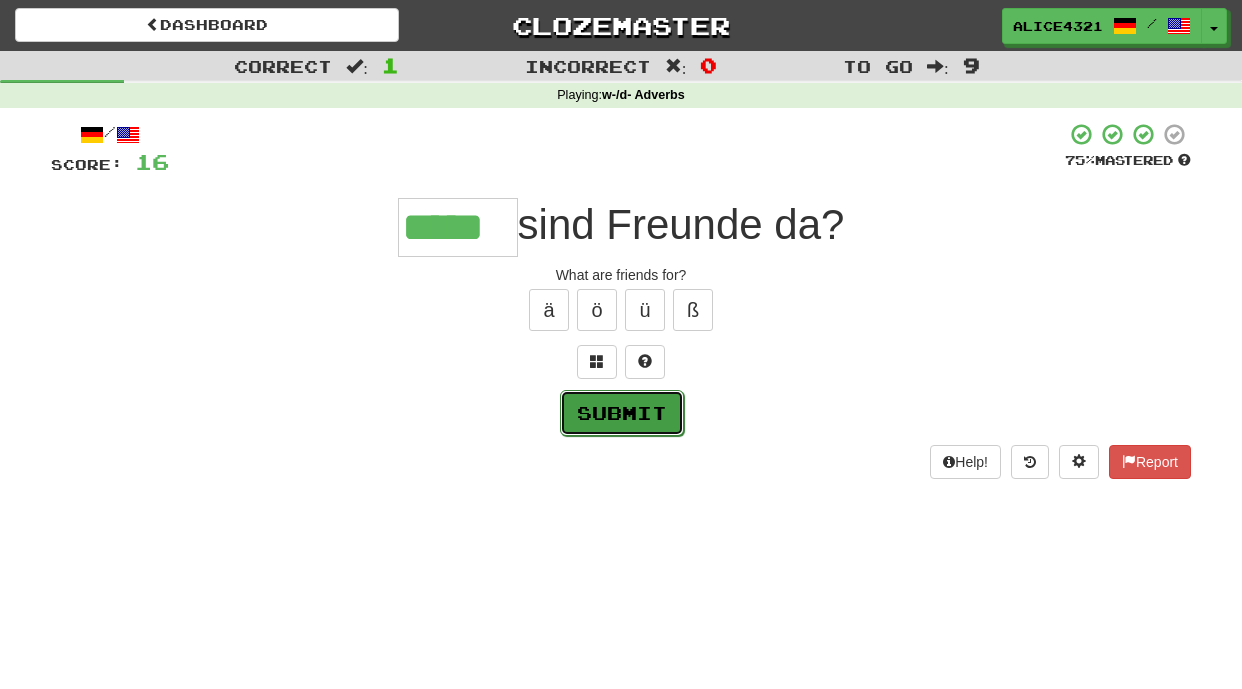 click on "Submit" at bounding box center [622, 413] 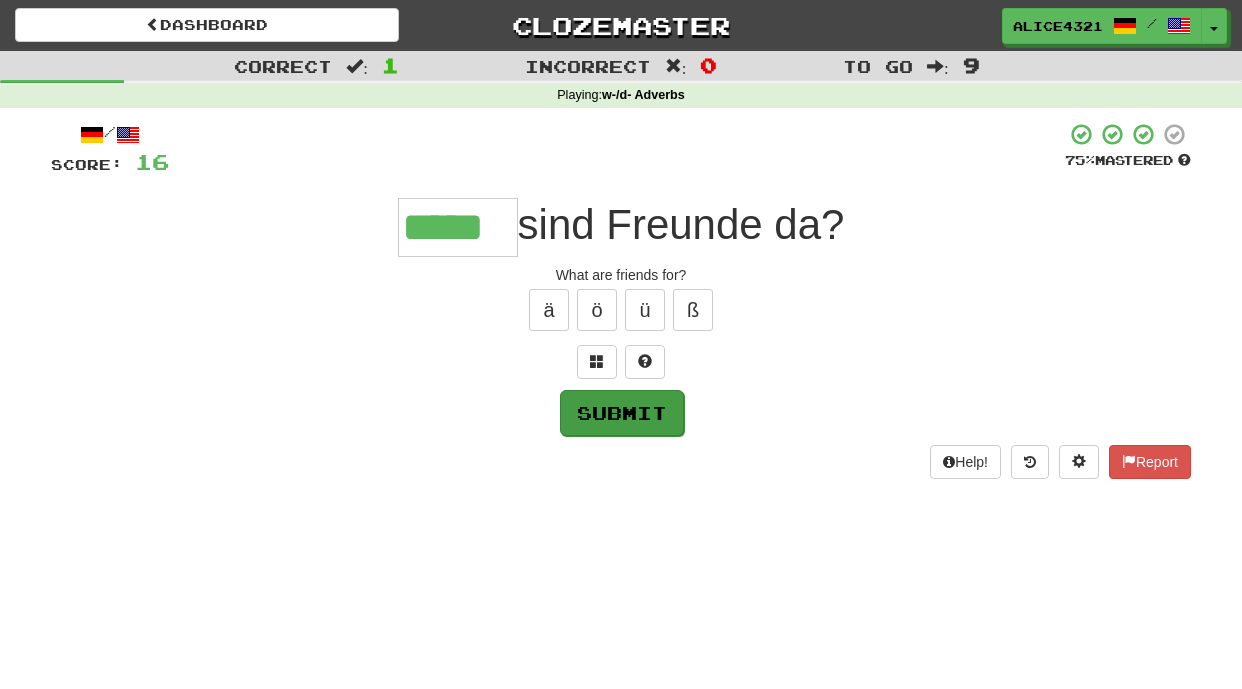 type on "*****" 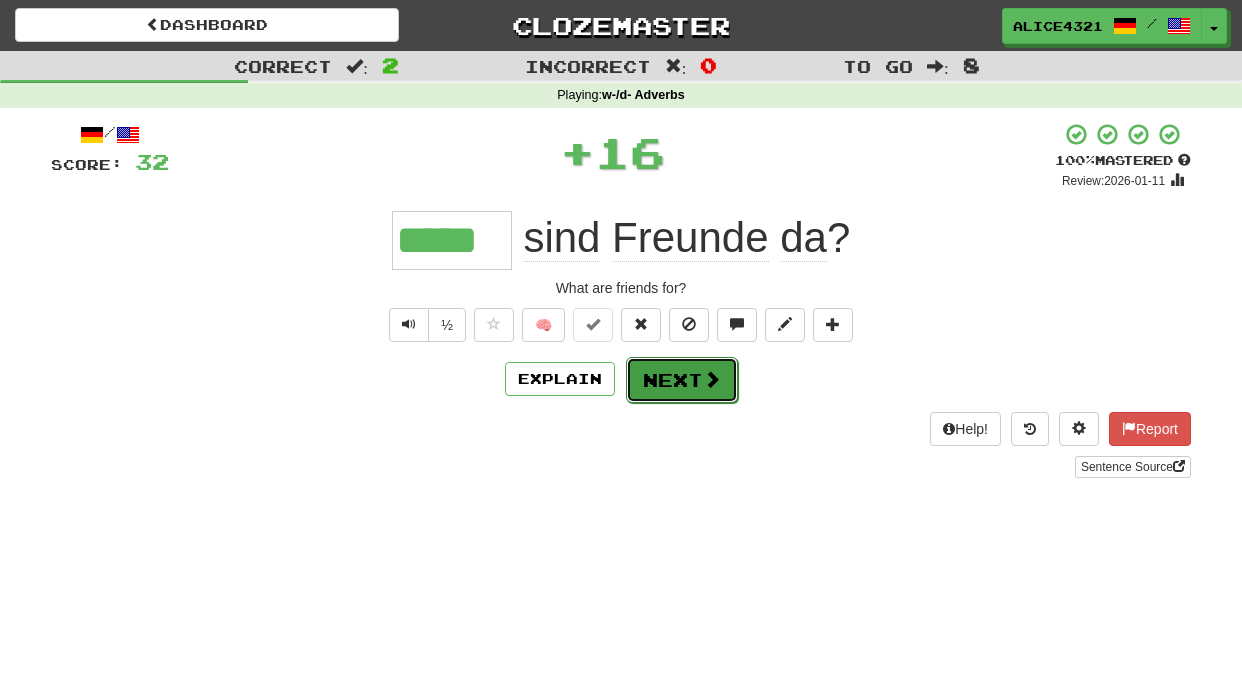 click on "Next" at bounding box center [682, 380] 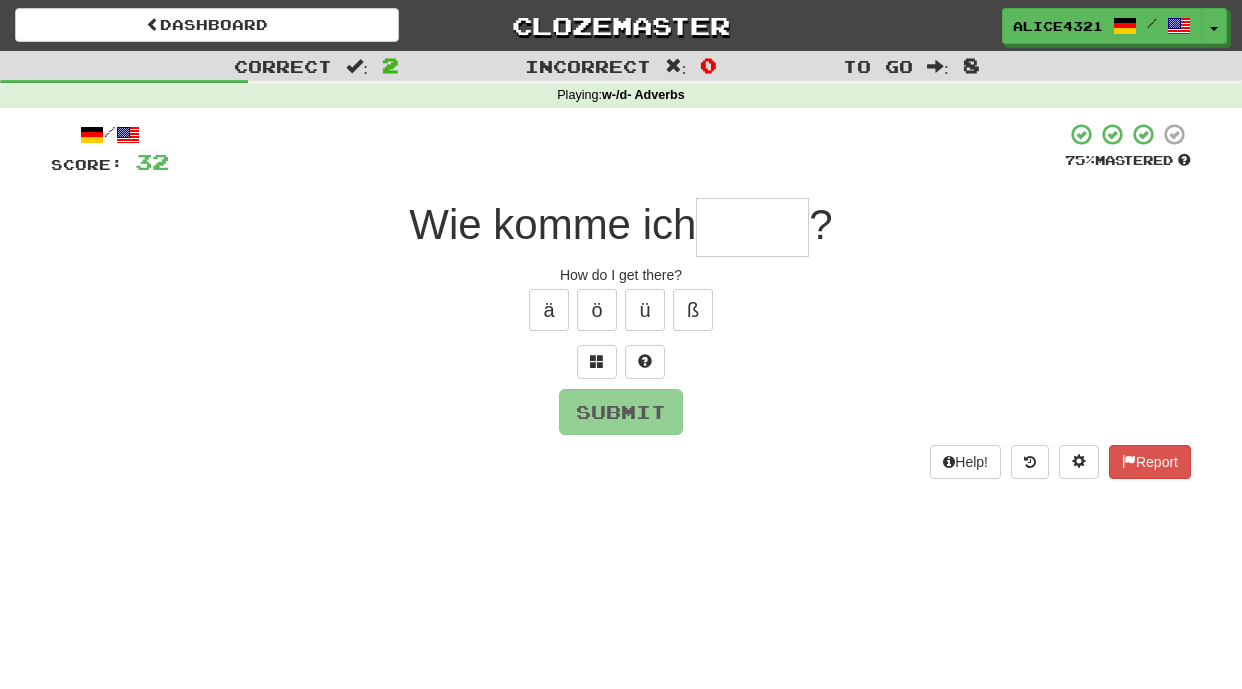 type on "*" 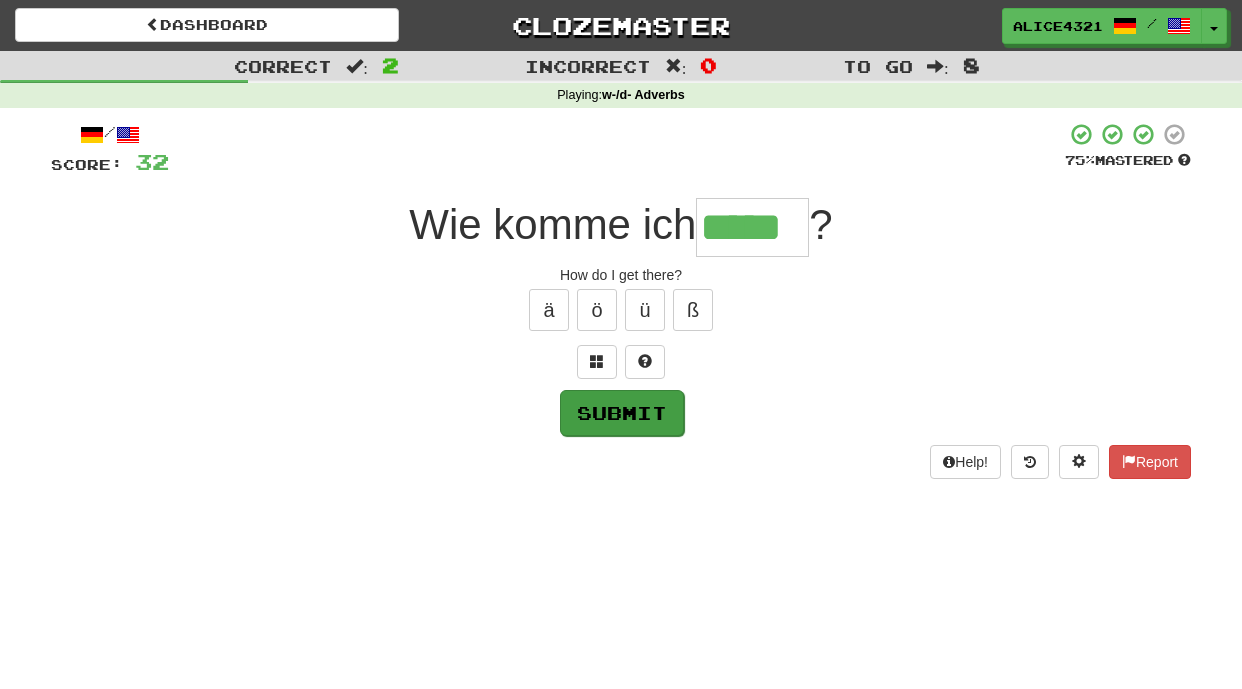 type on "*****" 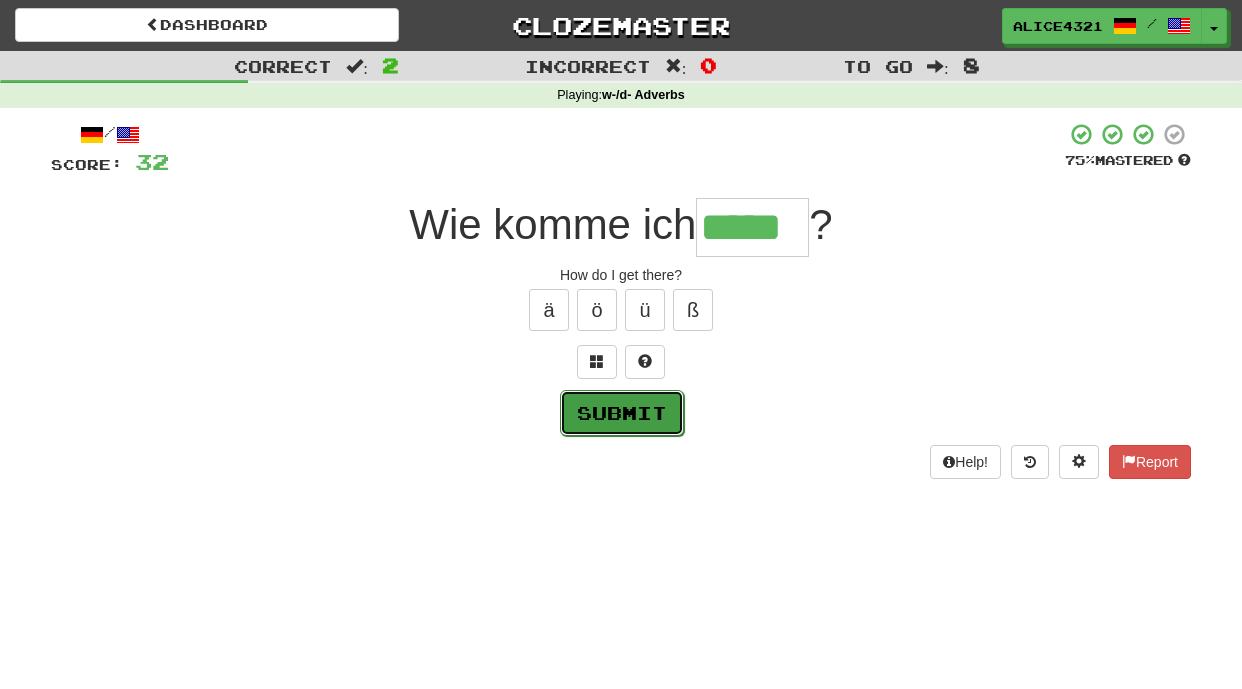 click on "Submit" at bounding box center [622, 413] 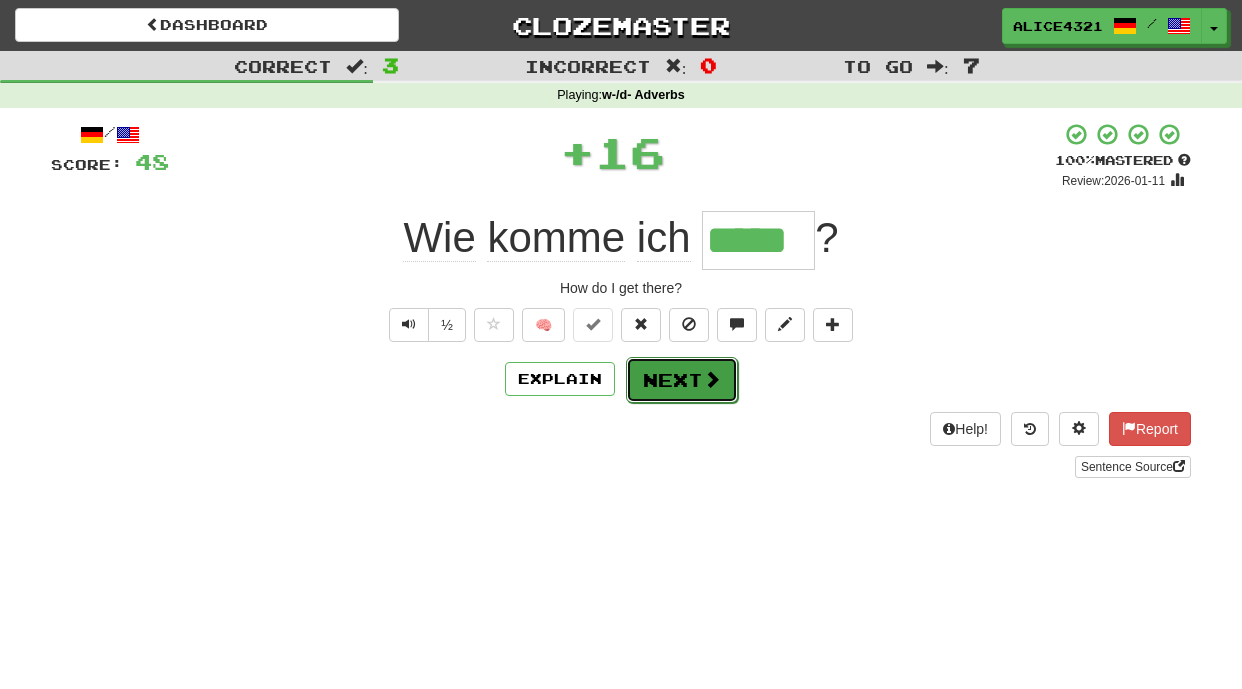 click on "Next" at bounding box center [682, 380] 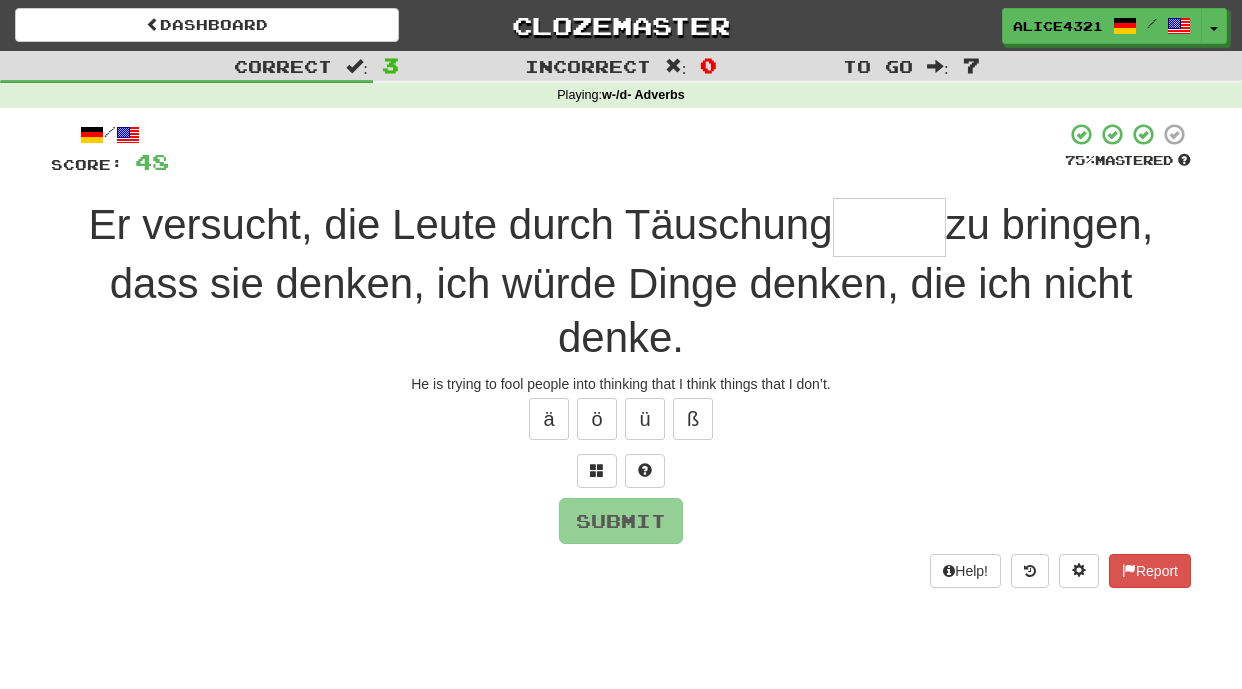 type on "*" 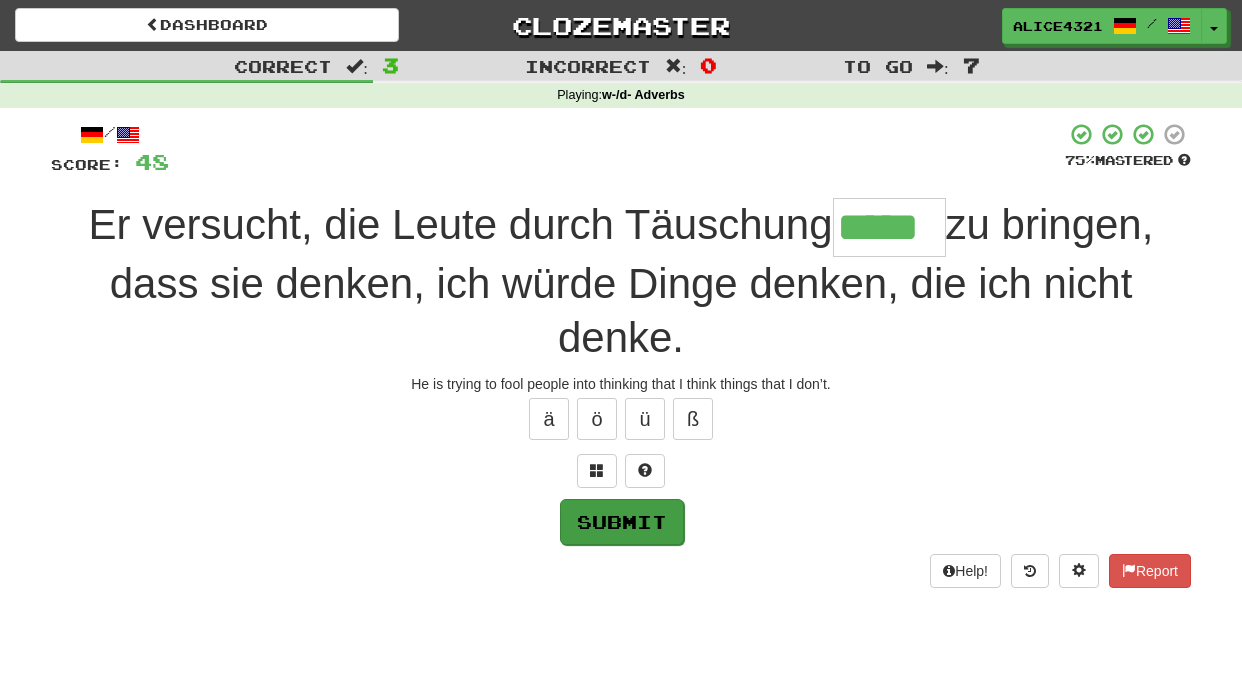 type on "*****" 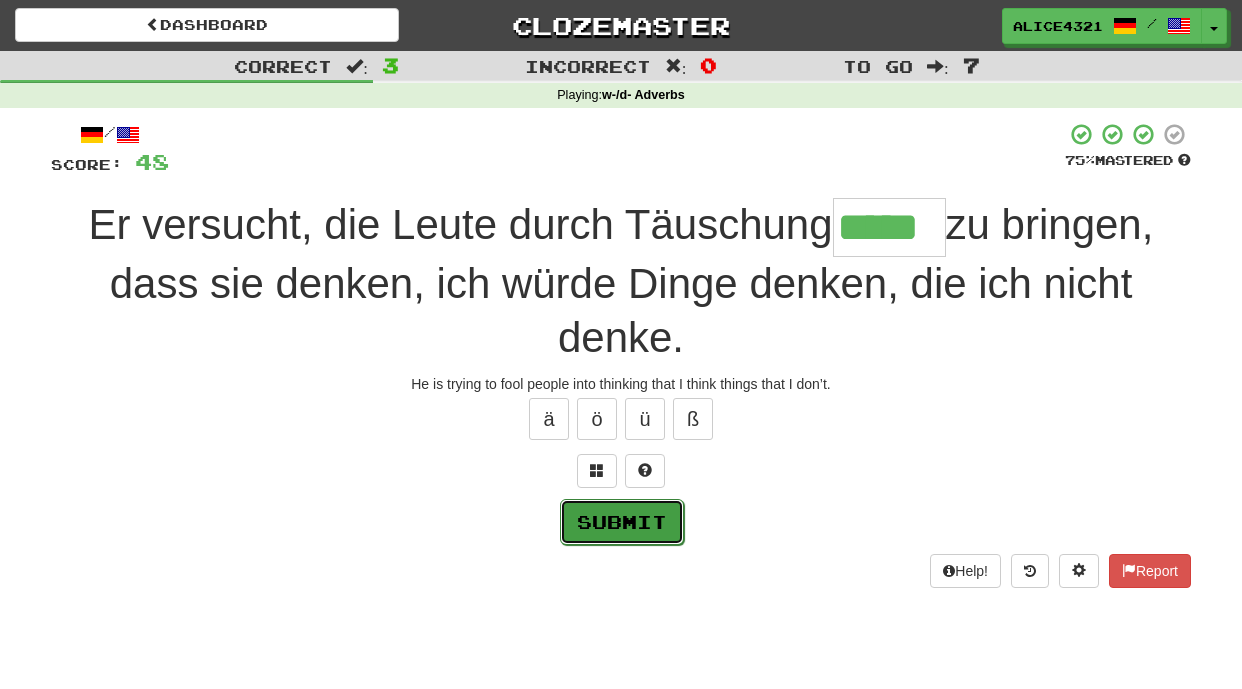 click on "Submit" at bounding box center (622, 522) 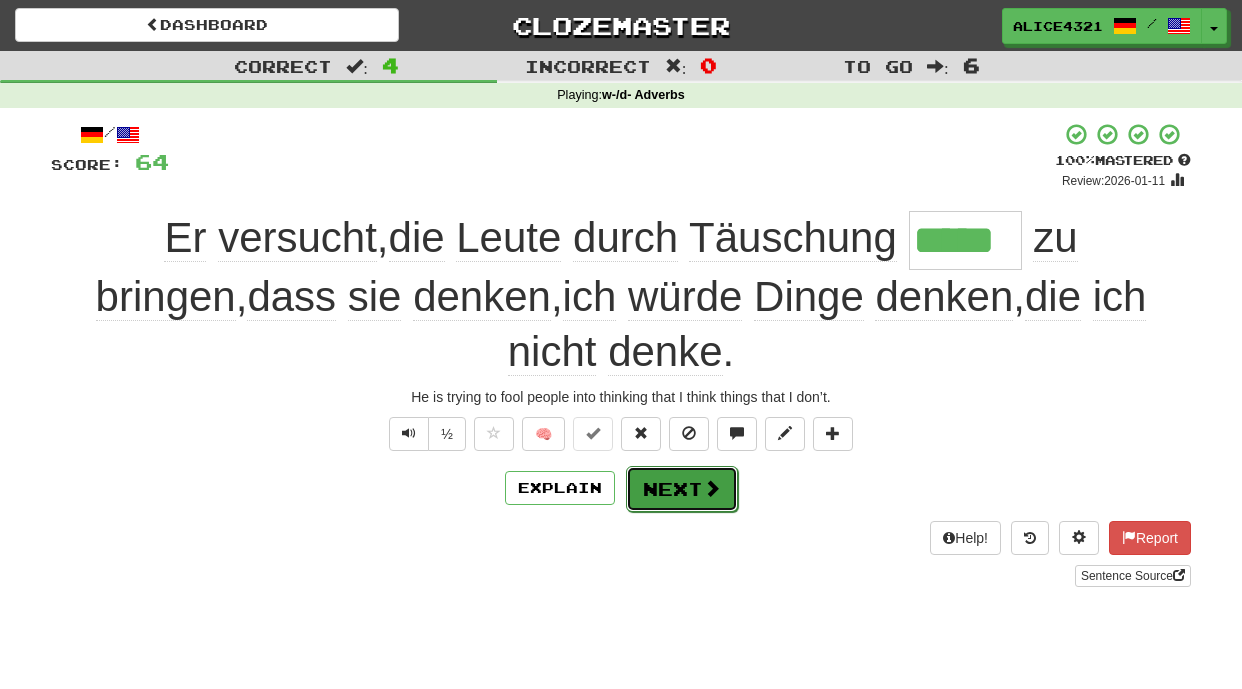 click on "Next" at bounding box center (682, 489) 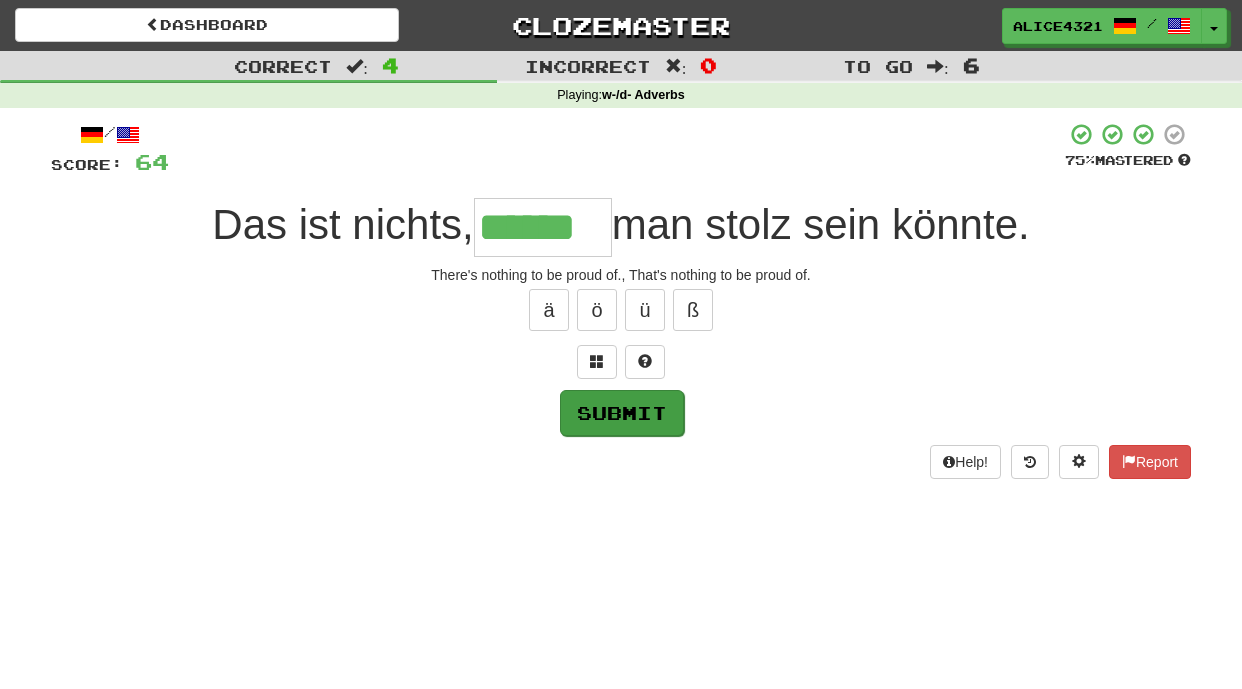 type on "******" 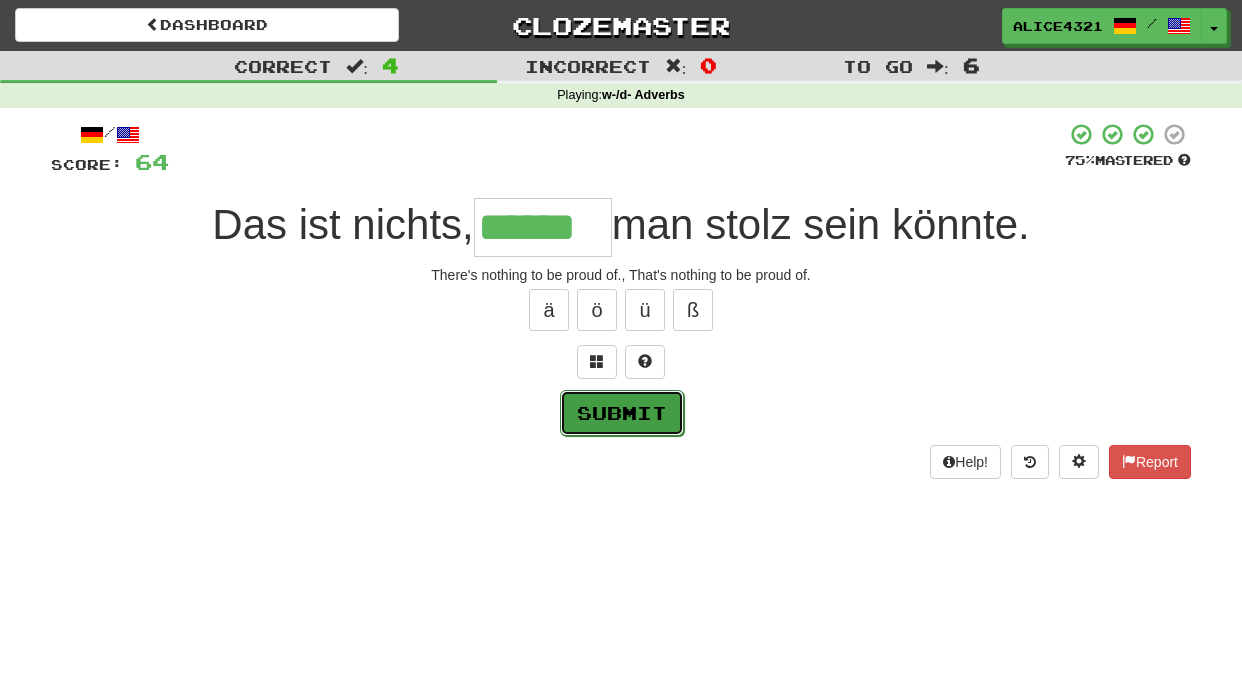click on "Submit" at bounding box center (622, 413) 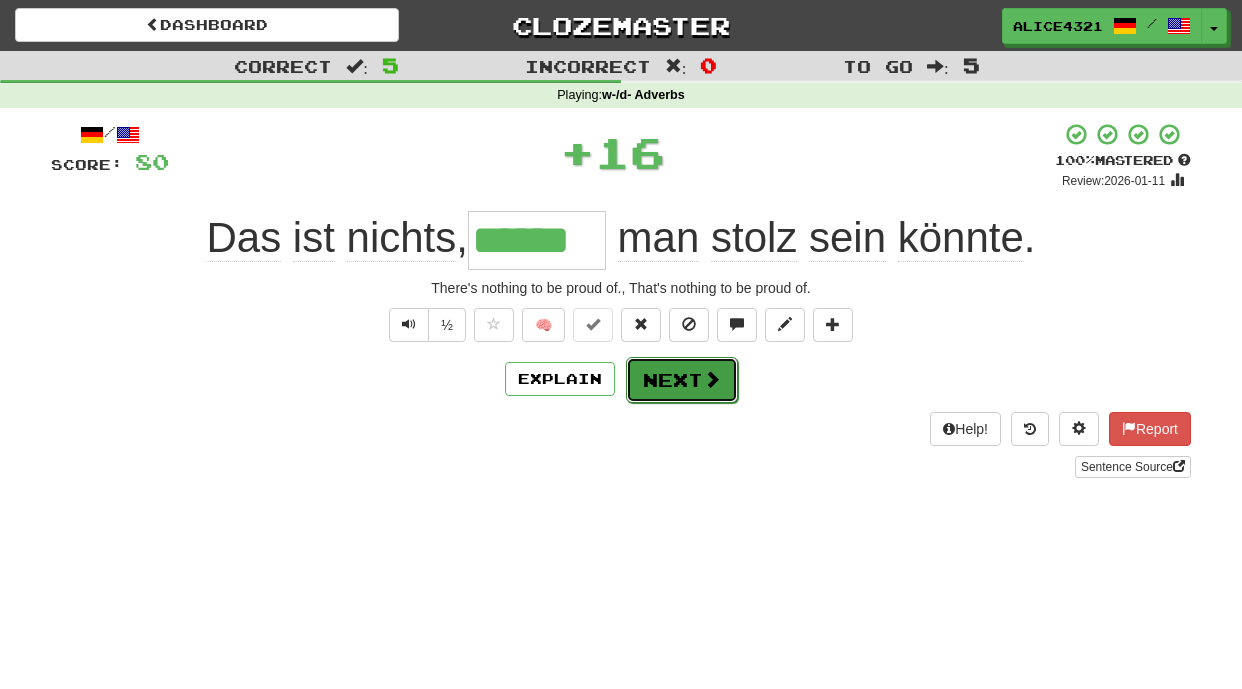click on "Next" at bounding box center [682, 380] 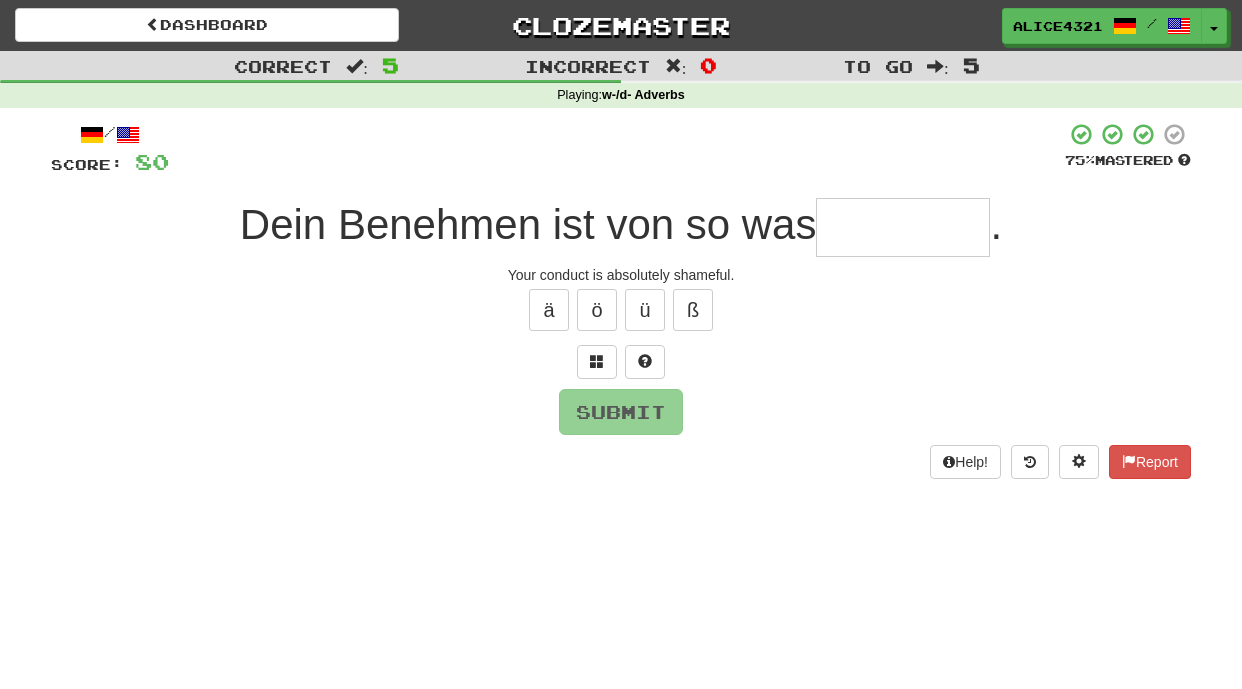 type on "*" 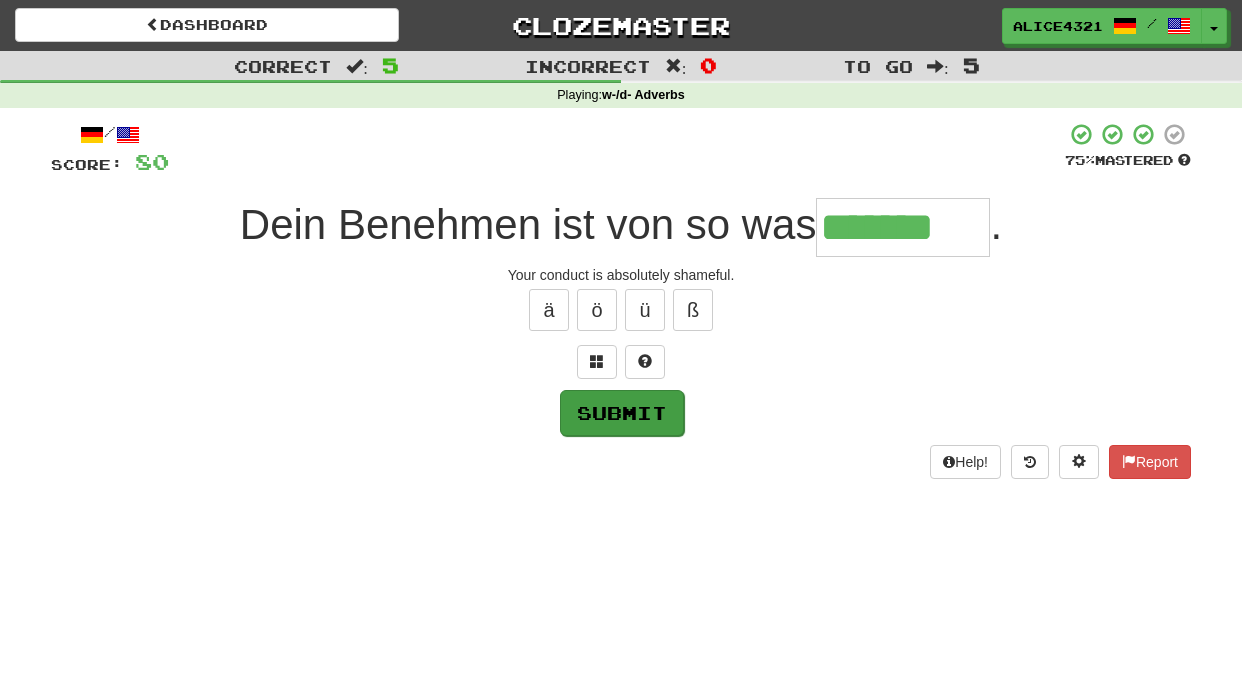 type on "*******" 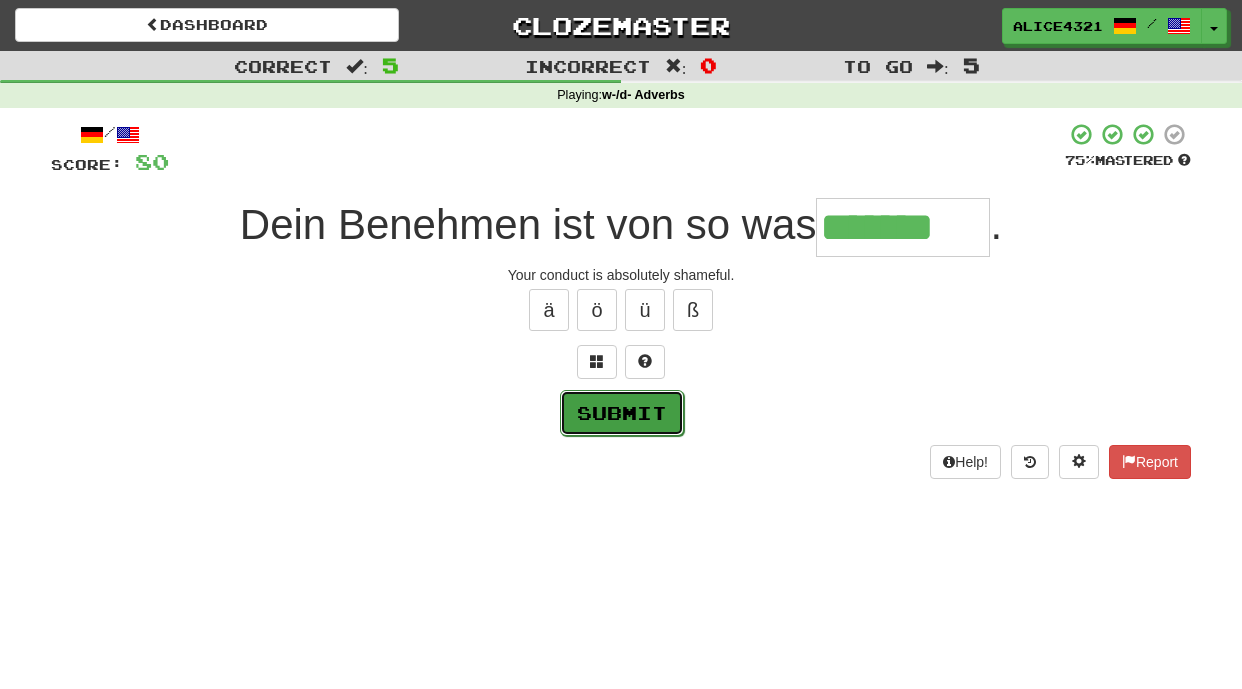 click on "Submit" at bounding box center [622, 413] 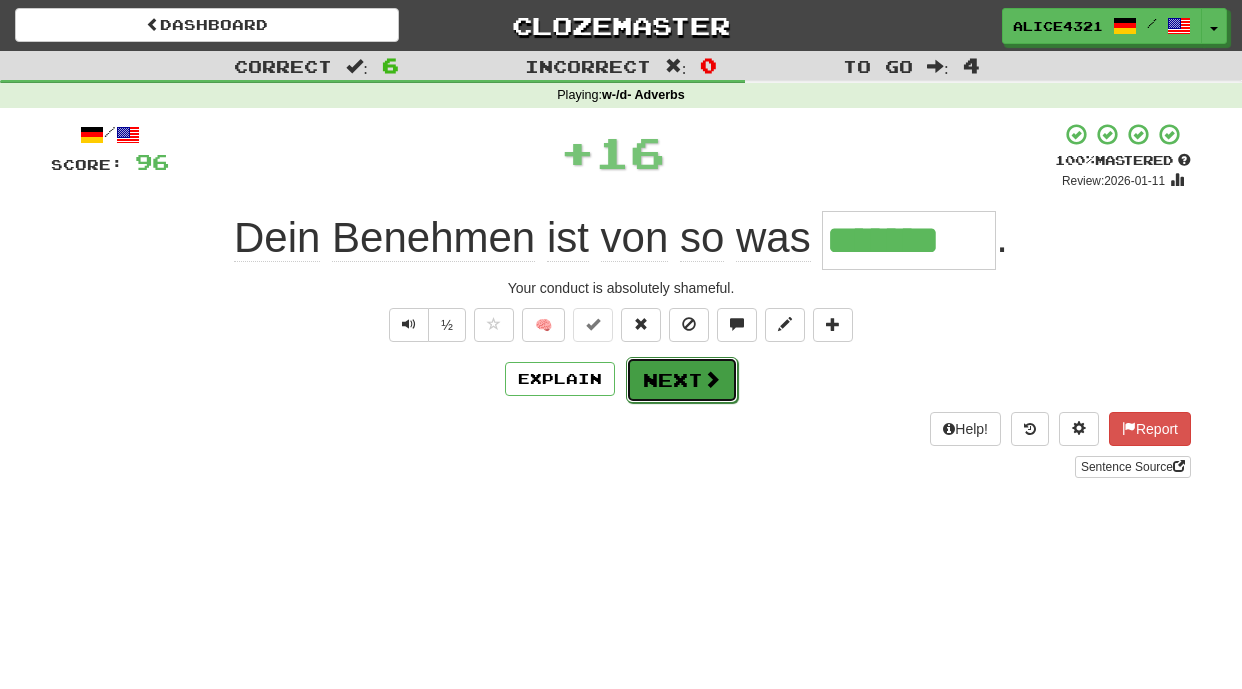 click on "Next" at bounding box center [682, 380] 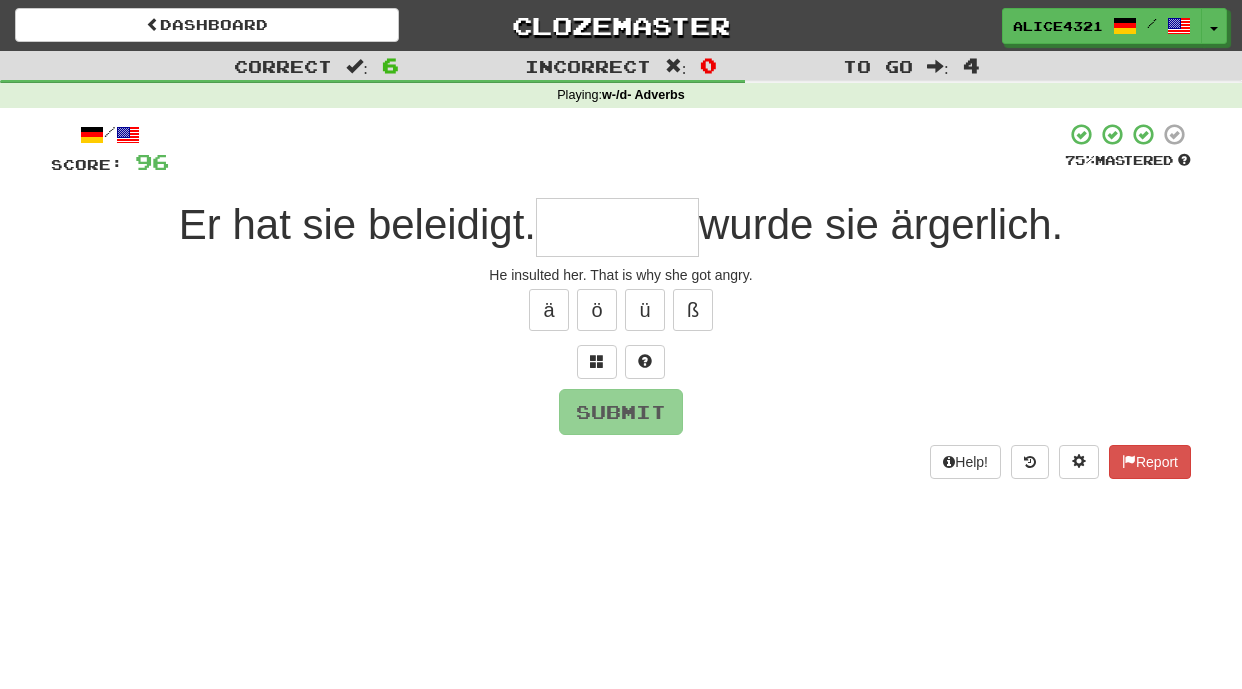 type on "*" 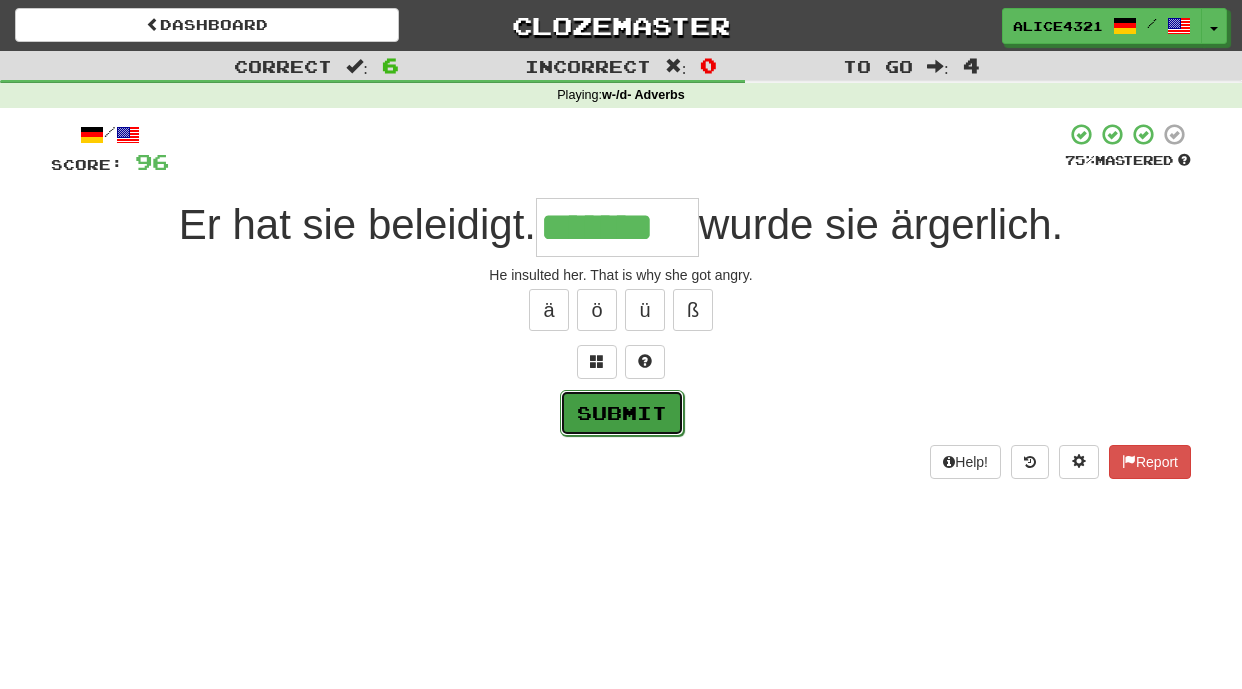 click on "Submit" at bounding box center [622, 413] 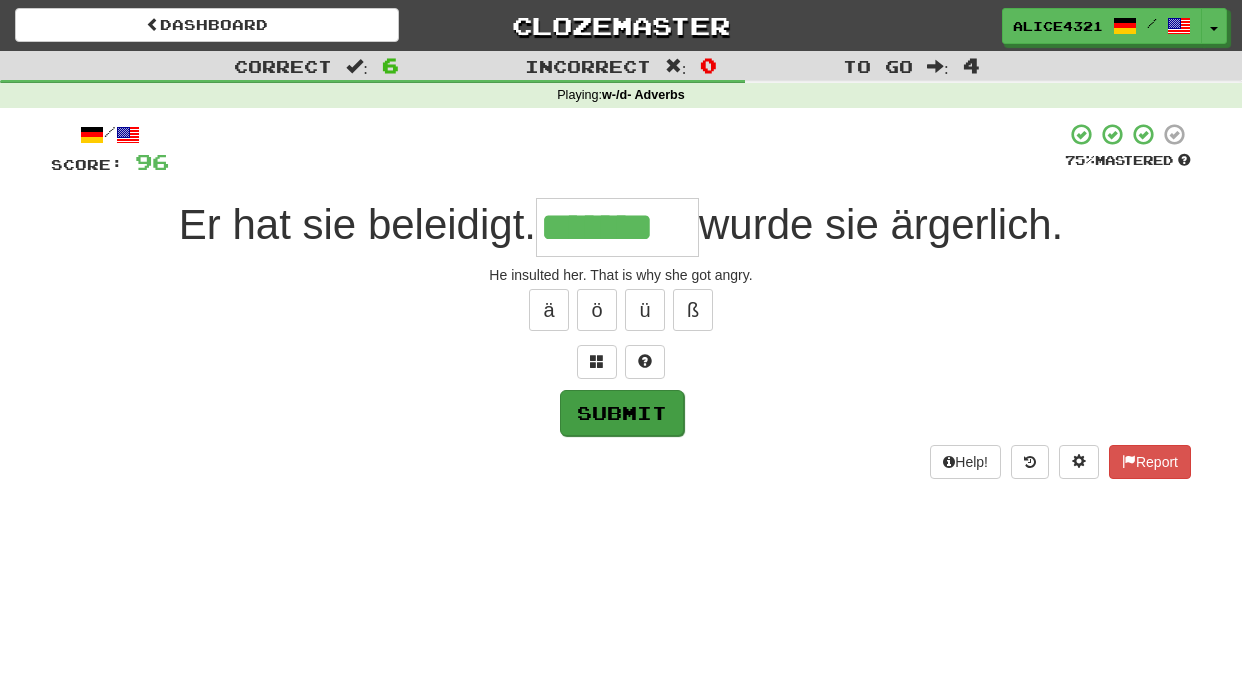 type on "*******" 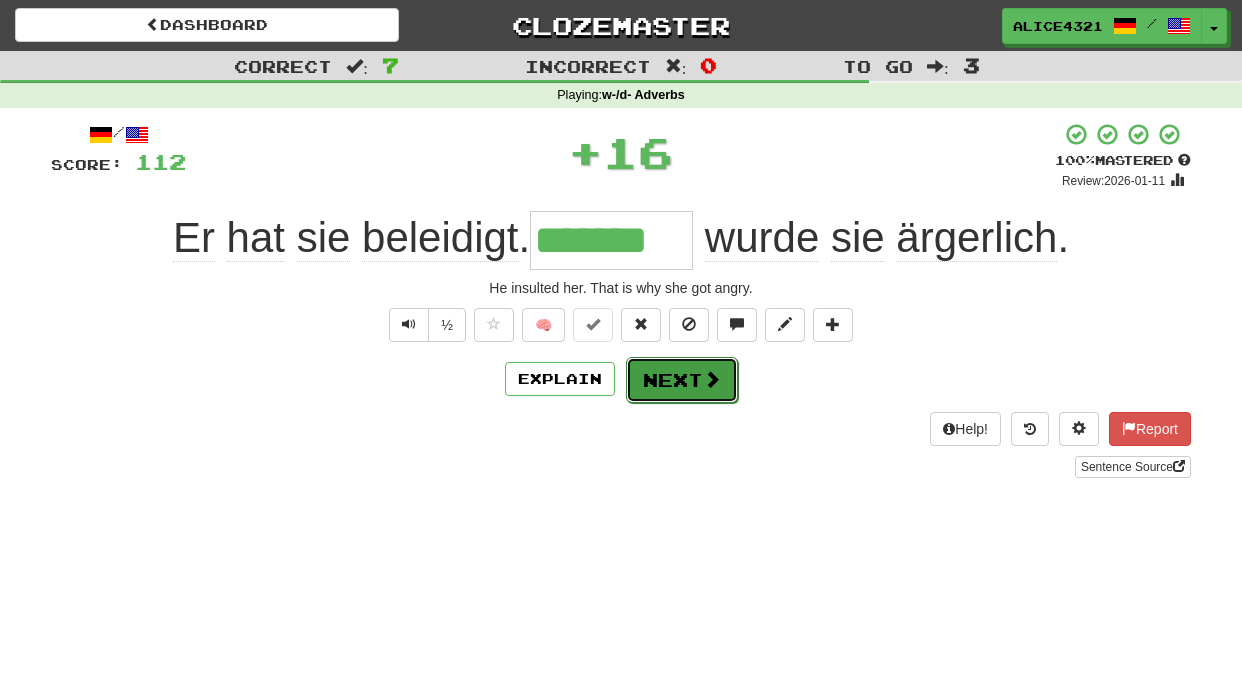 click on "Next" at bounding box center [682, 380] 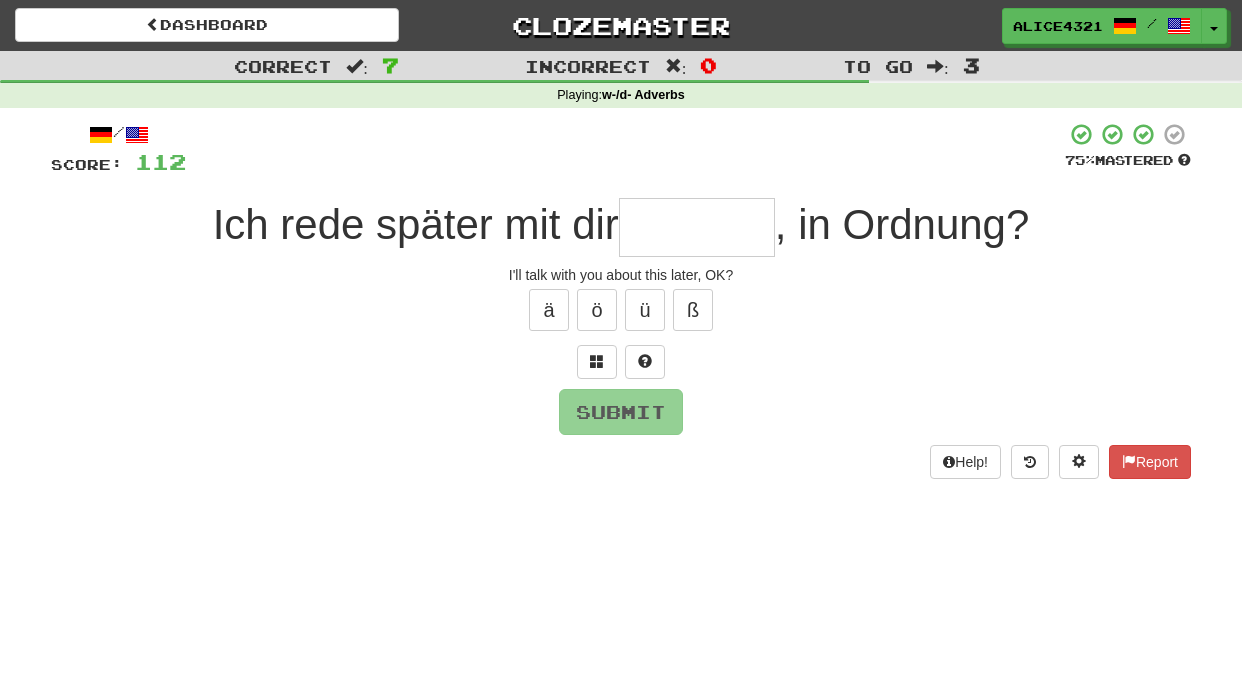 type on "*" 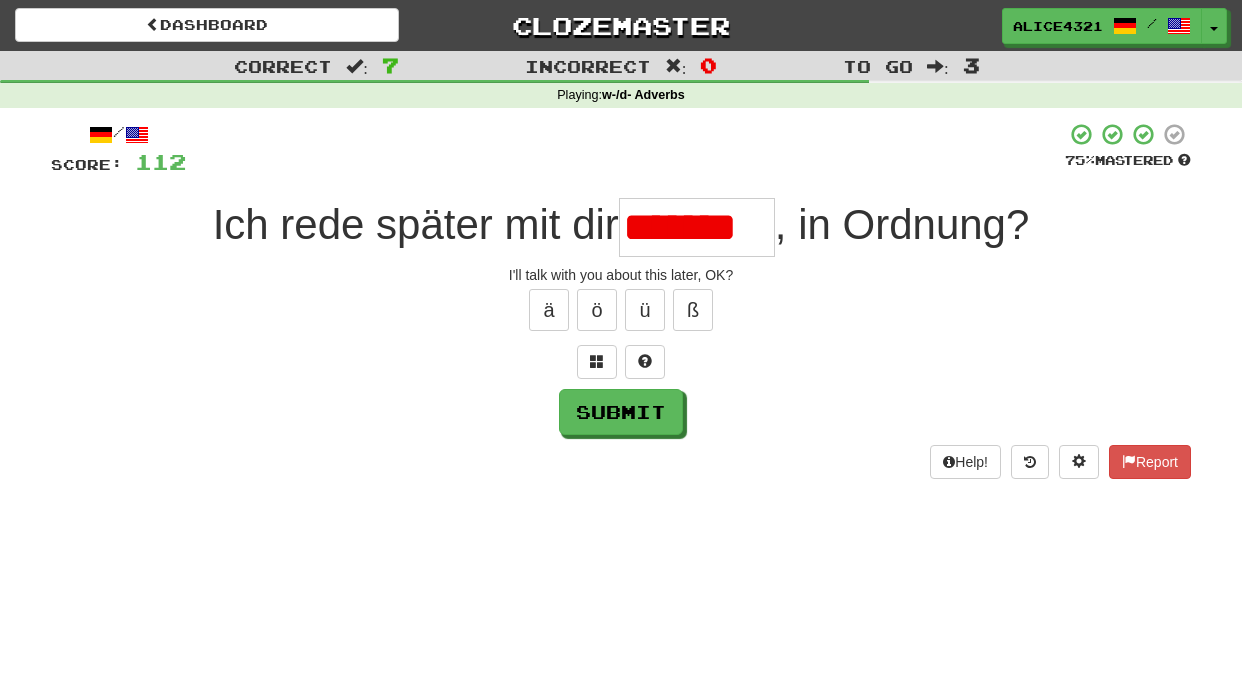 scroll, scrollTop: 0, scrollLeft: 0, axis: both 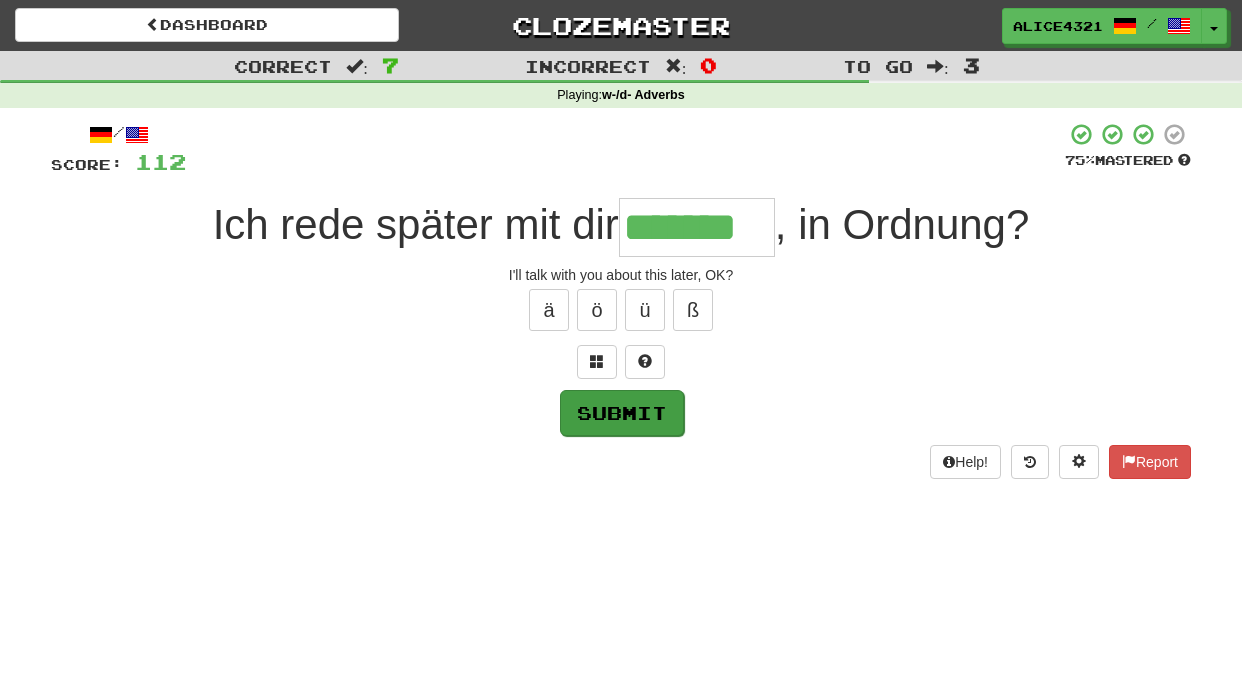 type on "*******" 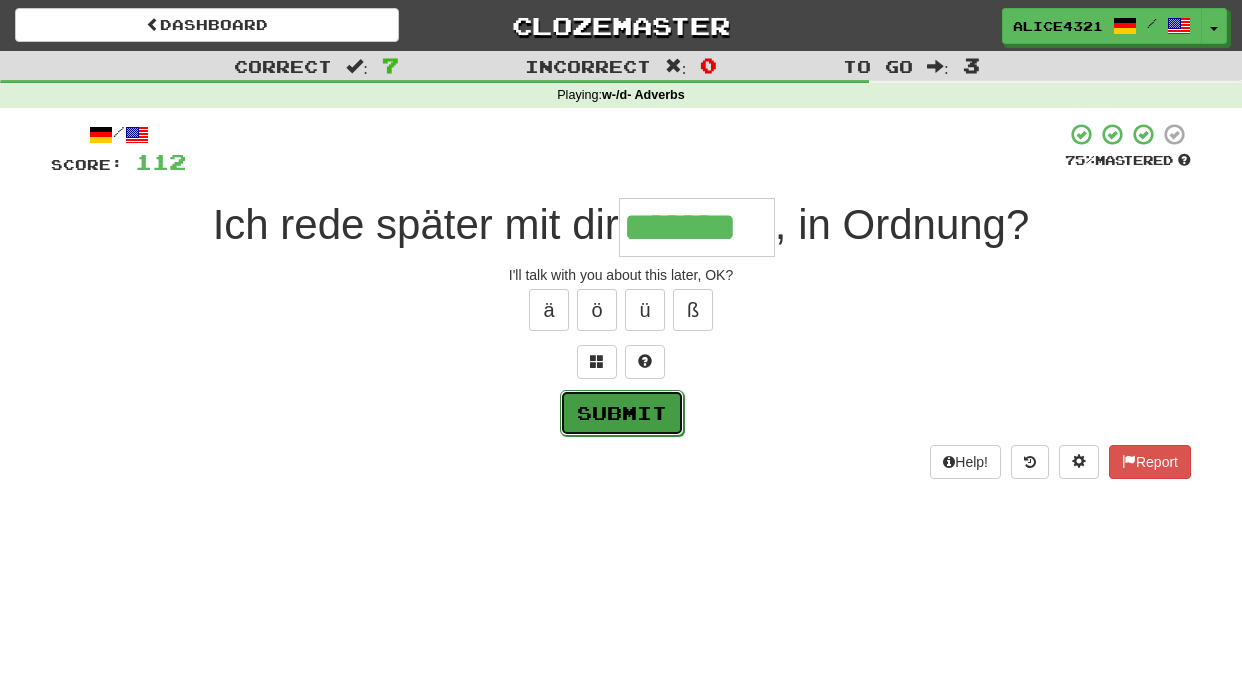 click on "Submit" at bounding box center [622, 413] 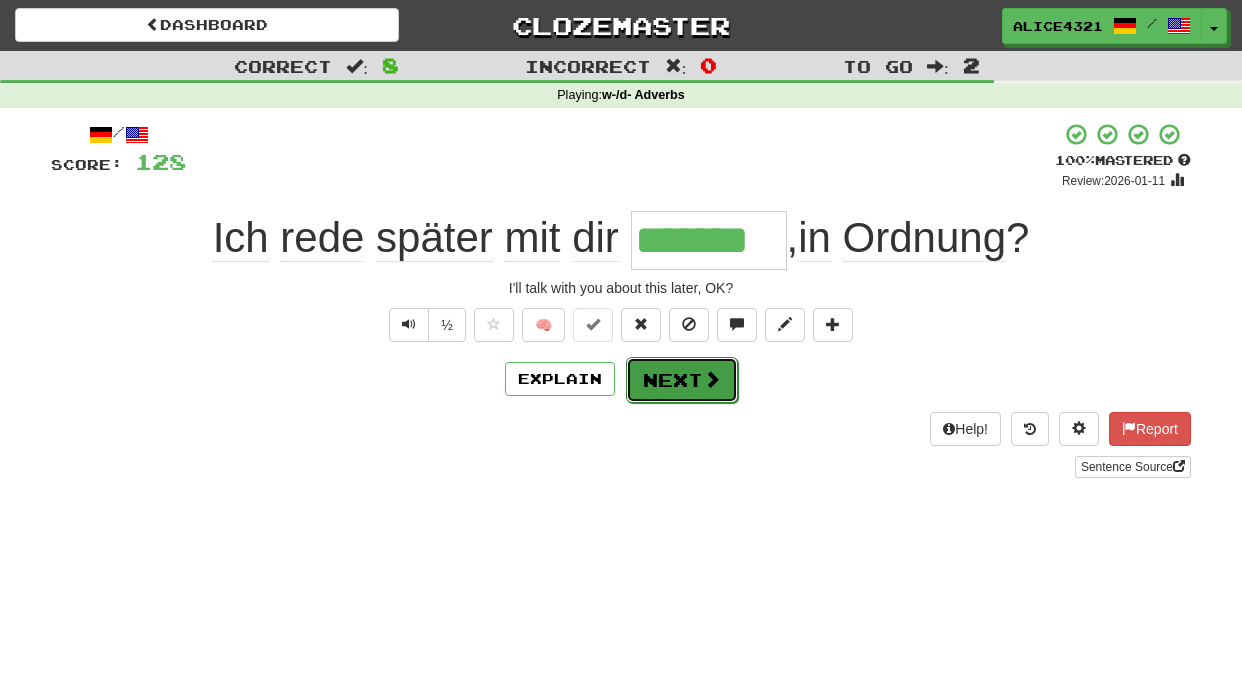 click on "Next" at bounding box center [682, 380] 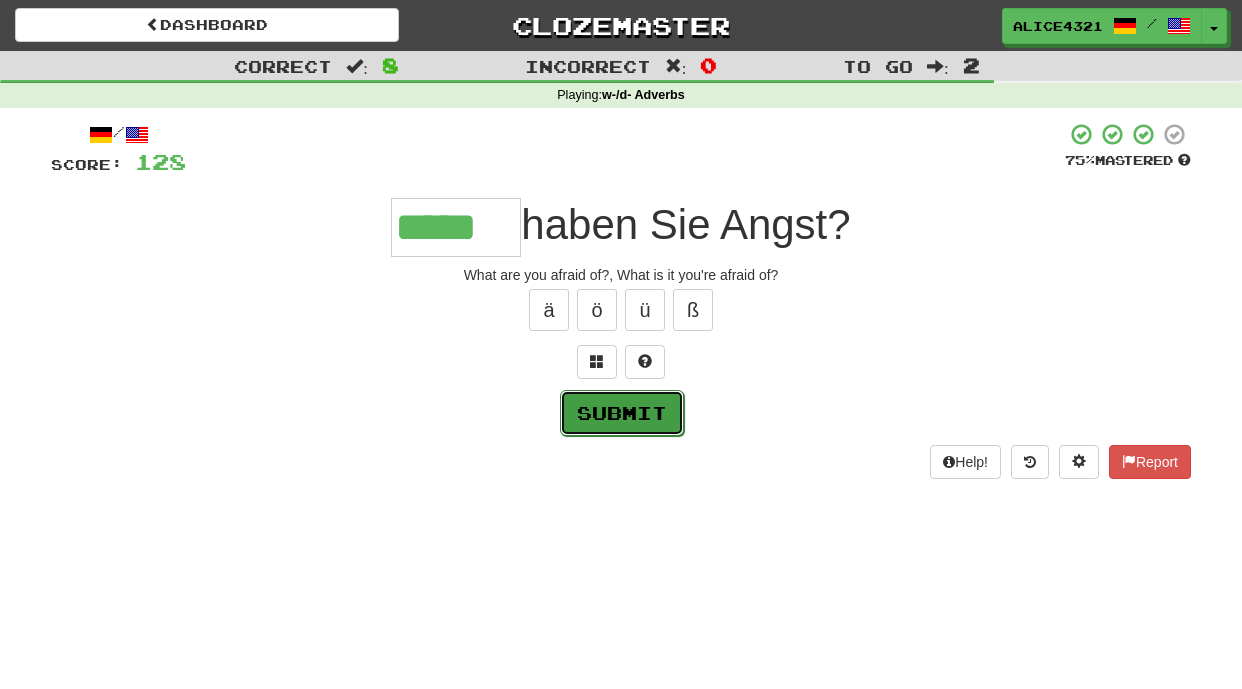click on "Submit" at bounding box center [622, 413] 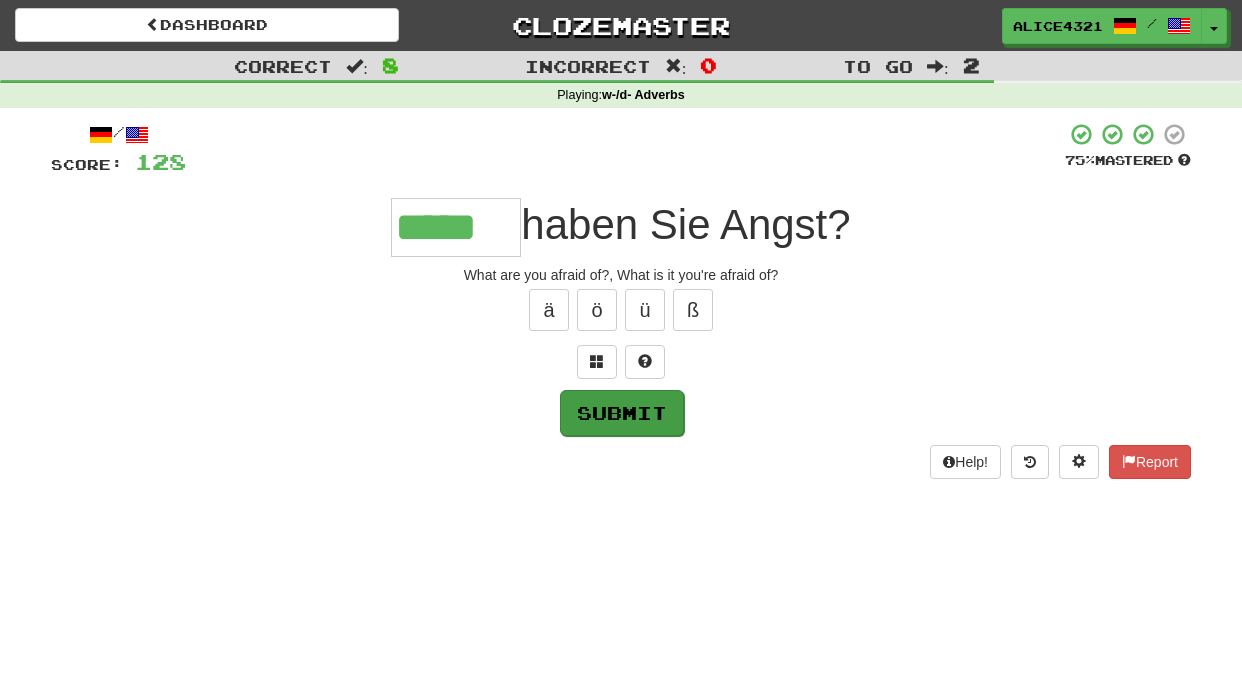 type on "*****" 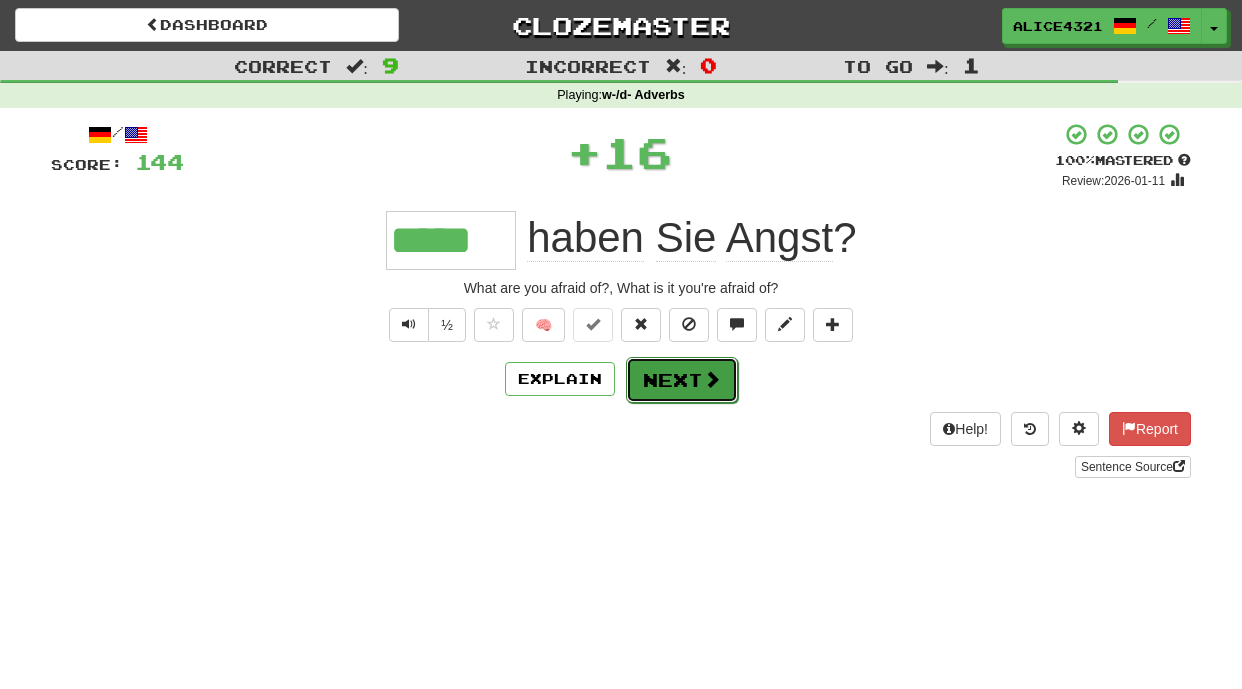 click on "Next" at bounding box center (682, 380) 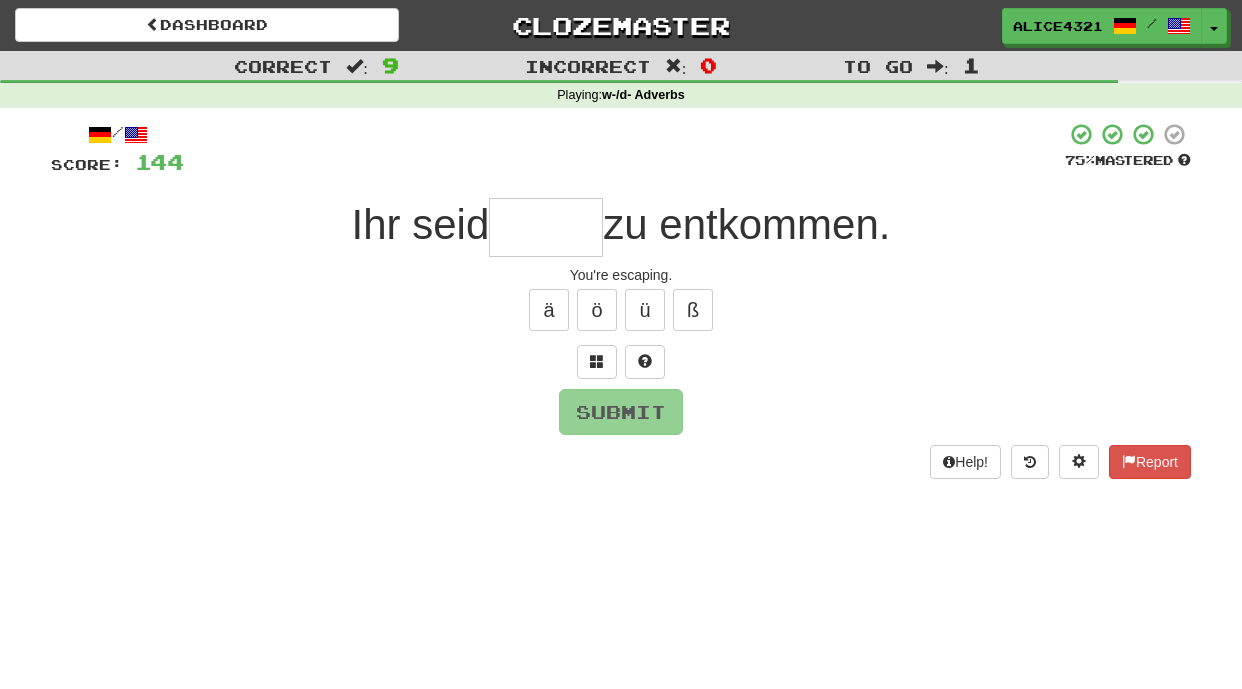 type on "*" 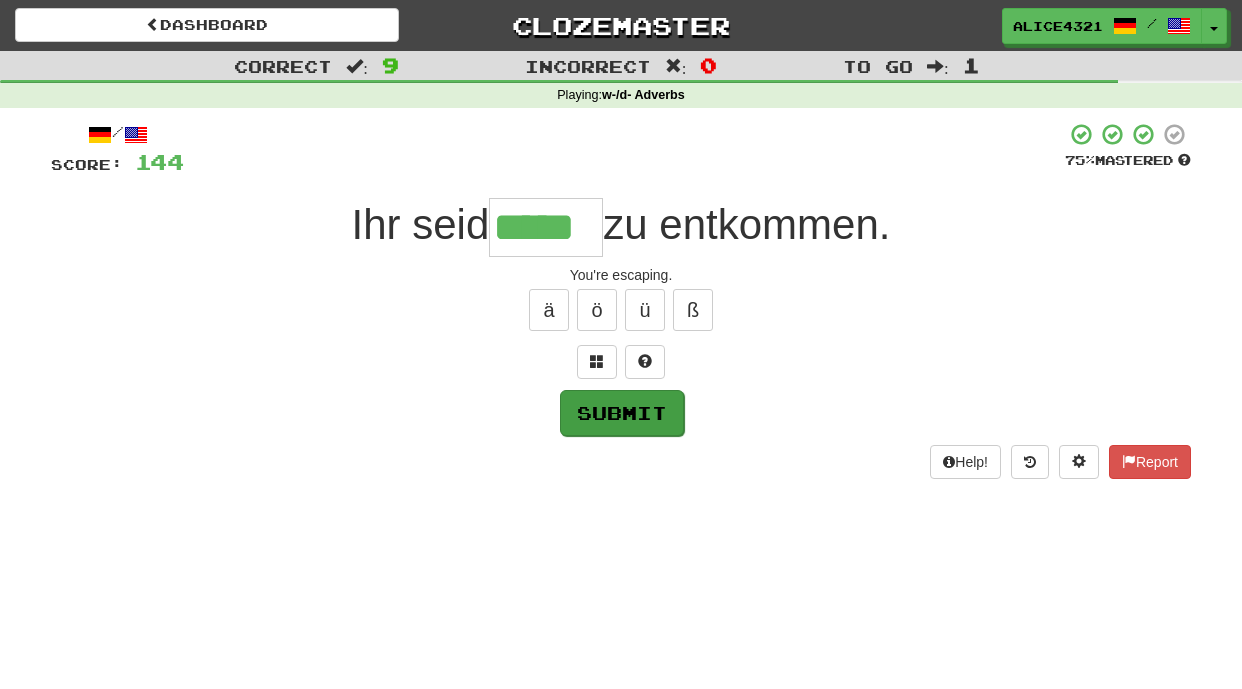 type on "*****" 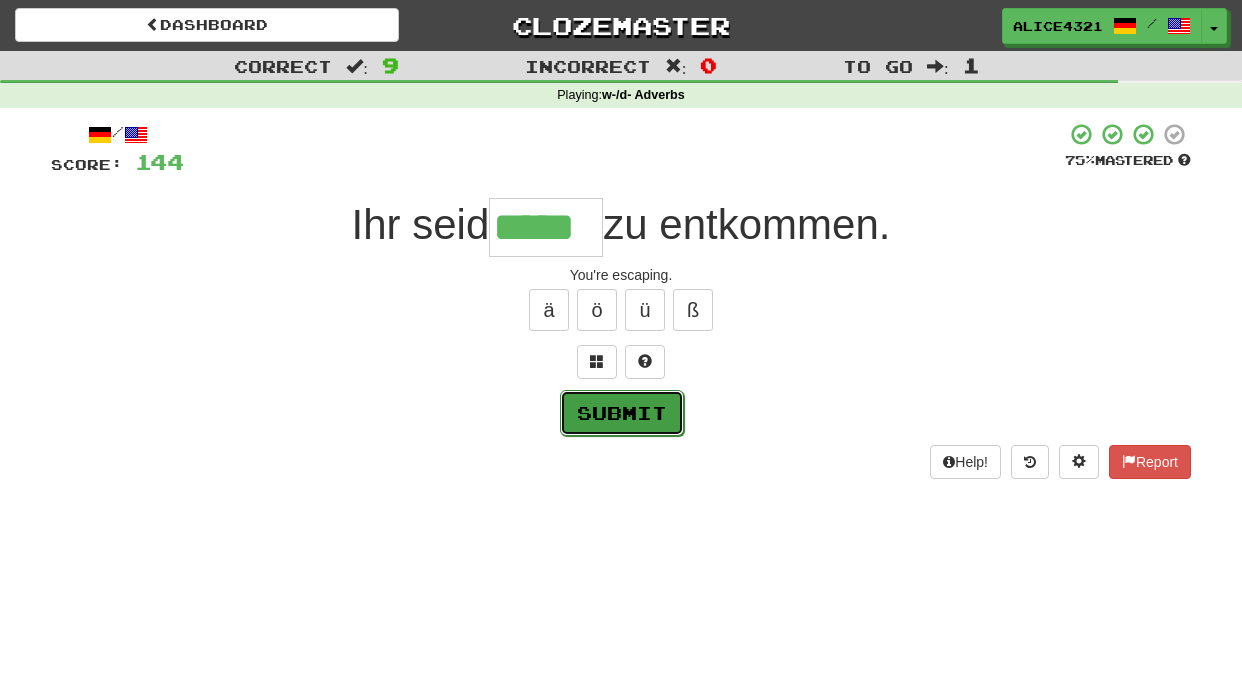 click on "Submit" at bounding box center [622, 413] 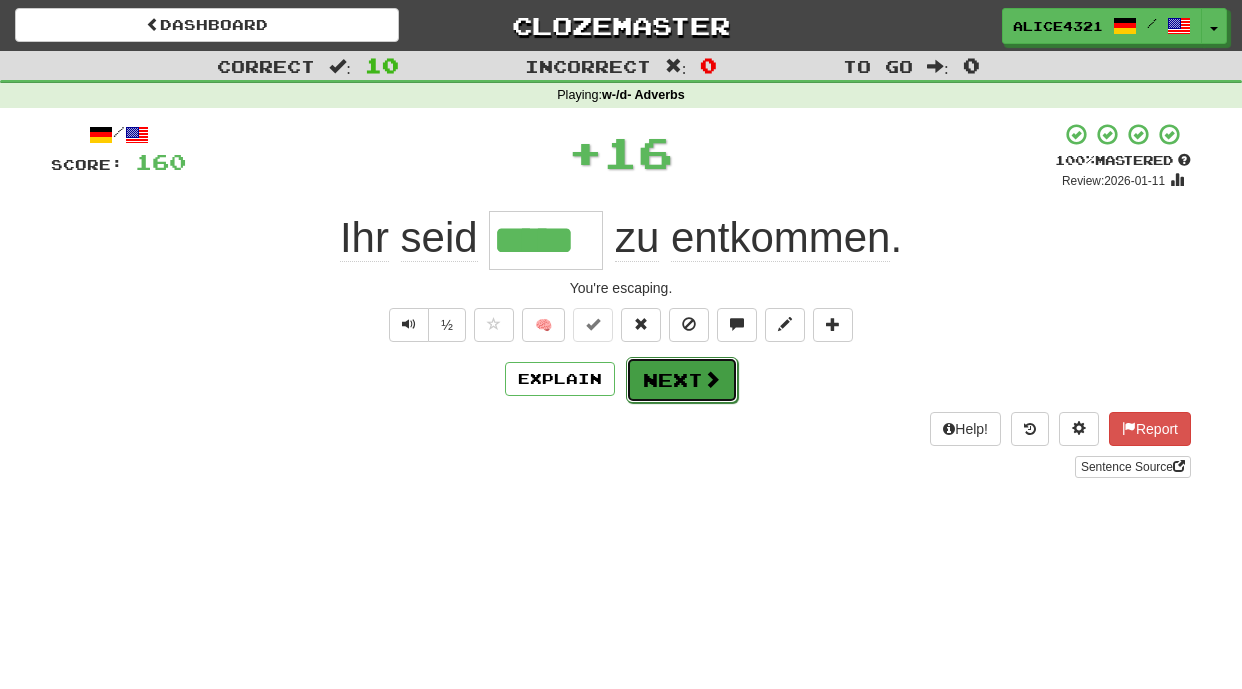 click on "Next" at bounding box center [682, 380] 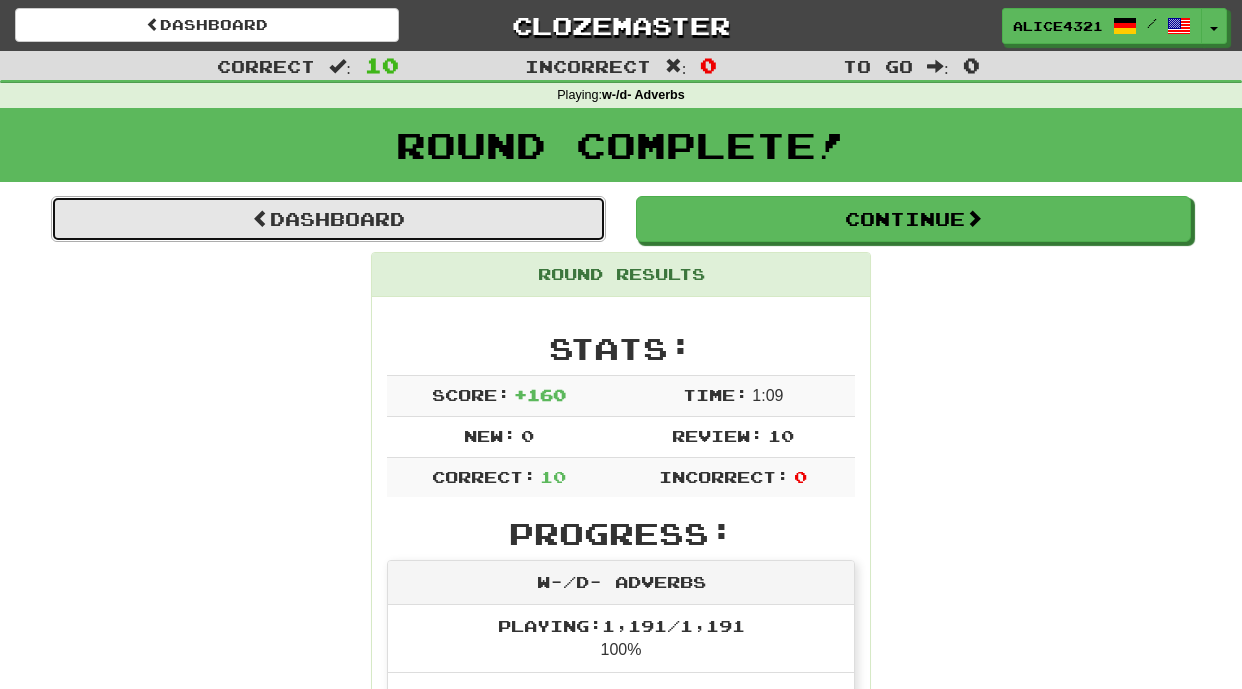 click on "Dashboard" at bounding box center (328, 219) 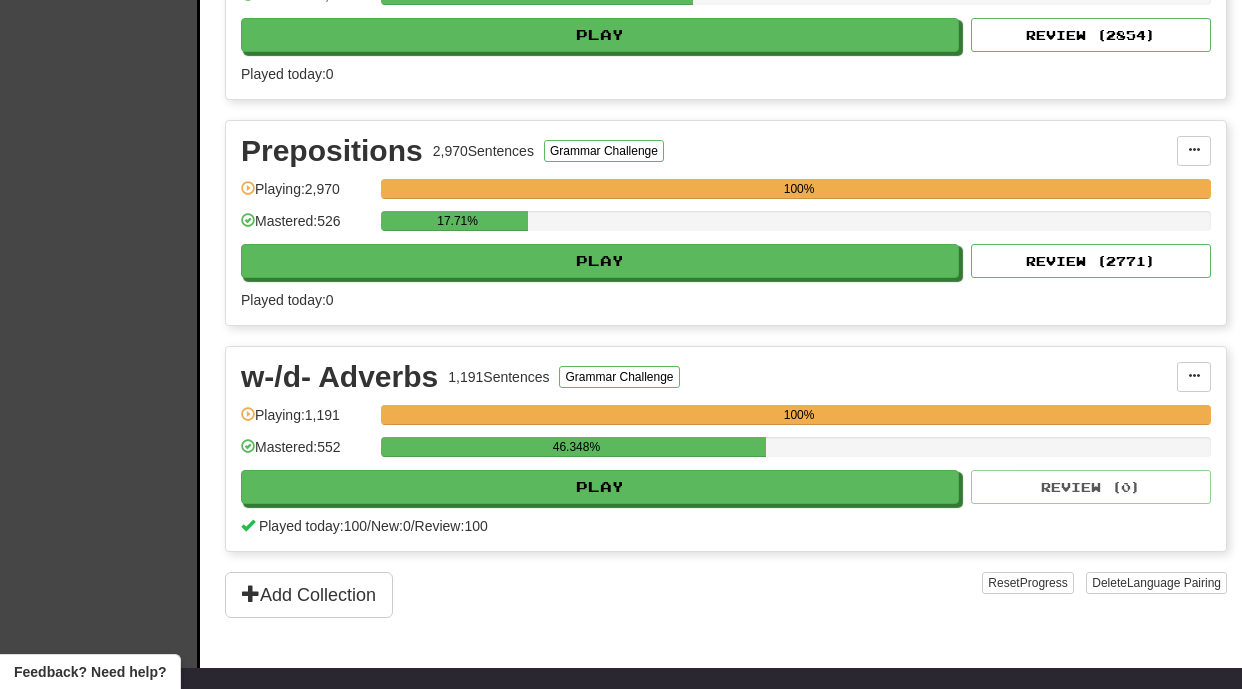 scroll, scrollTop: 1382, scrollLeft: 0, axis: vertical 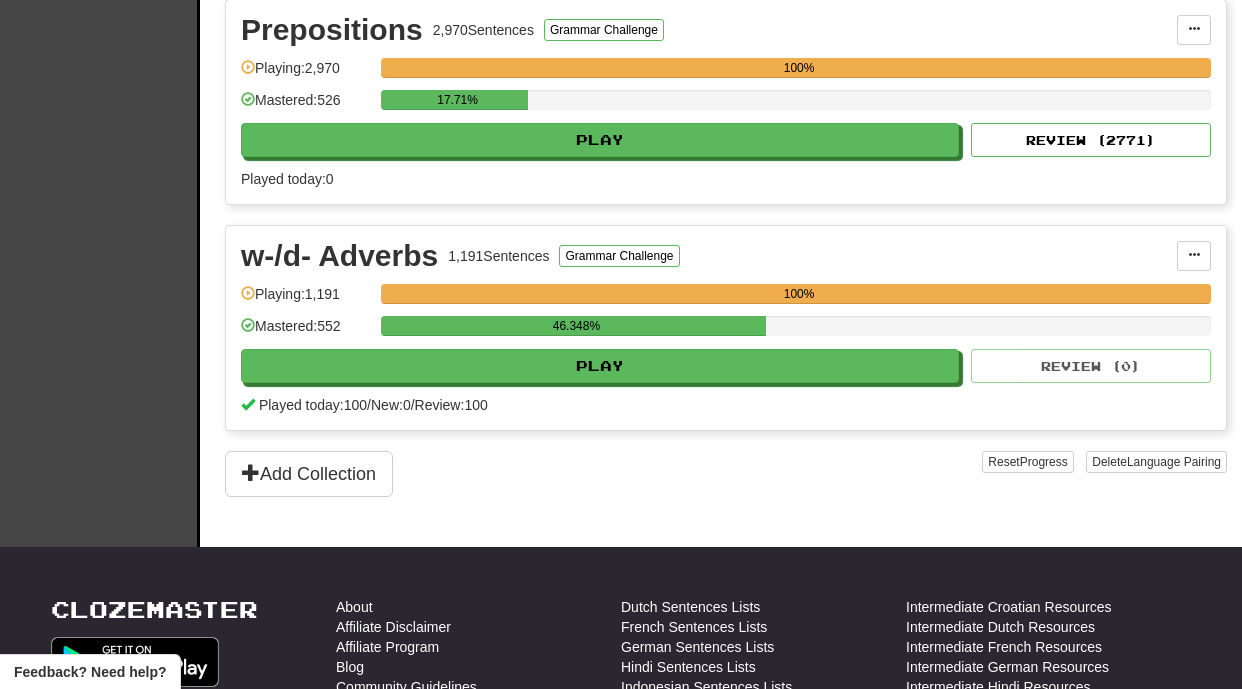 click on "w-/d- Adverbs 1,191  Sentences Grammar Challenge Manage Sentences Unpin from Dashboard  Playing:  1,191 100%  Mastered:  552 46.348% Play Review ( 0 )   Played today:  100  /  New:  0  /  Review:  100" at bounding box center (726, 328) 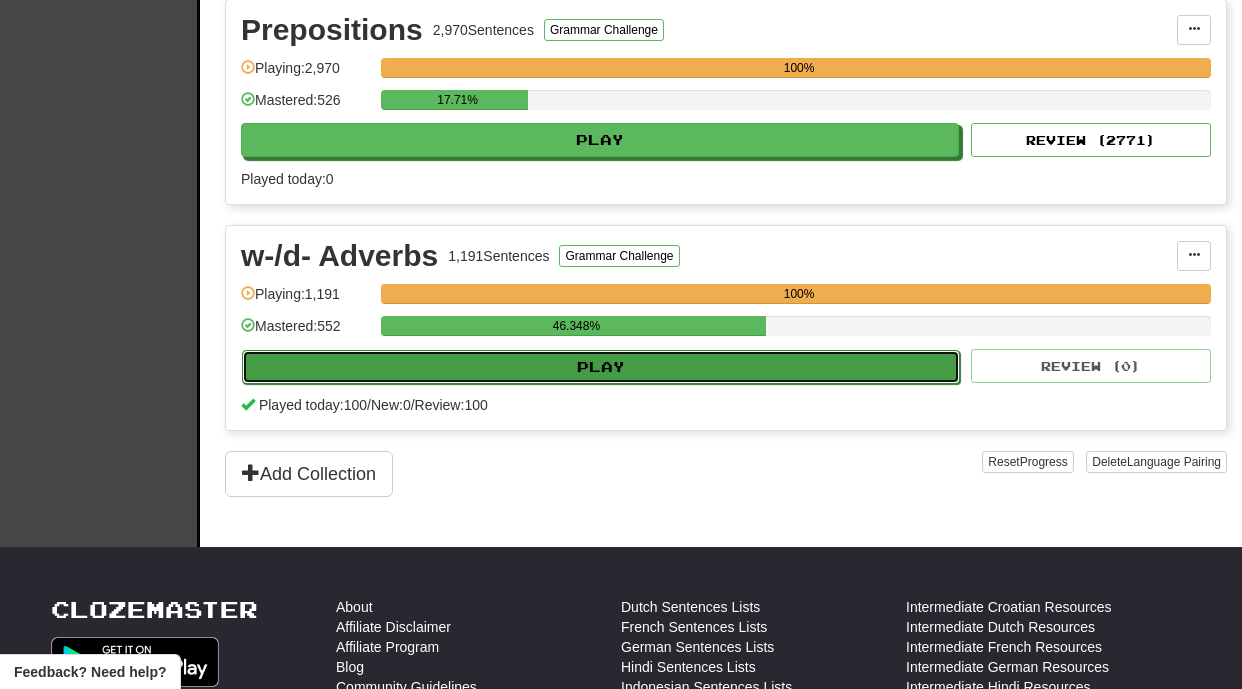 click on "Play" at bounding box center [601, 367] 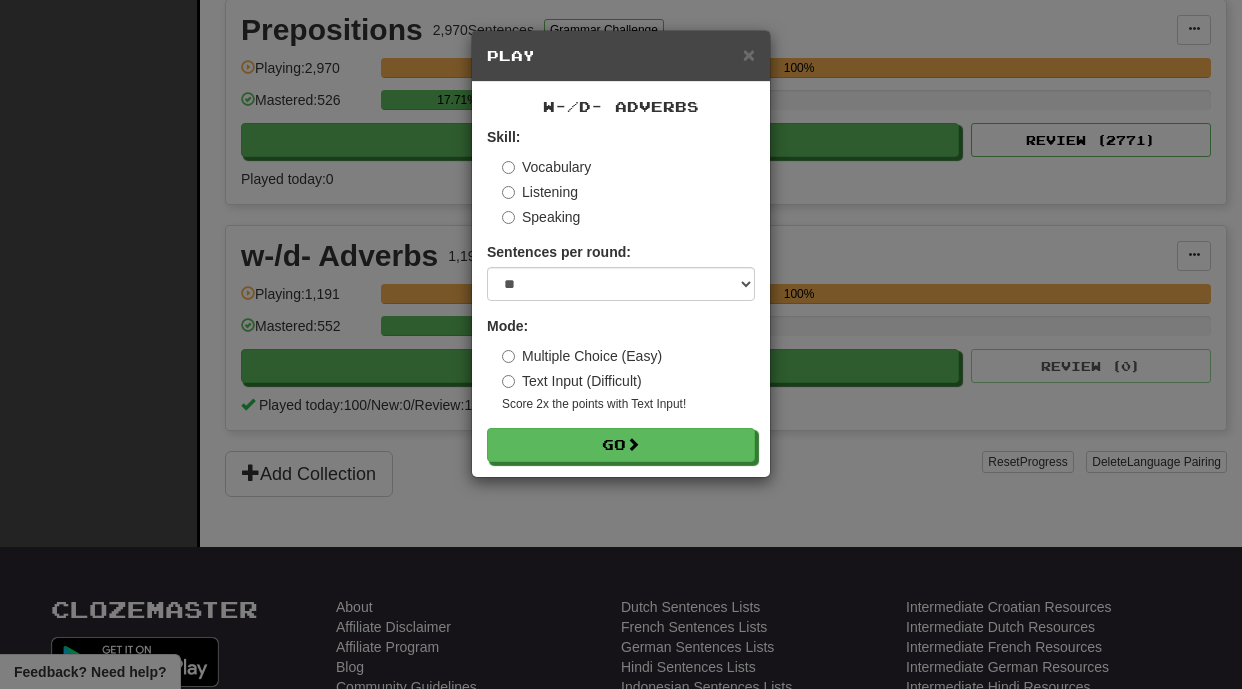 click on "w-/d- Adverbs Skill: Vocabulary Listening Speaking Sentences per round: * ** ** ** ** ** *** ******** Mode: Multiple Choice (Easy) Text Input (Difficult) Score 2x the points with Text Input ! Go" at bounding box center (621, 279) 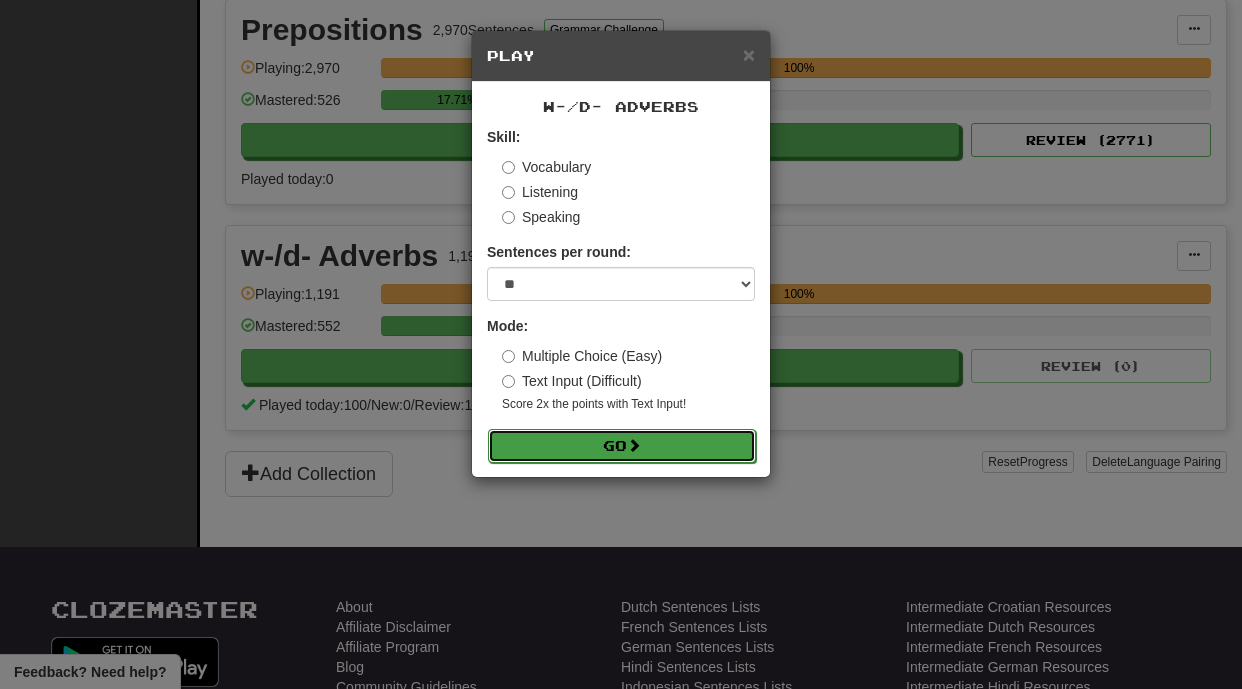 click at bounding box center (634, 445) 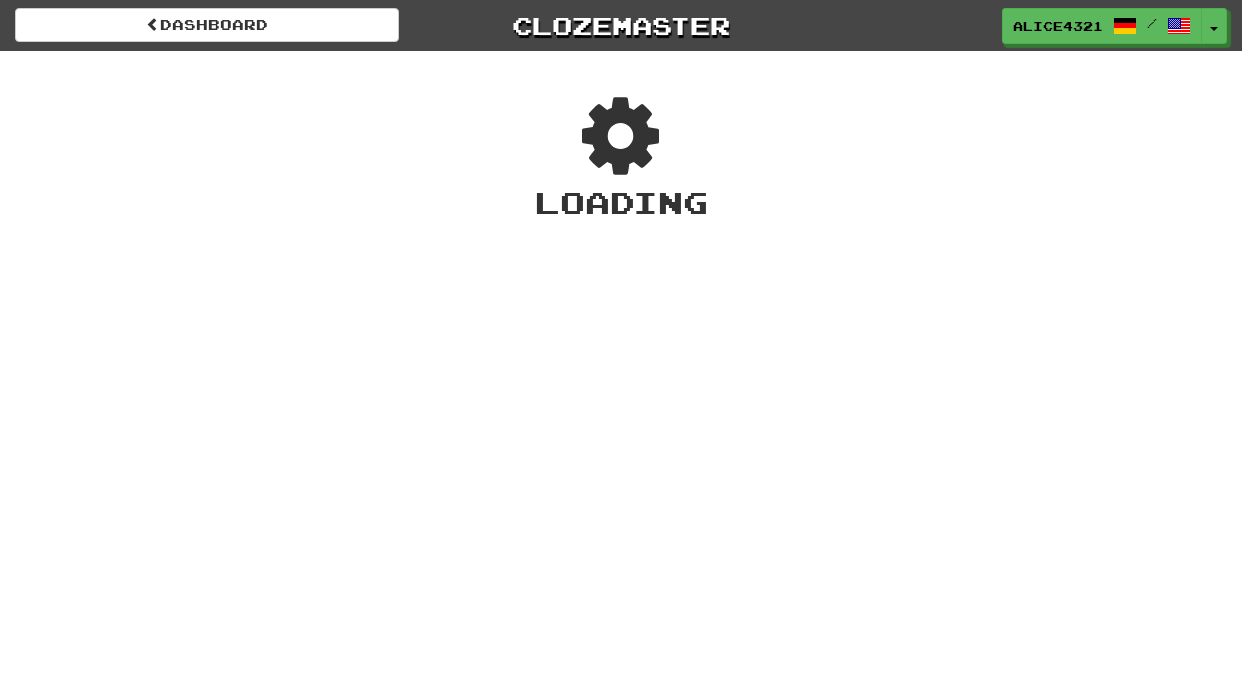 scroll, scrollTop: 0, scrollLeft: 0, axis: both 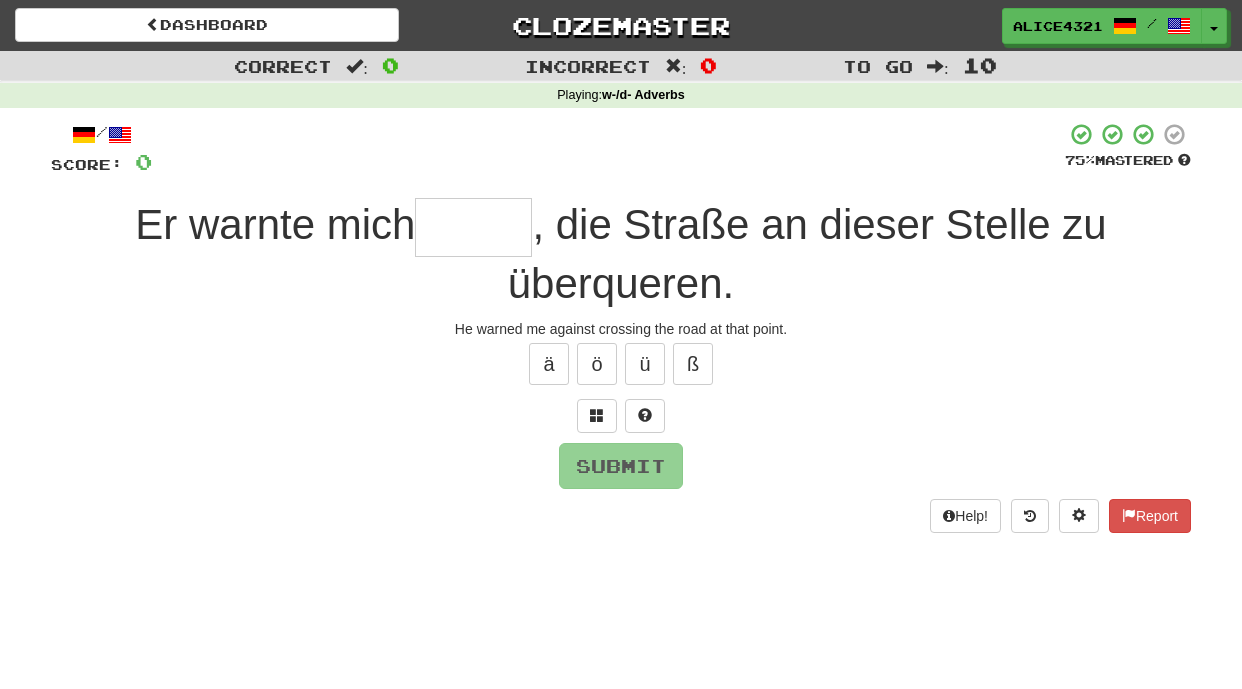 type on "*" 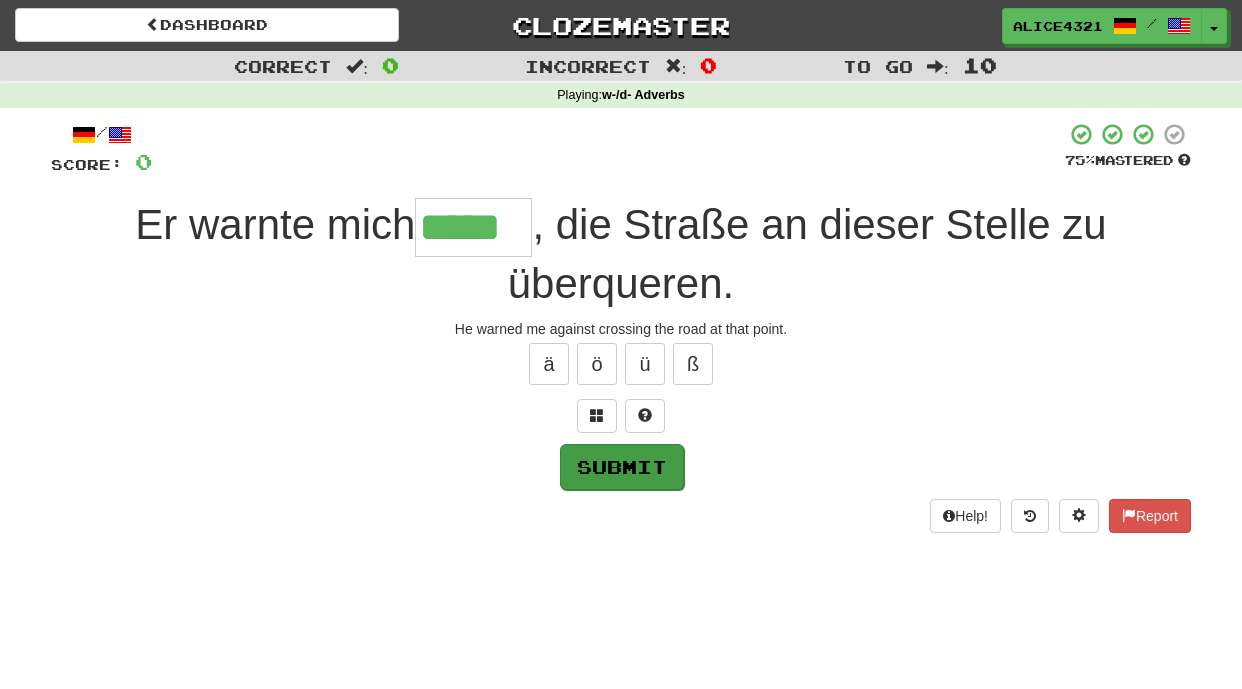 type on "*****" 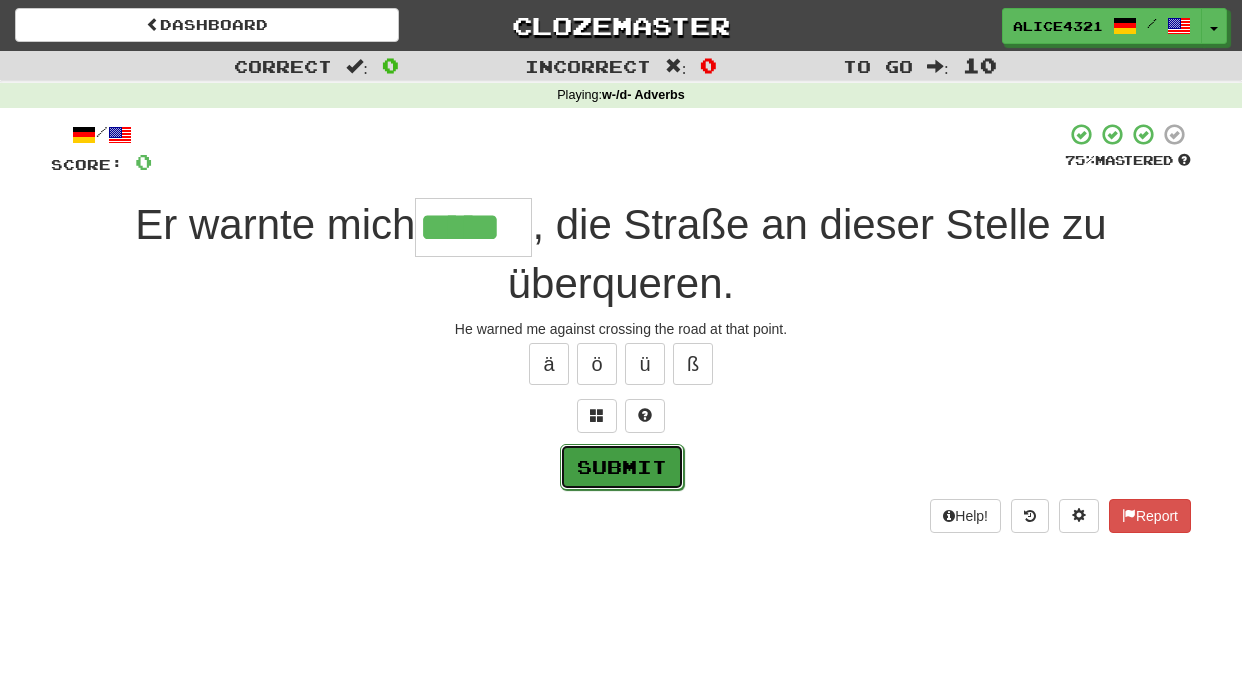 click on "Submit" at bounding box center [622, 467] 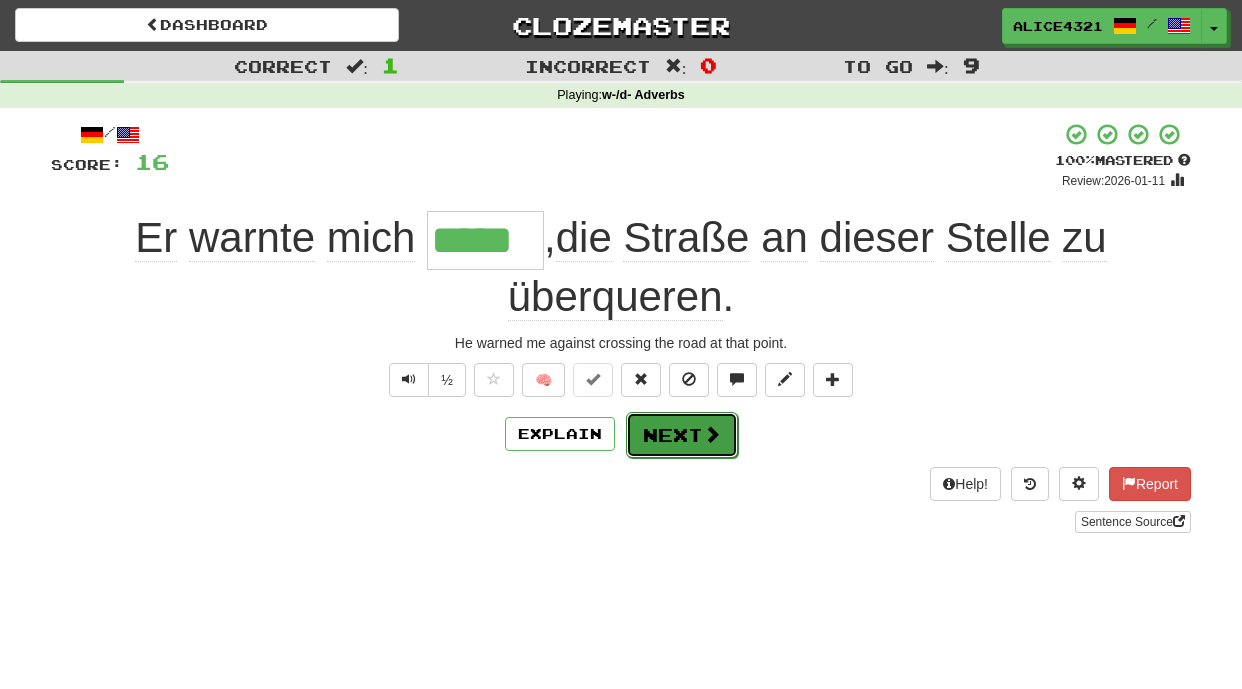 click on "Next" at bounding box center (682, 435) 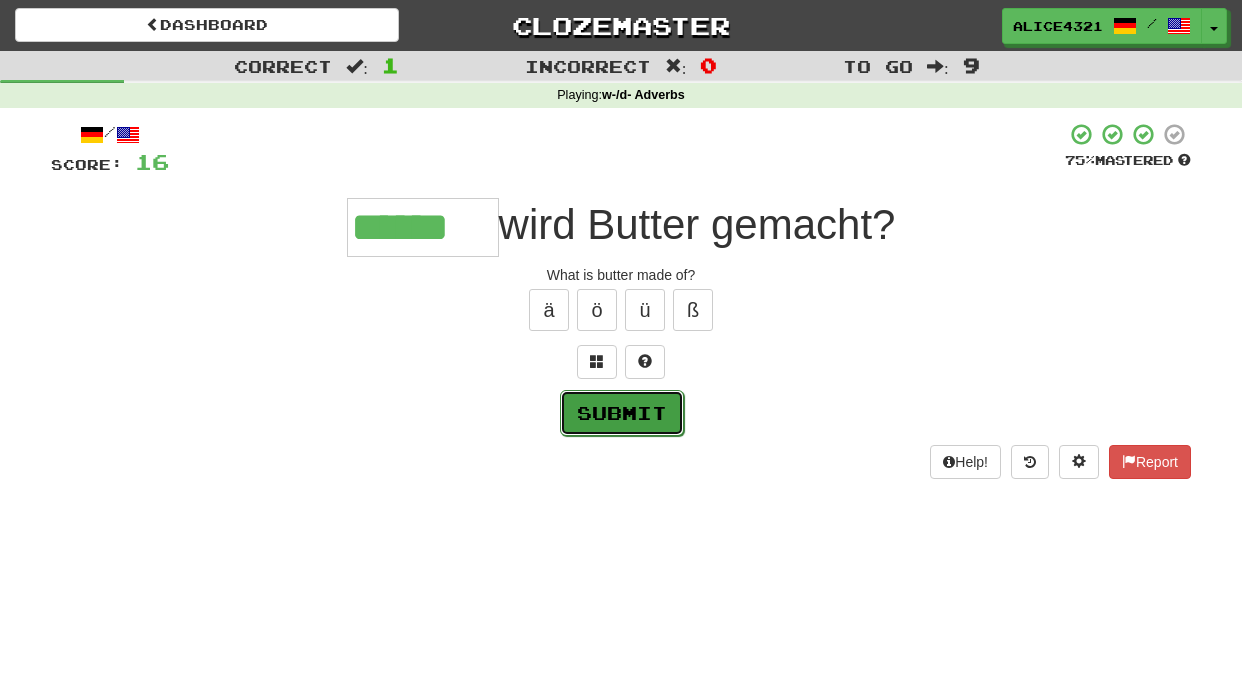 click on "Submit" at bounding box center [622, 413] 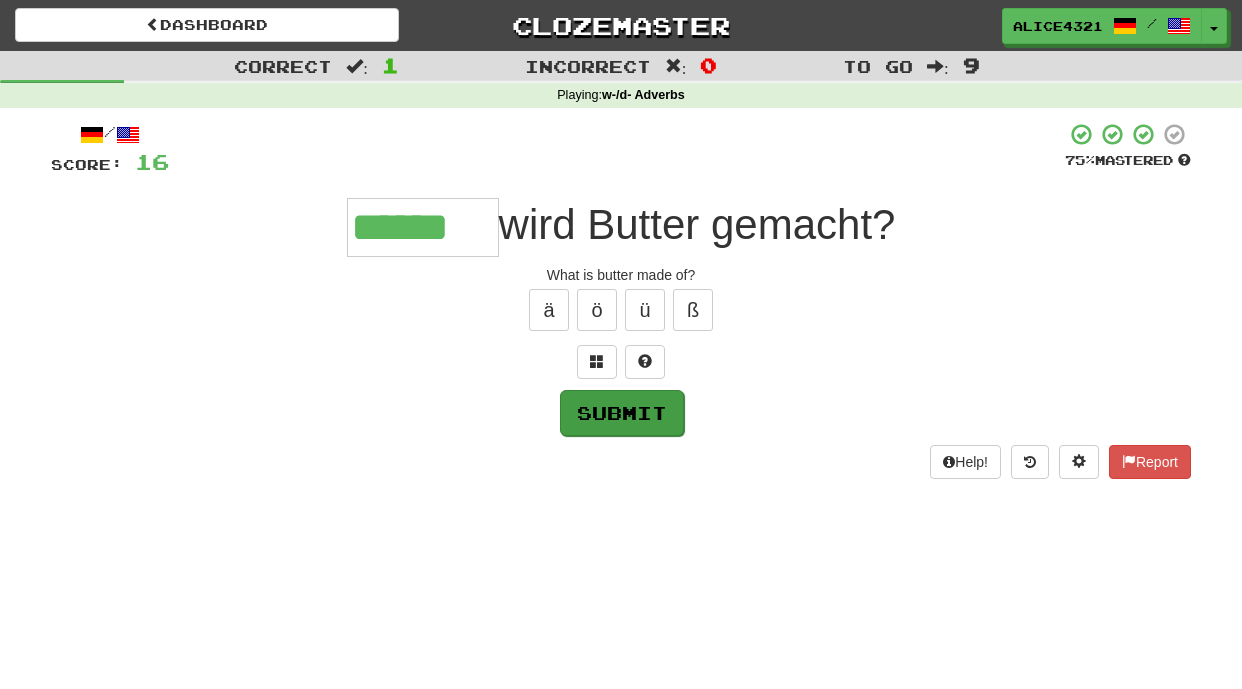 type on "******" 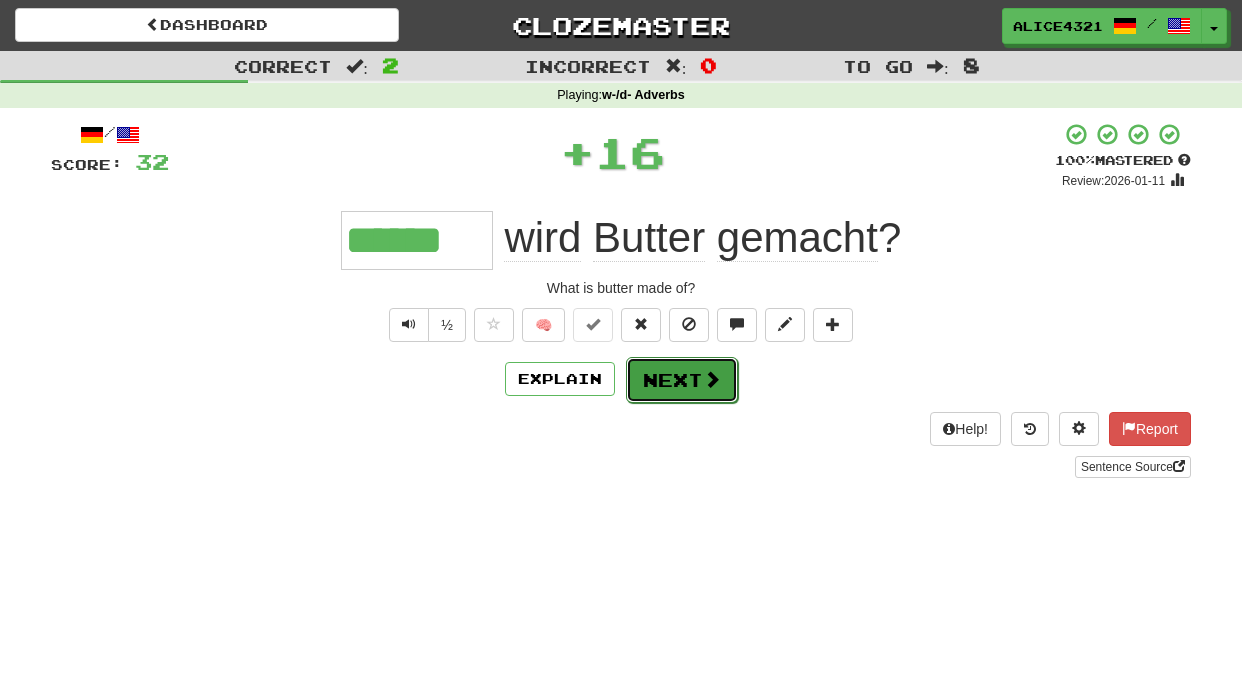 click on "Next" at bounding box center [682, 380] 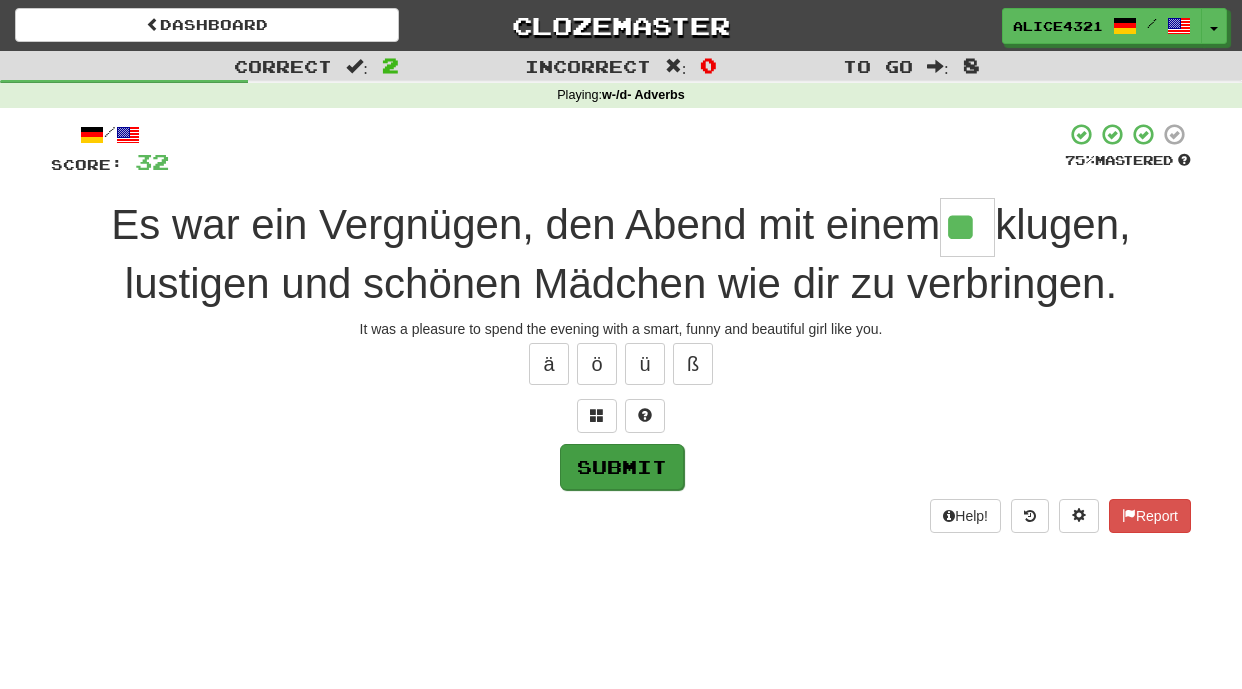 type on "**" 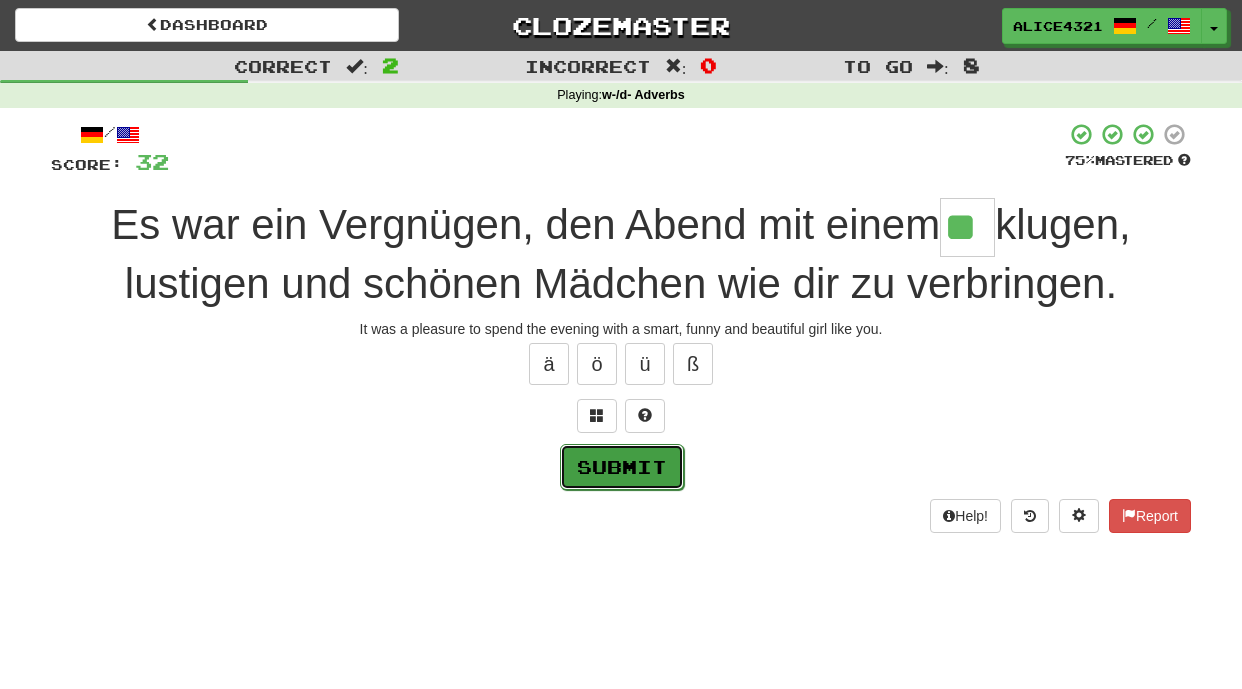 click on "Submit" at bounding box center [622, 467] 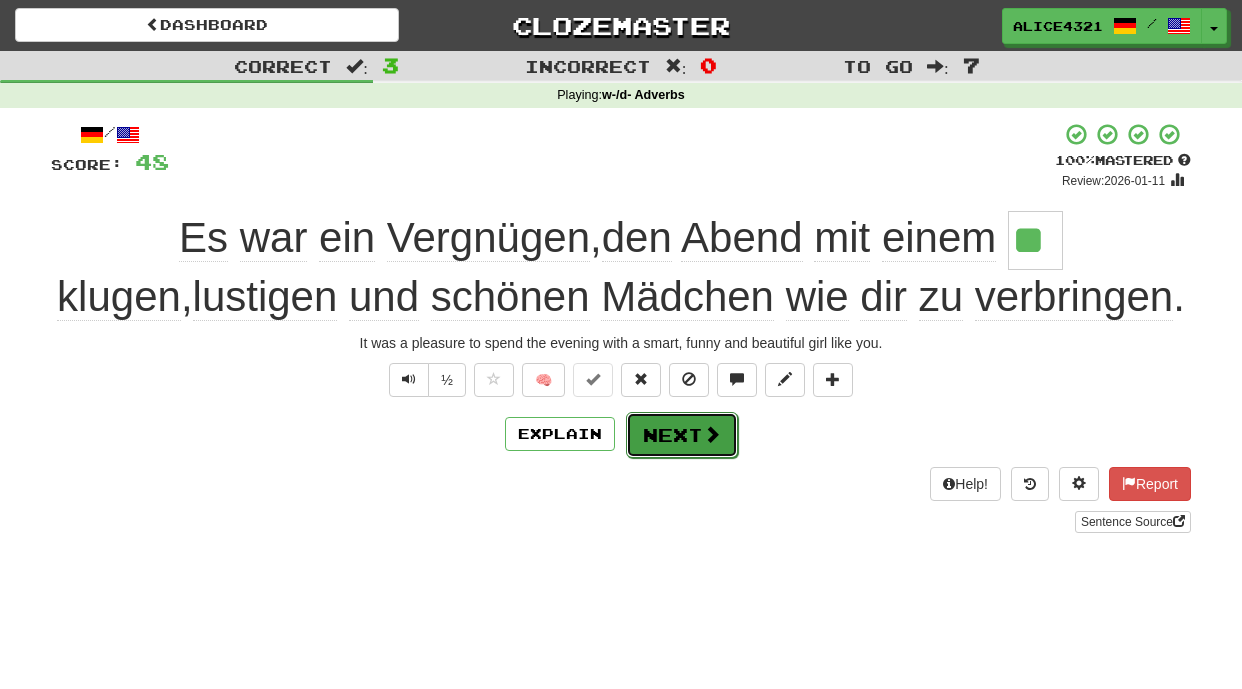 click on "Next" at bounding box center (682, 435) 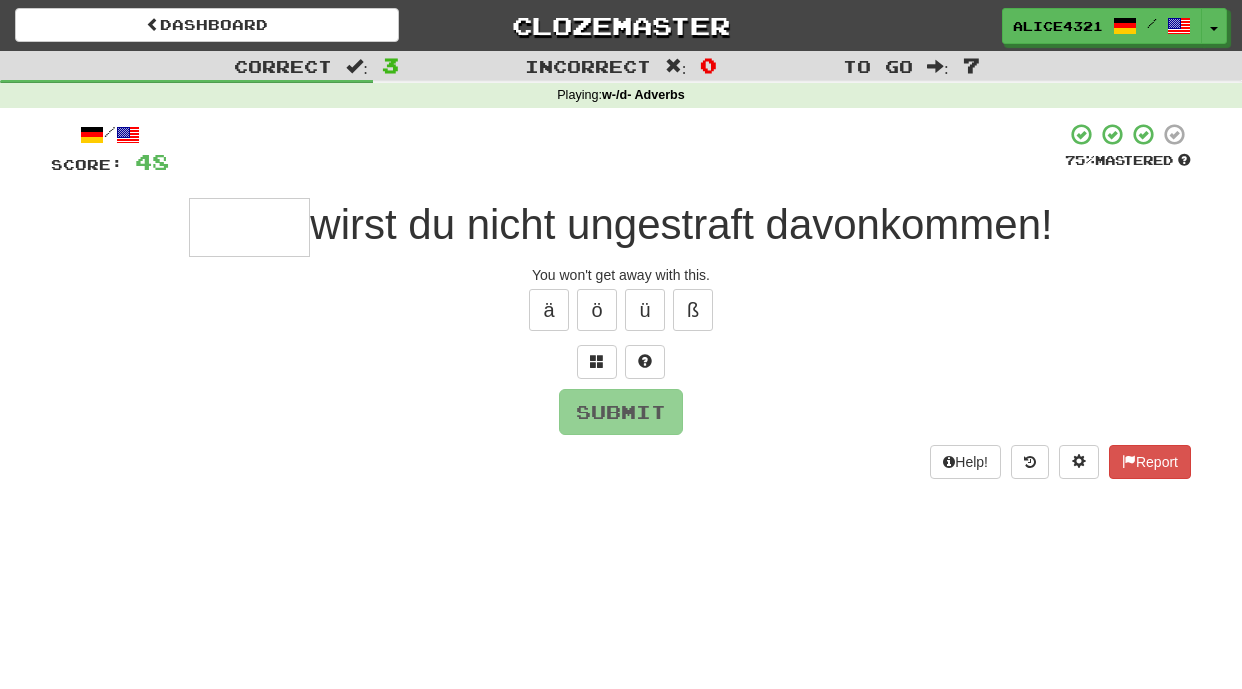 type on "*" 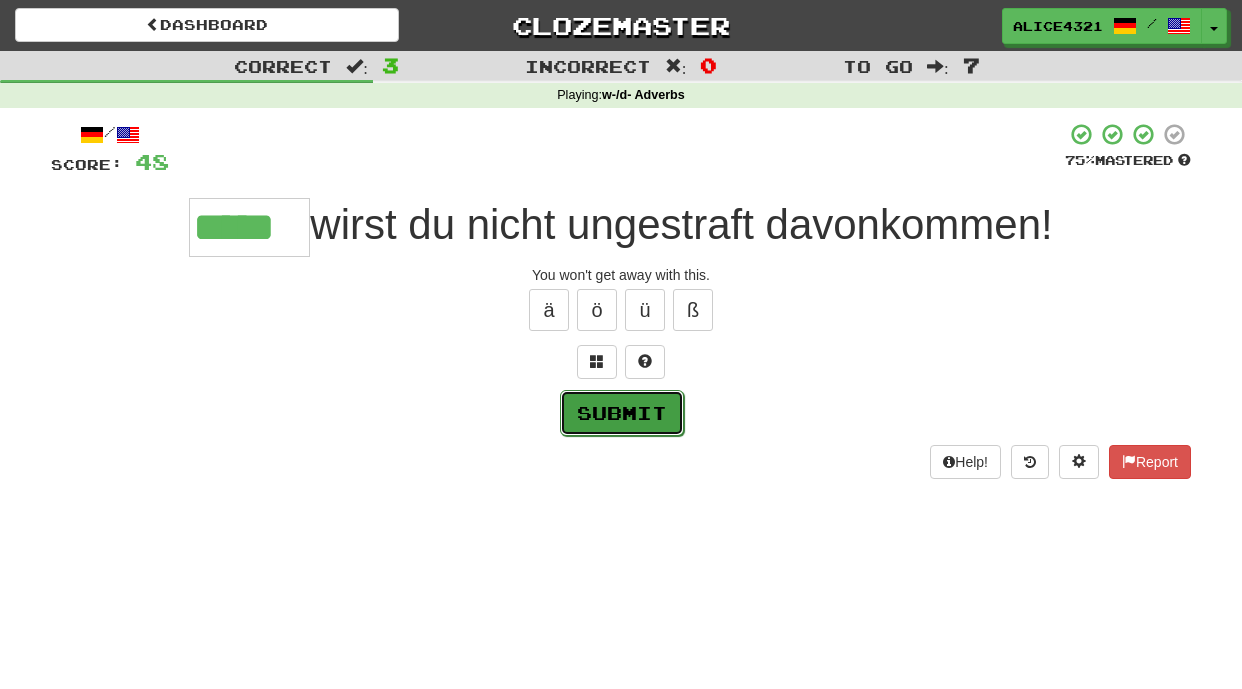click on "Submit" at bounding box center (622, 413) 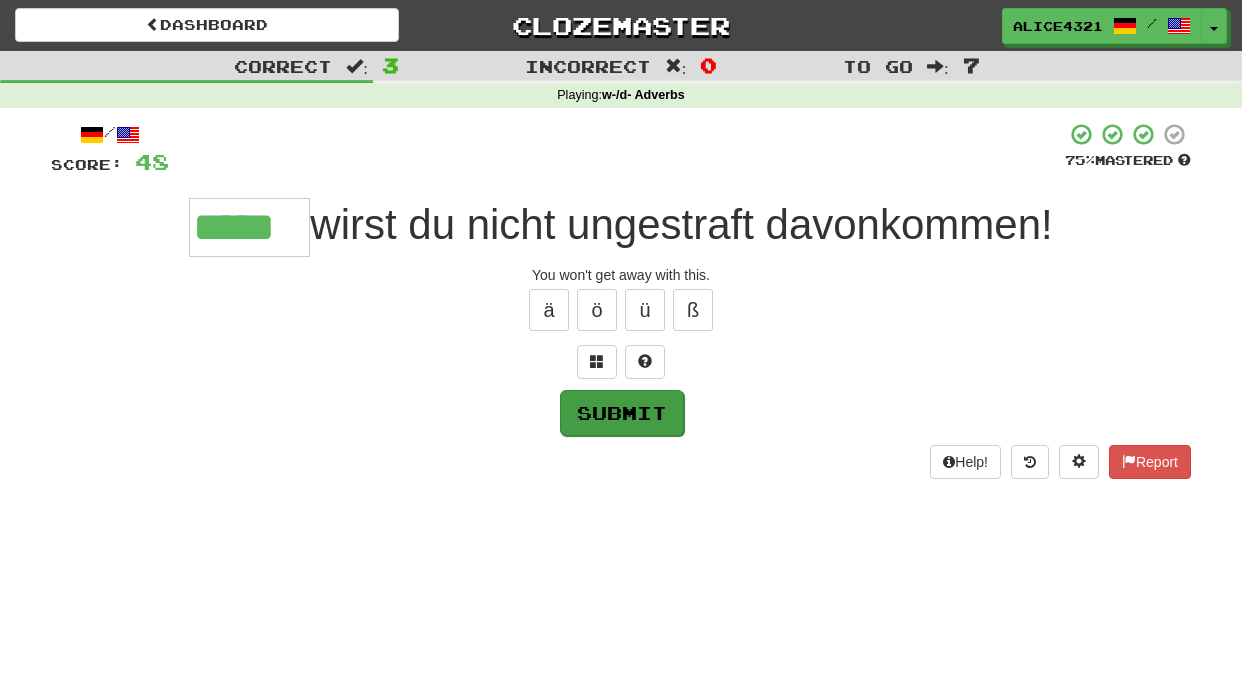 type on "*****" 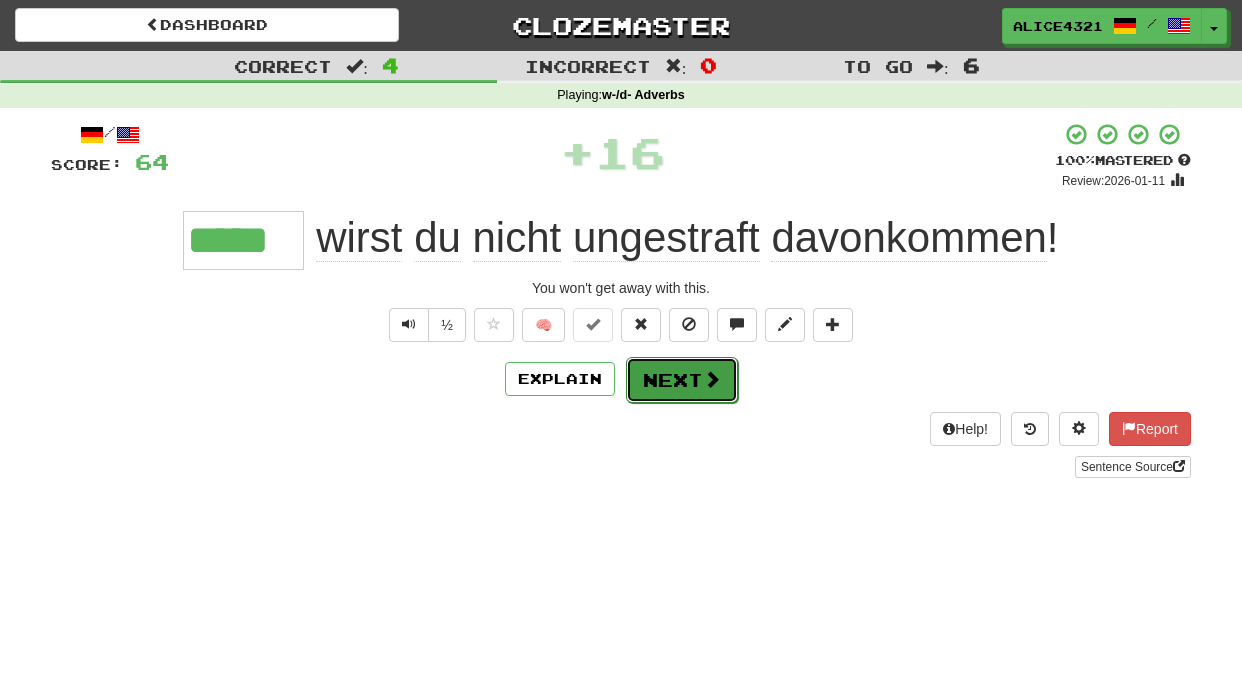 click on "Next" at bounding box center [682, 380] 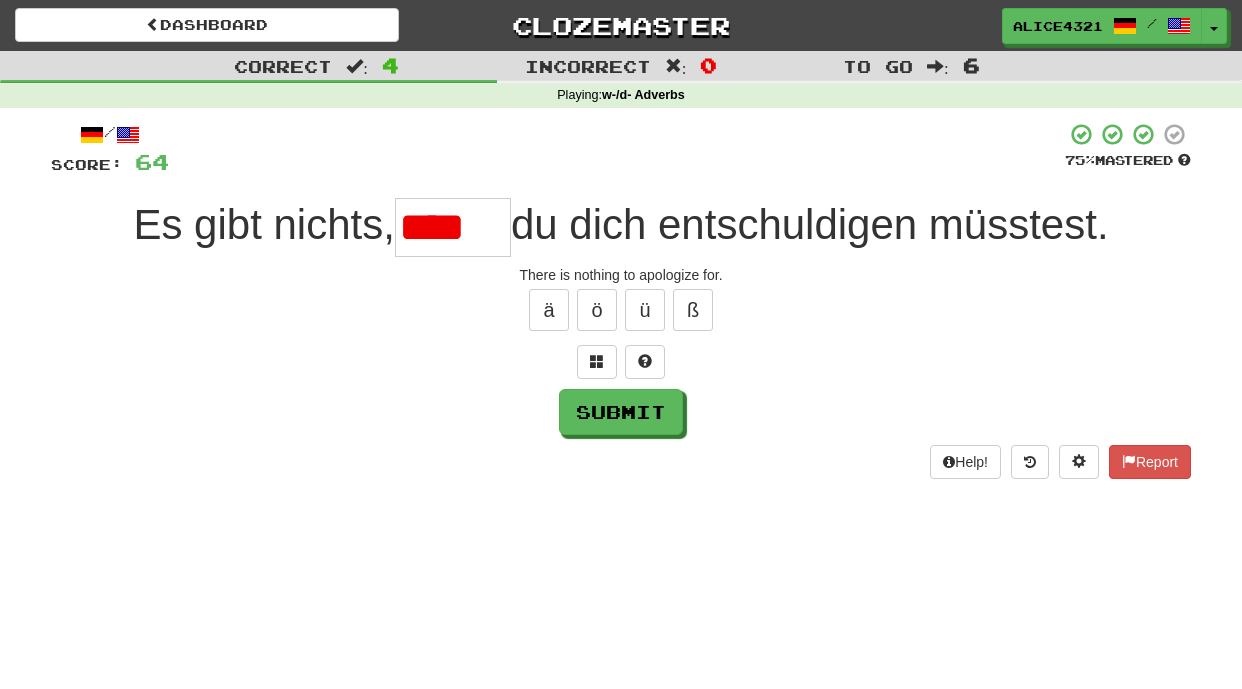 scroll, scrollTop: 0, scrollLeft: 0, axis: both 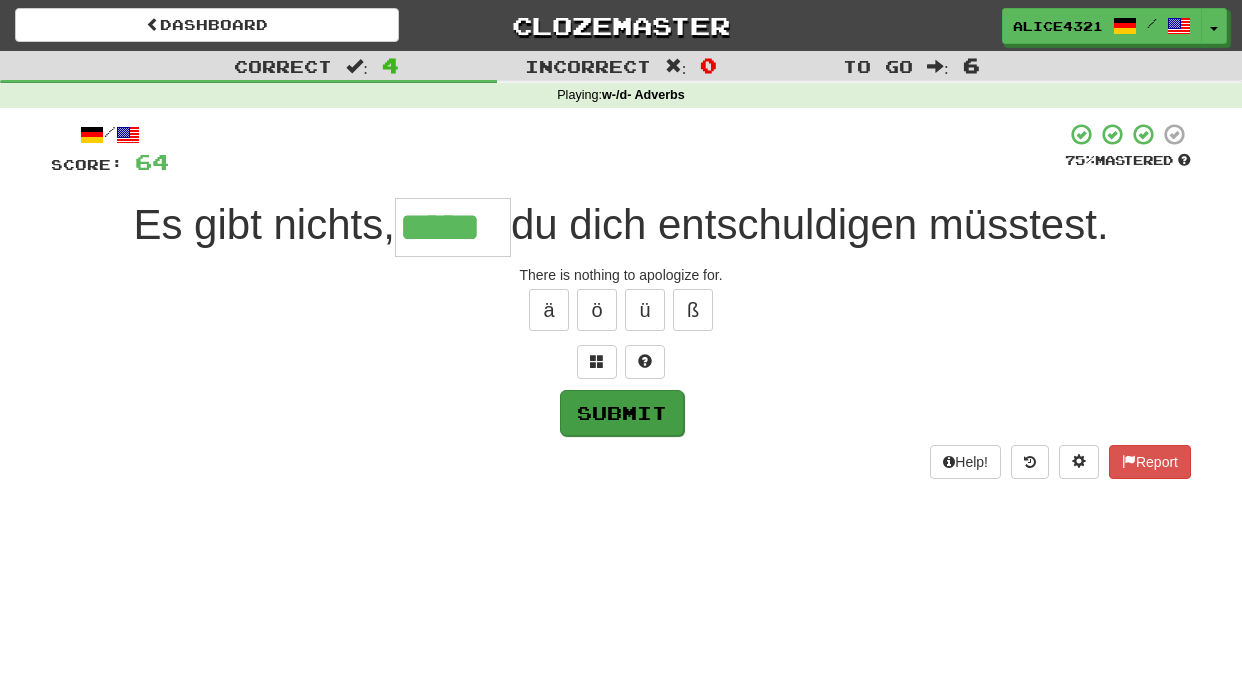 type on "*****" 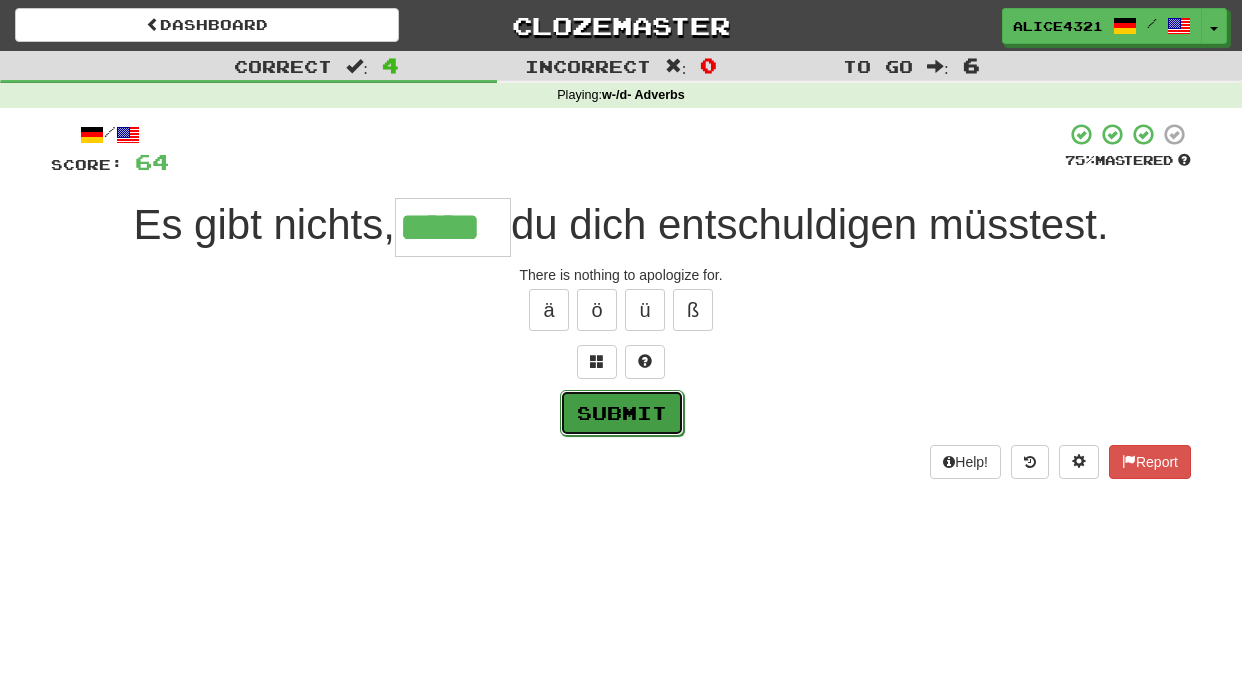click on "Submit" at bounding box center (622, 413) 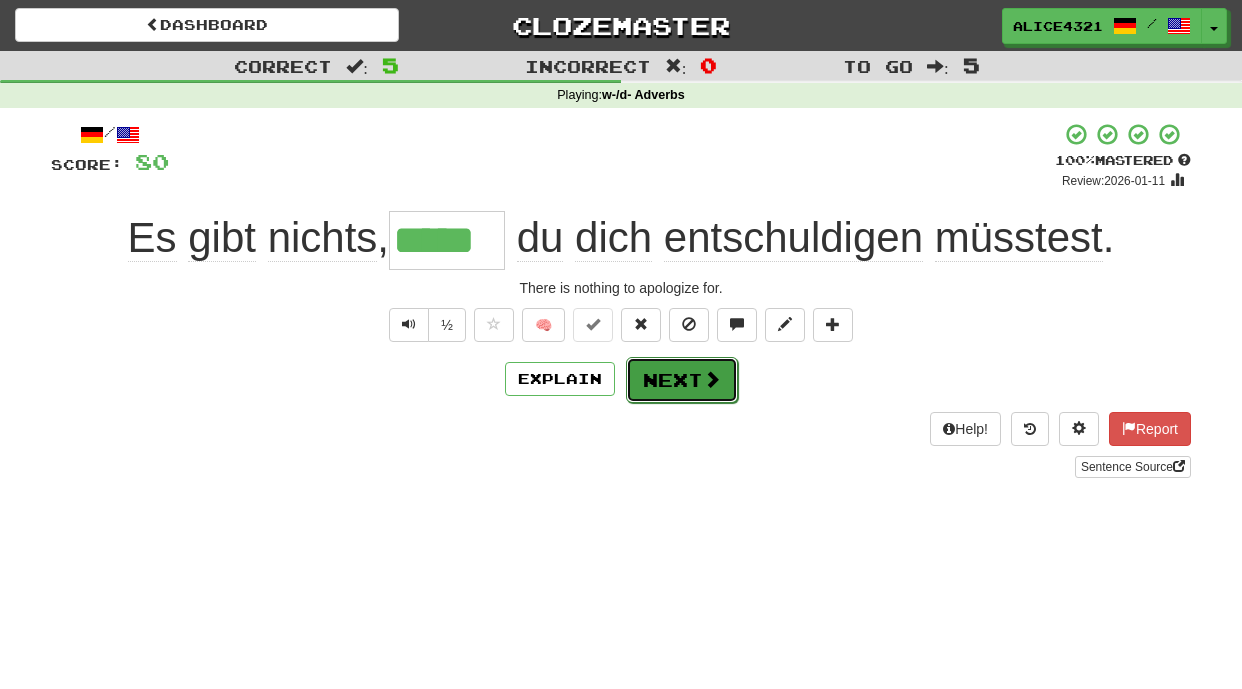 click on "Next" at bounding box center (682, 380) 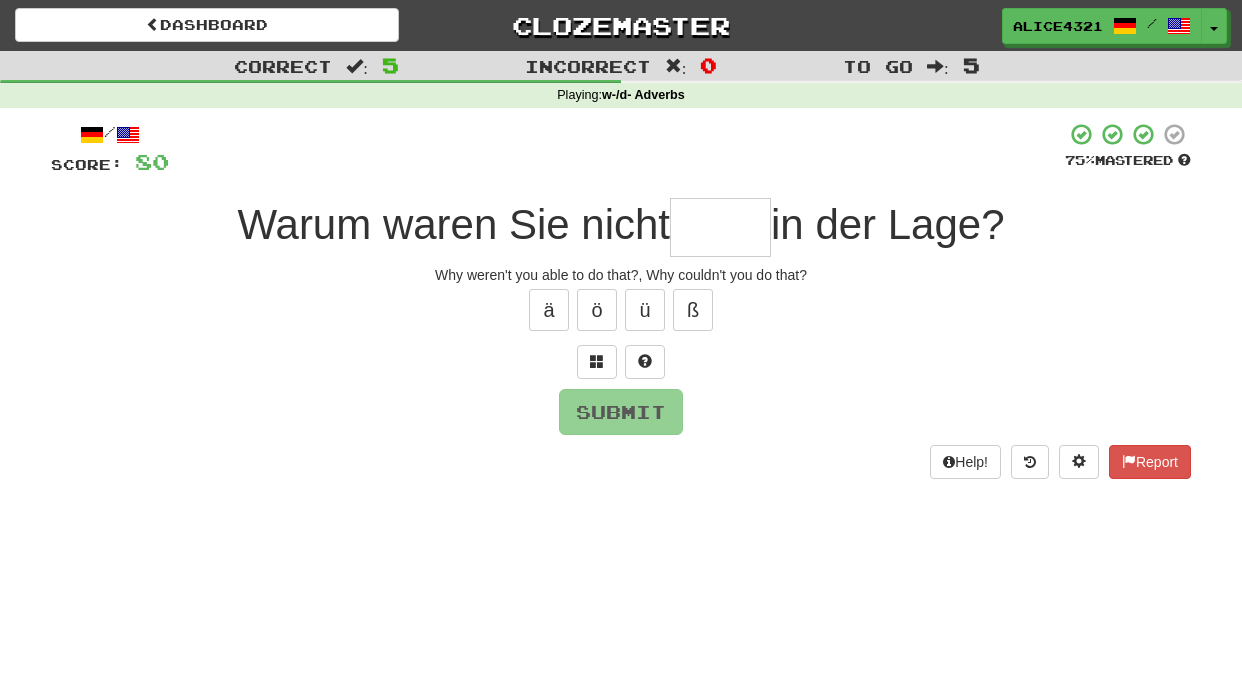 type on "*" 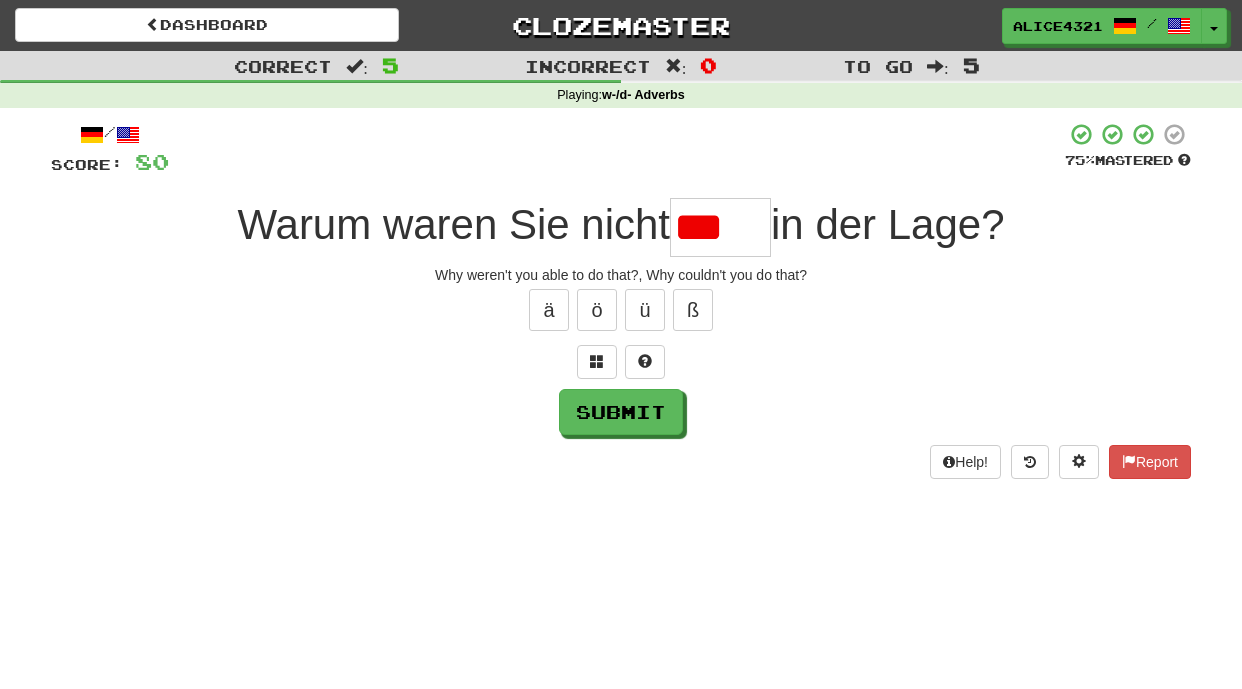 scroll, scrollTop: 0, scrollLeft: 0, axis: both 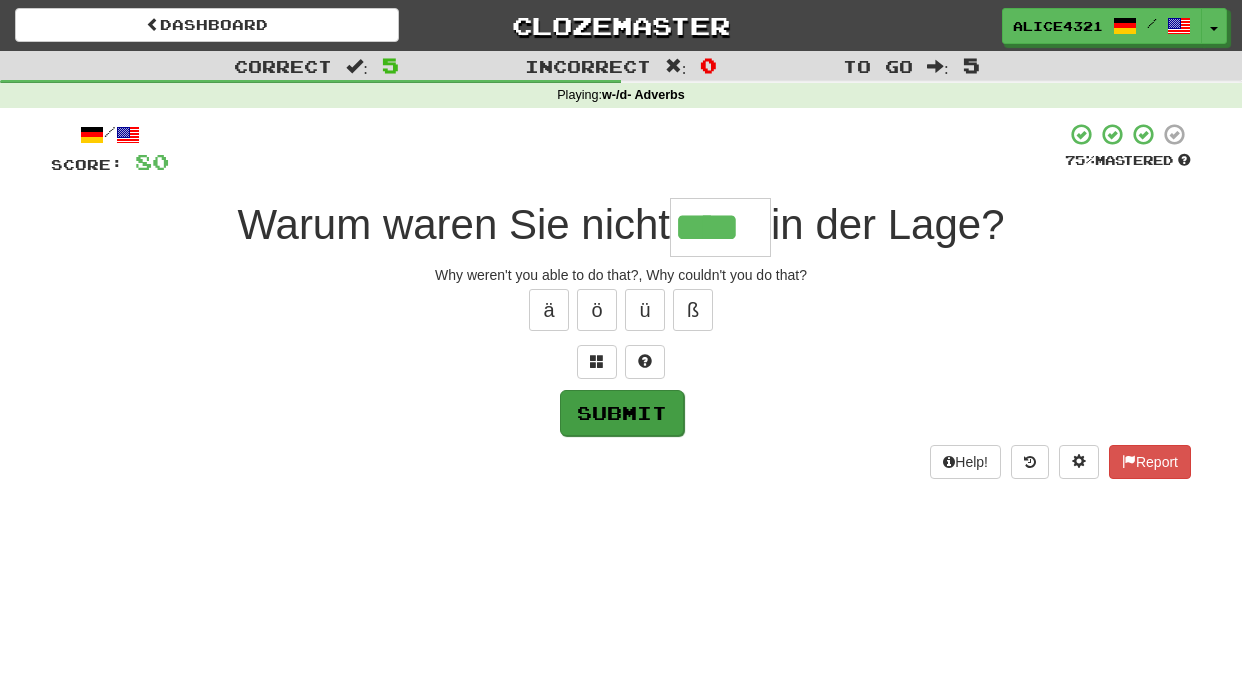 type on "****" 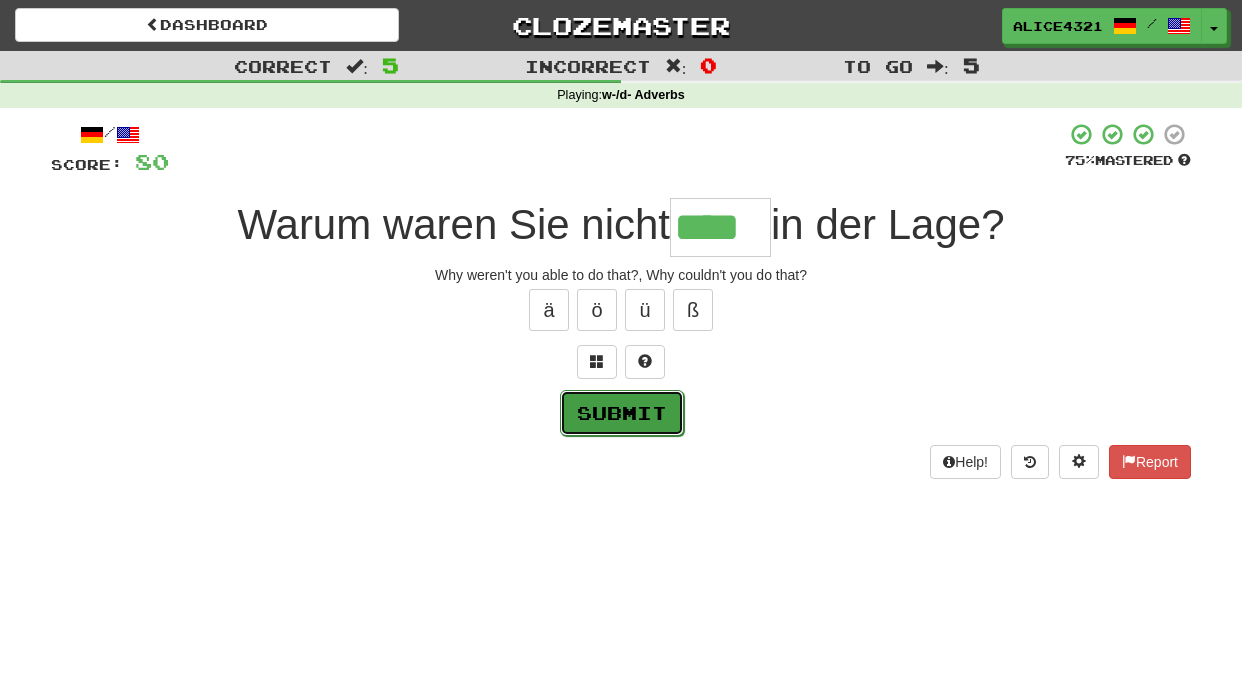 click on "Submit" at bounding box center (622, 413) 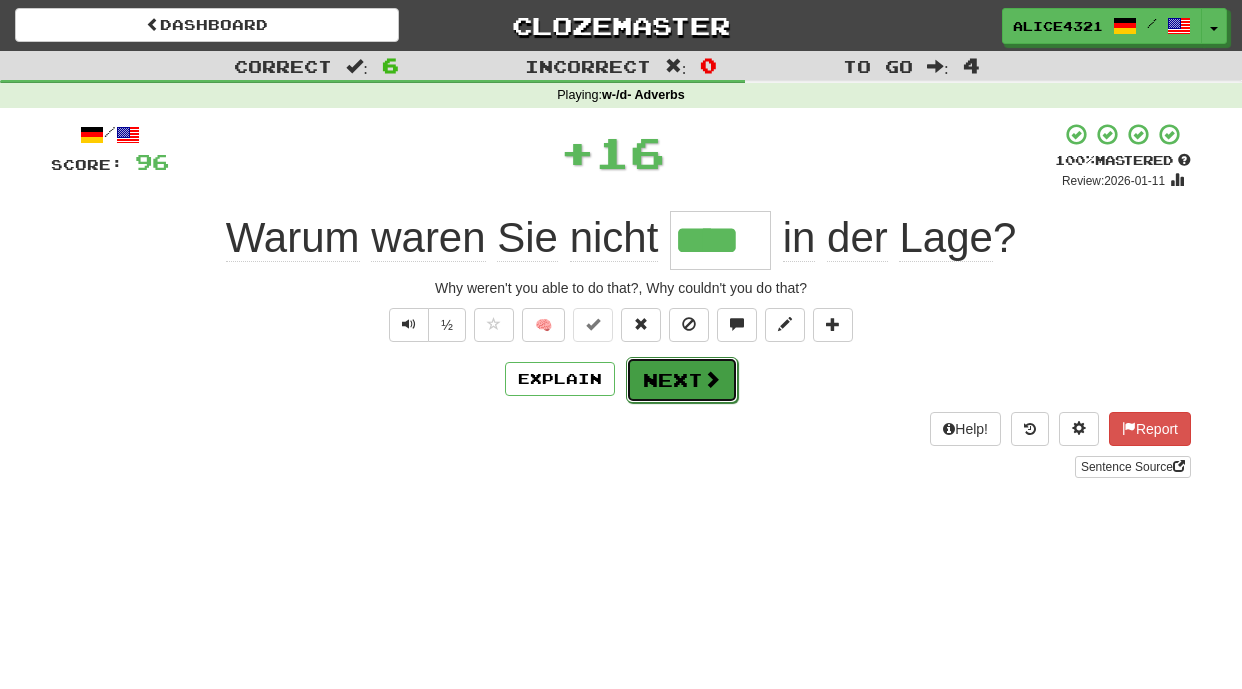 click on "Next" at bounding box center [682, 380] 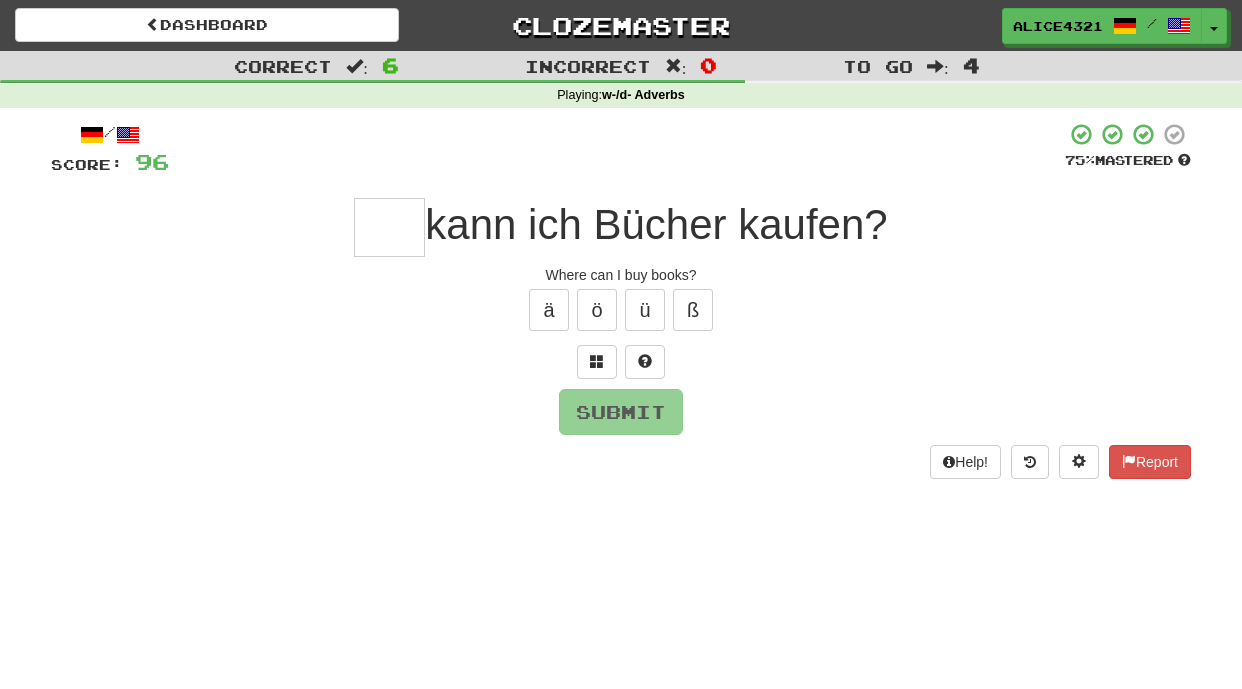 type on "*" 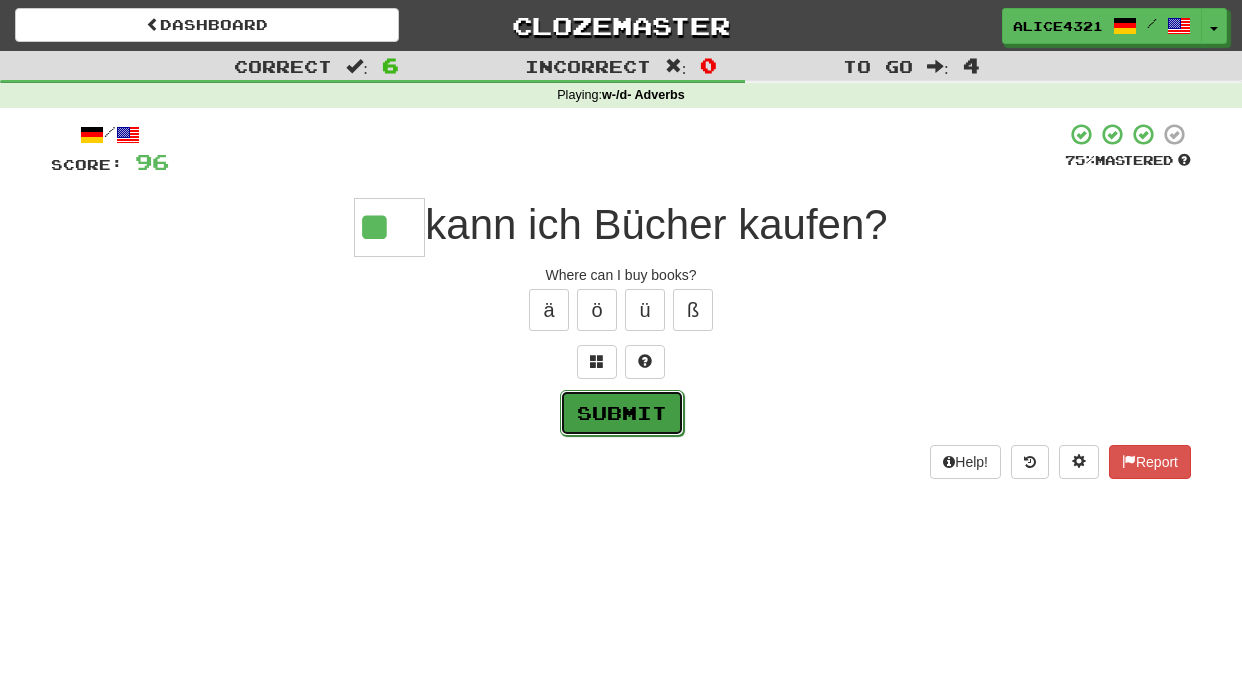 click on "Submit" at bounding box center [622, 413] 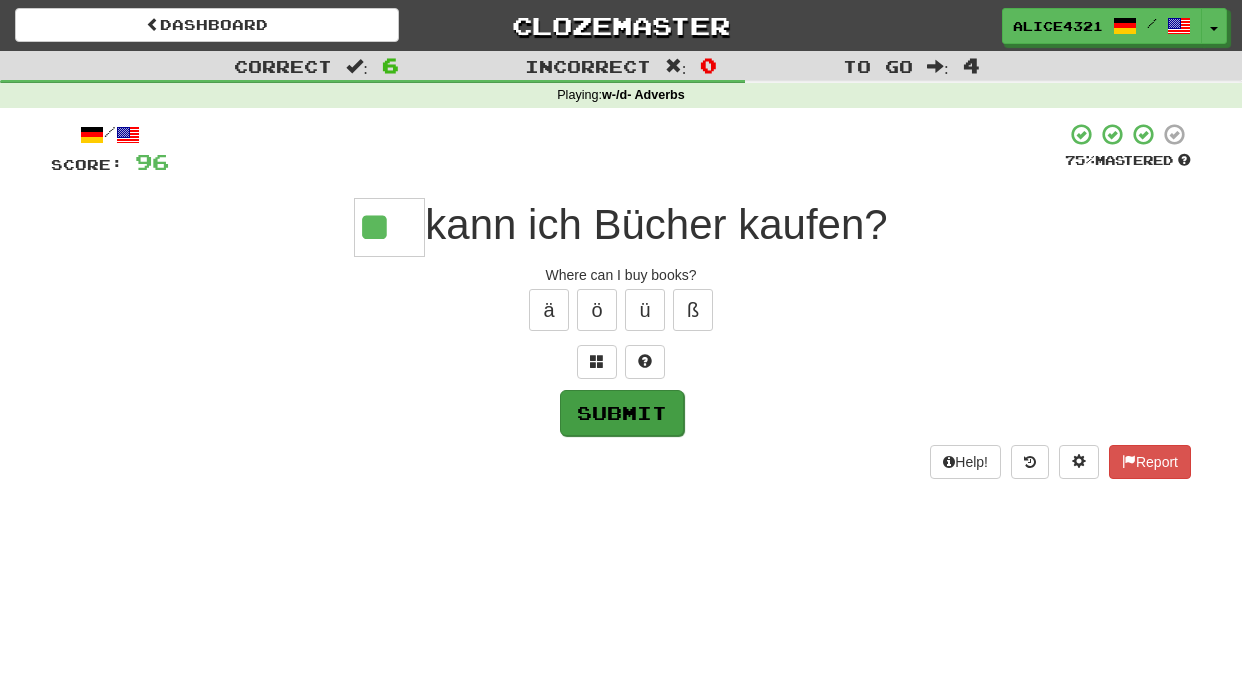 type on "**" 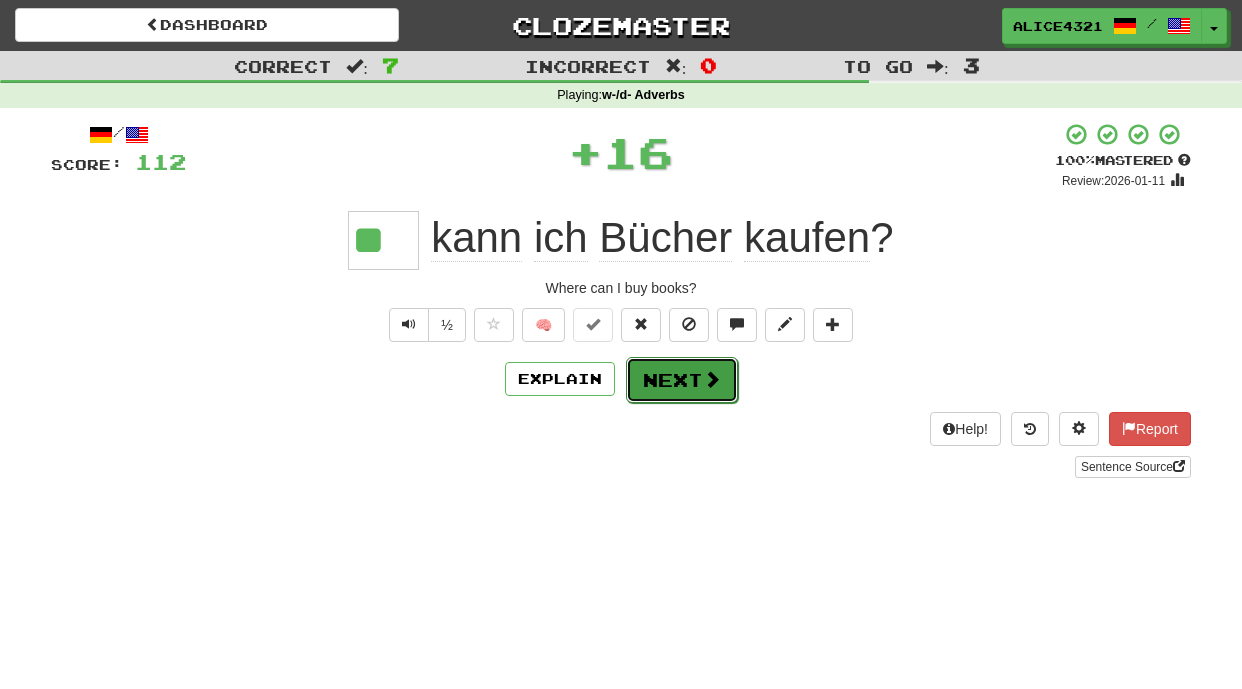 click on "Next" at bounding box center [682, 380] 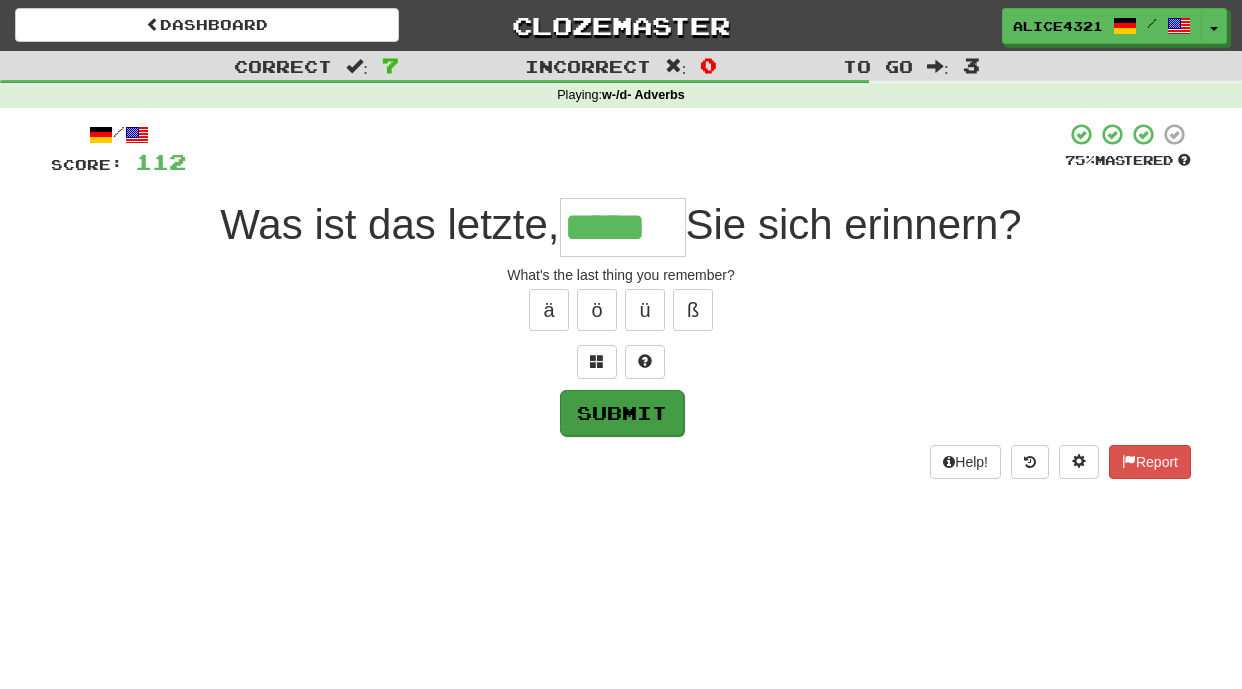 type on "*****" 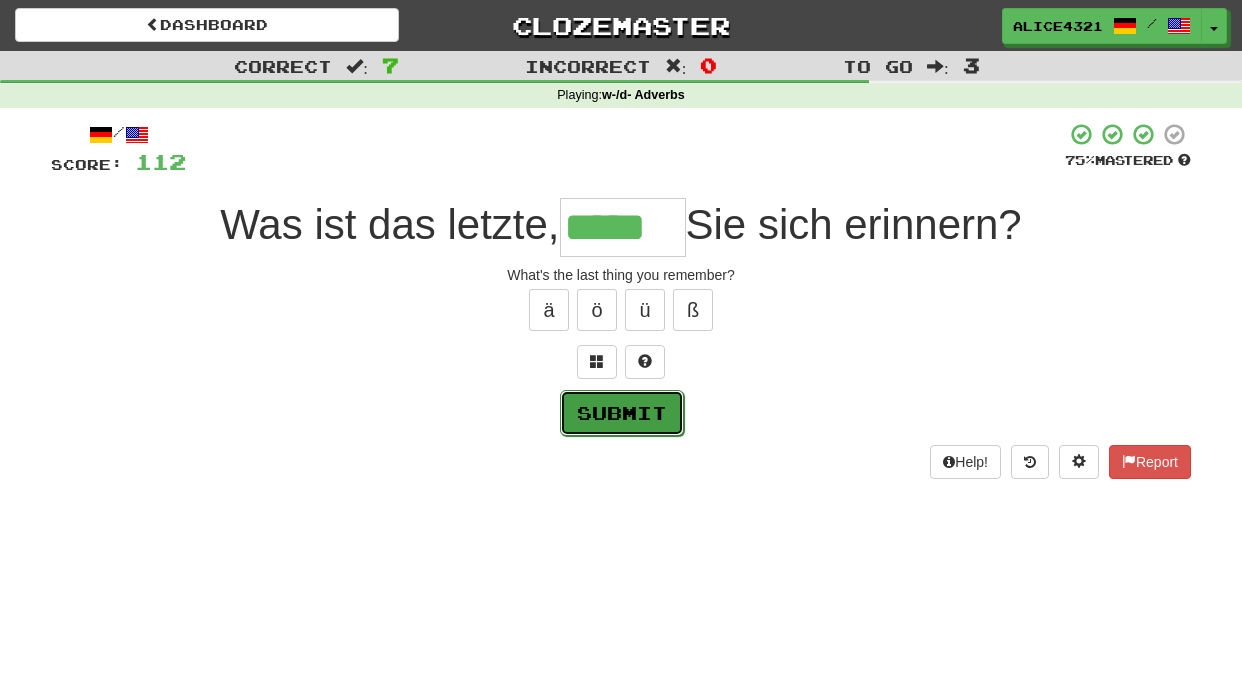 click on "Submit" at bounding box center [622, 413] 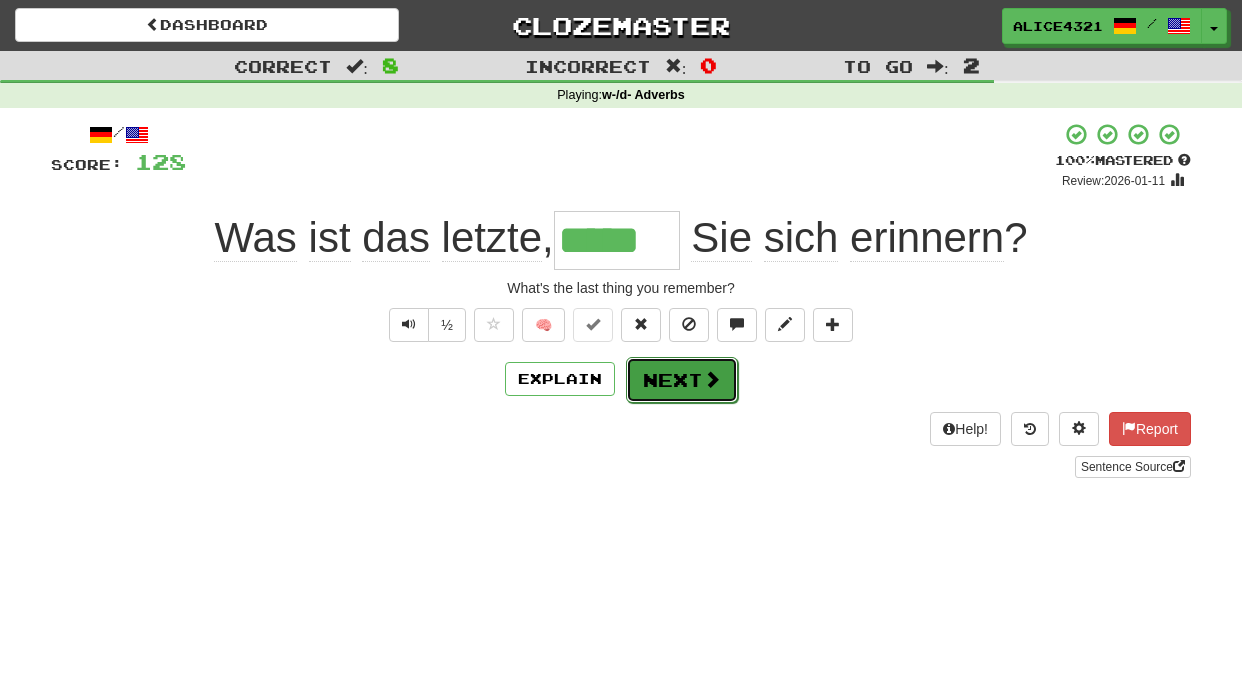 click on "Next" at bounding box center (682, 380) 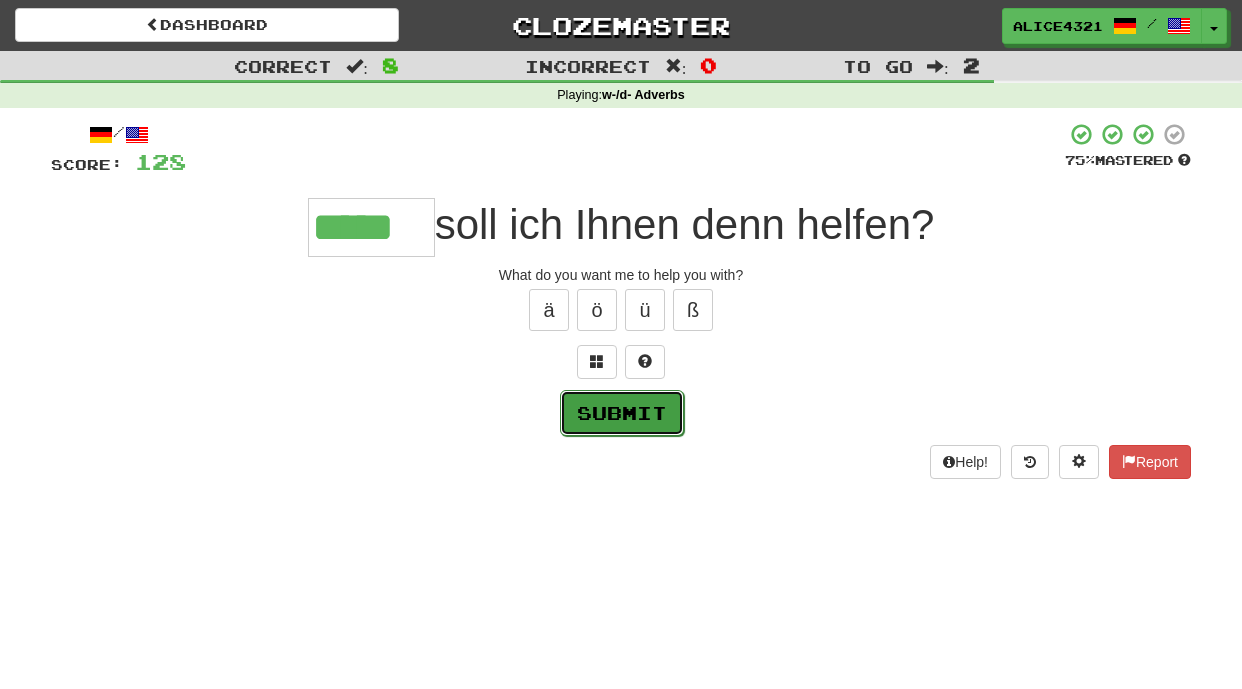 click on "Submit" at bounding box center (622, 413) 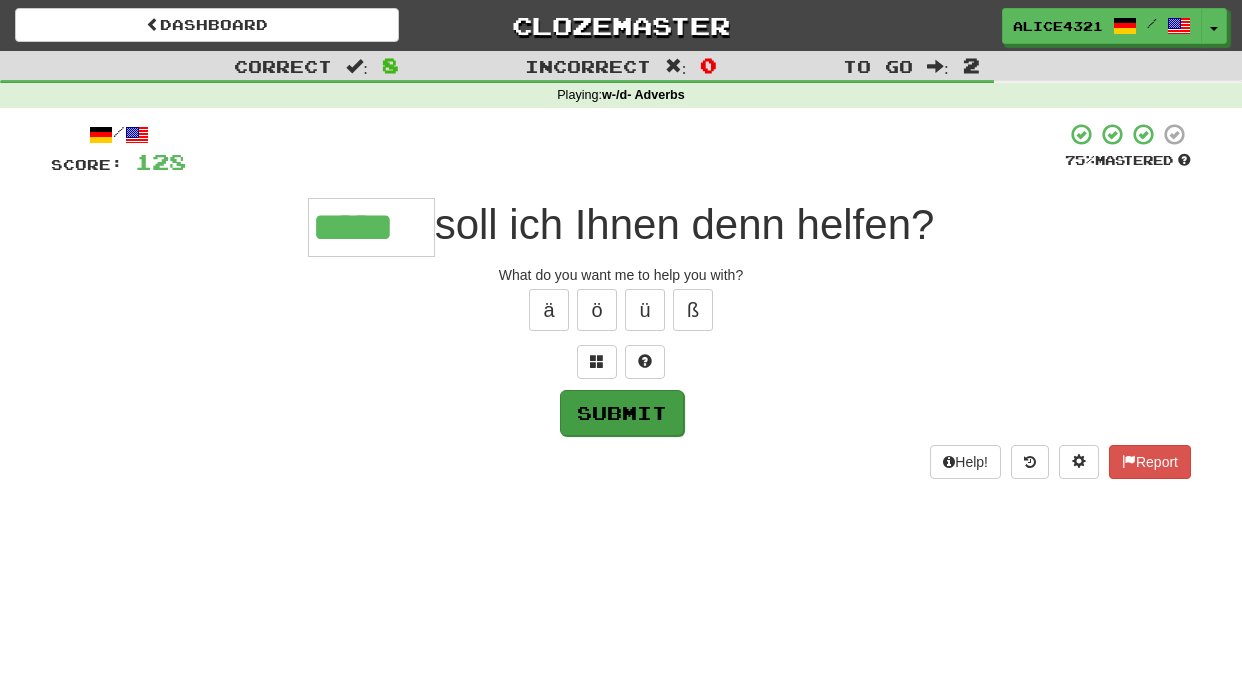 type on "*****" 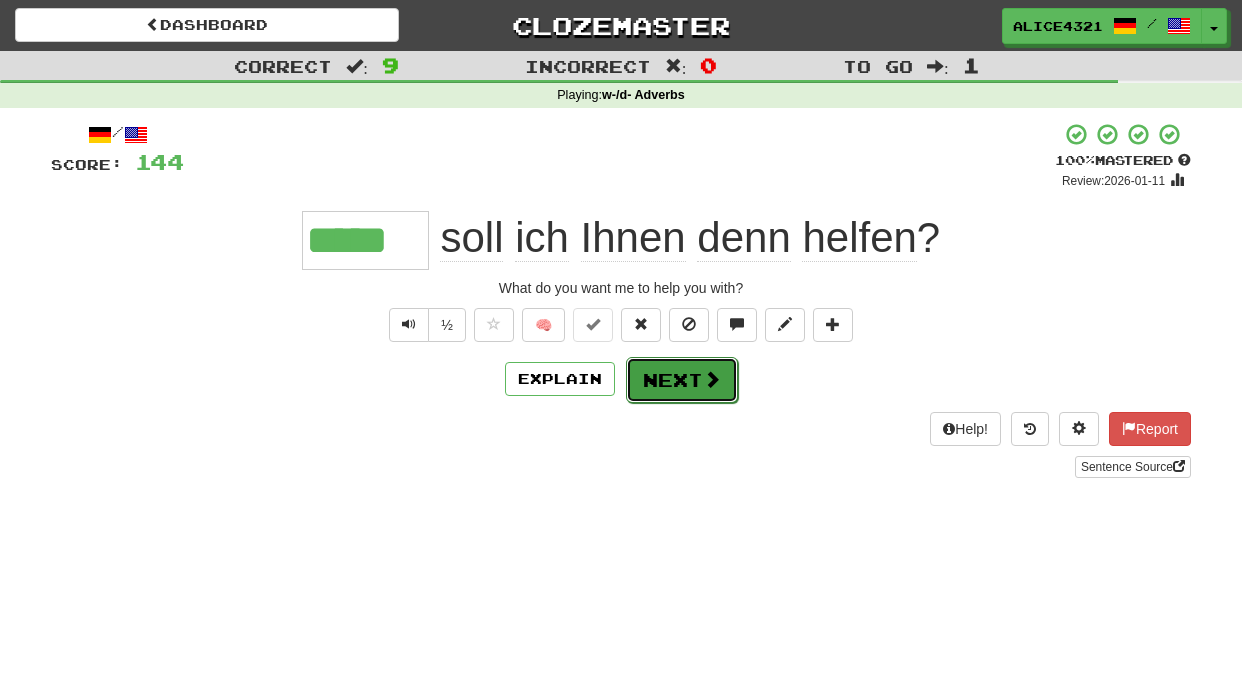 click at bounding box center [712, 379] 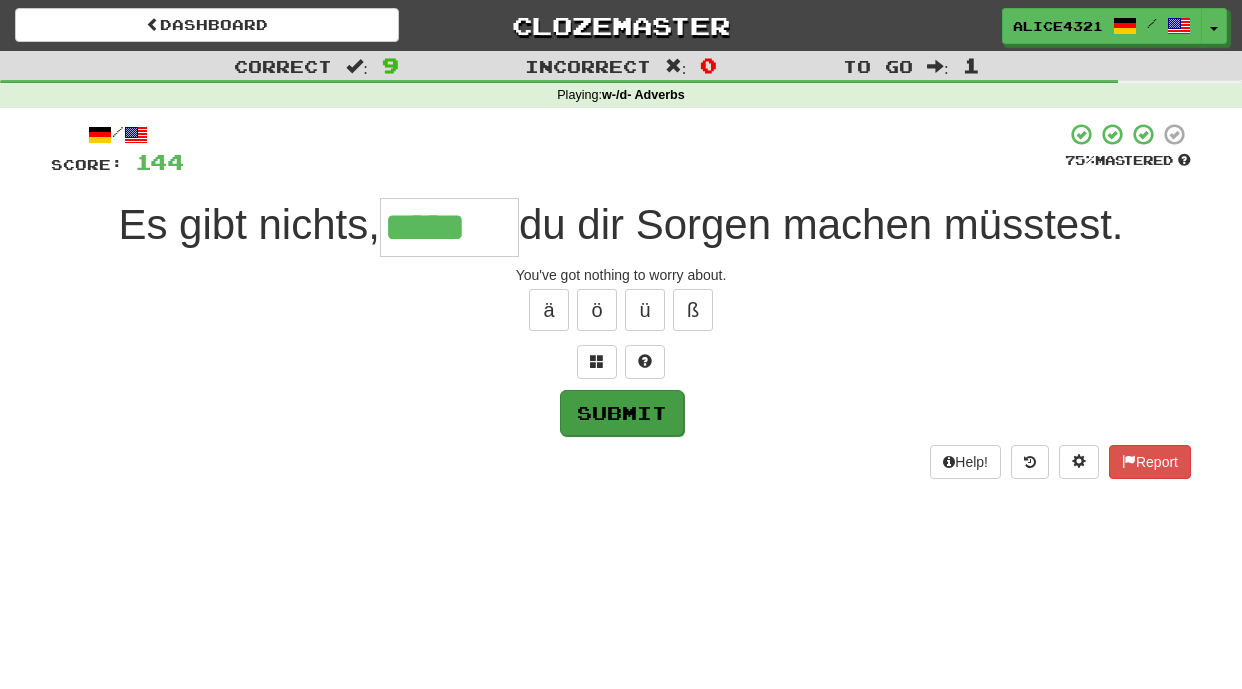 type on "*****" 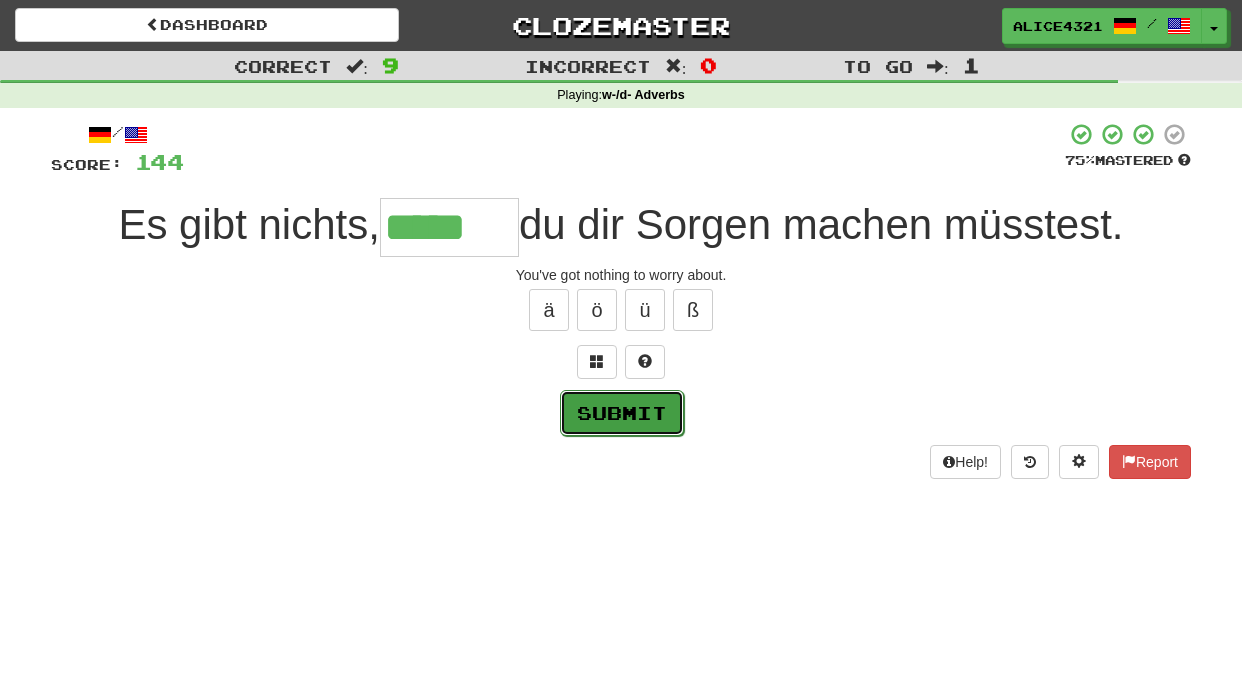 click on "Submit" at bounding box center [622, 413] 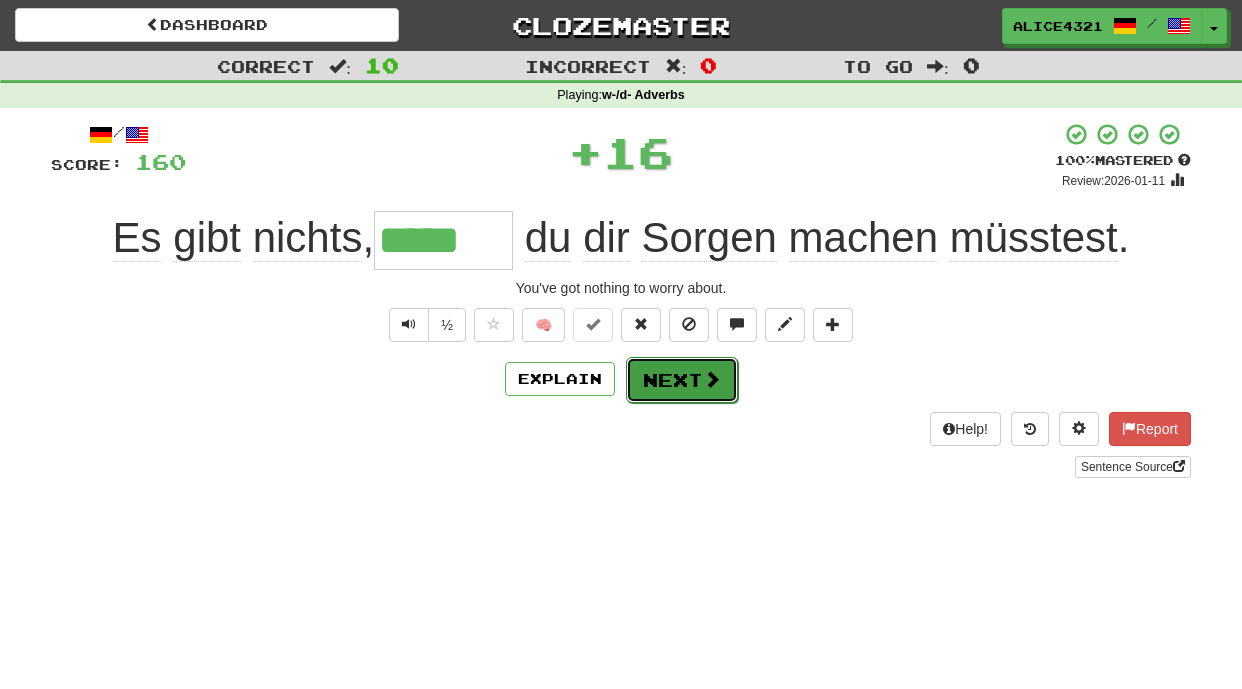 click on "Next" at bounding box center [682, 380] 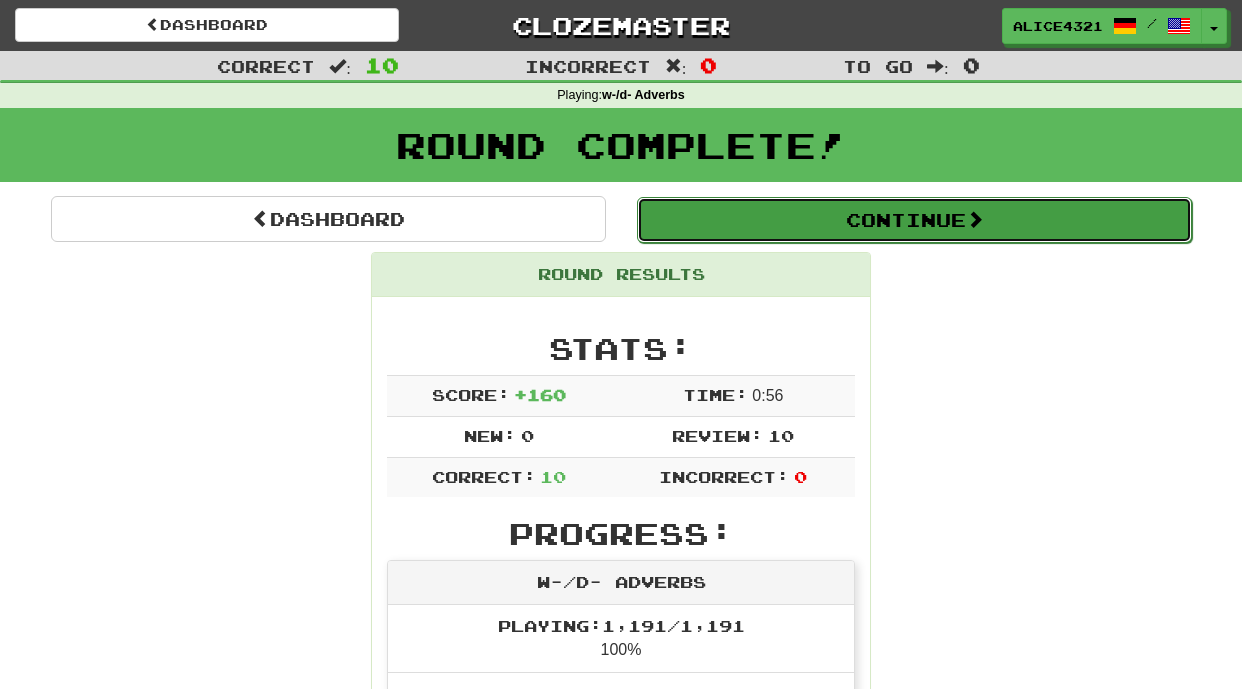 click on "Continue" at bounding box center [914, 220] 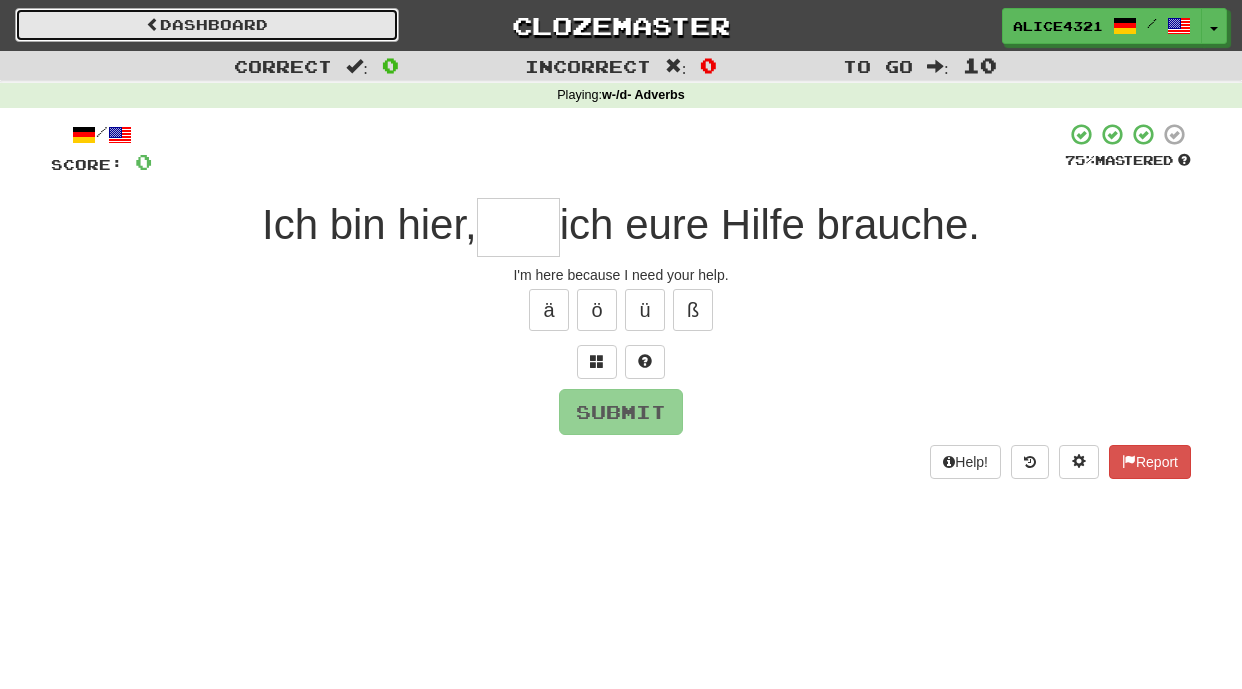 click on "Dashboard" at bounding box center [207, 25] 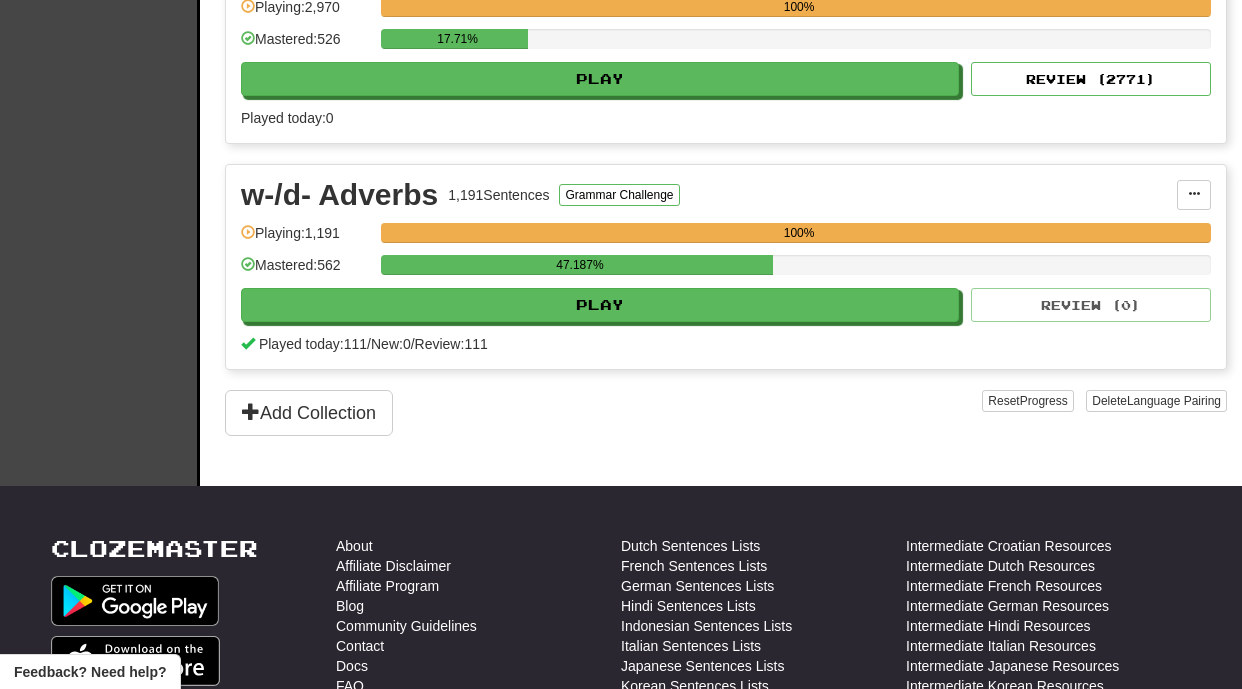 scroll, scrollTop: 1431, scrollLeft: 0, axis: vertical 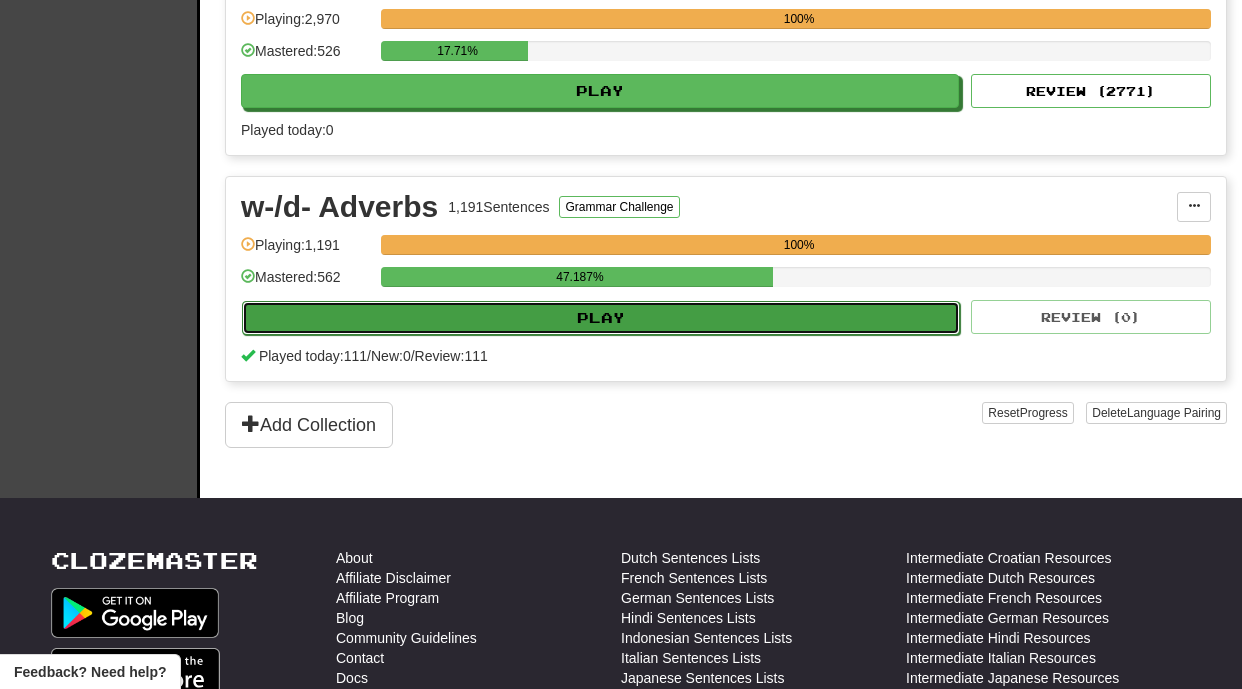 click on "Play" at bounding box center [601, 318] 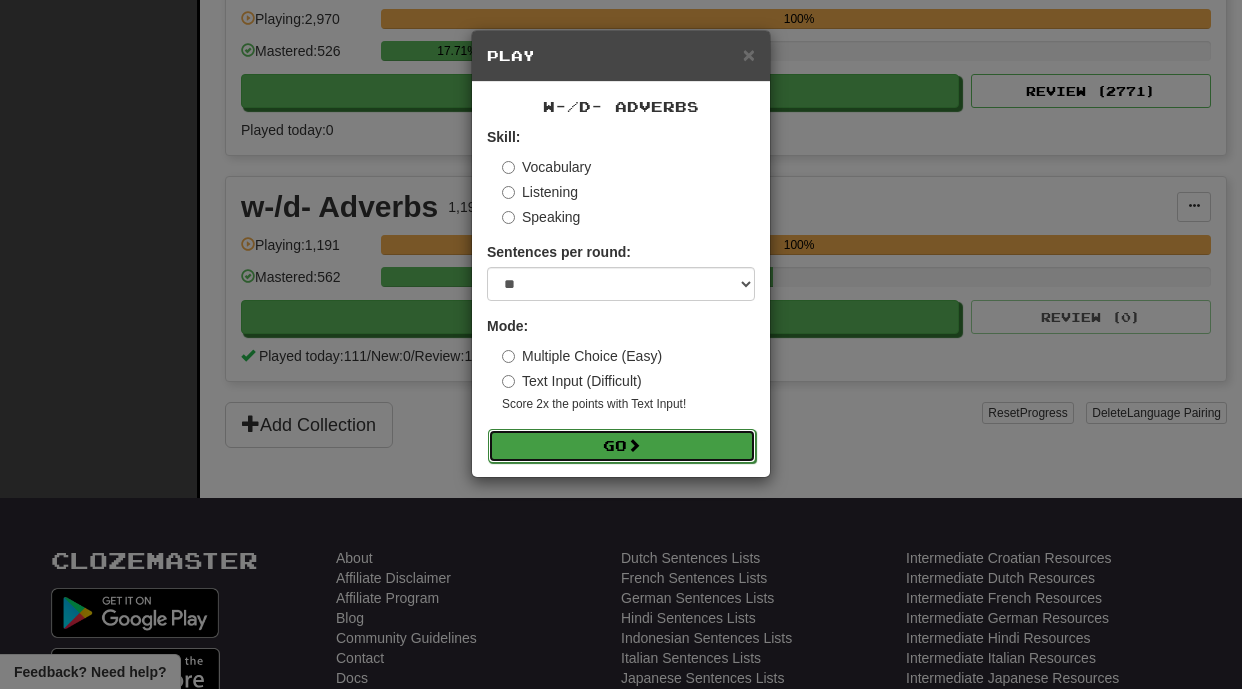 click on "Go" at bounding box center [622, 446] 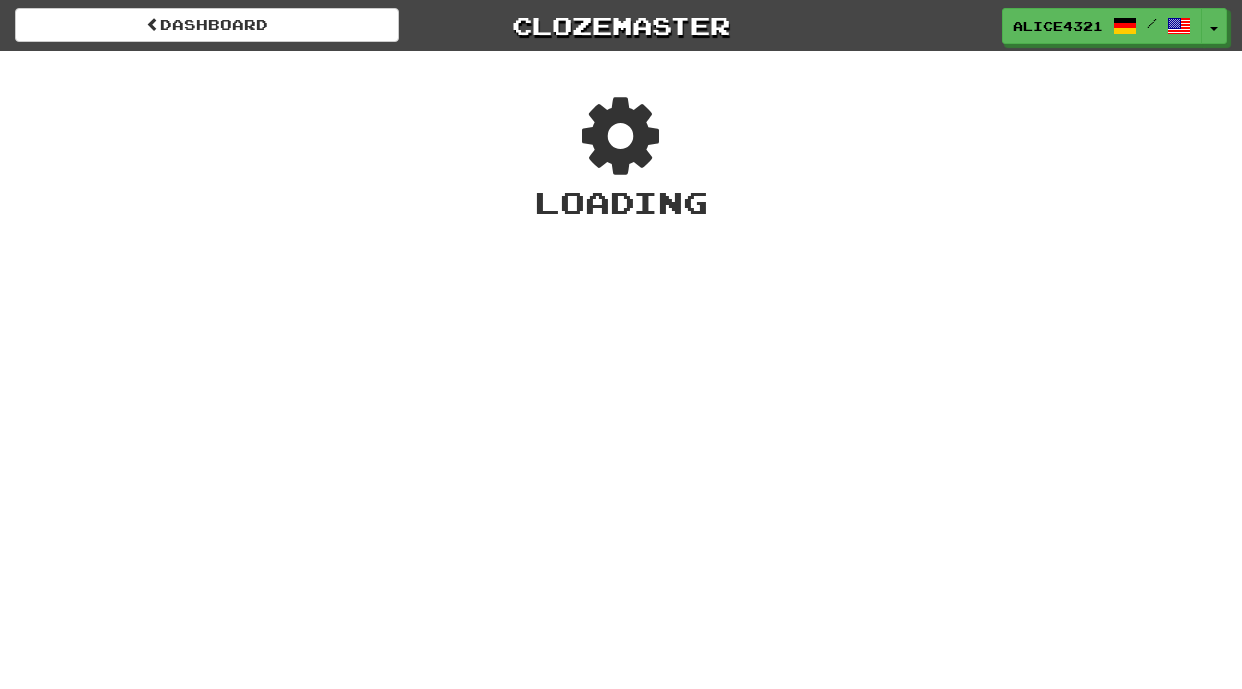 scroll, scrollTop: 0, scrollLeft: 0, axis: both 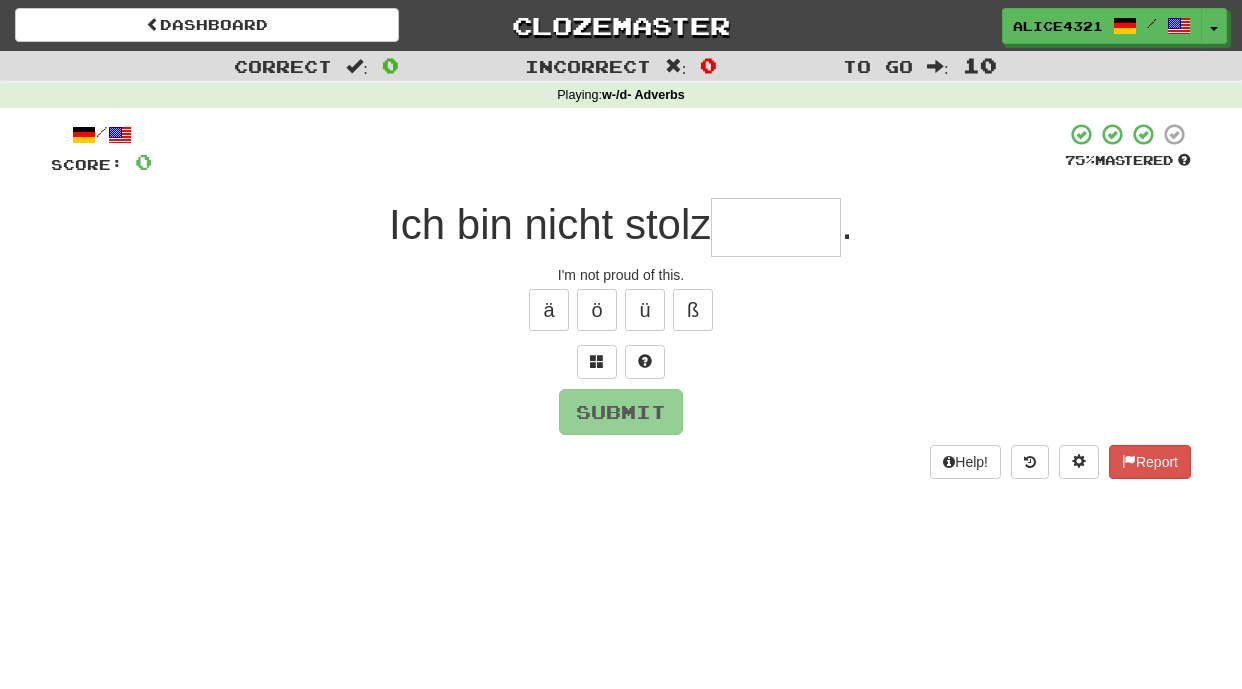 type on "*" 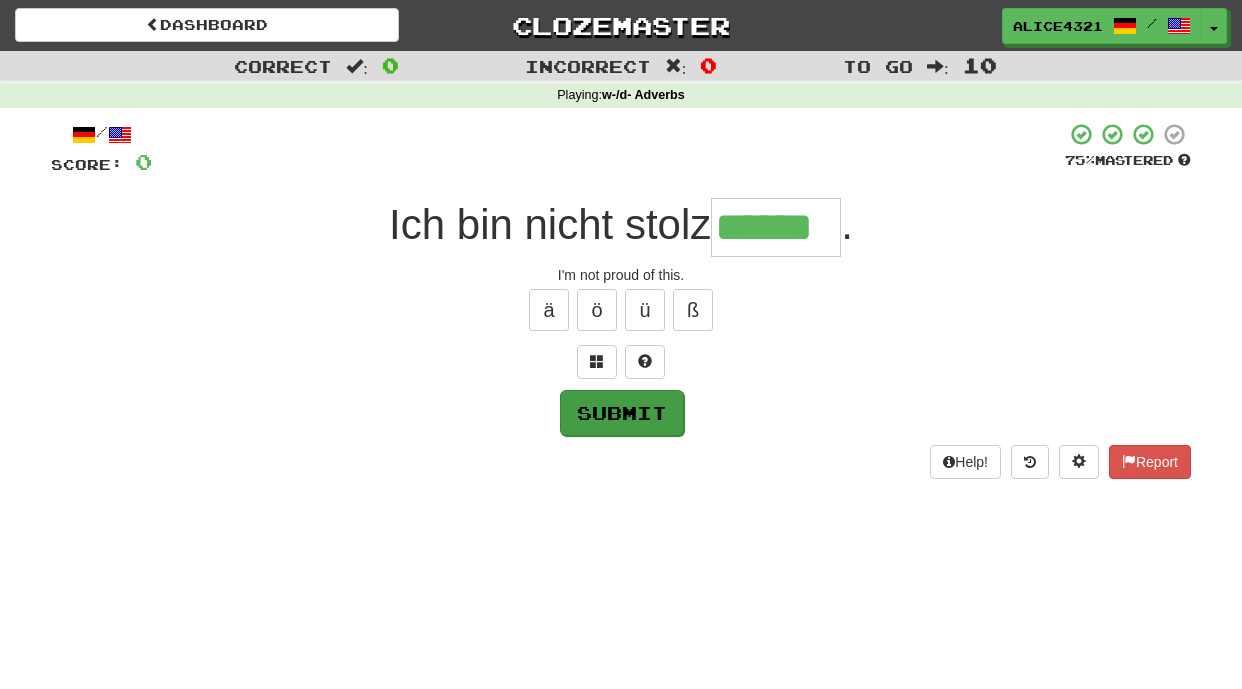 type on "******" 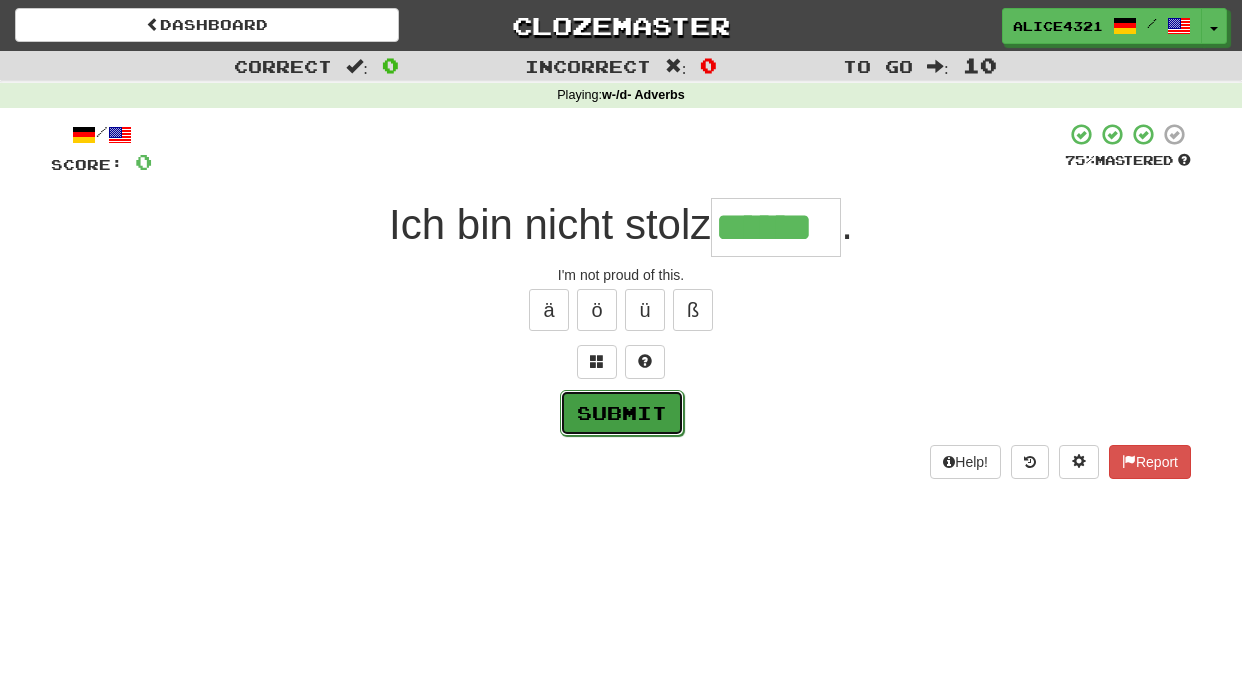 click on "Submit" at bounding box center (622, 413) 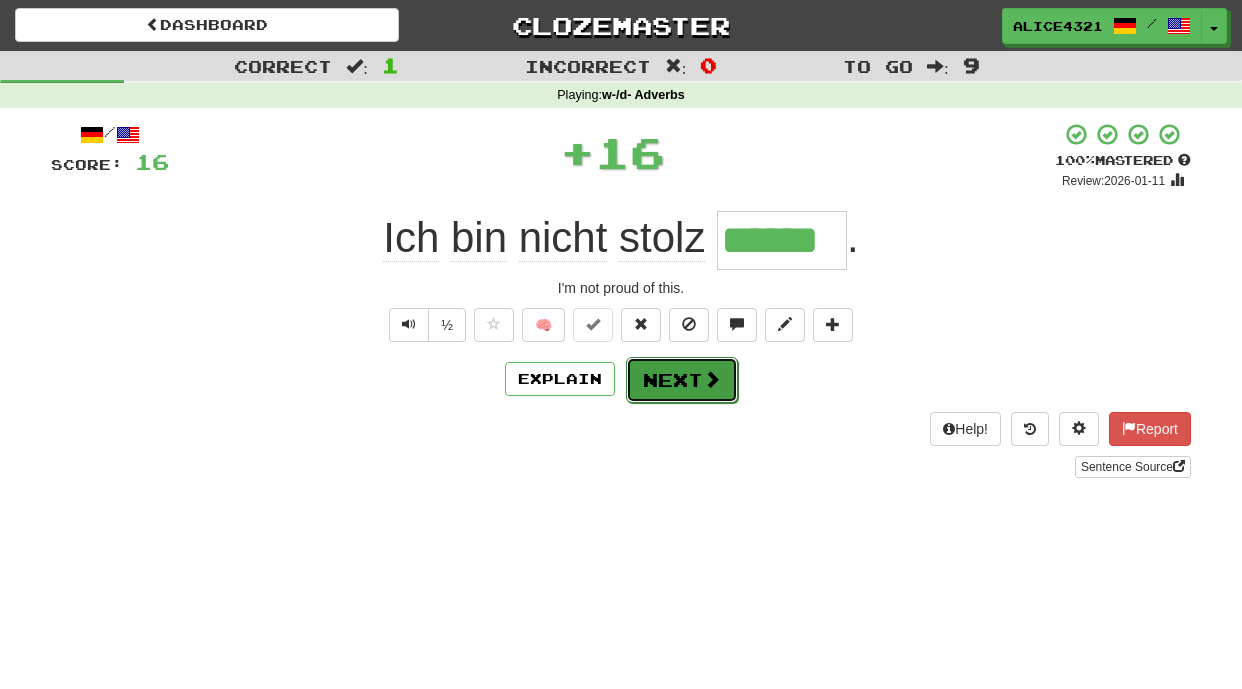 click at bounding box center (712, 379) 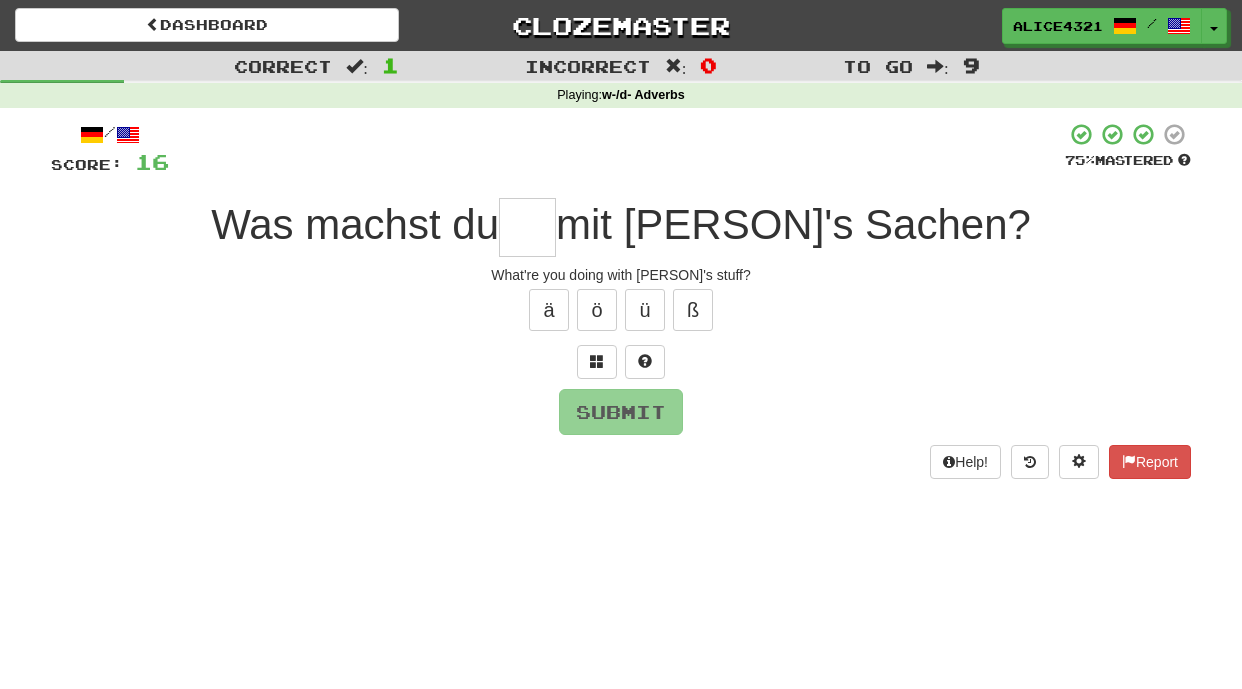 type on "*" 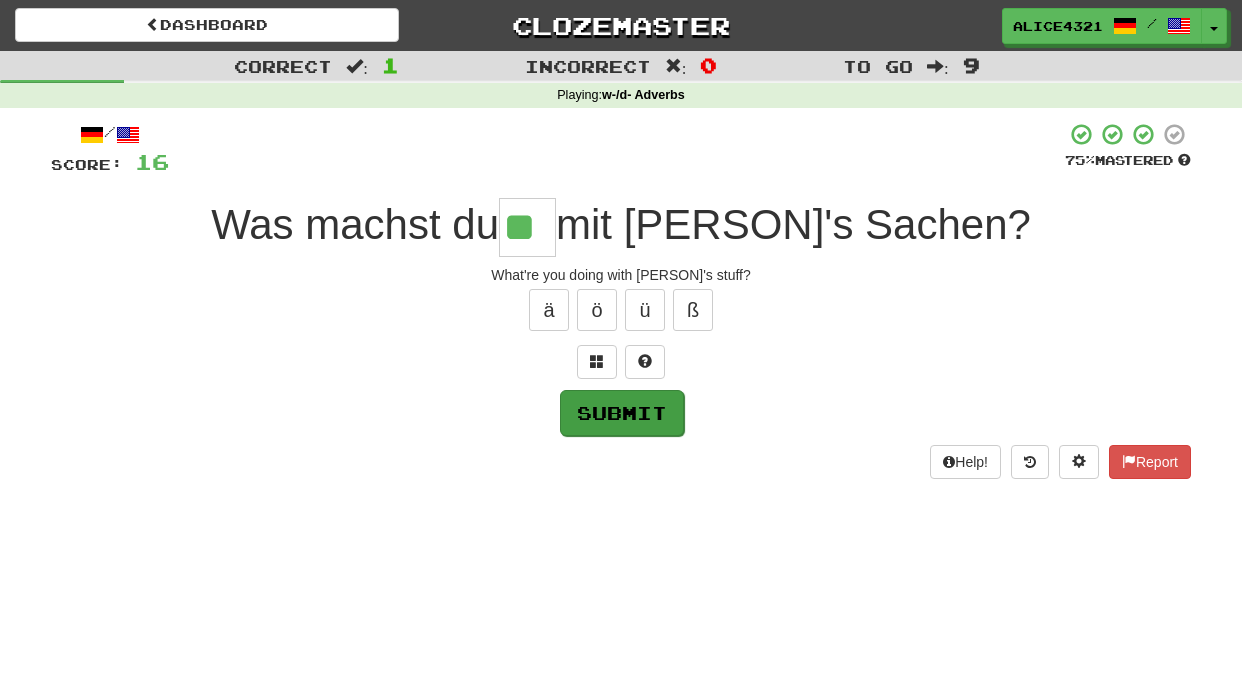 type on "**" 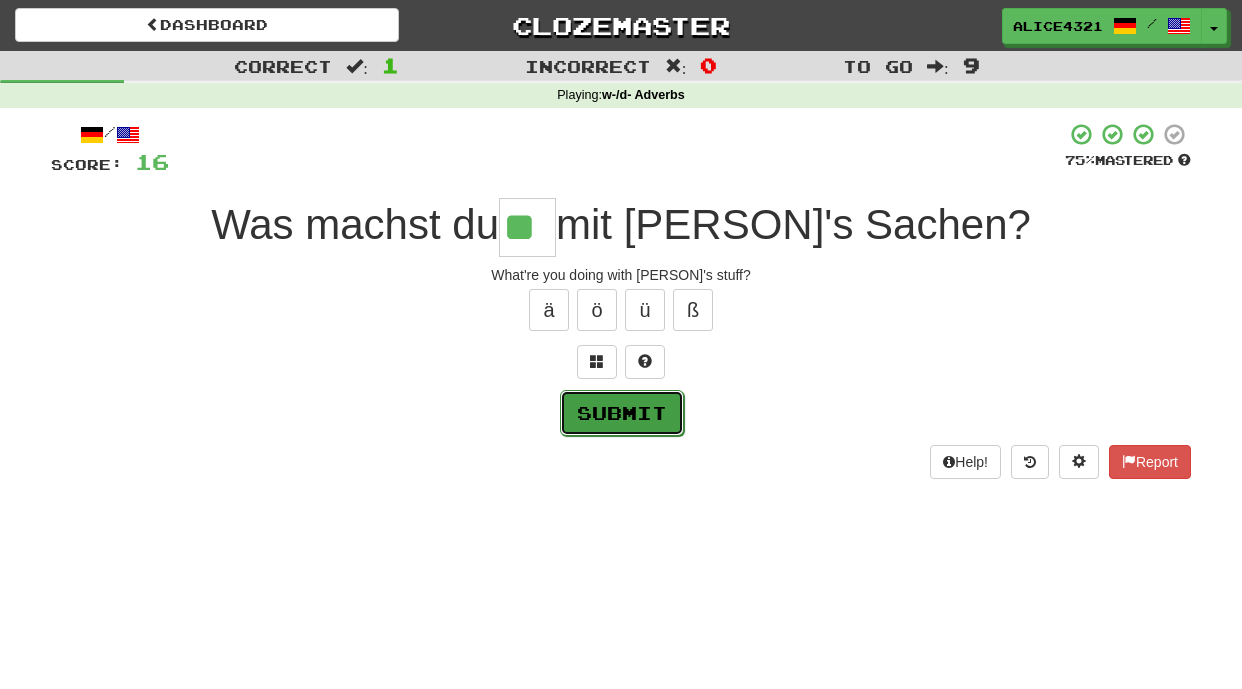 click on "Submit" at bounding box center [622, 413] 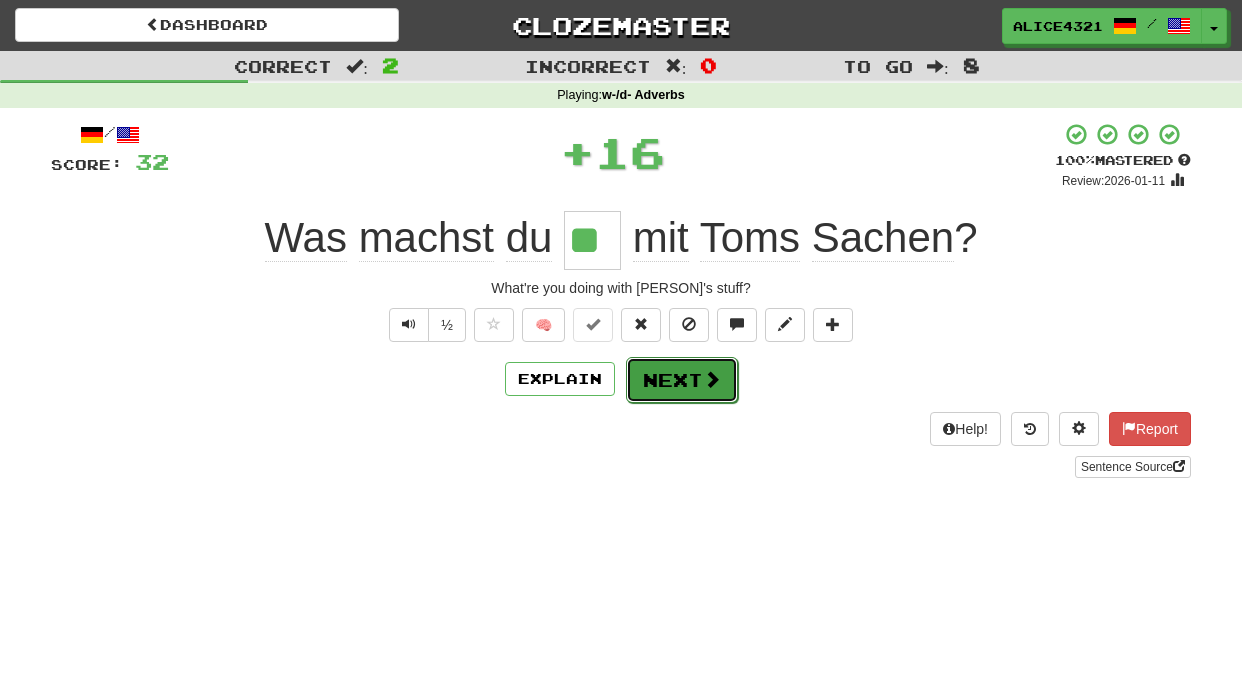 click on "Next" at bounding box center (682, 380) 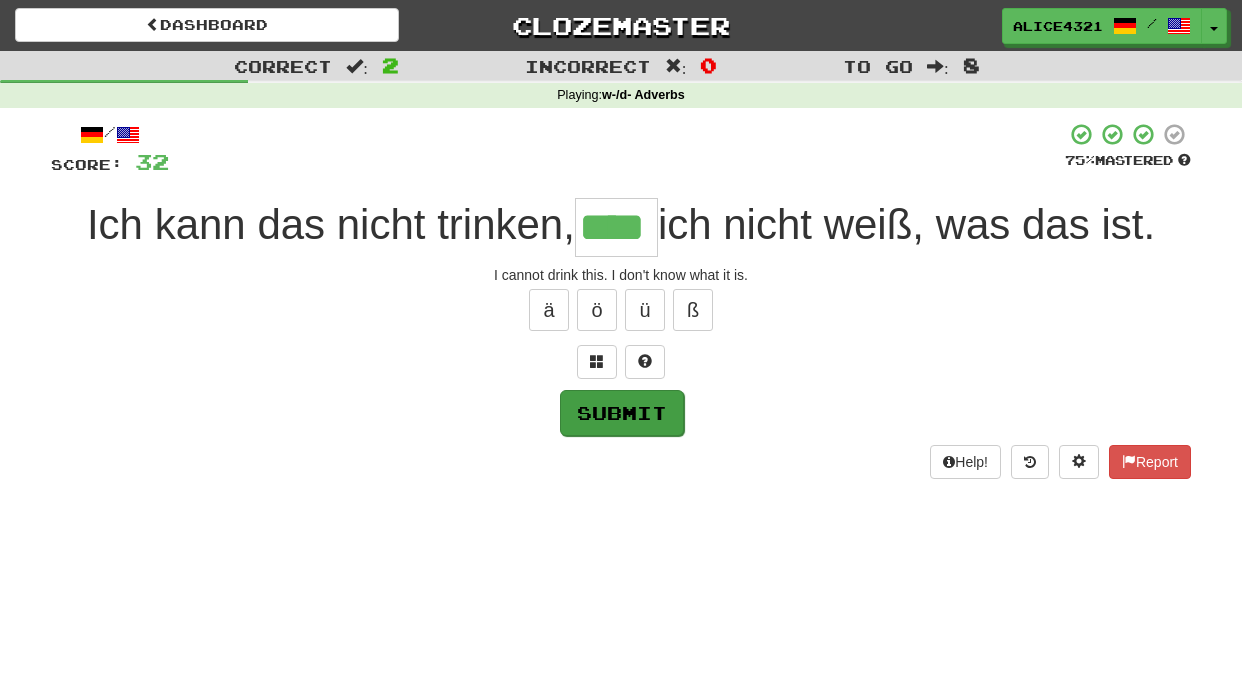 type on "****" 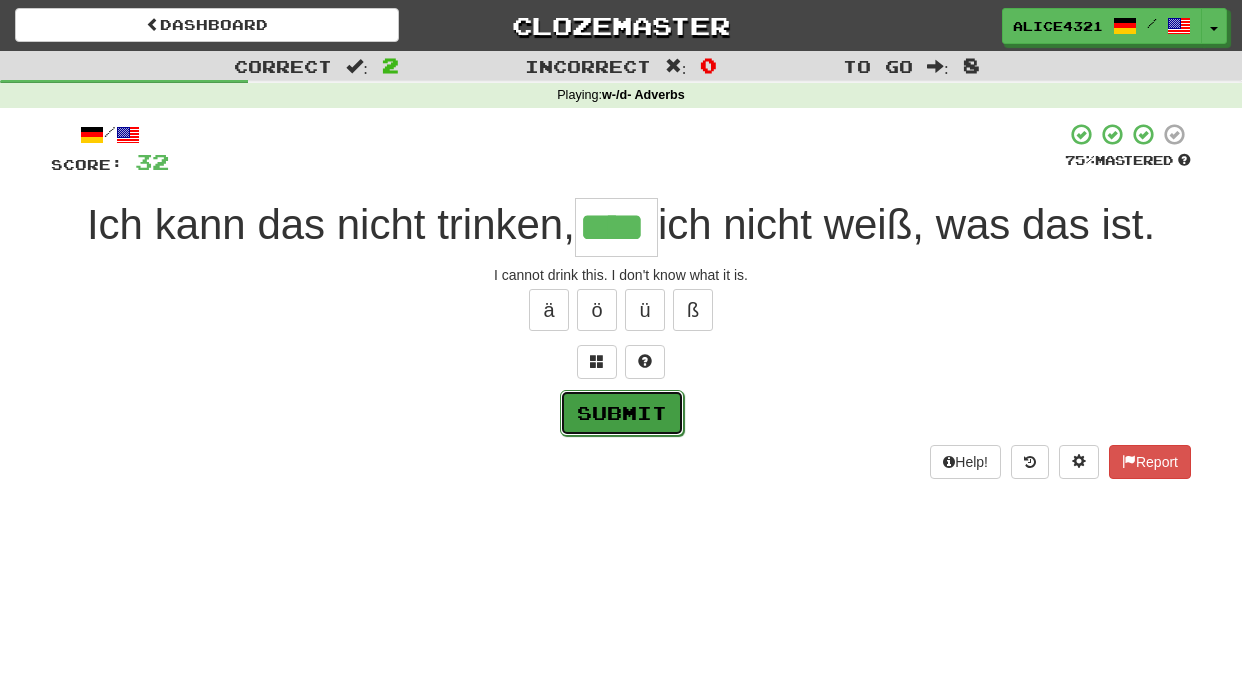 click on "Submit" at bounding box center [622, 413] 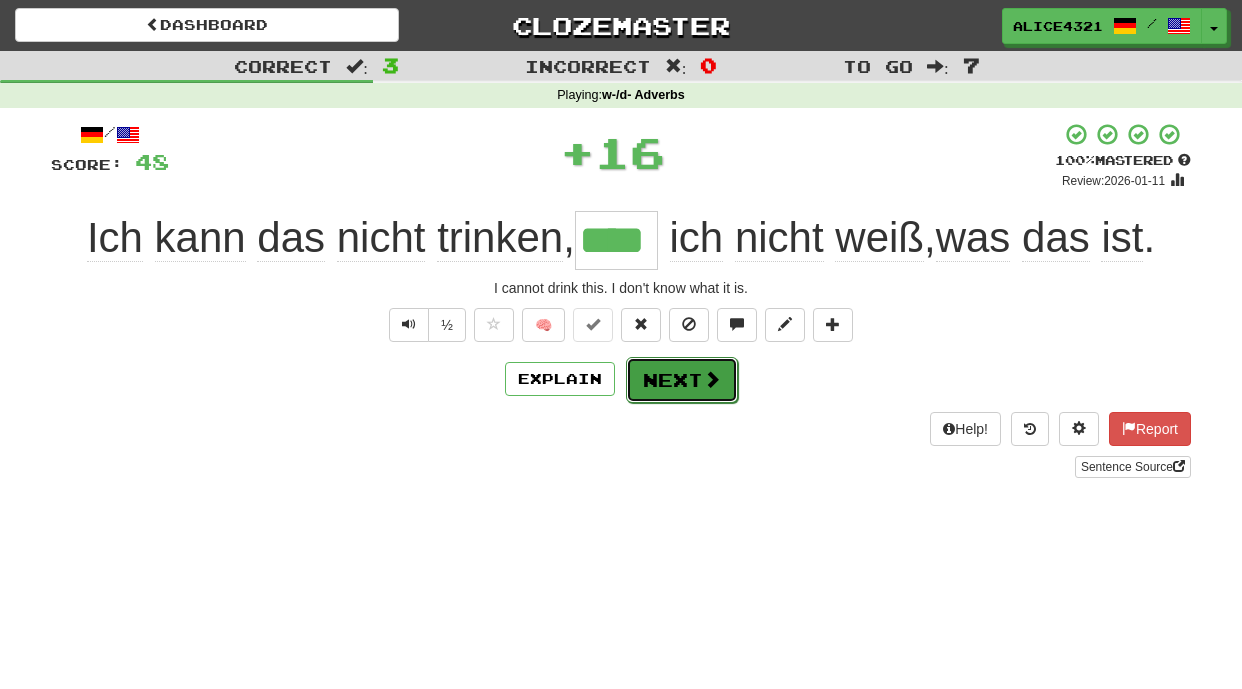 click on "Next" at bounding box center [682, 380] 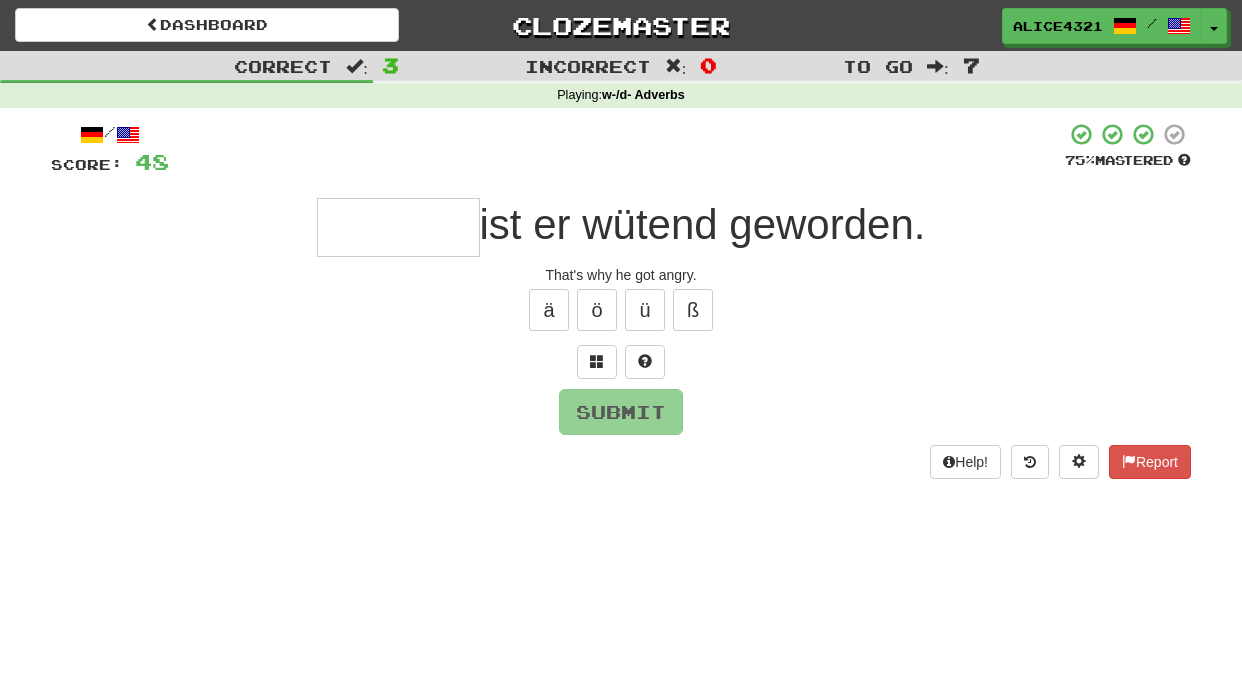 type on "*" 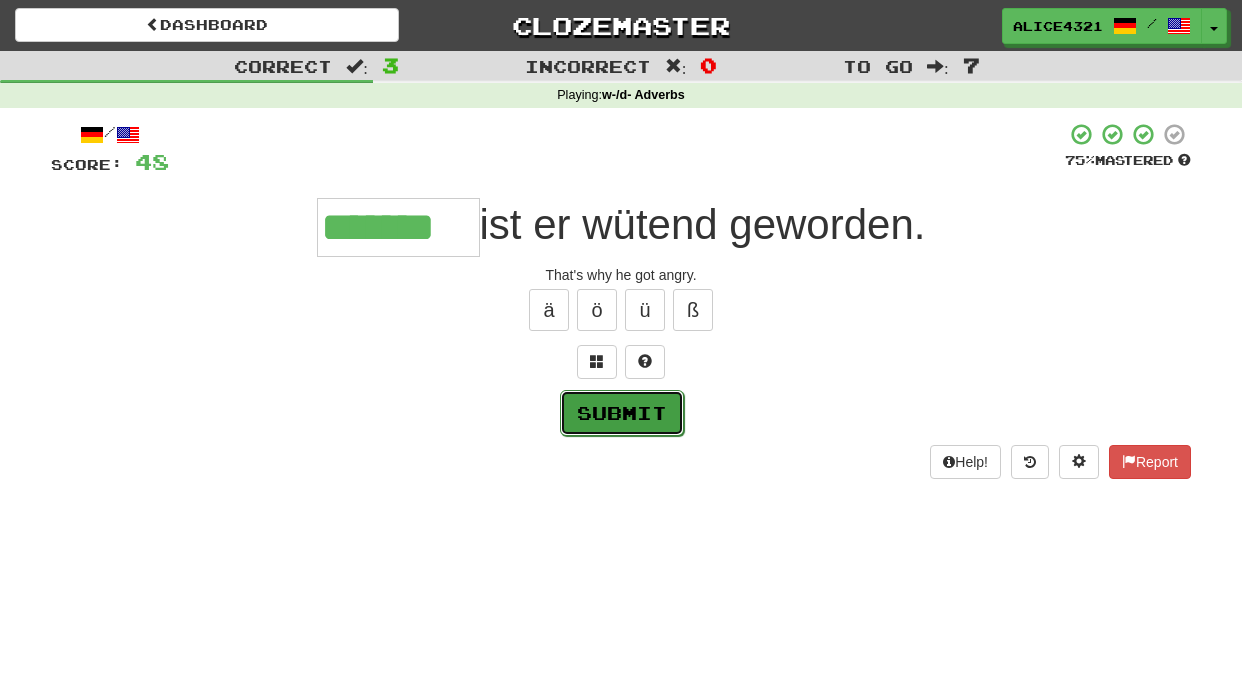 click on "Submit" at bounding box center [622, 413] 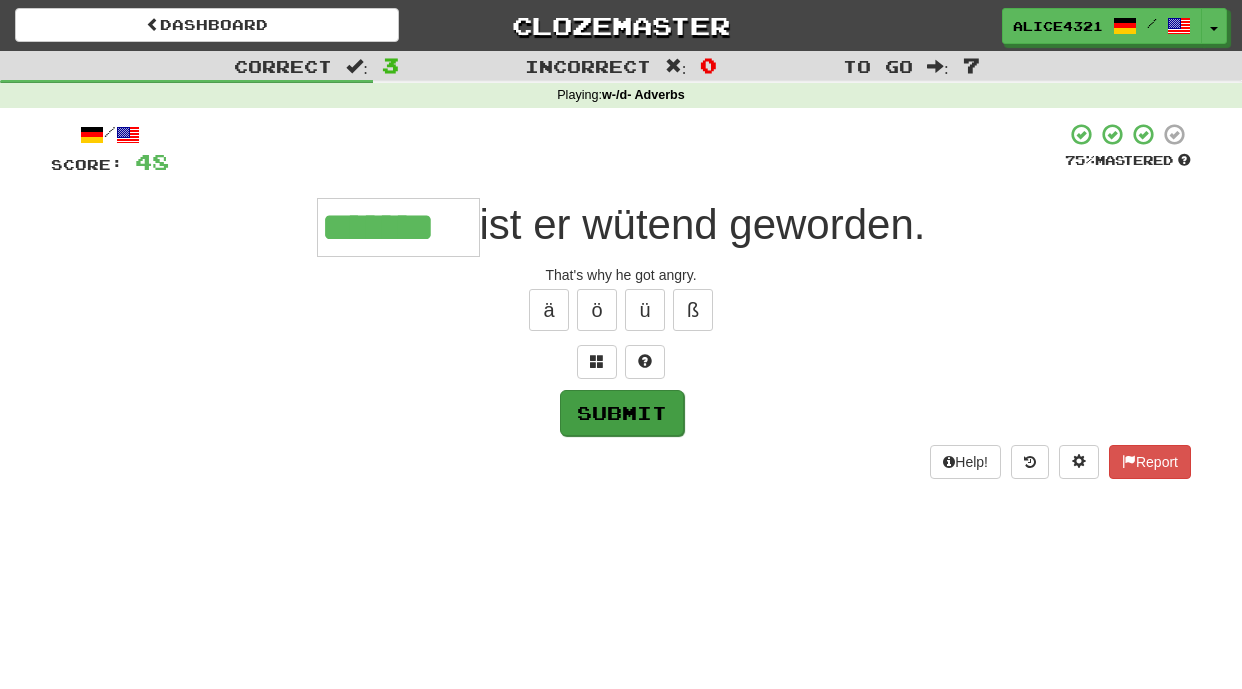 type on "*******" 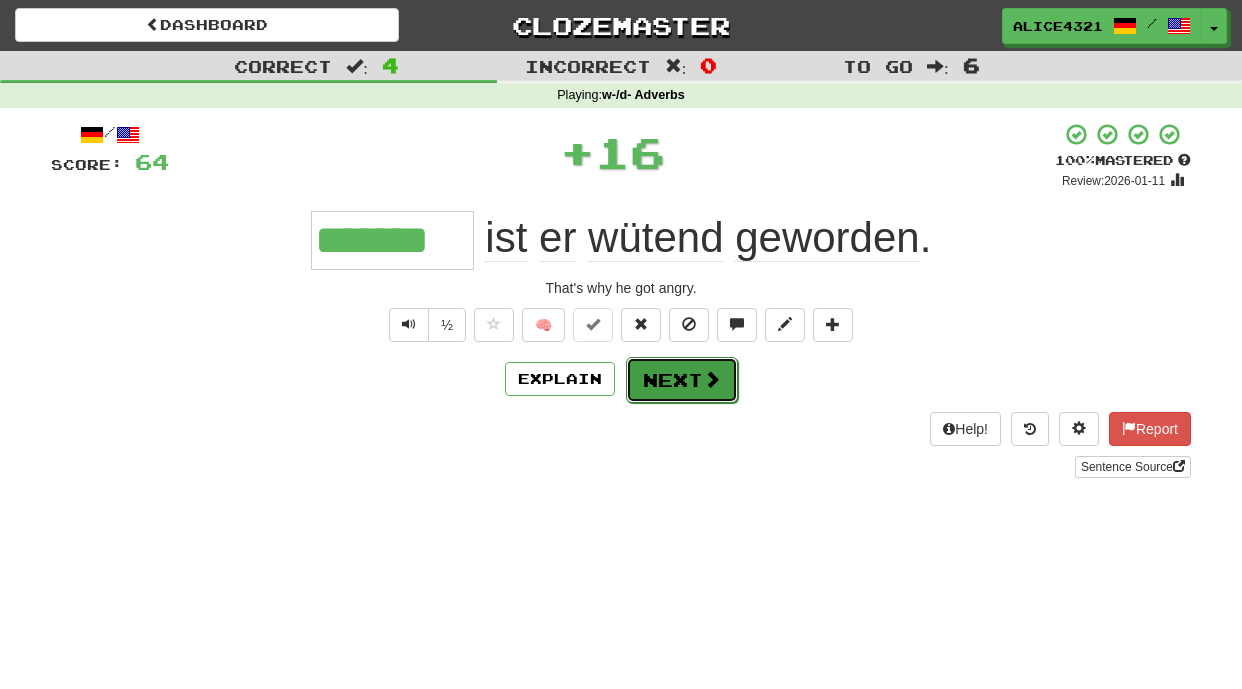 click at bounding box center [712, 379] 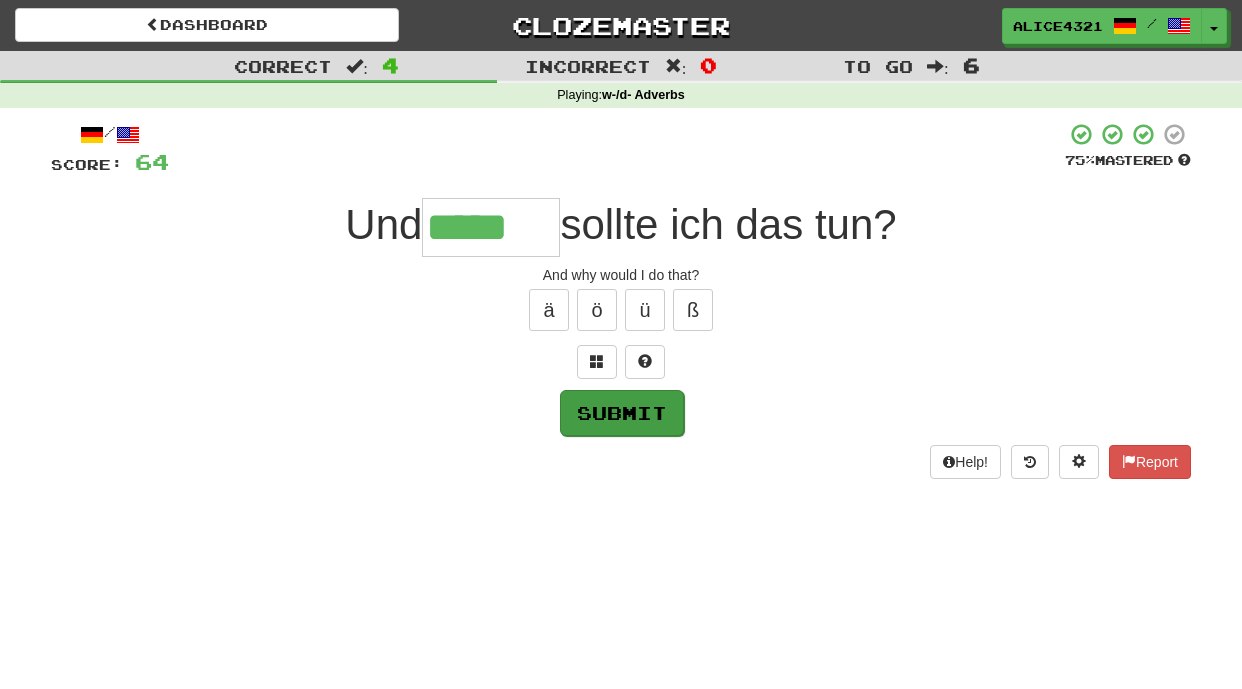 type on "*****" 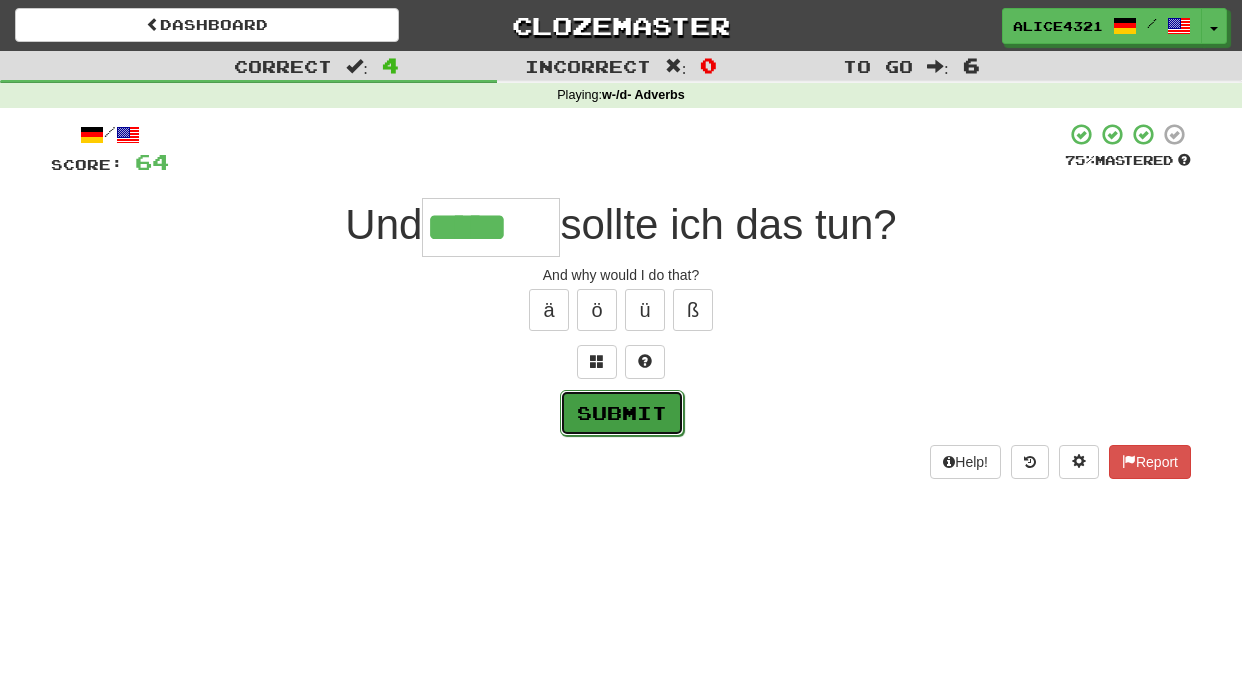 click on "Submit" at bounding box center (622, 413) 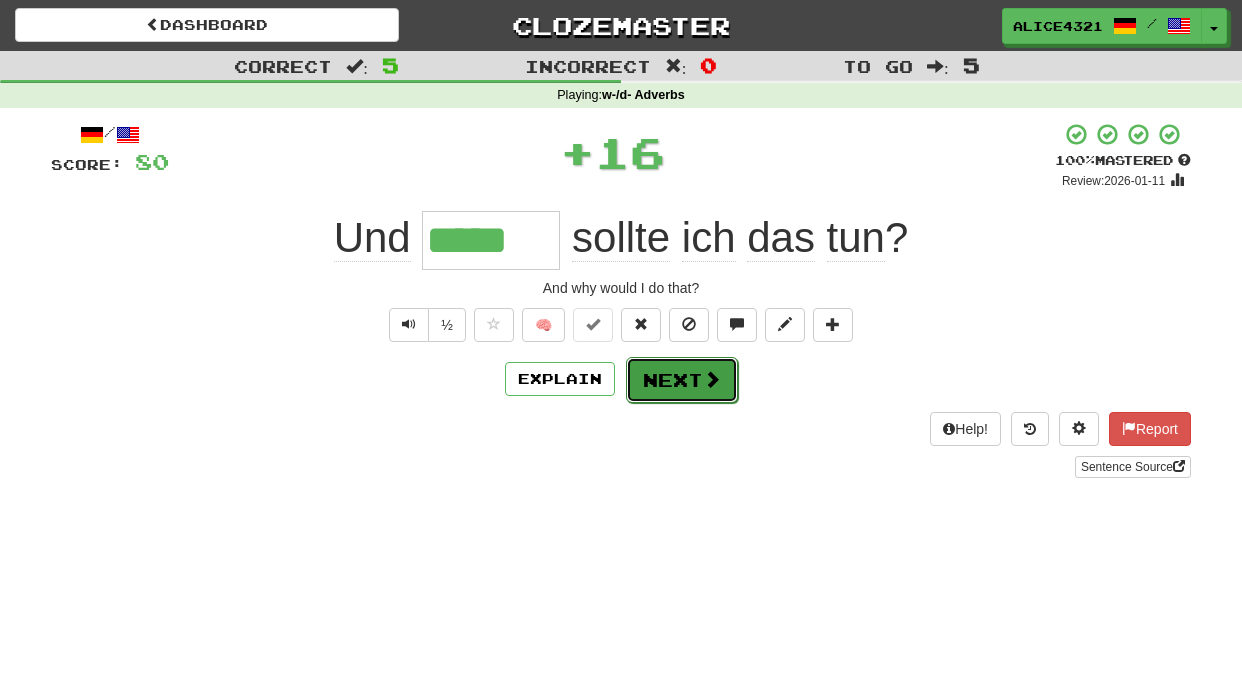 click on "Next" at bounding box center [682, 380] 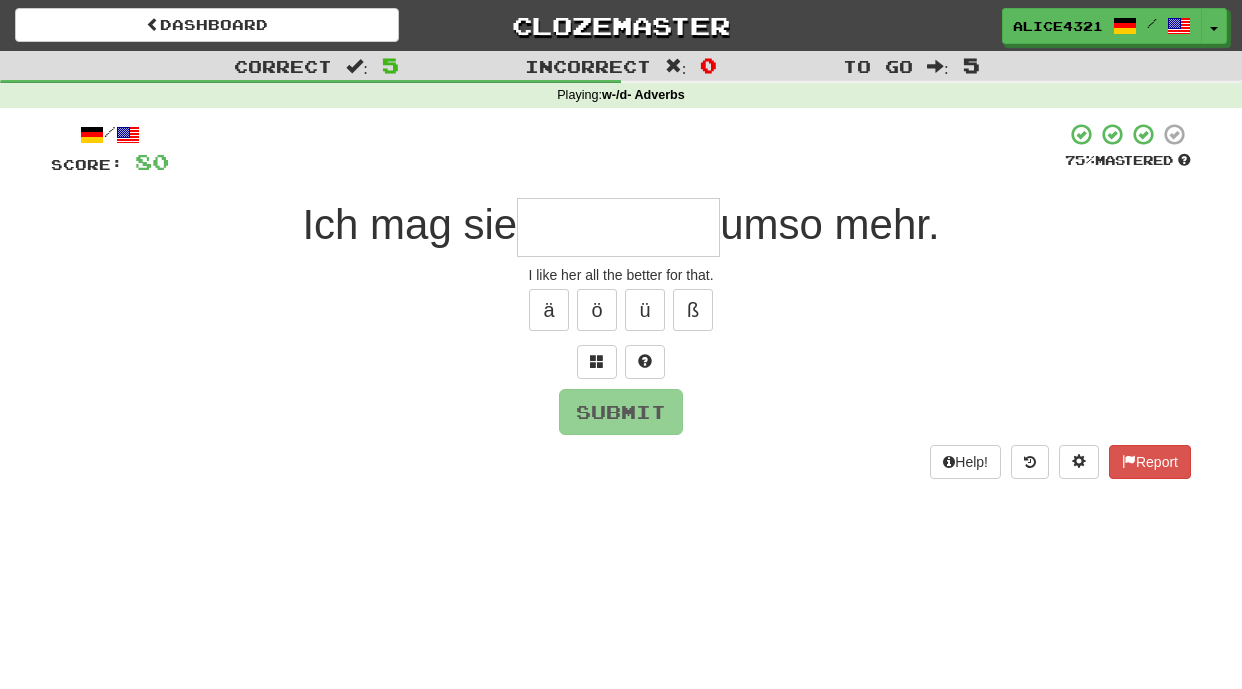 type on "*" 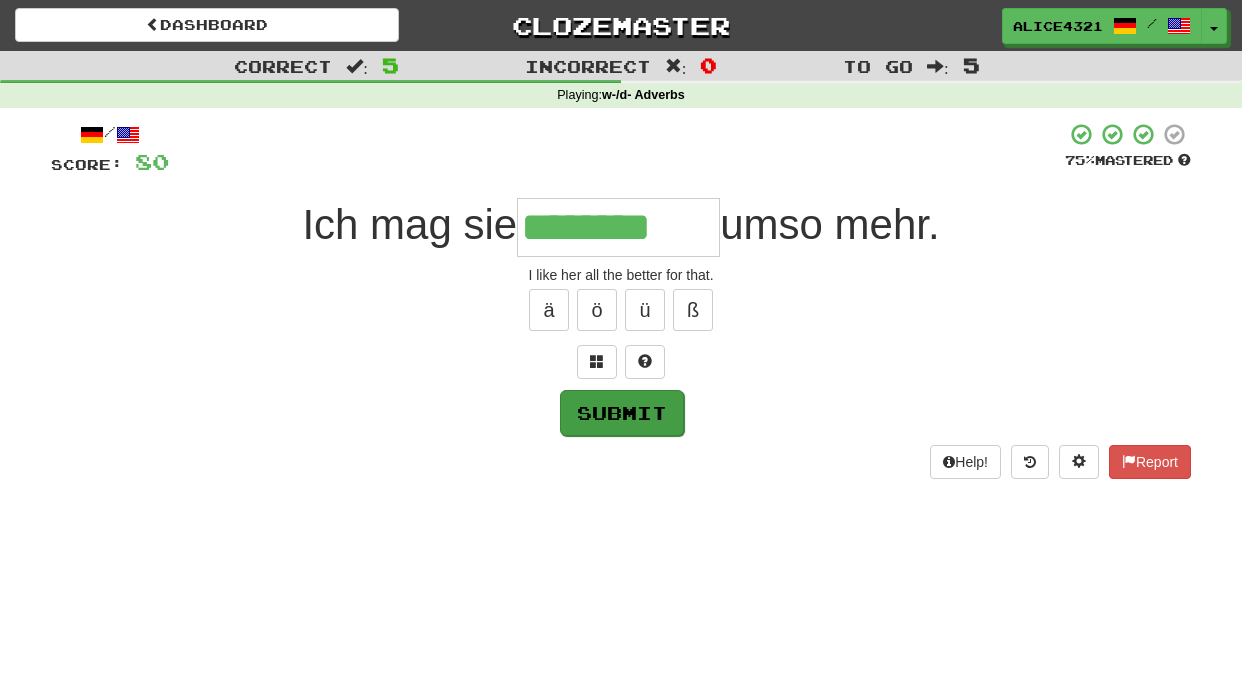 type on "********" 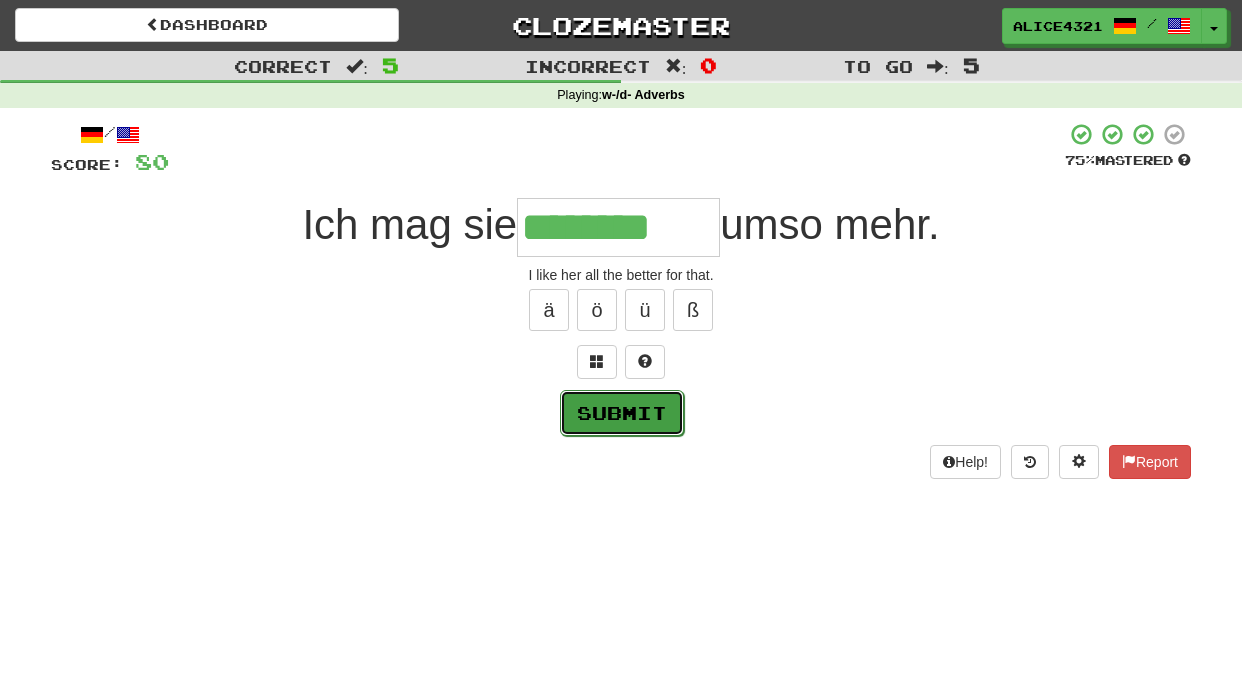 click on "Submit" at bounding box center (622, 413) 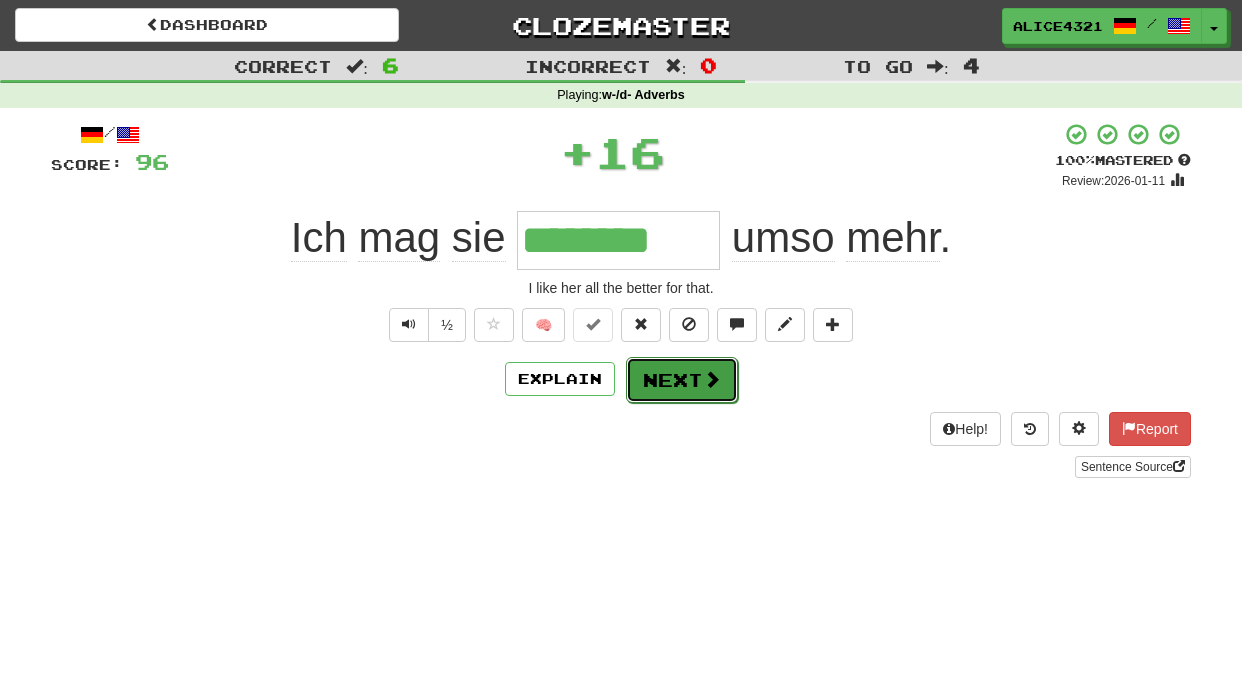 click on "Next" at bounding box center [682, 380] 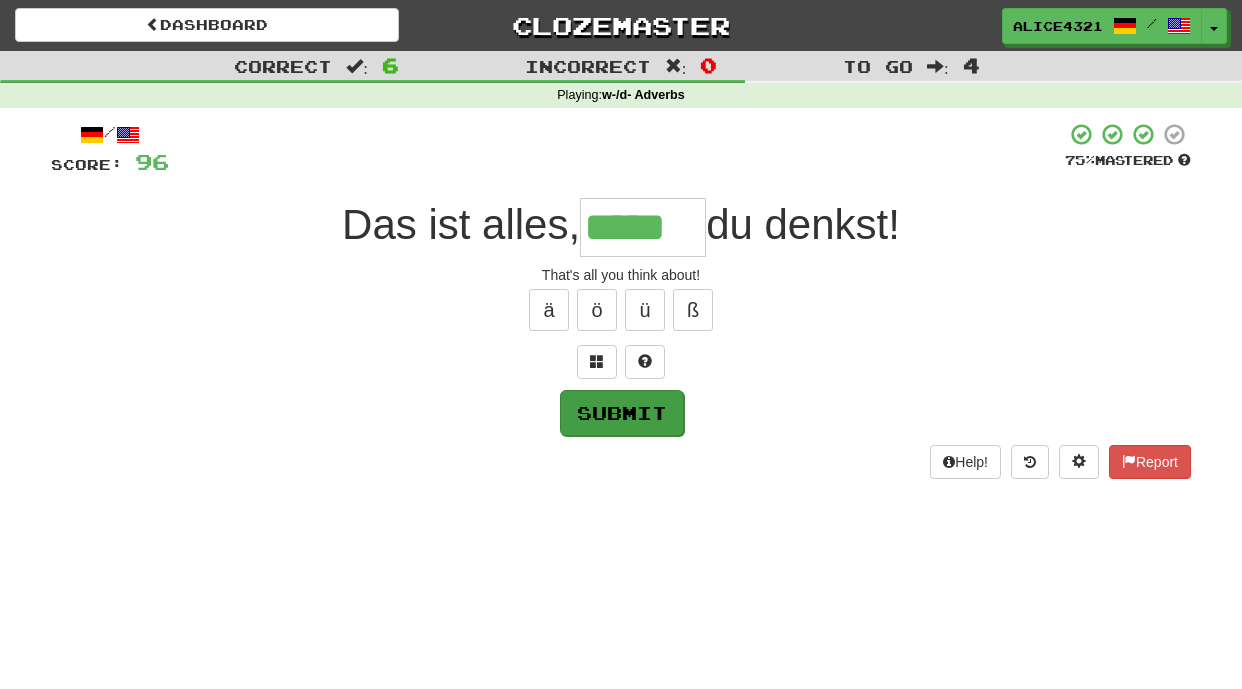 type on "*****" 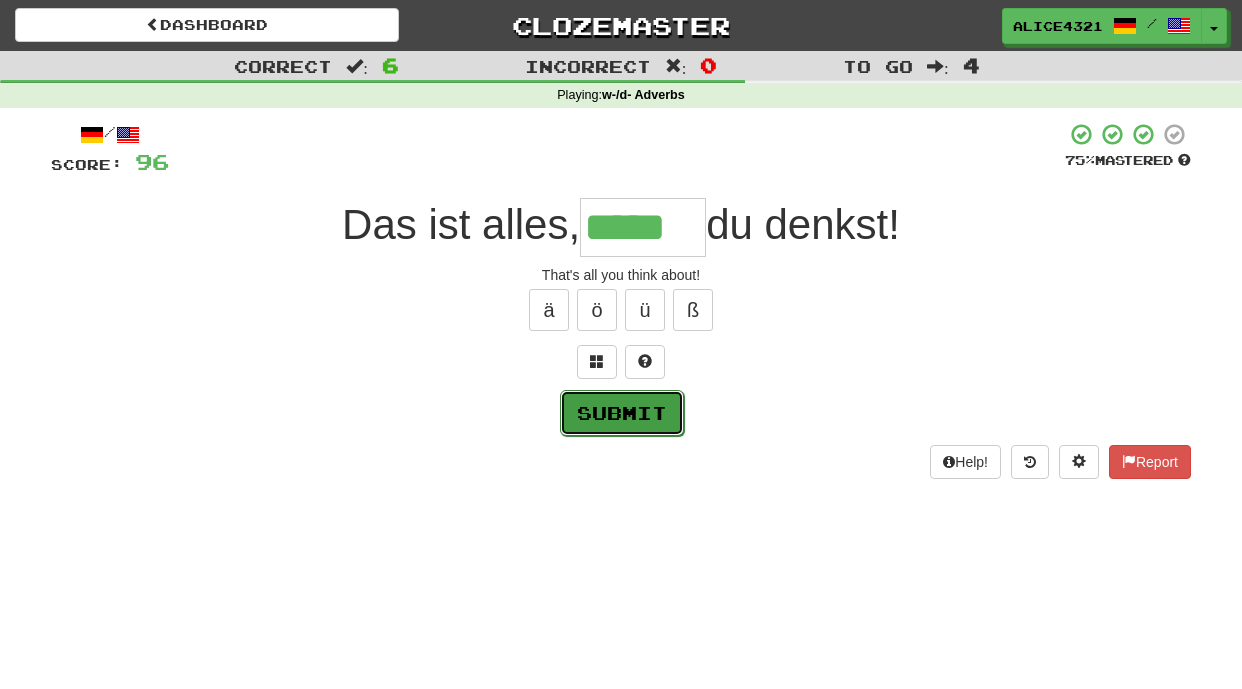 click on "Submit" at bounding box center [622, 413] 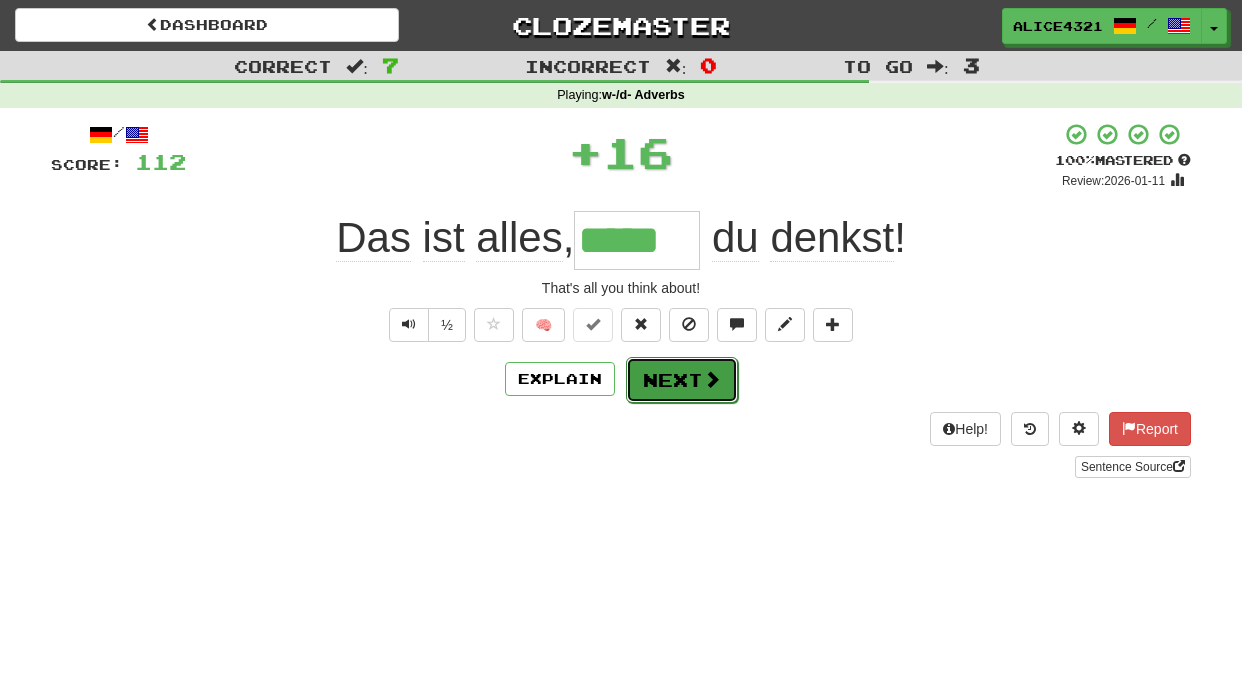 click on "Next" at bounding box center [682, 380] 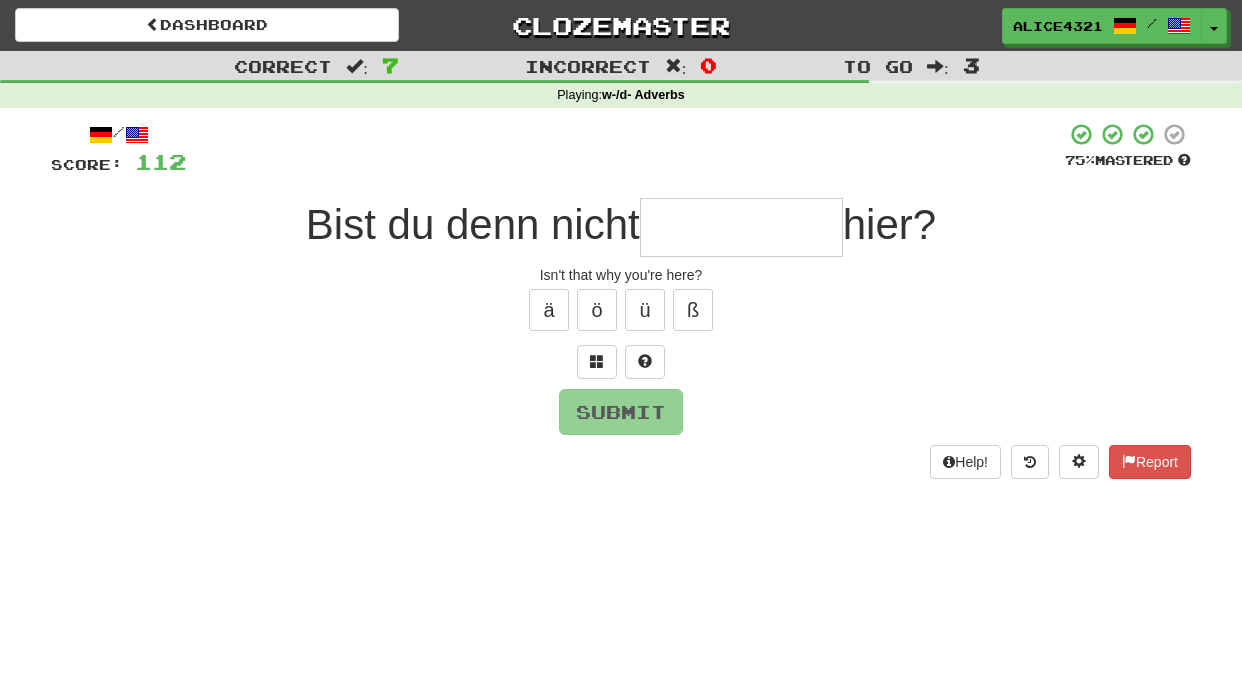 type on "*" 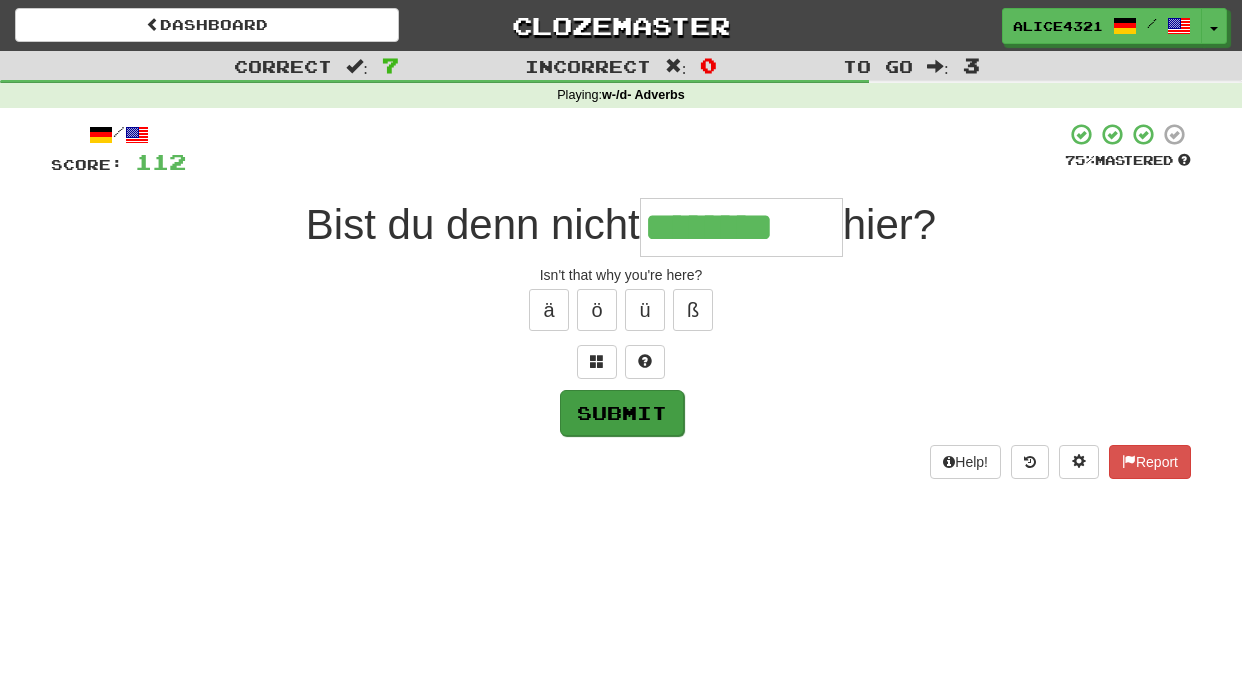 type on "********" 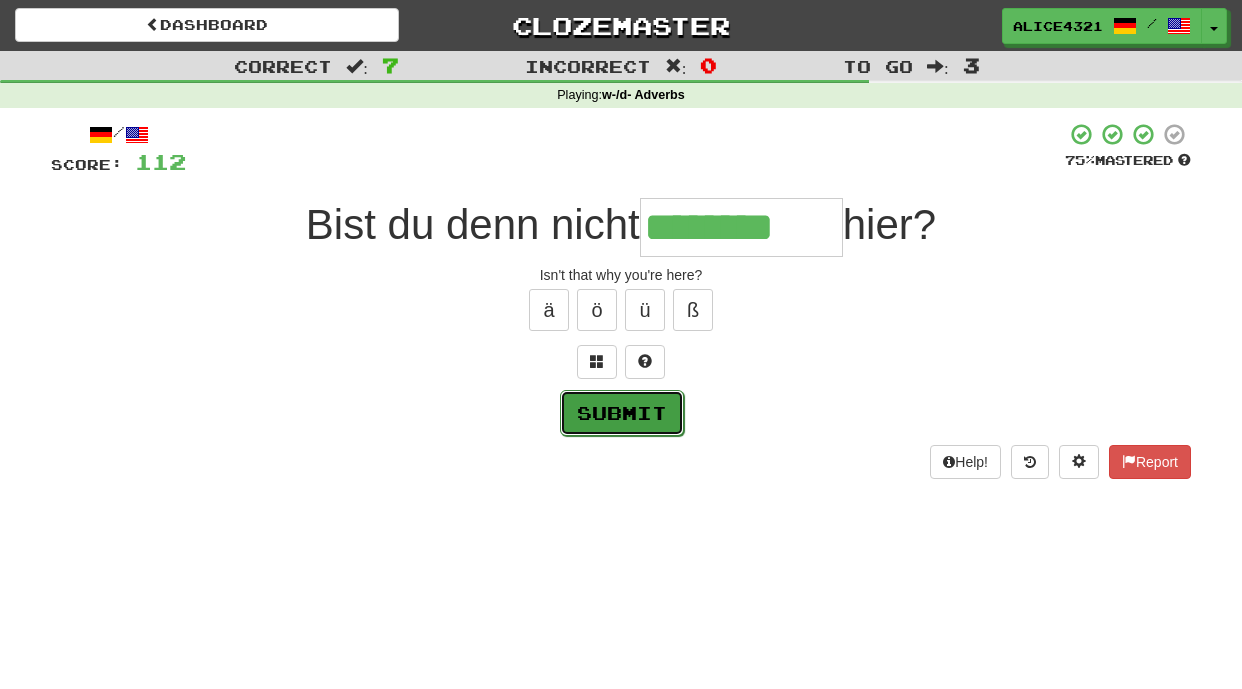 click on "Submit" at bounding box center (622, 413) 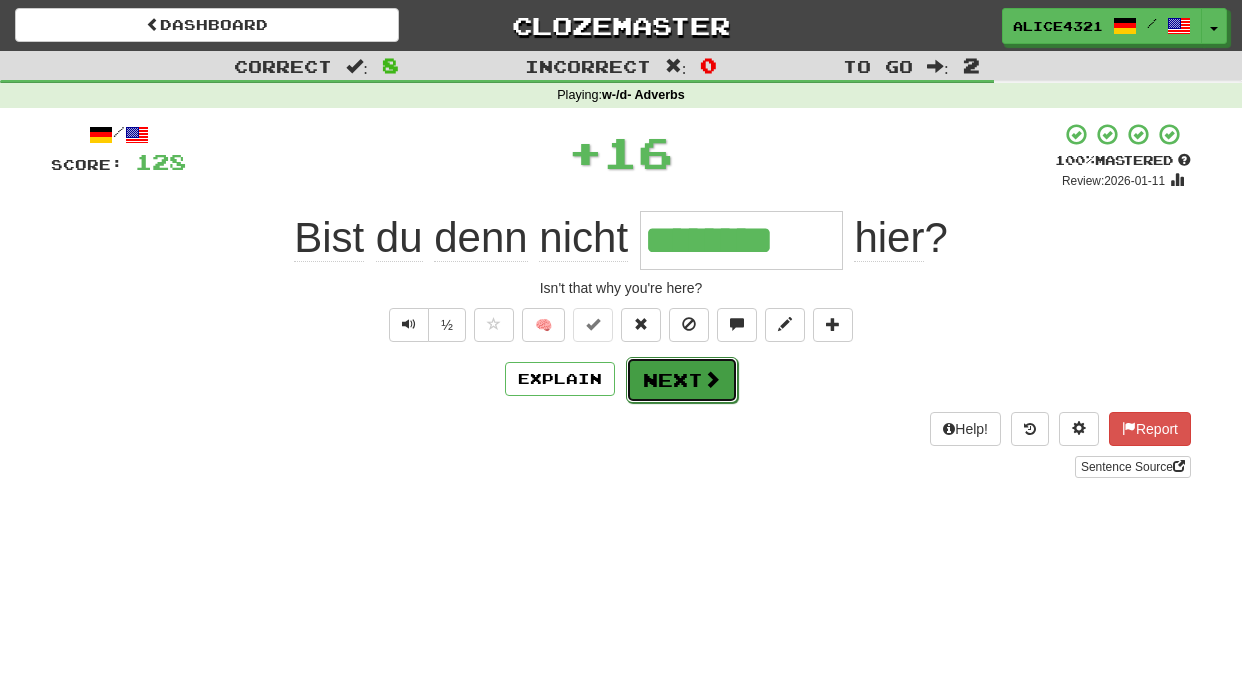click on "Next" at bounding box center (682, 380) 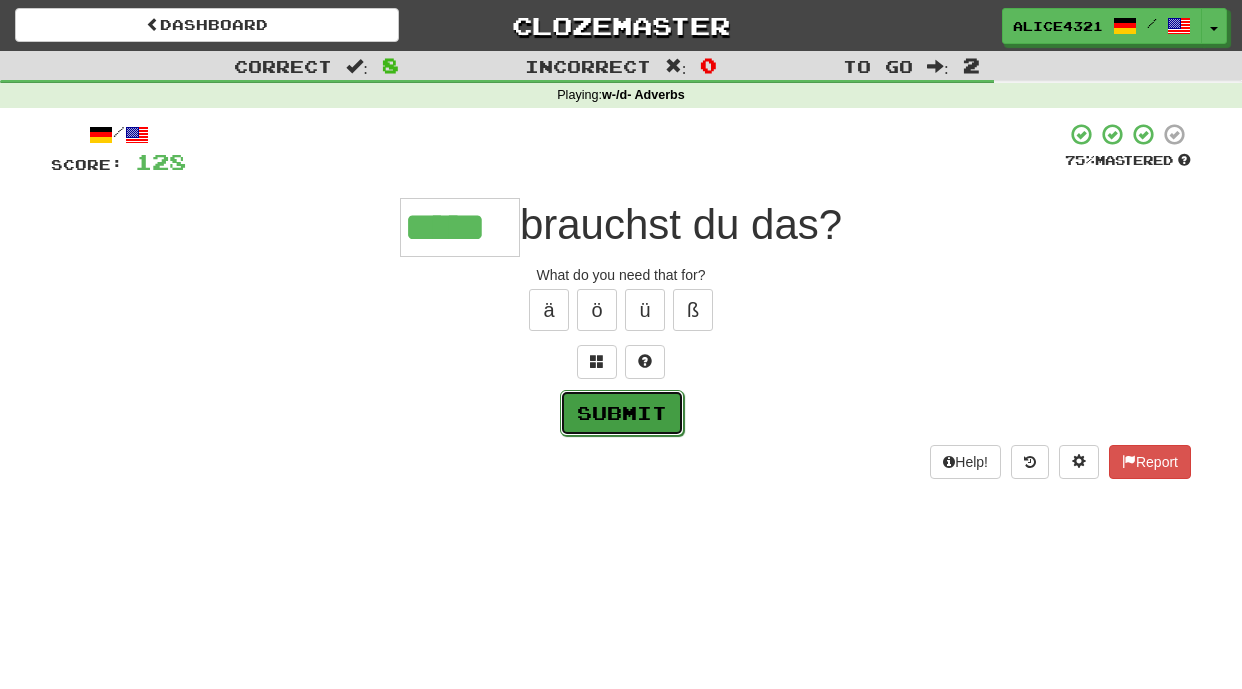 click on "Submit" at bounding box center (622, 413) 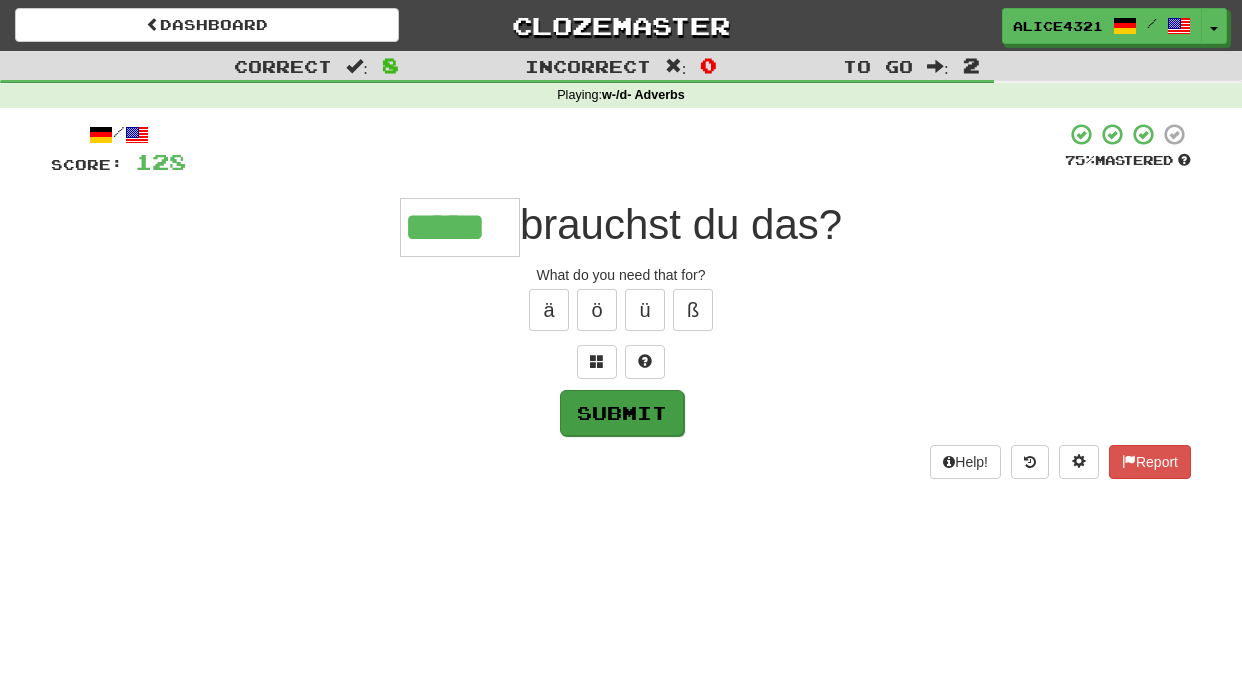 type on "*****" 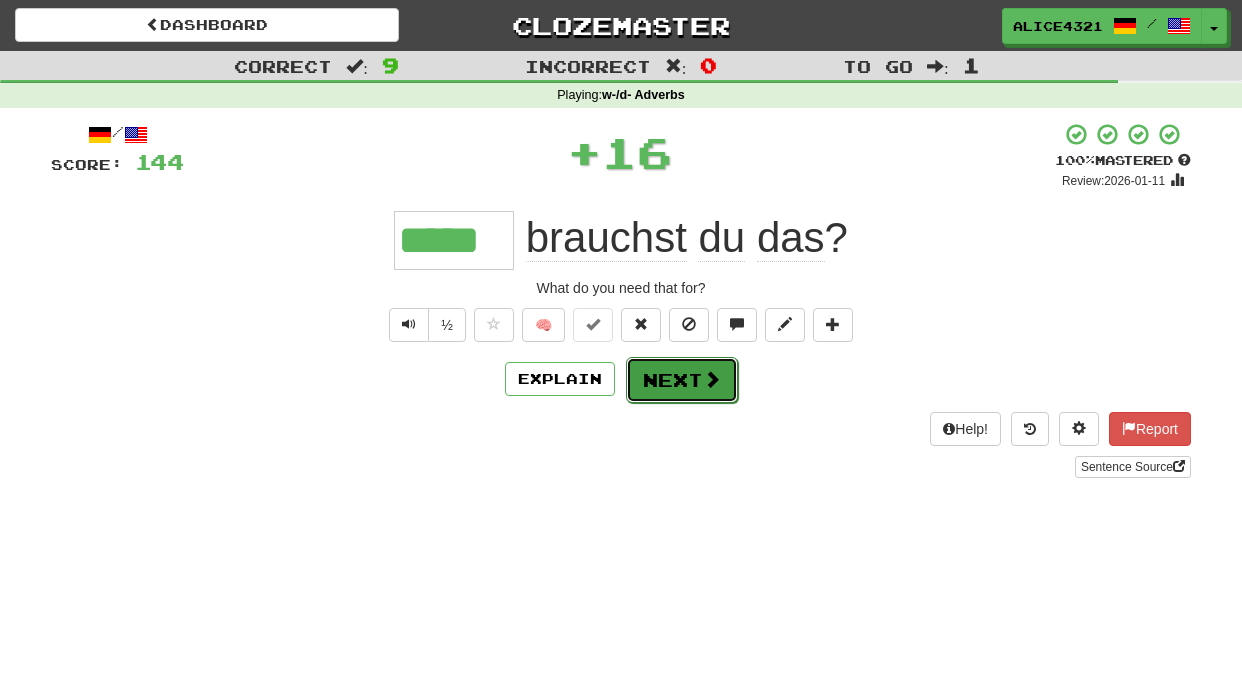 click on "Next" at bounding box center (682, 380) 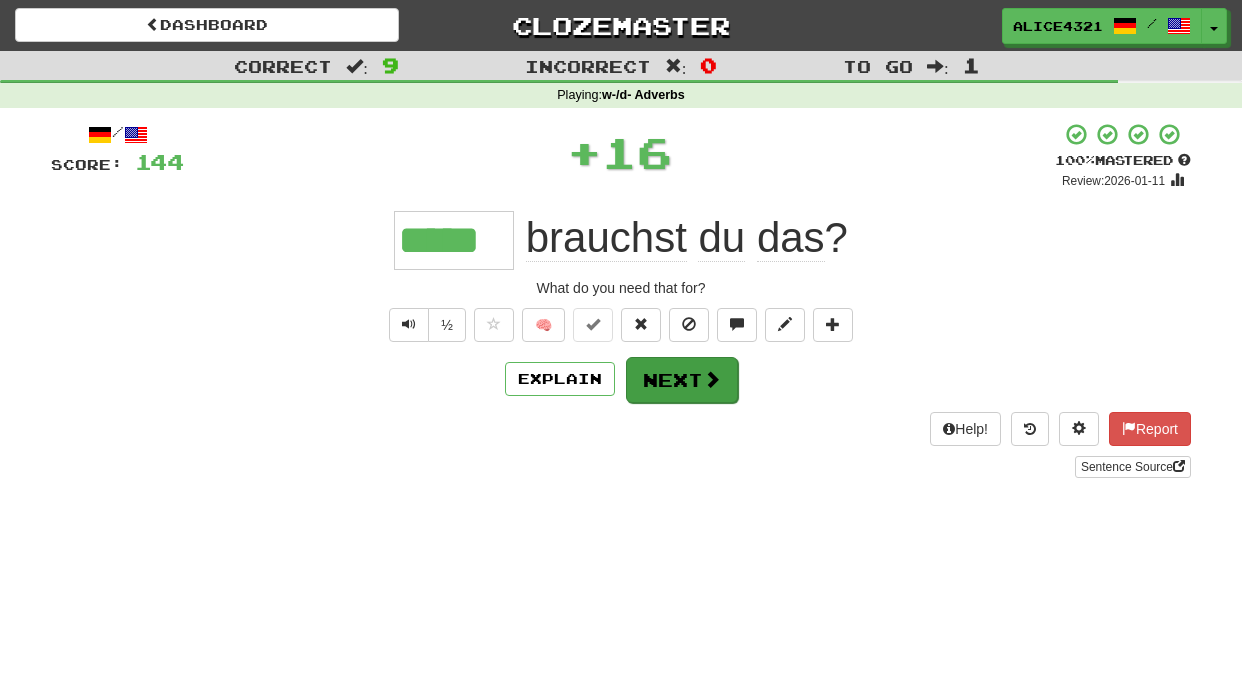type 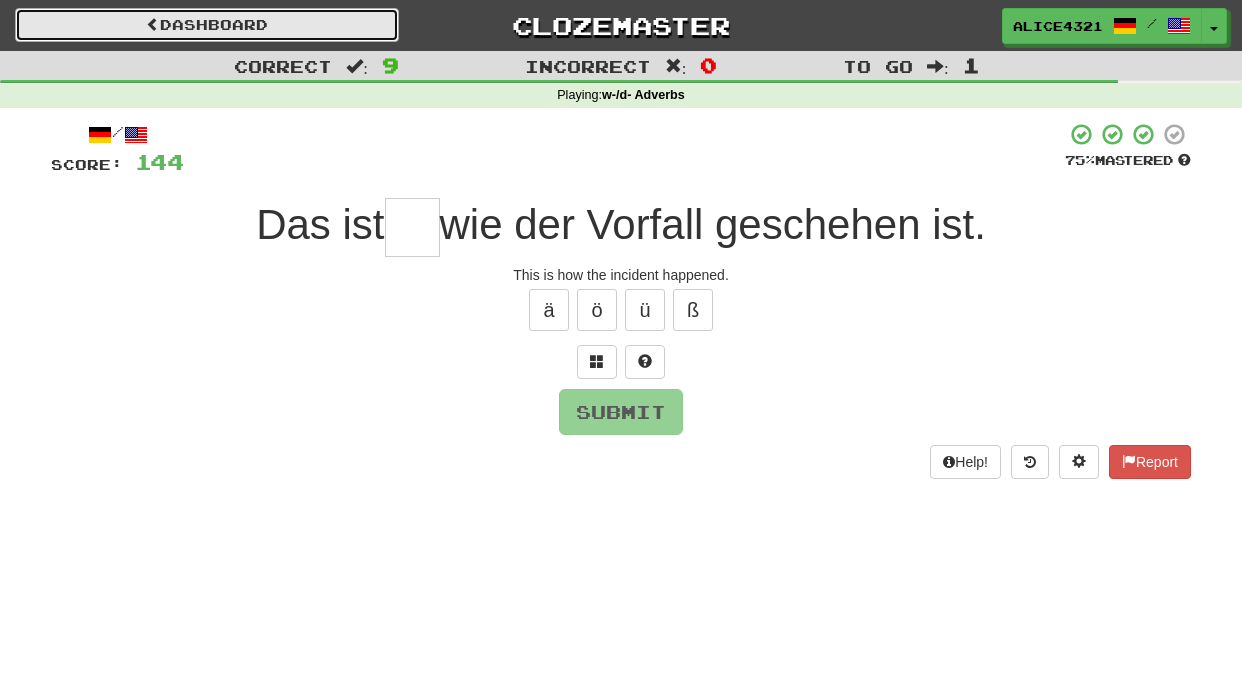 click on "Dashboard" at bounding box center (207, 25) 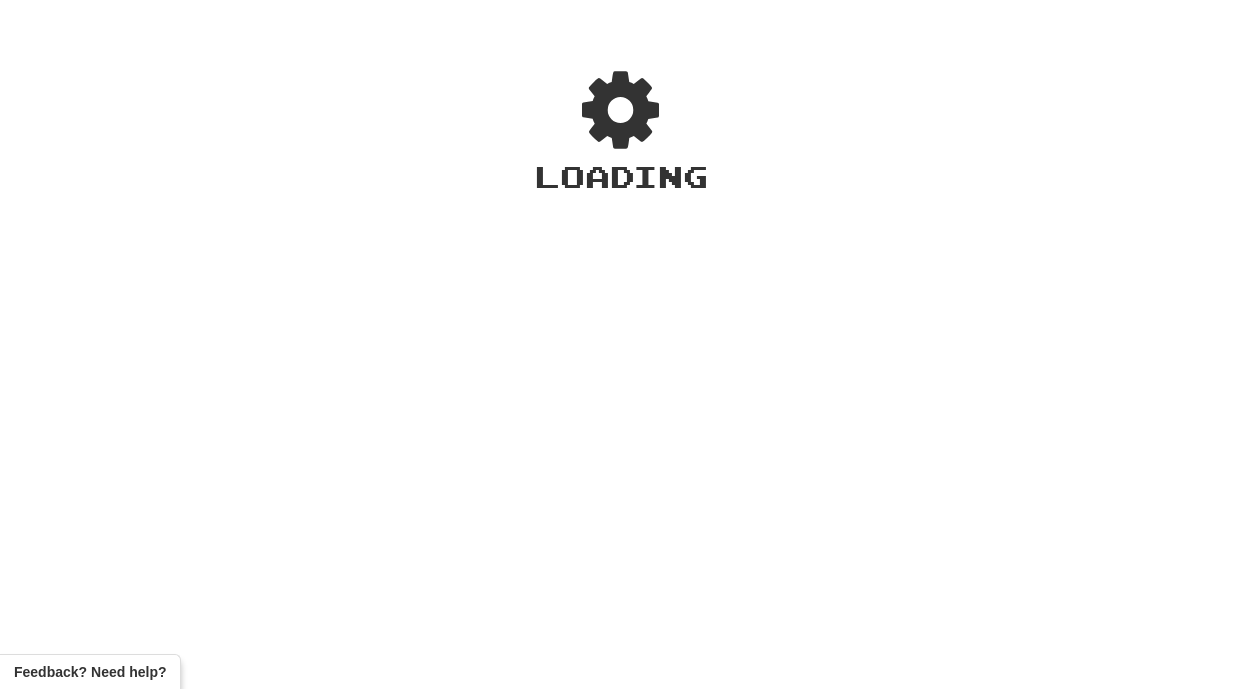 scroll, scrollTop: 0, scrollLeft: 0, axis: both 